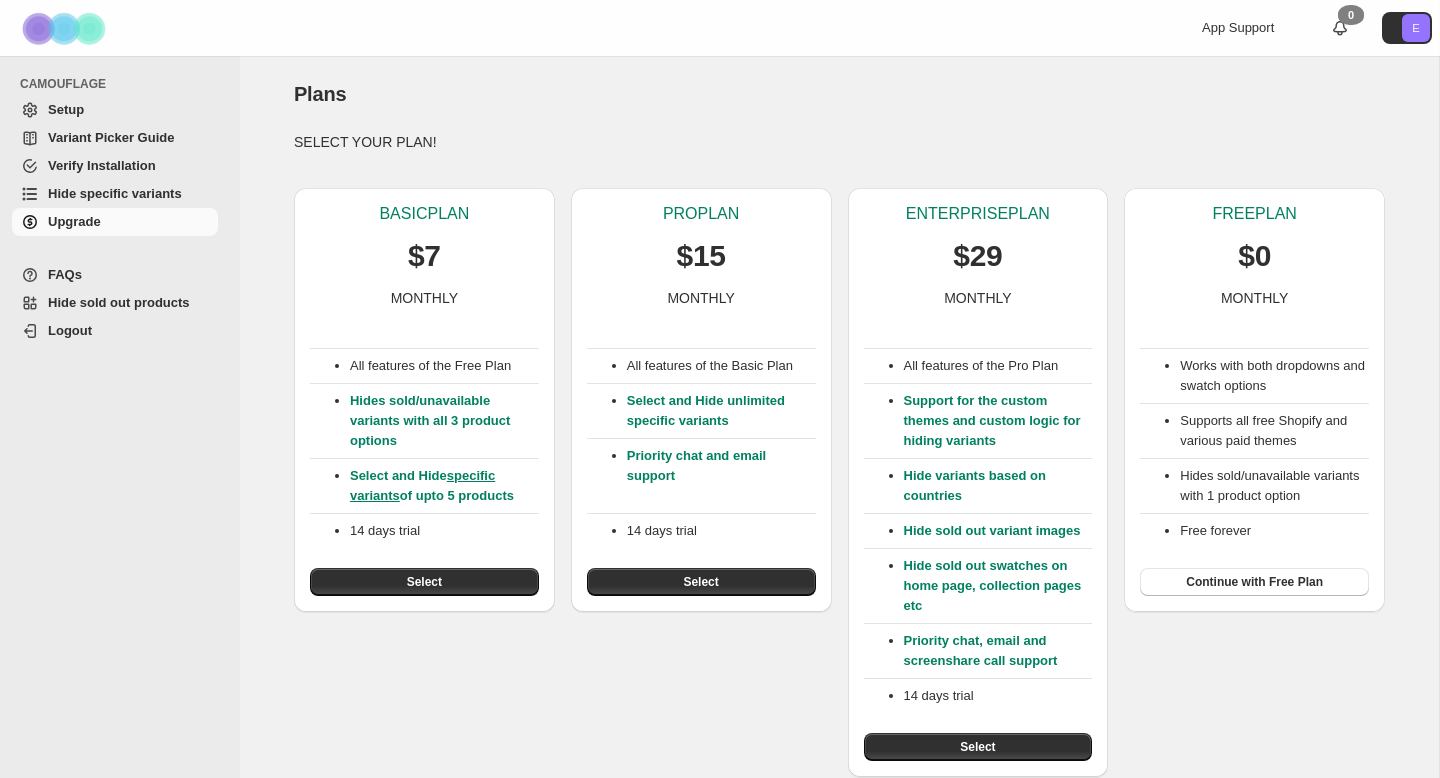 scroll, scrollTop: 0, scrollLeft: 0, axis: both 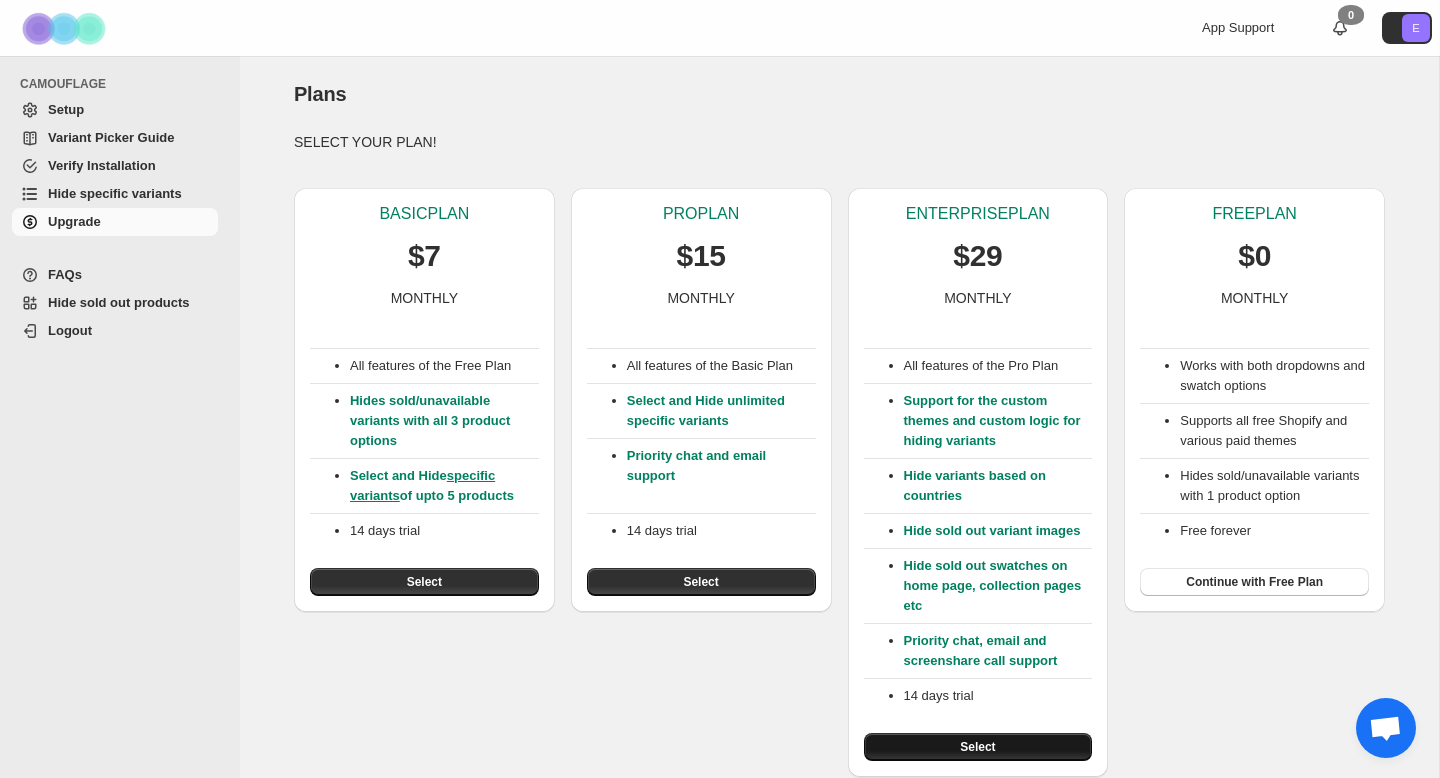 click on "Select" at bounding box center (978, 747) 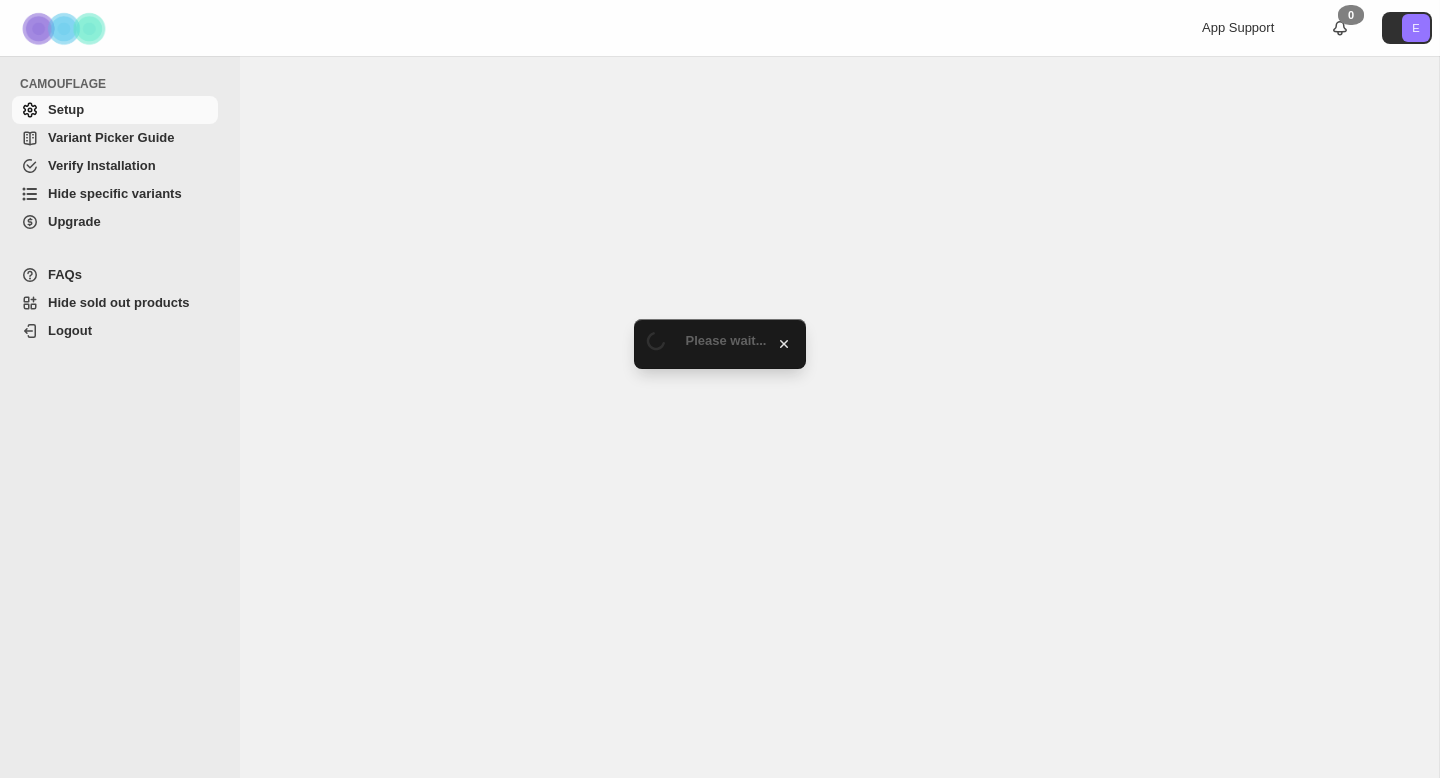scroll, scrollTop: 0, scrollLeft: 0, axis: both 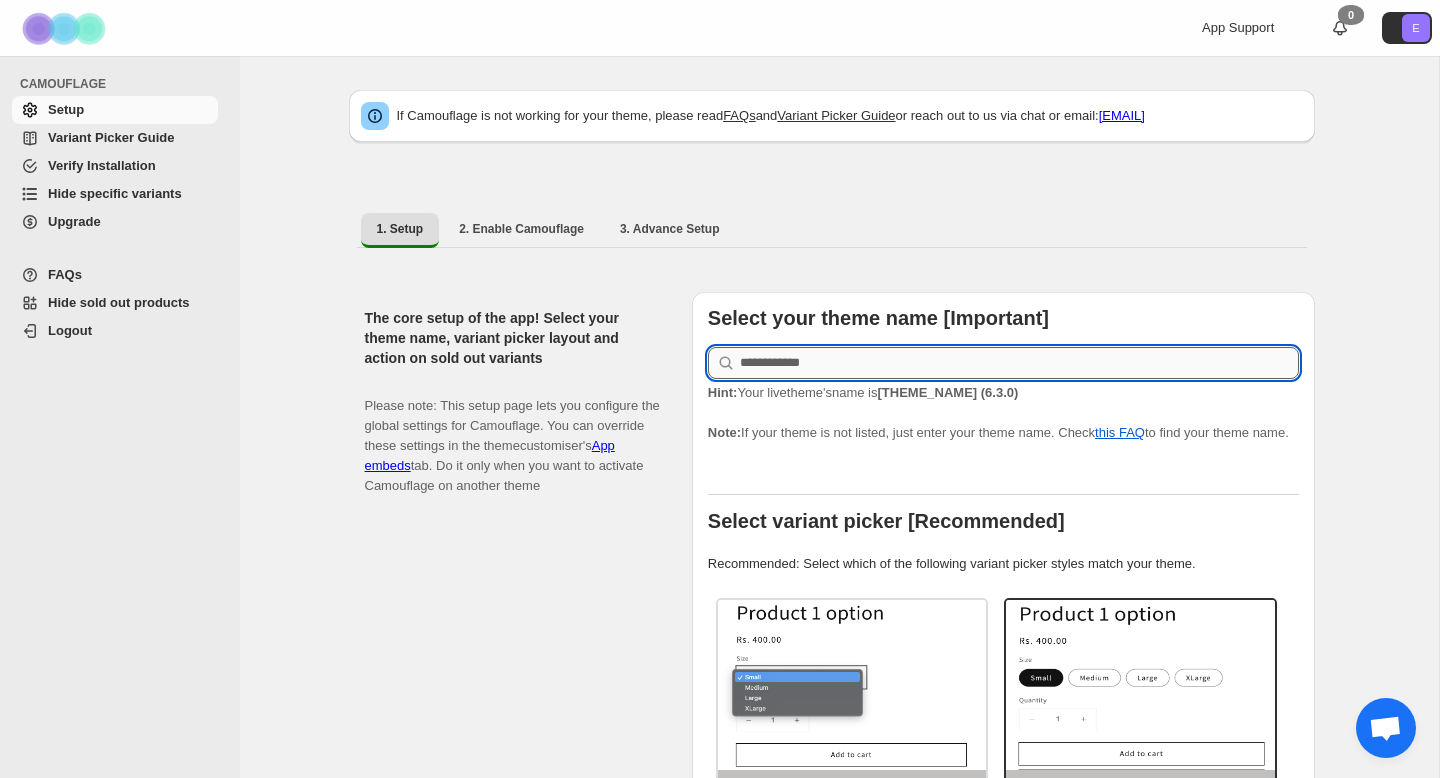 click at bounding box center (1019, 363) 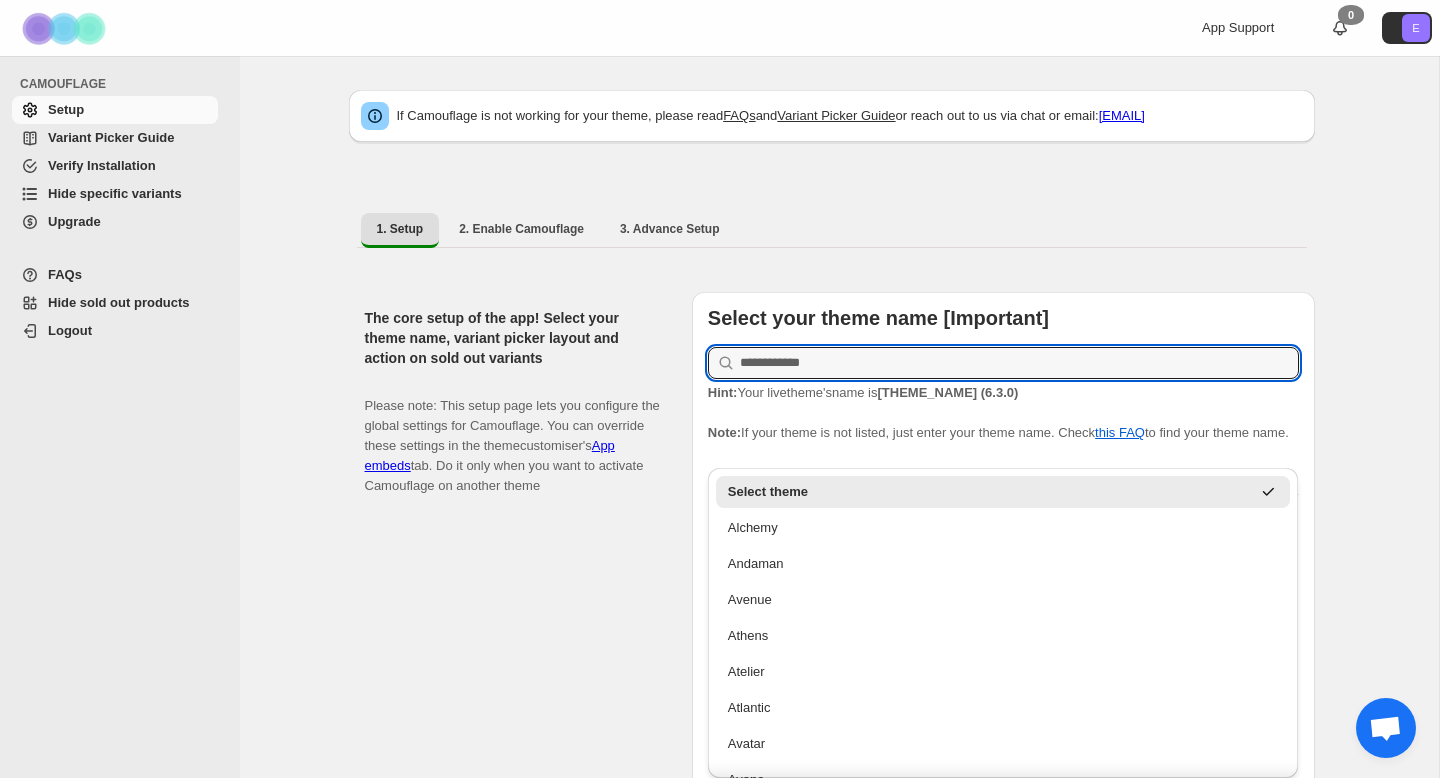 click on "Hint:  Your live  theme's  name is  Impact   (6.3.0)   Note:  If your theme is not listed, just enter your theme name. Check  this FAQ  to find your theme name." at bounding box center [1003, 413] 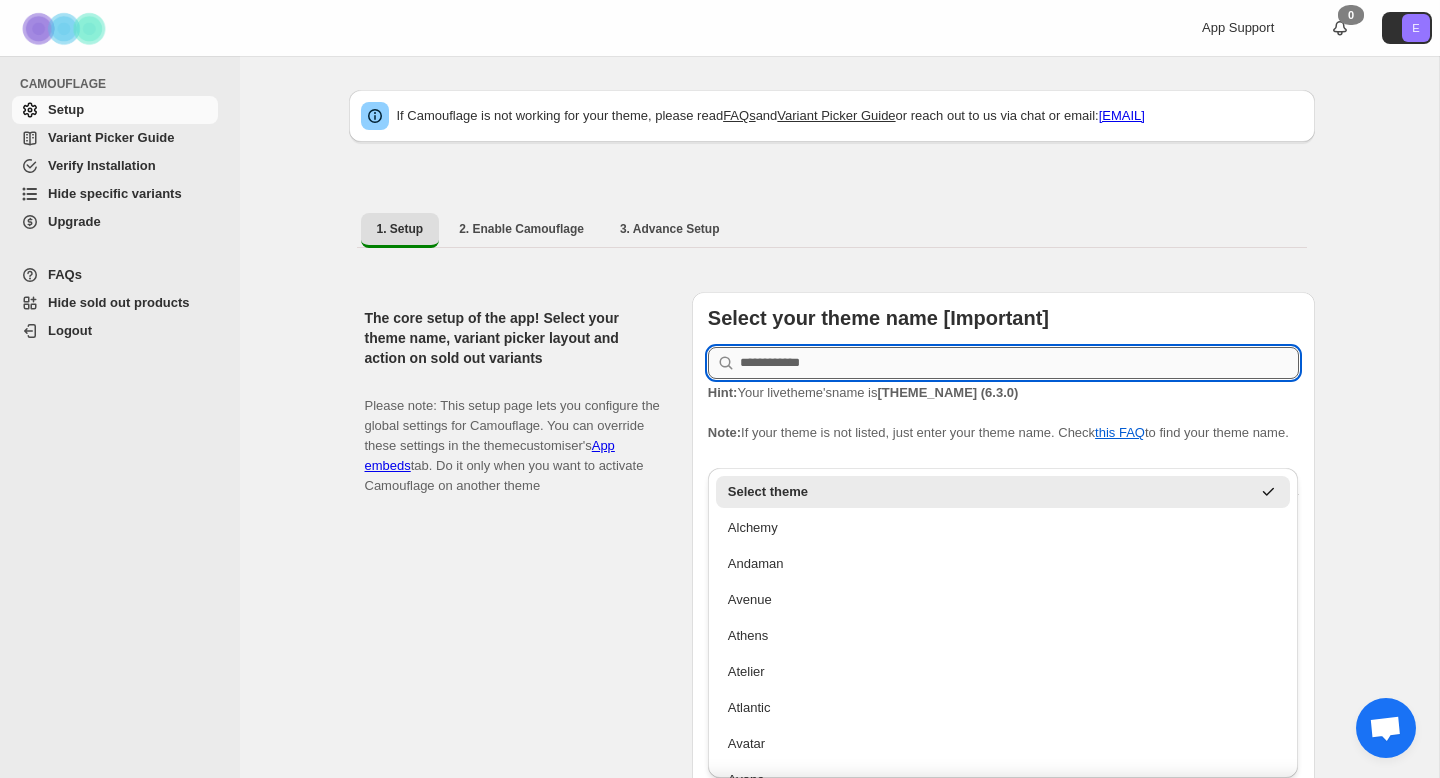 click at bounding box center (1019, 363) 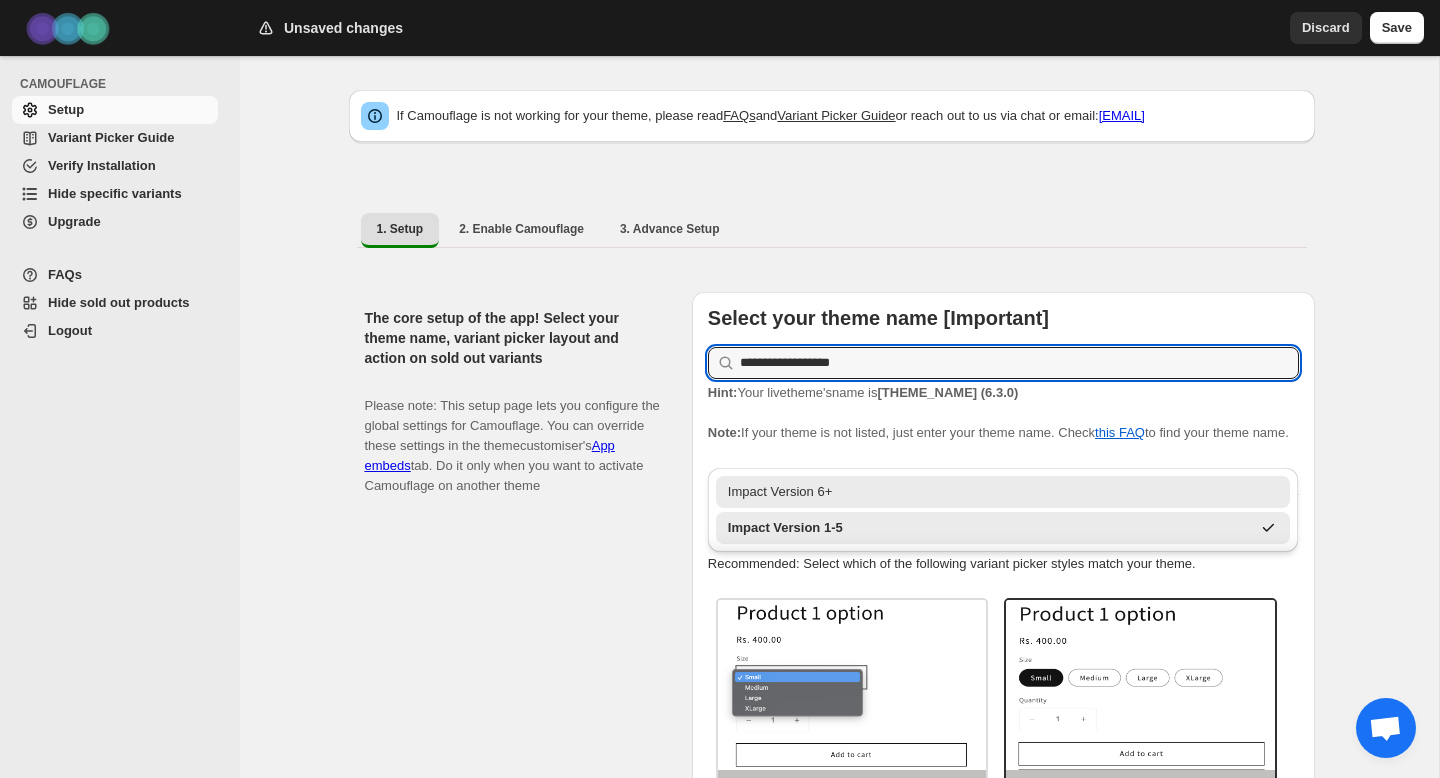 click on "Impact Version 6+" at bounding box center (1003, 492) 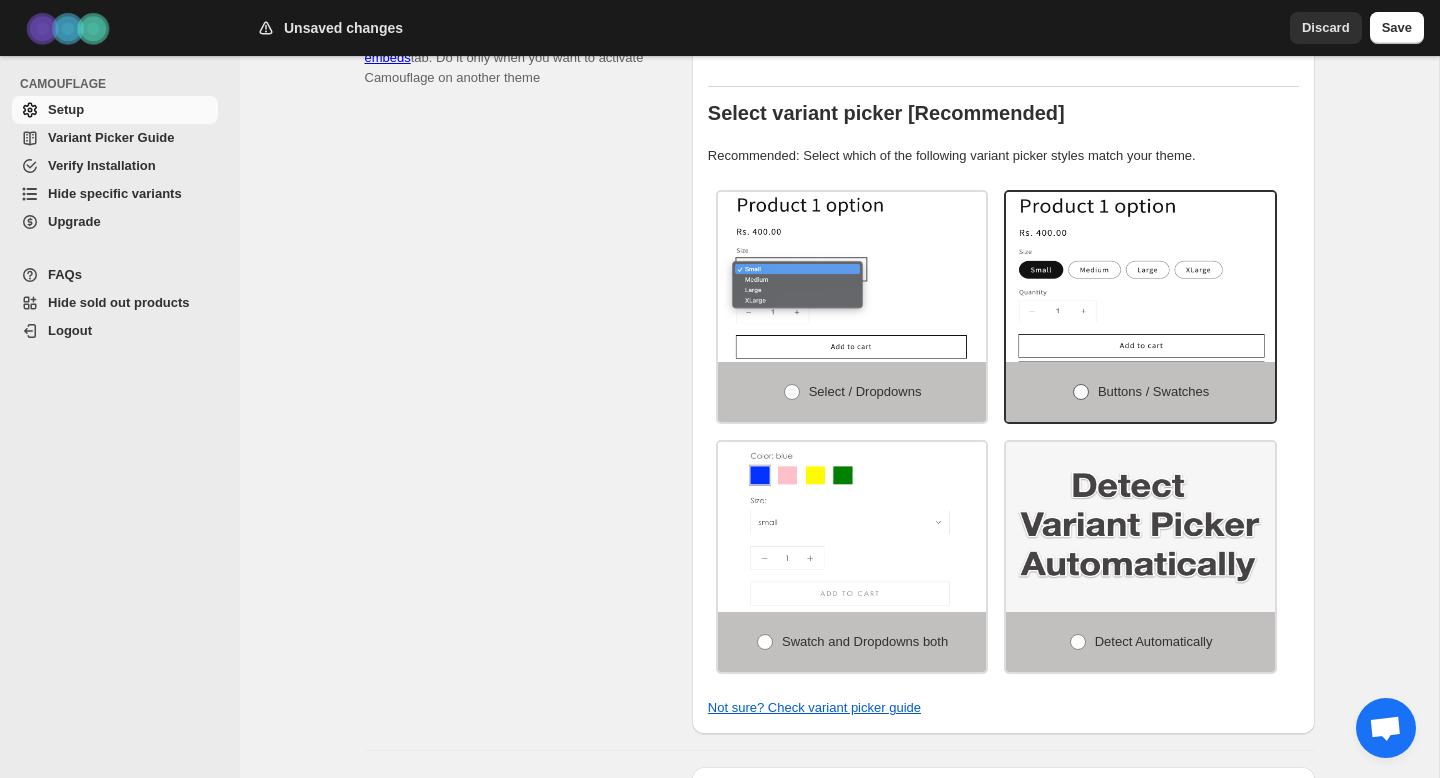 scroll, scrollTop: 425, scrollLeft: 0, axis: vertical 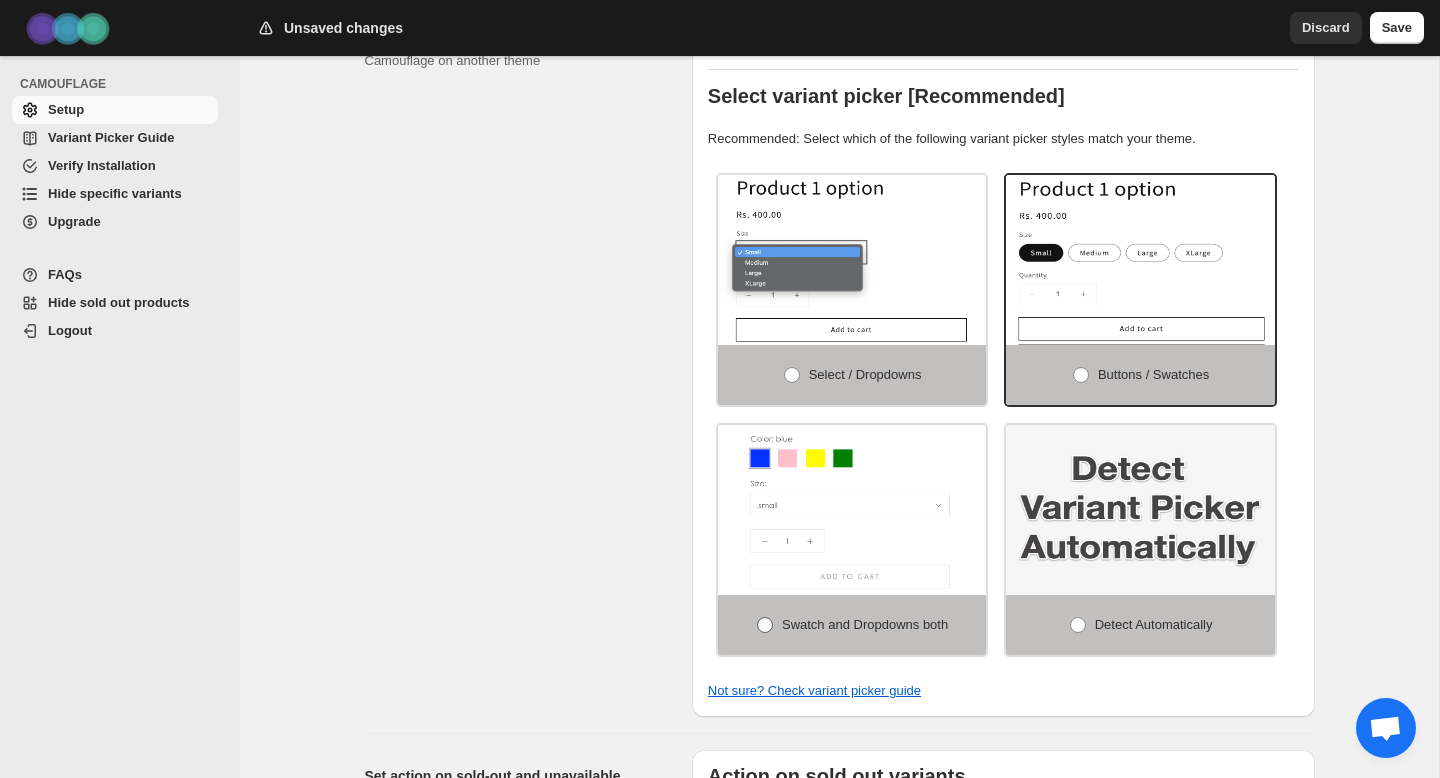 type on "**********" 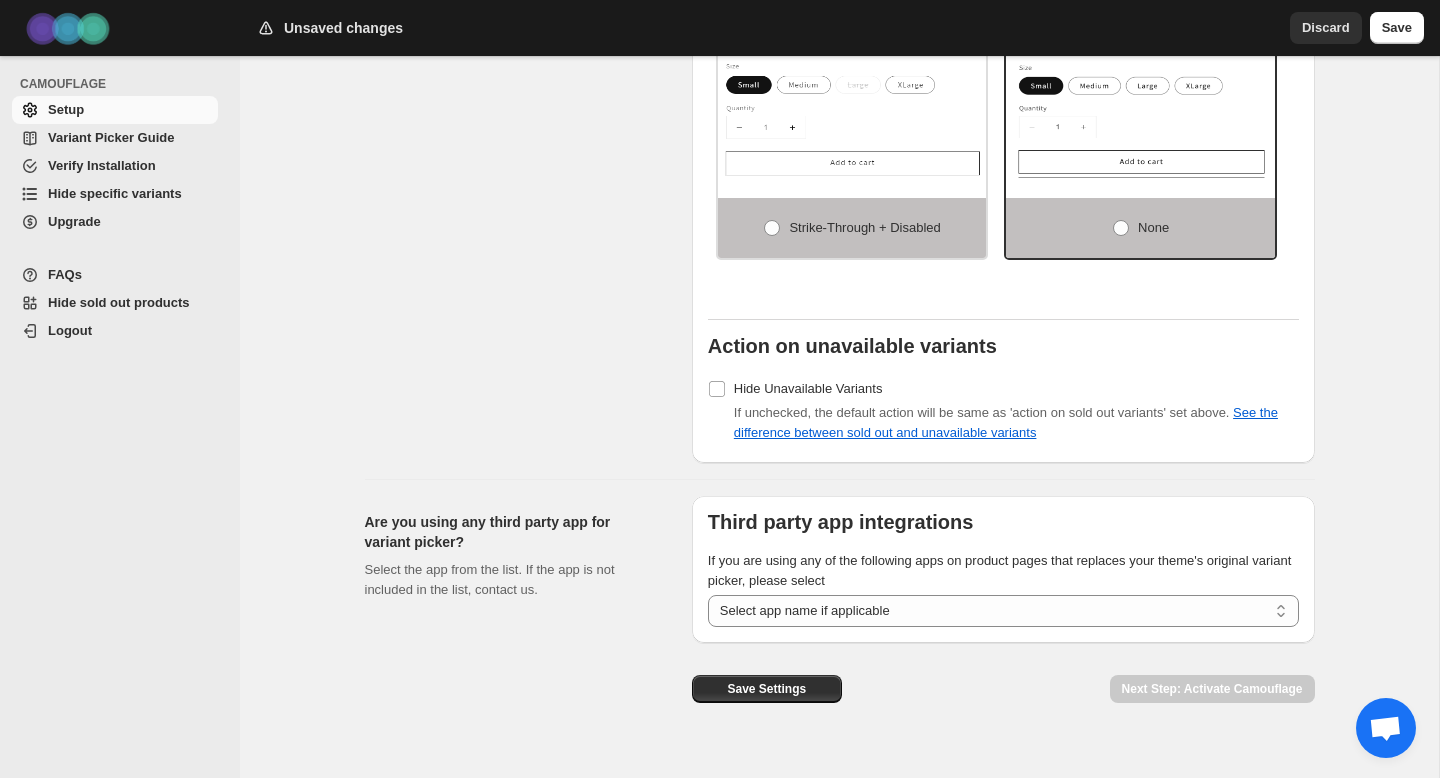 scroll, scrollTop: 1548, scrollLeft: 0, axis: vertical 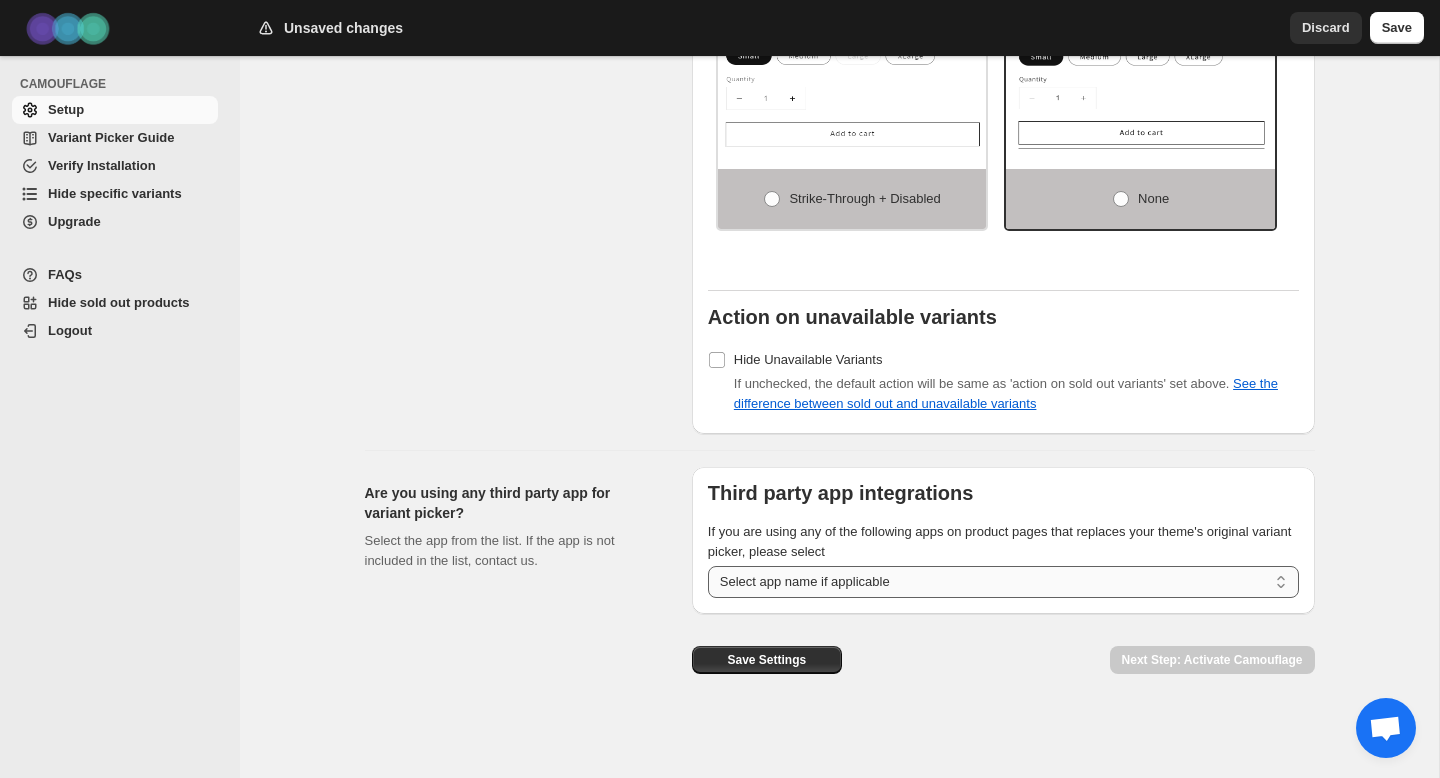 click on "**********" at bounding box center [1003, 582] 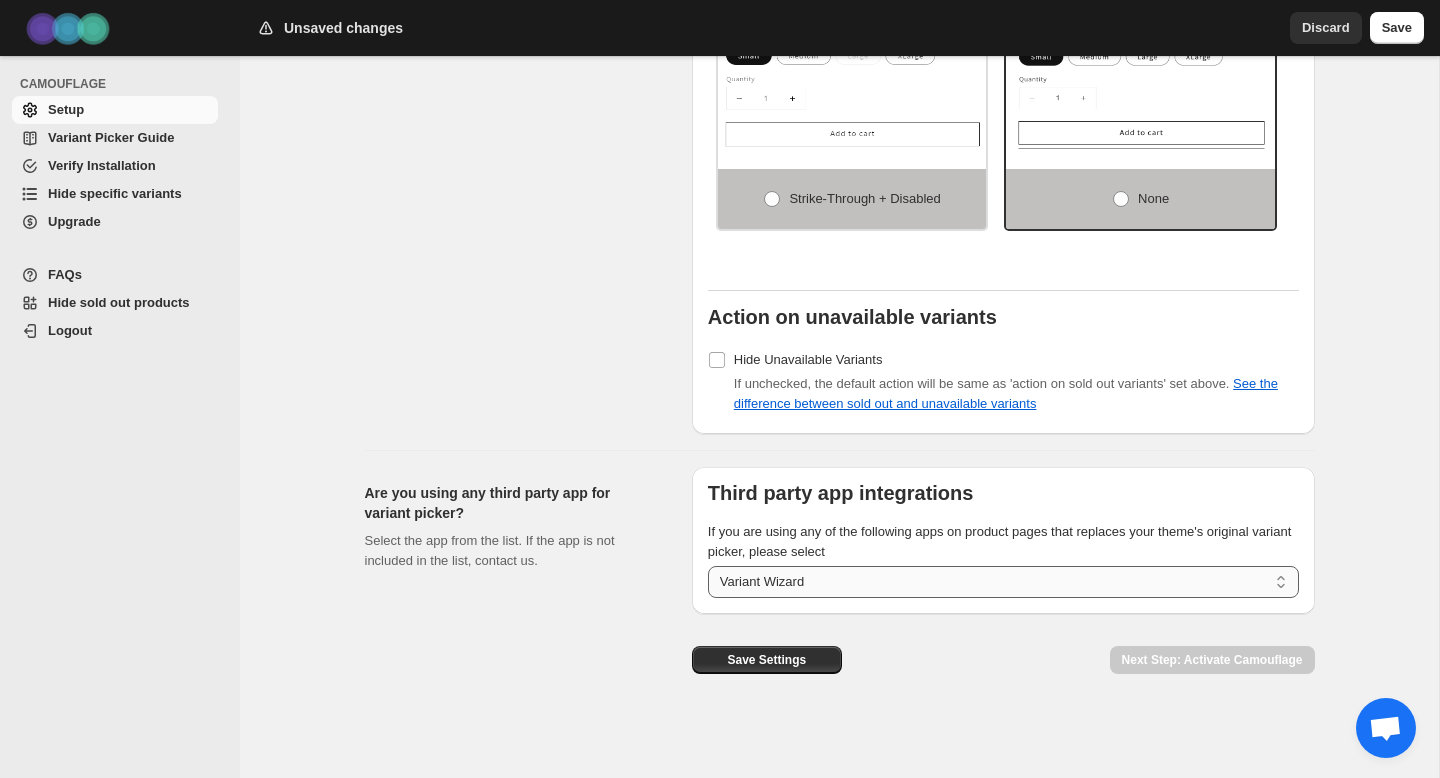 click on "**********" at bounding box center [1003, 582] 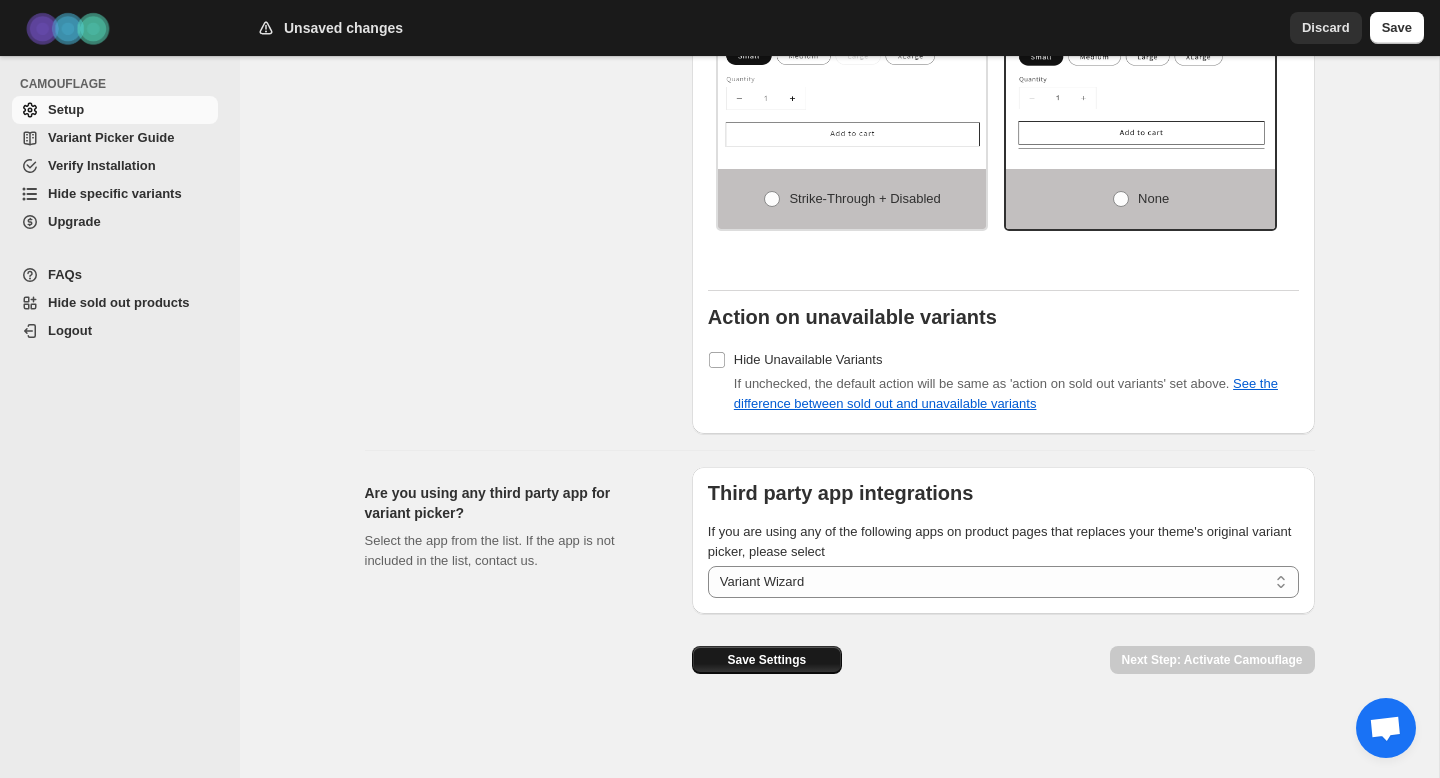 click on "Save Settings" at bounding box center [767, 660] 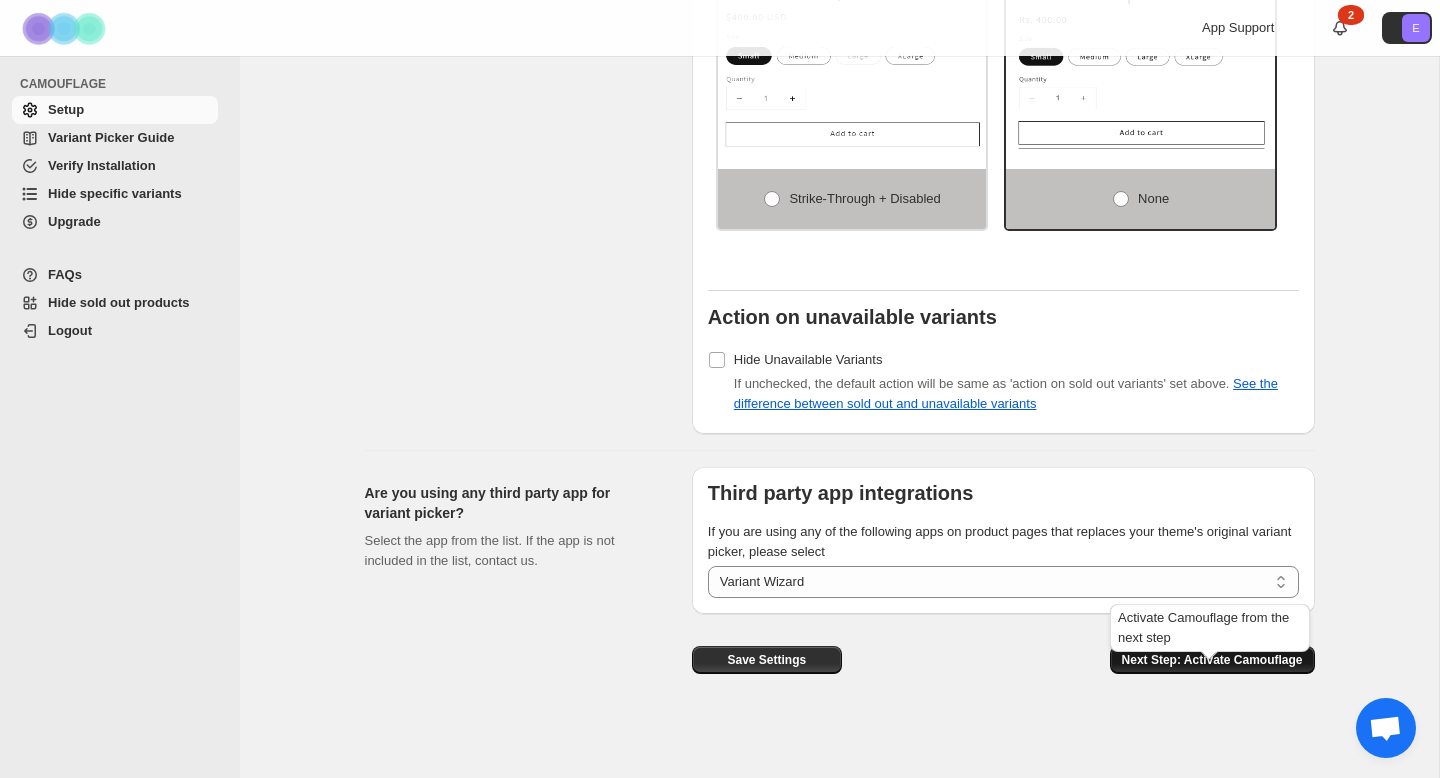 click on "Next Step: Activate Camouflage" at bounding box center [1212, 660] 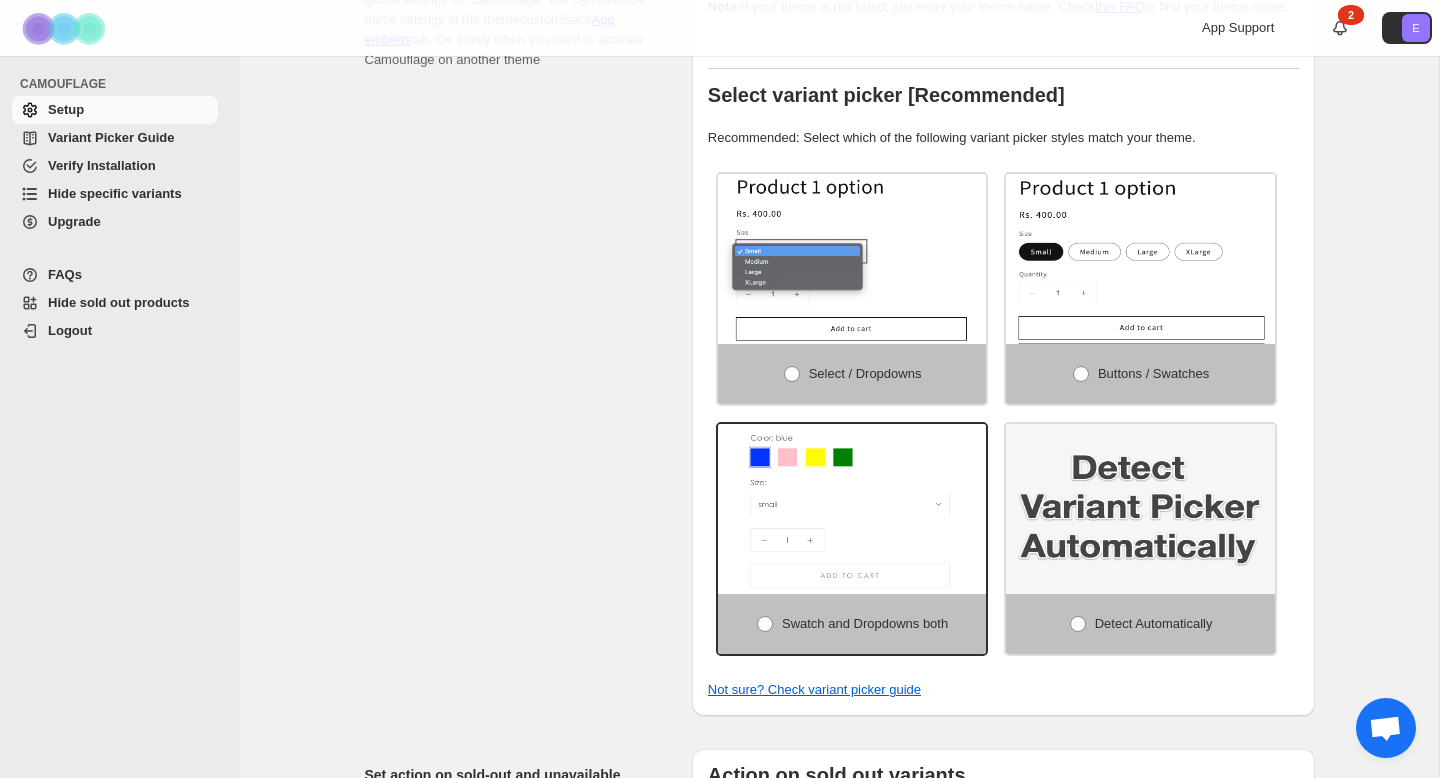 select on "**********" 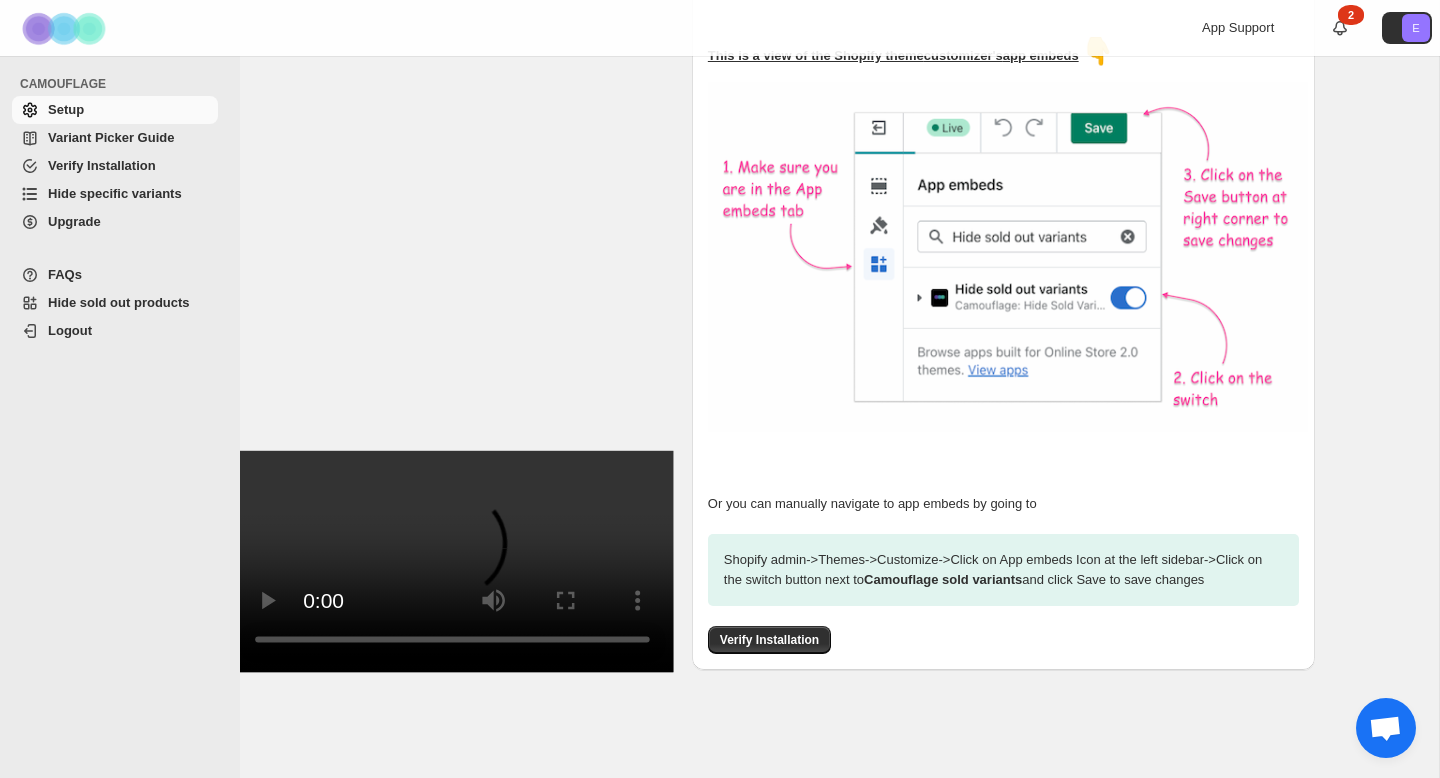 scroll, scrollTop: 421, scrollLeft: 0, axis: vertical 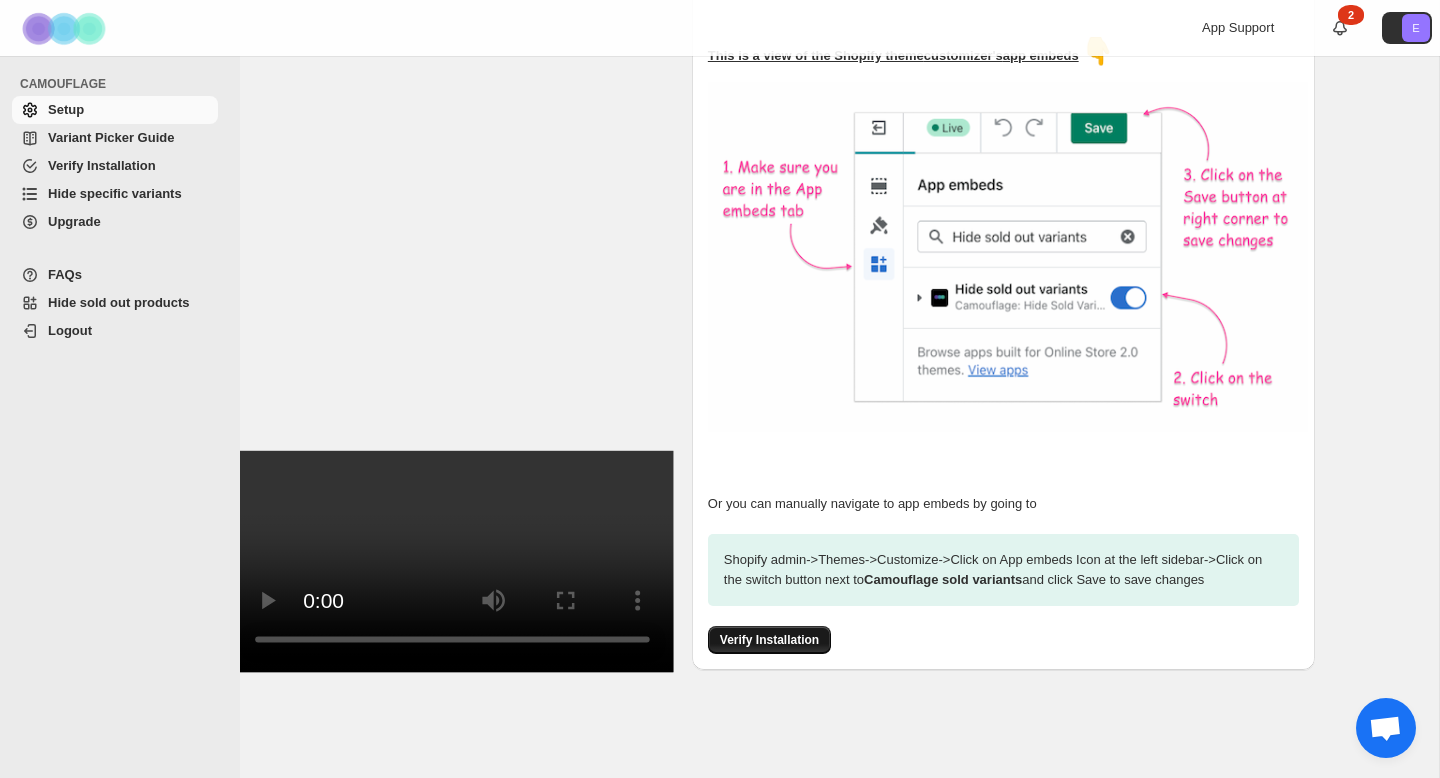 click on "Verify Installation" at bounding box center [769, 640] 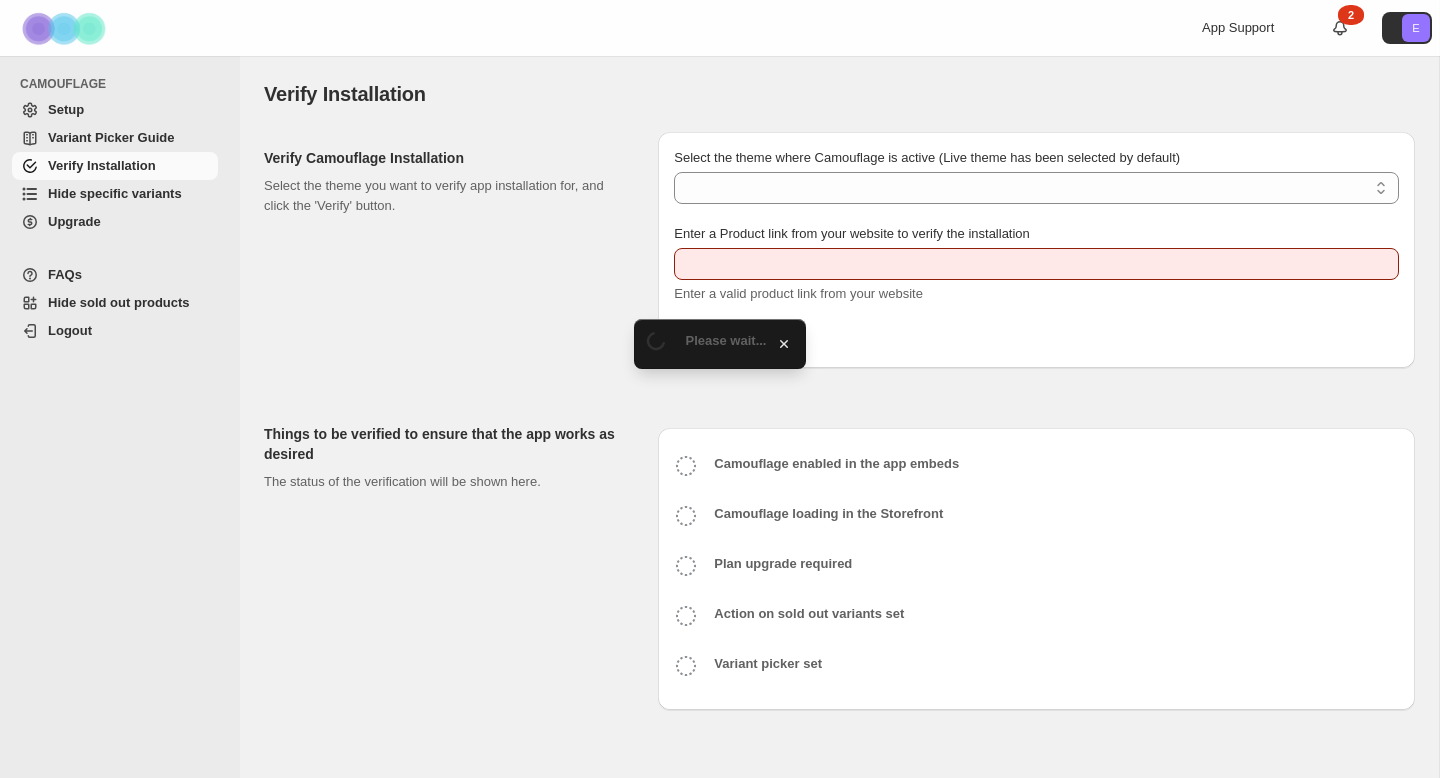scroll, scrollTop: 0, scrollLeft: 0, axis: both 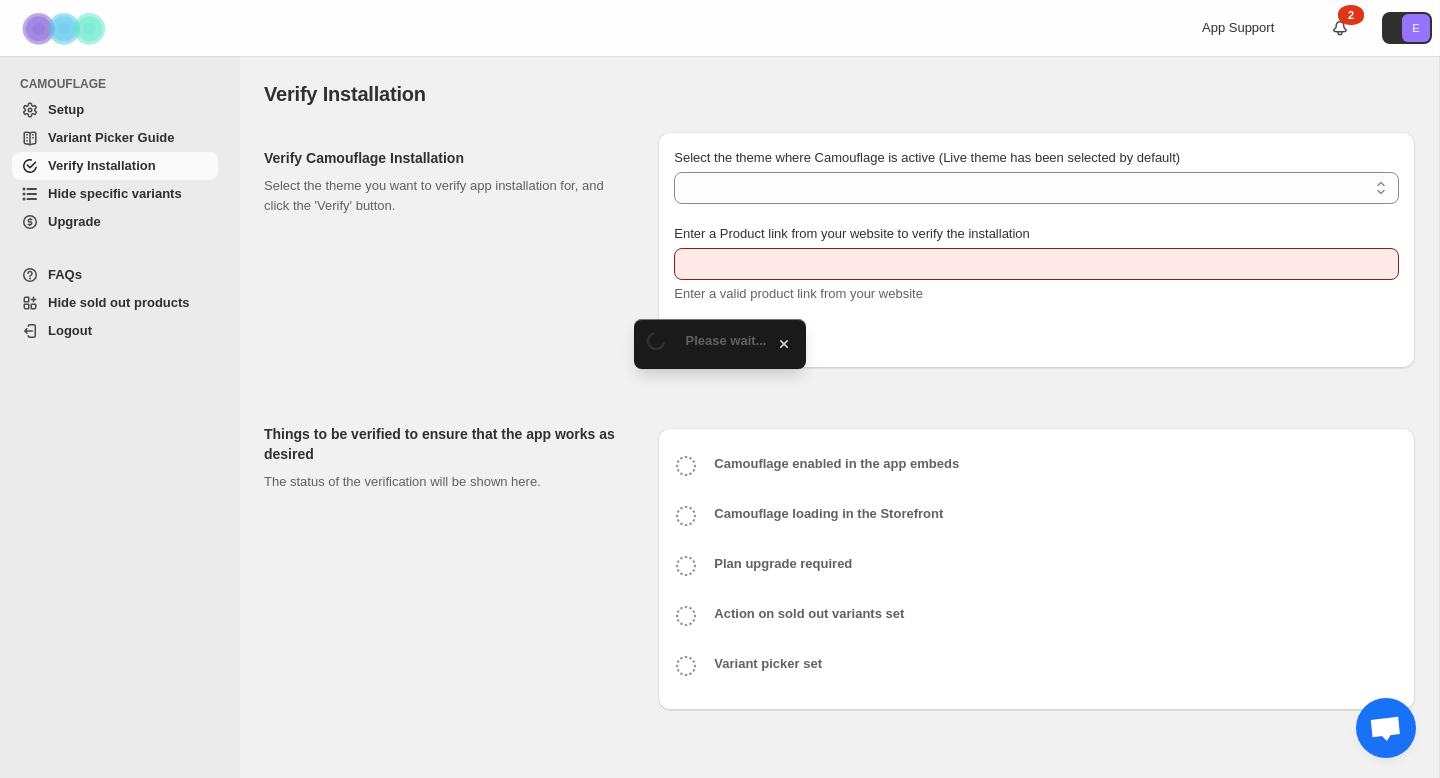 type on "**********" 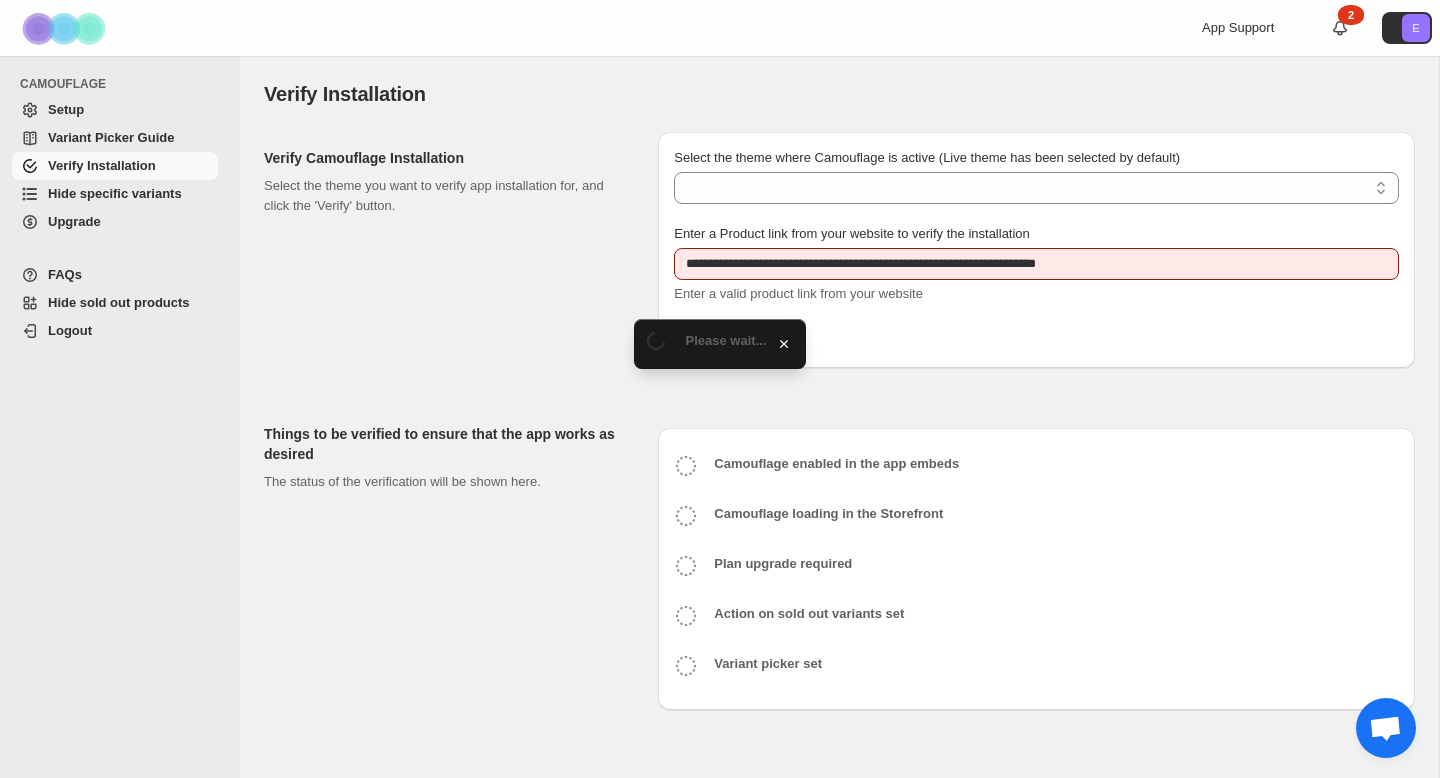 select on "**********" 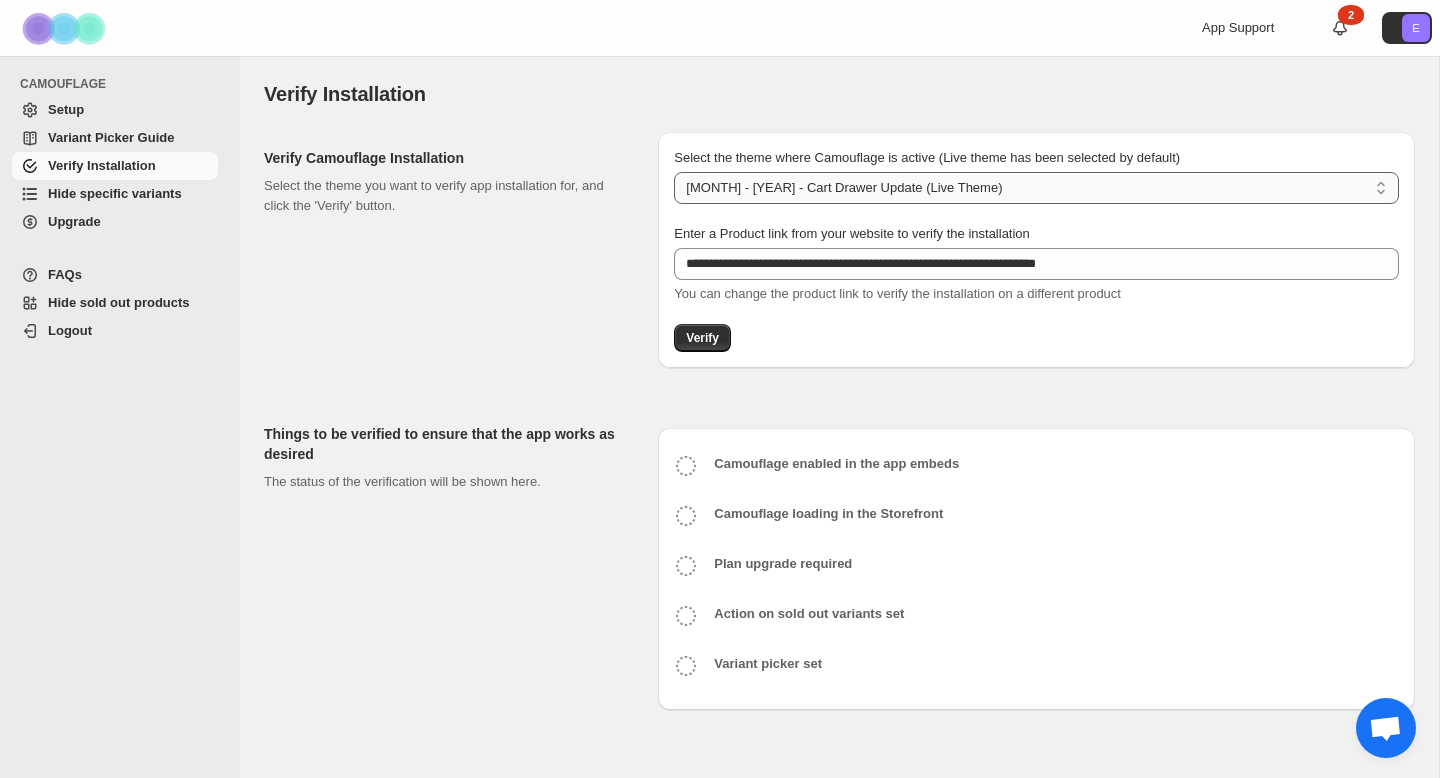 click on "**********" at bounding box center [1036, 188] 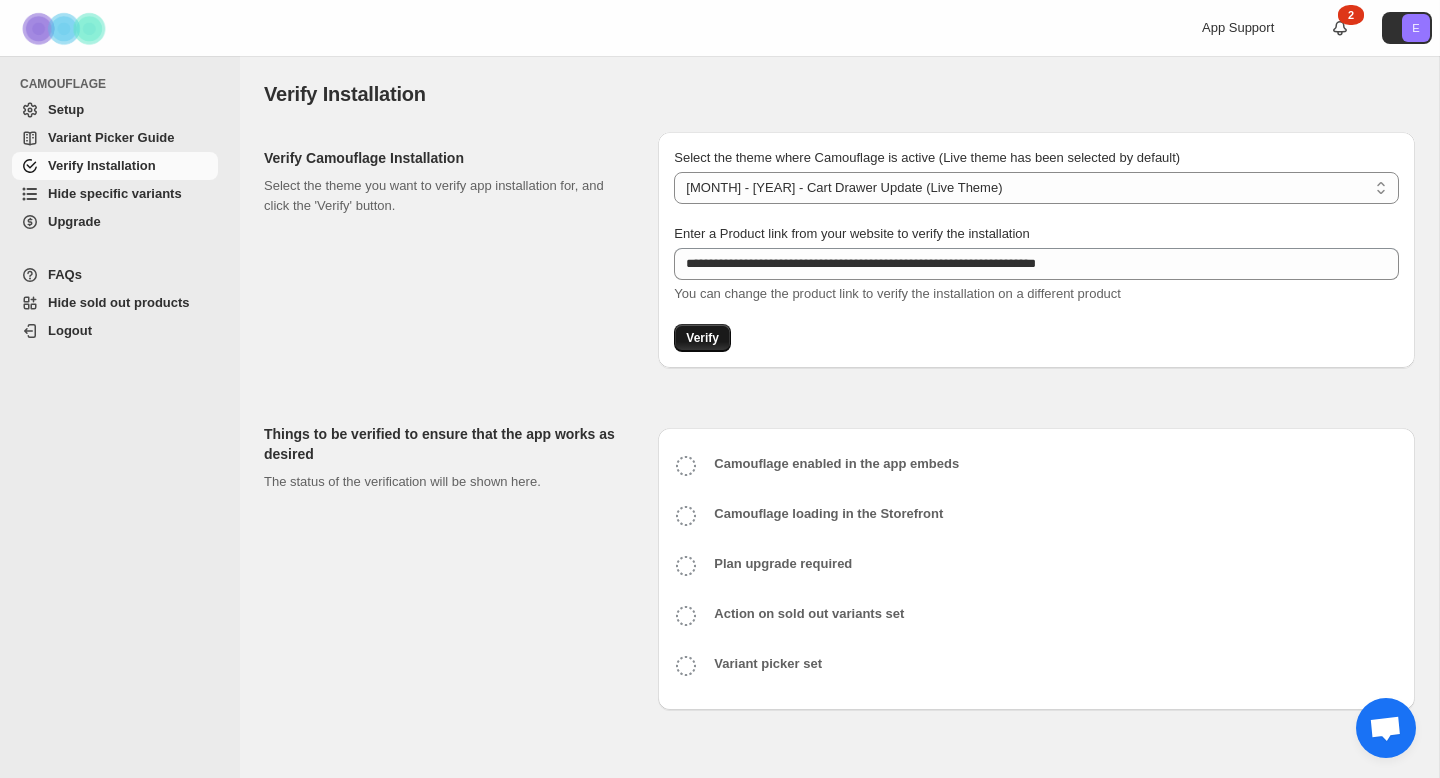 click on "Verify" at bounding box center (702, 338) 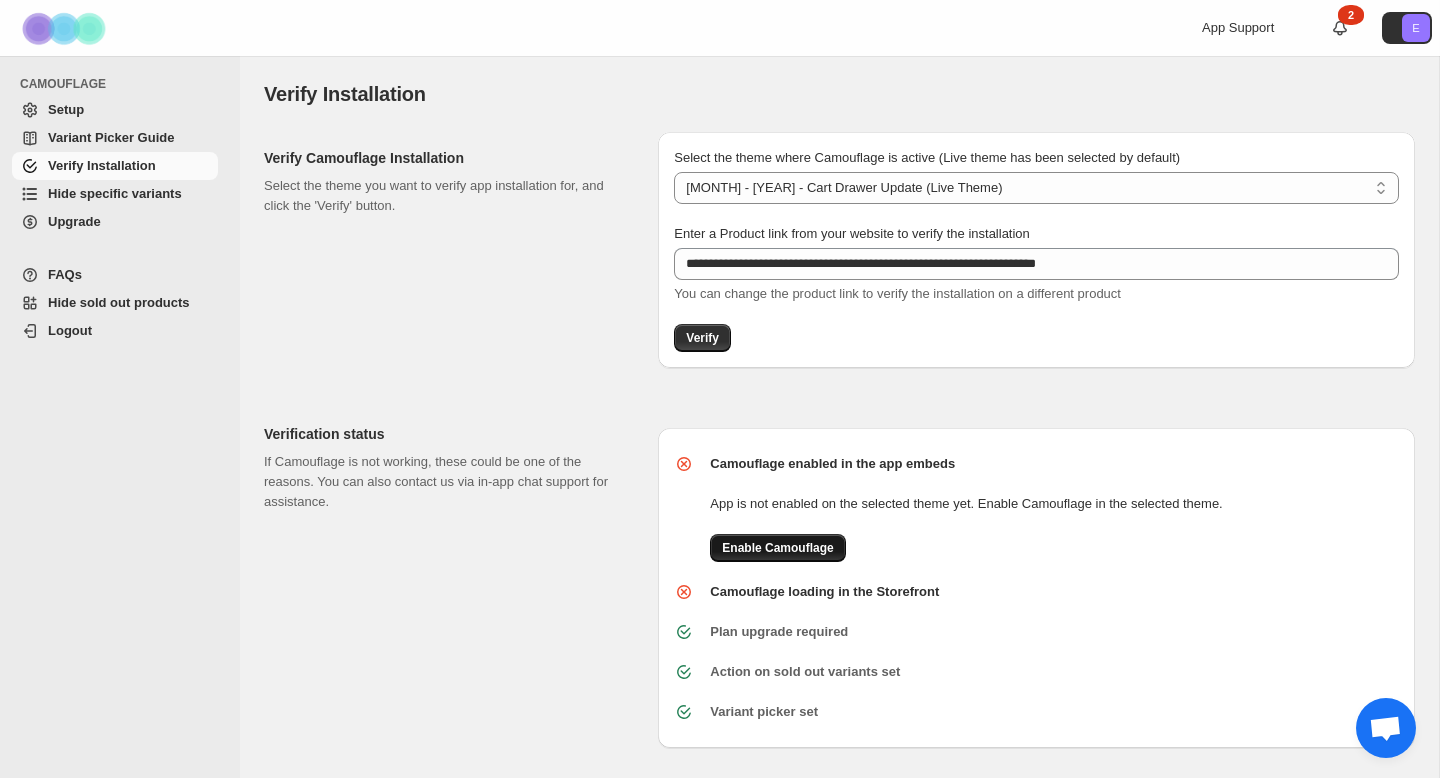 click on "Enable Camouflage" at bounding box center [777, 548] 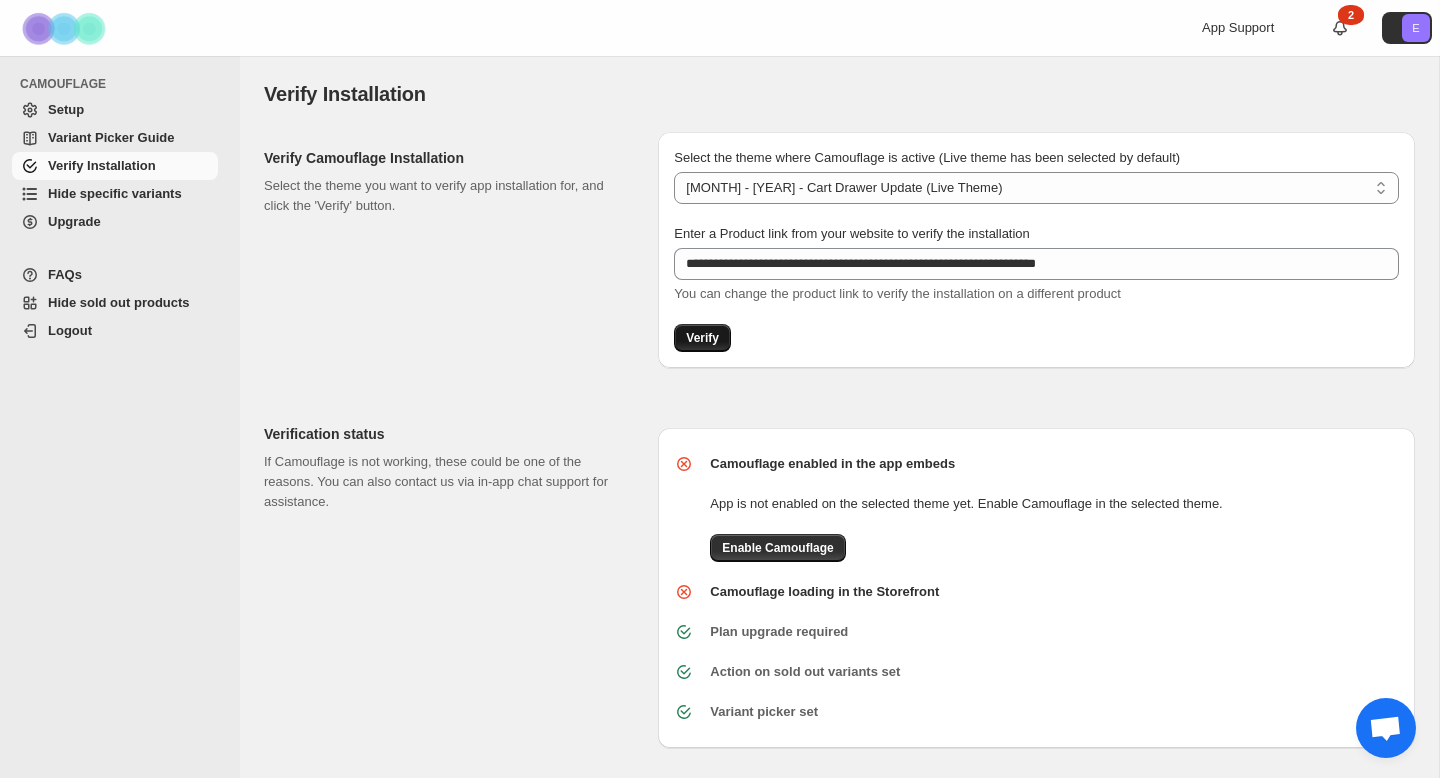 click on "Verify" at bounding box center (702, 338) 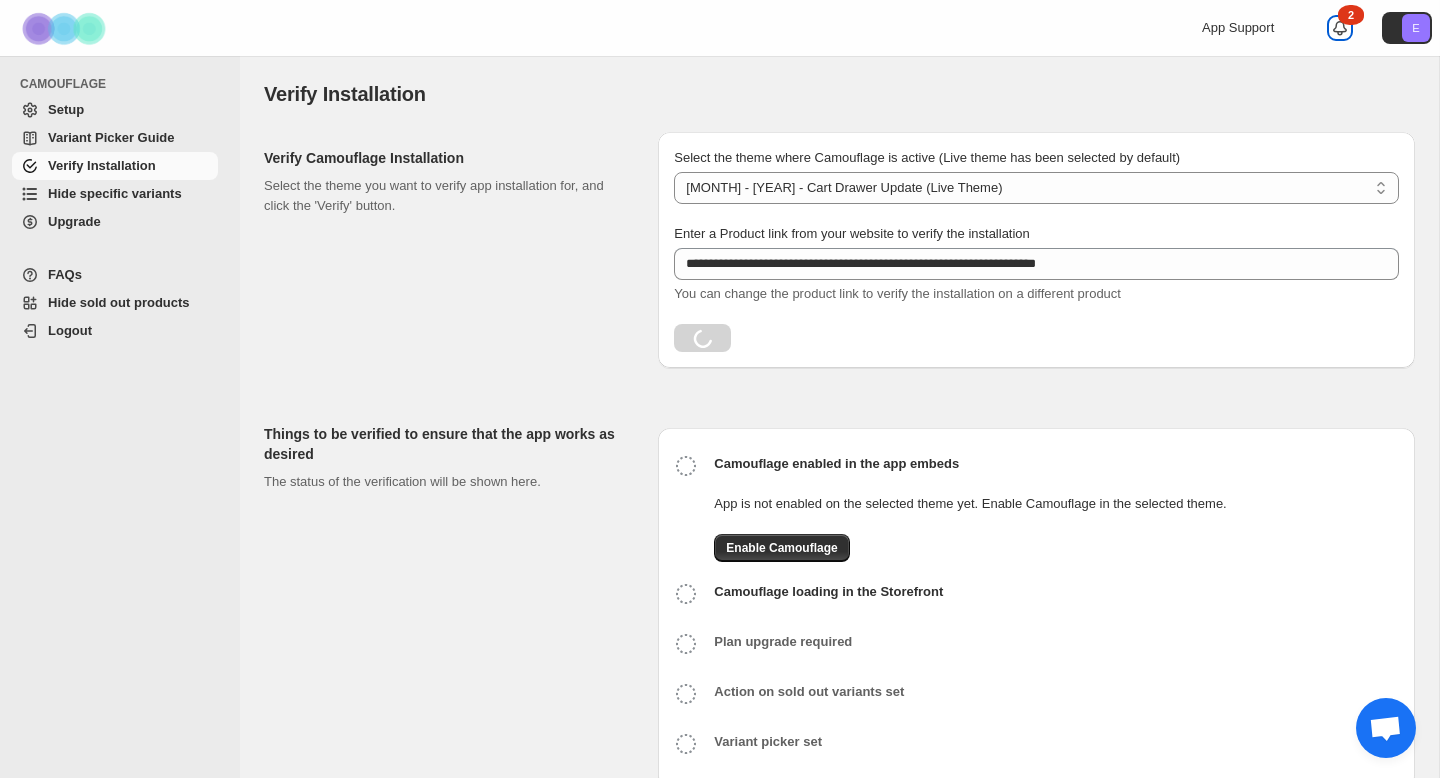 click 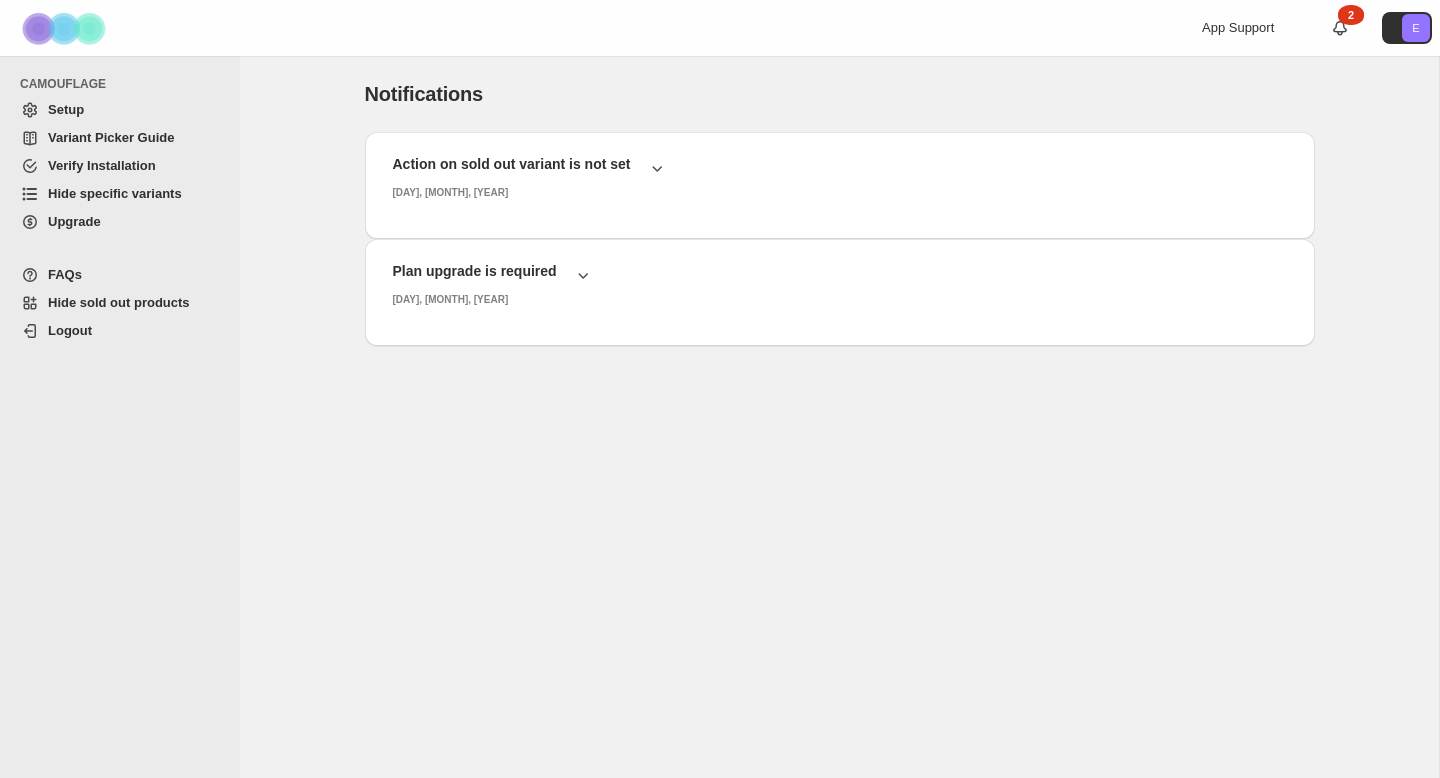 scroll, scrollTop: 0, scrollLeft: 0, axis: both 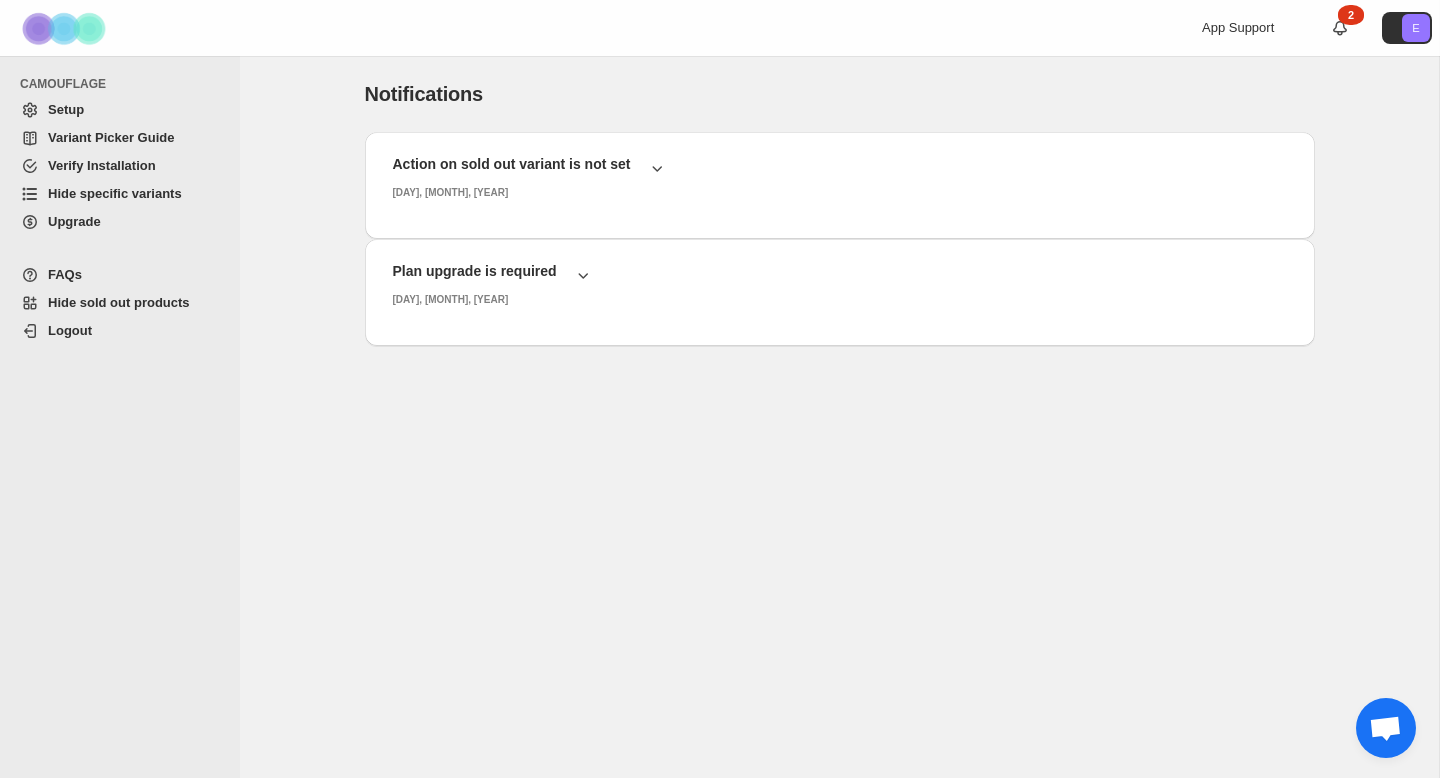 click on "Verify Installation" at bounding box center (102, 165) 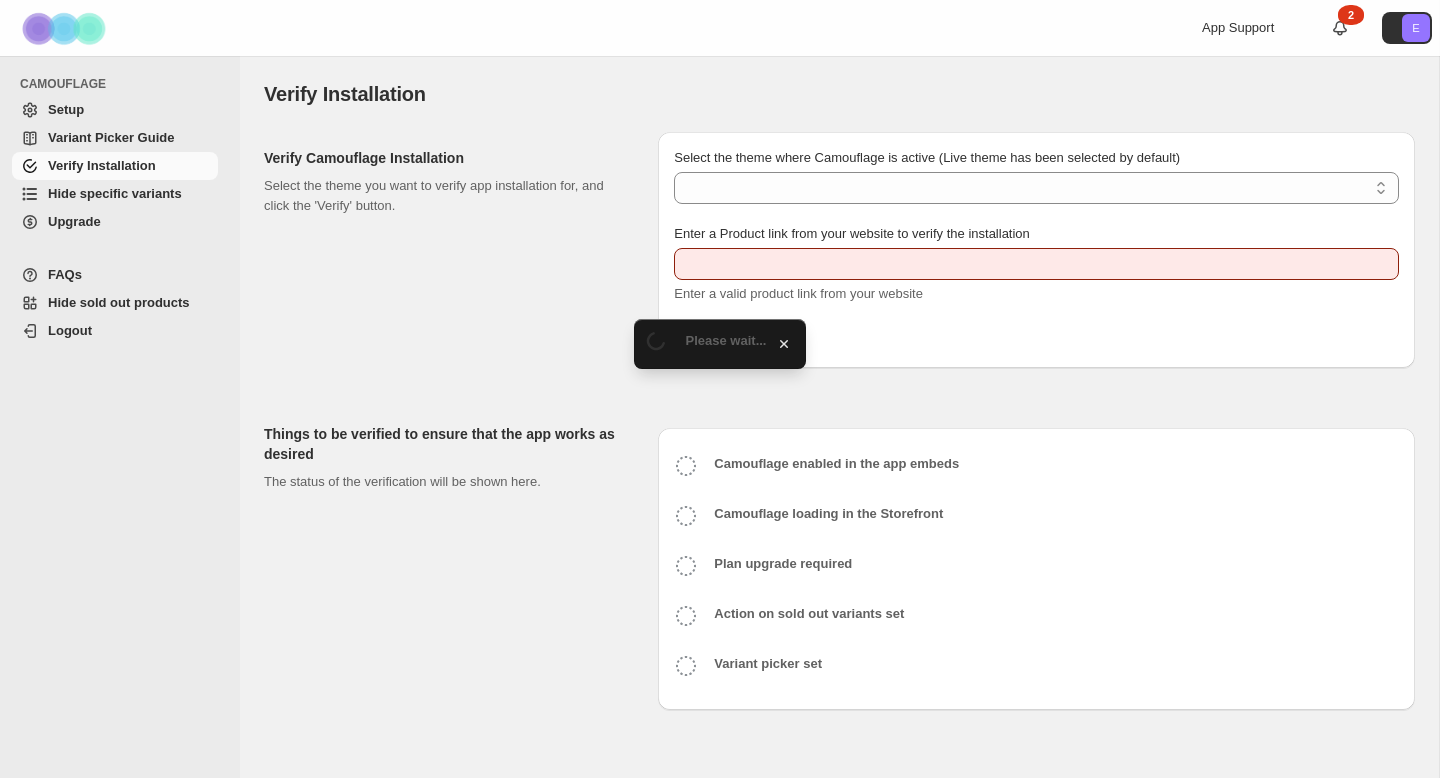 scroll, scrollTop: 0, scrollLeft: 0, axis: both 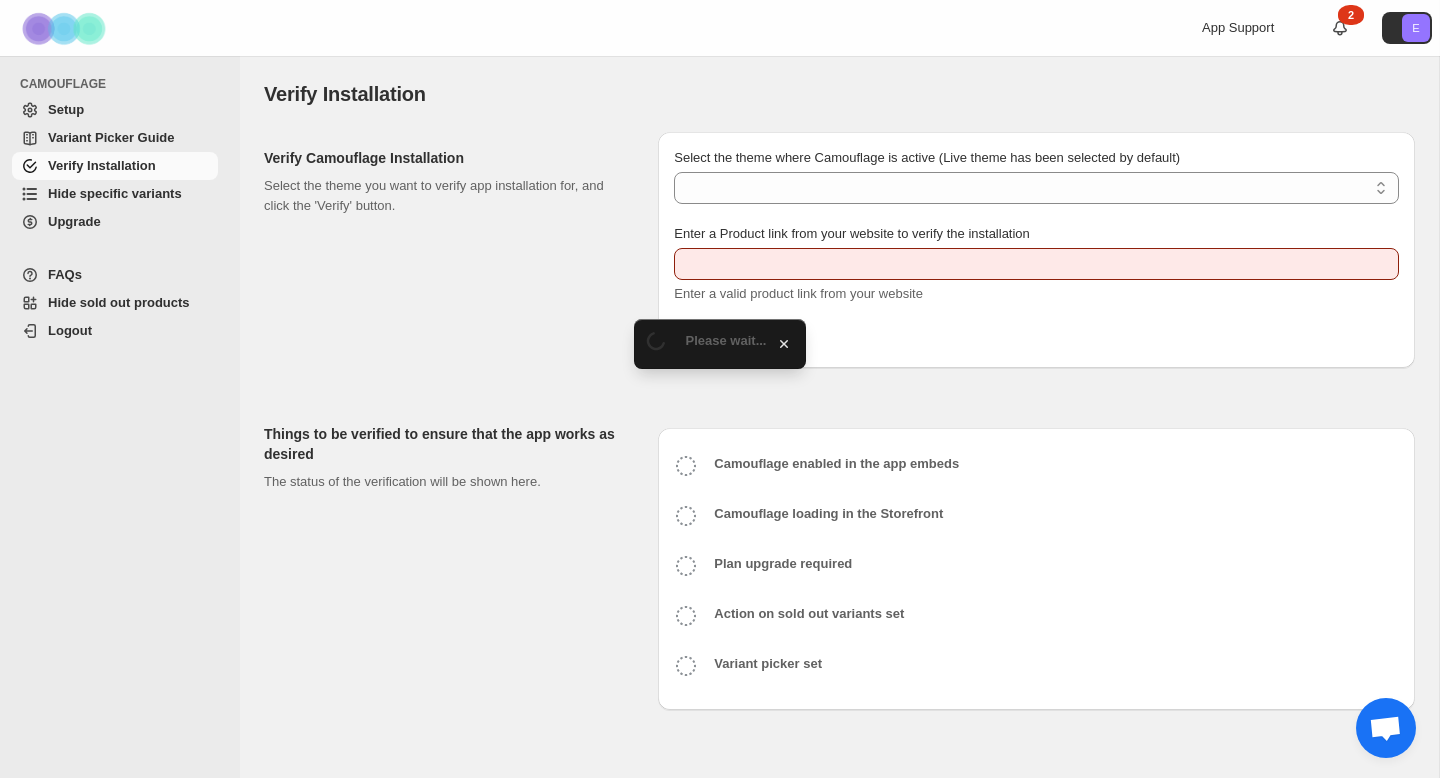 type on "**********" 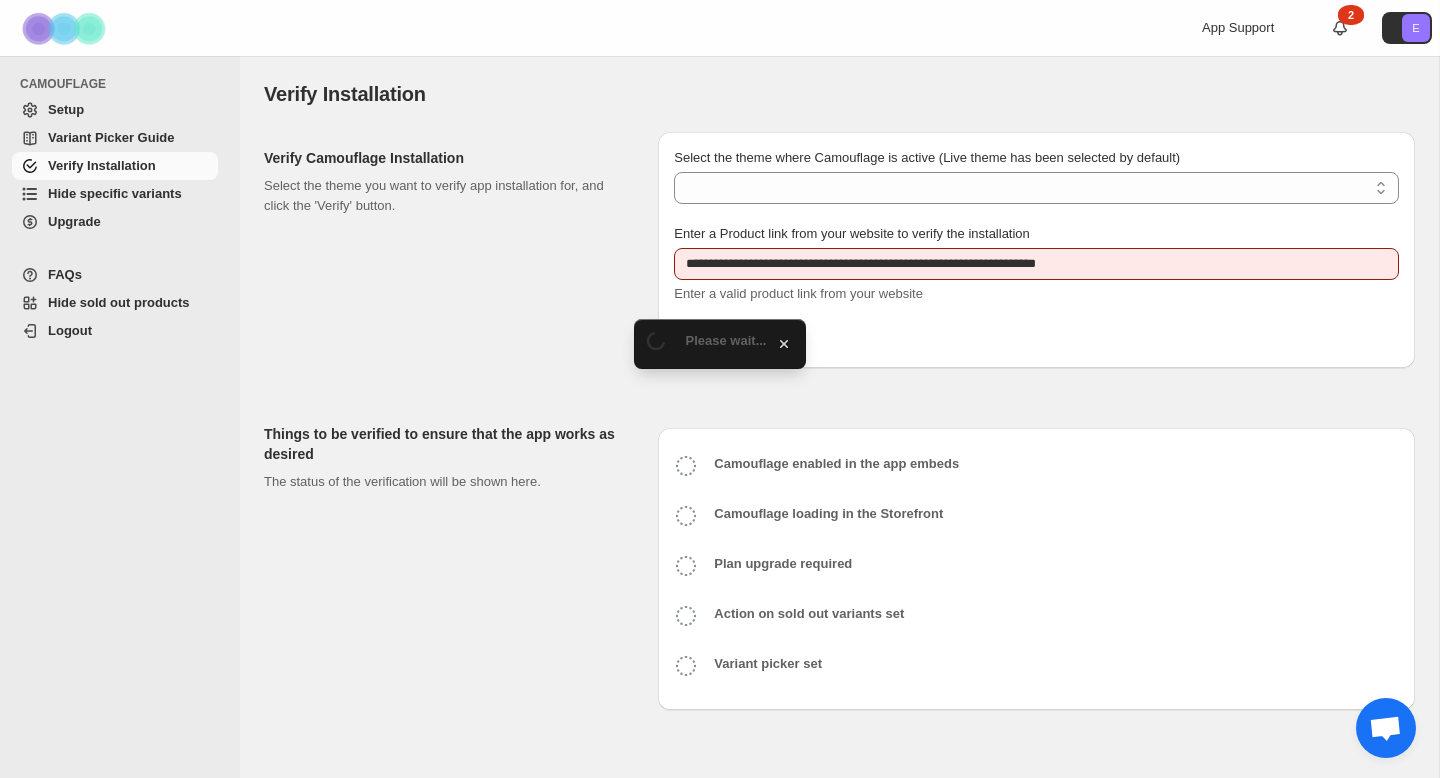 select on "**********" 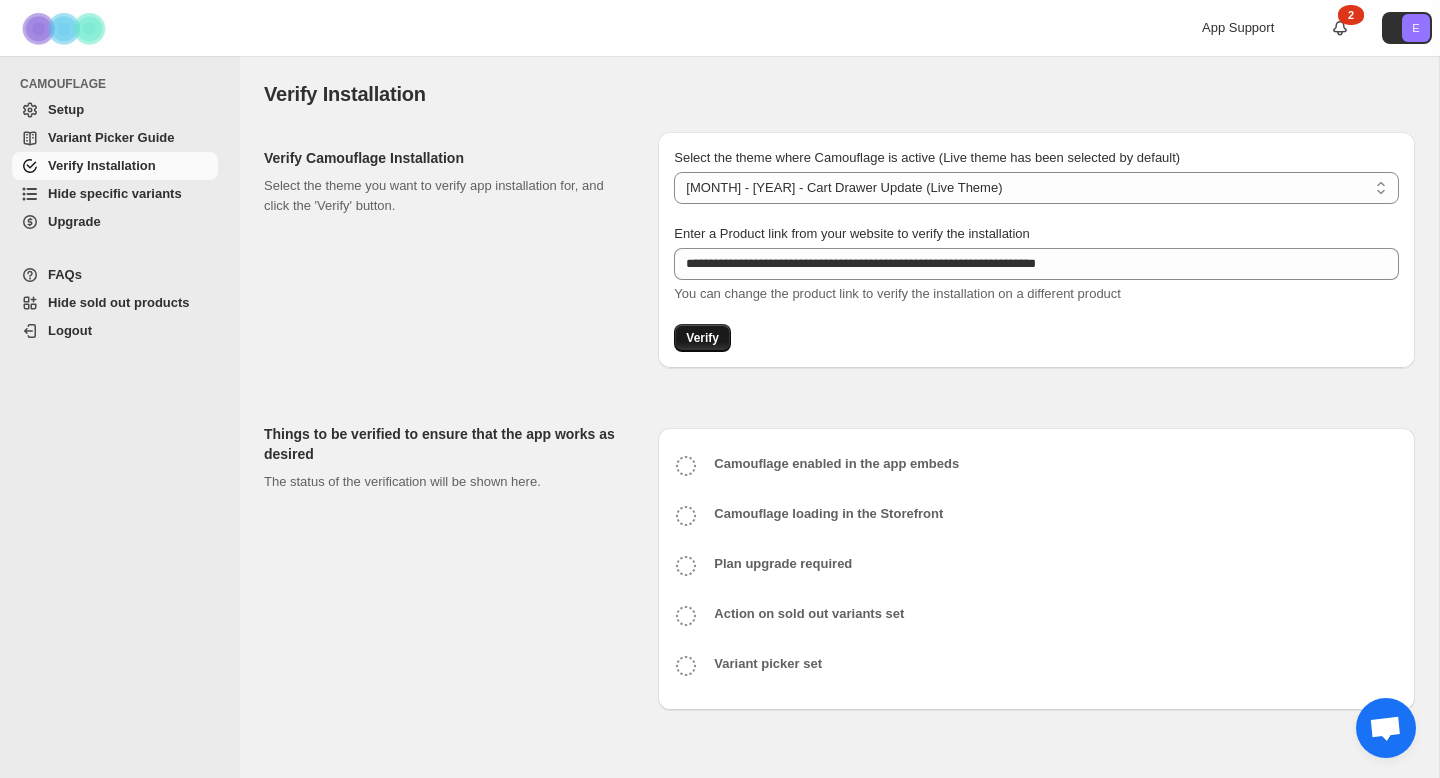 click on "Verify" at bounding box center (702, 338) 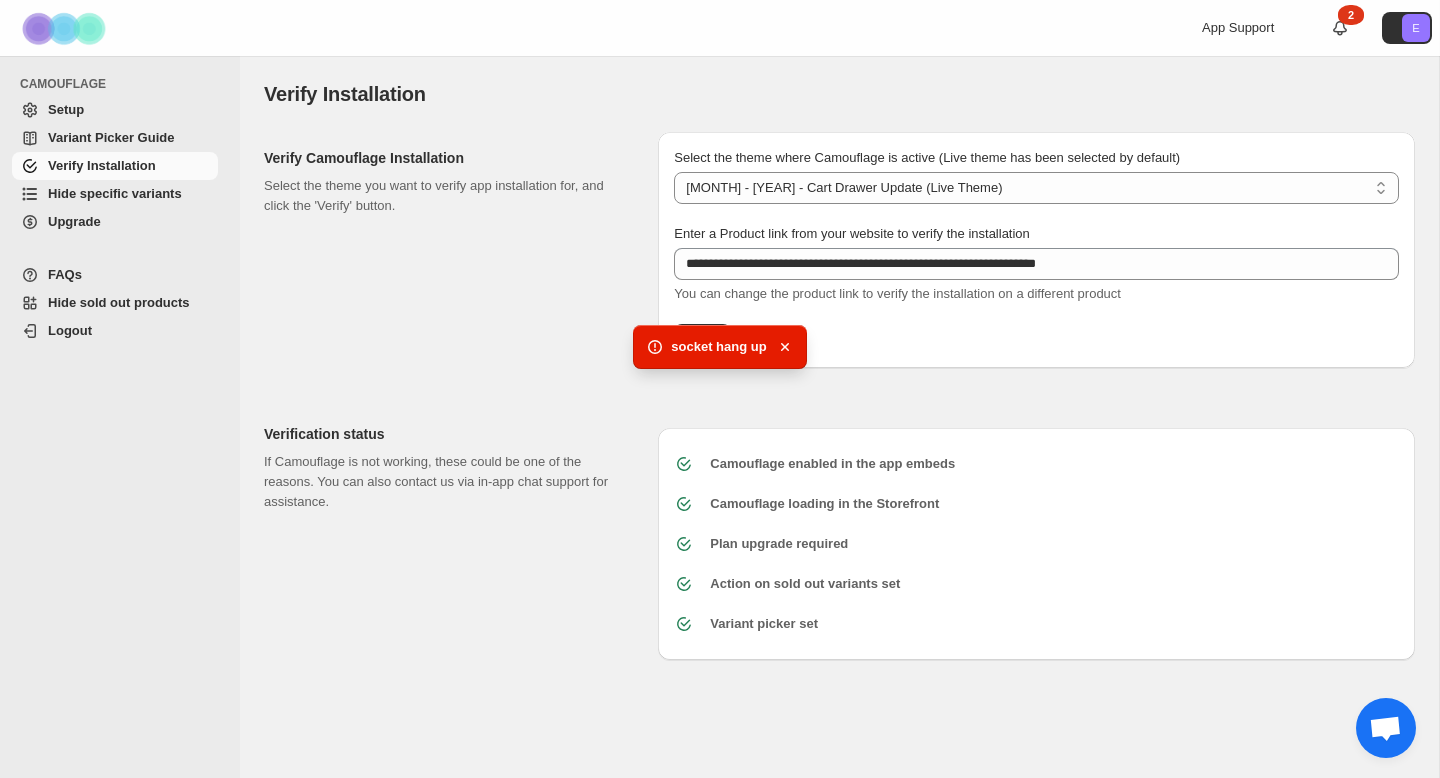 click on "Hide specific variants" at bounding box center [115, 193] 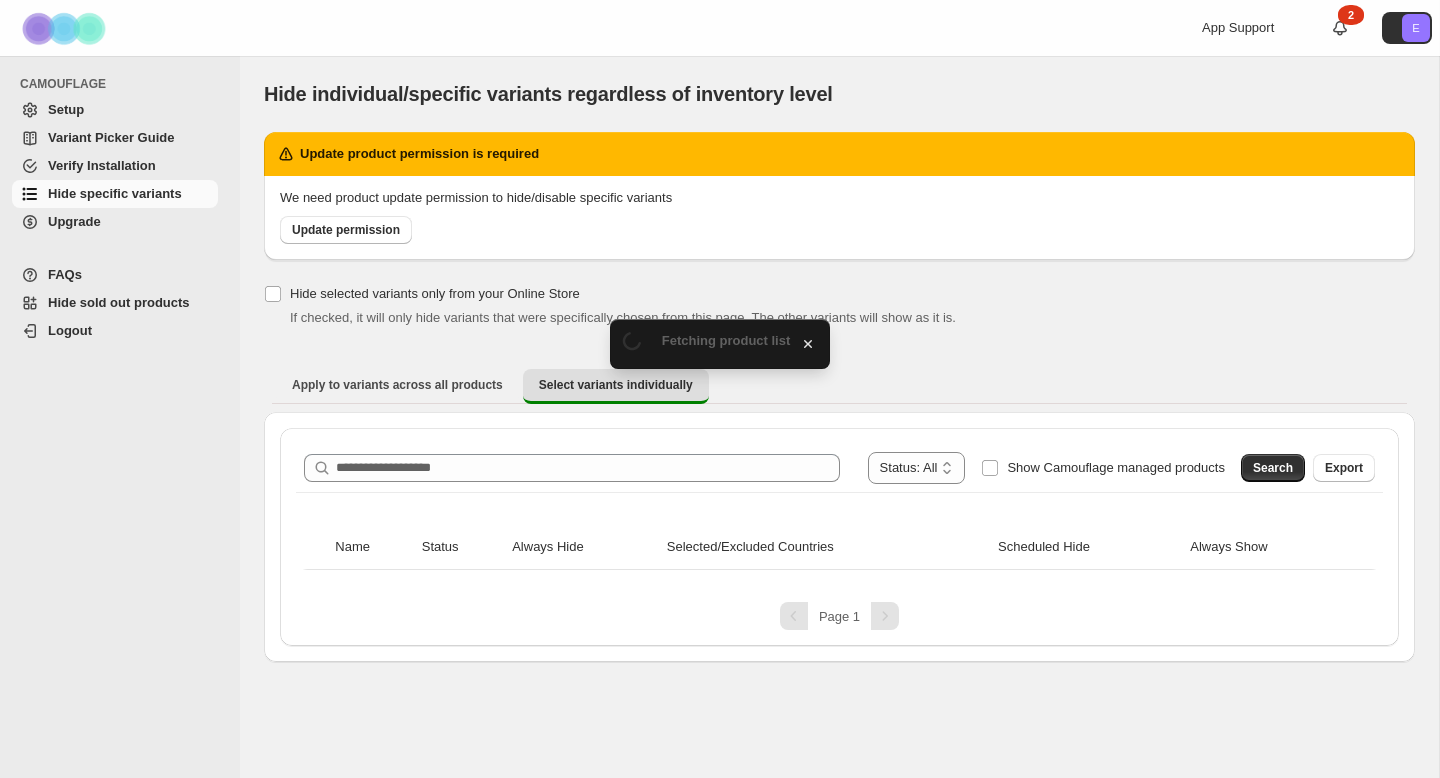 scroll, scrollTop: 0, scrollLeft: 0, axis: both 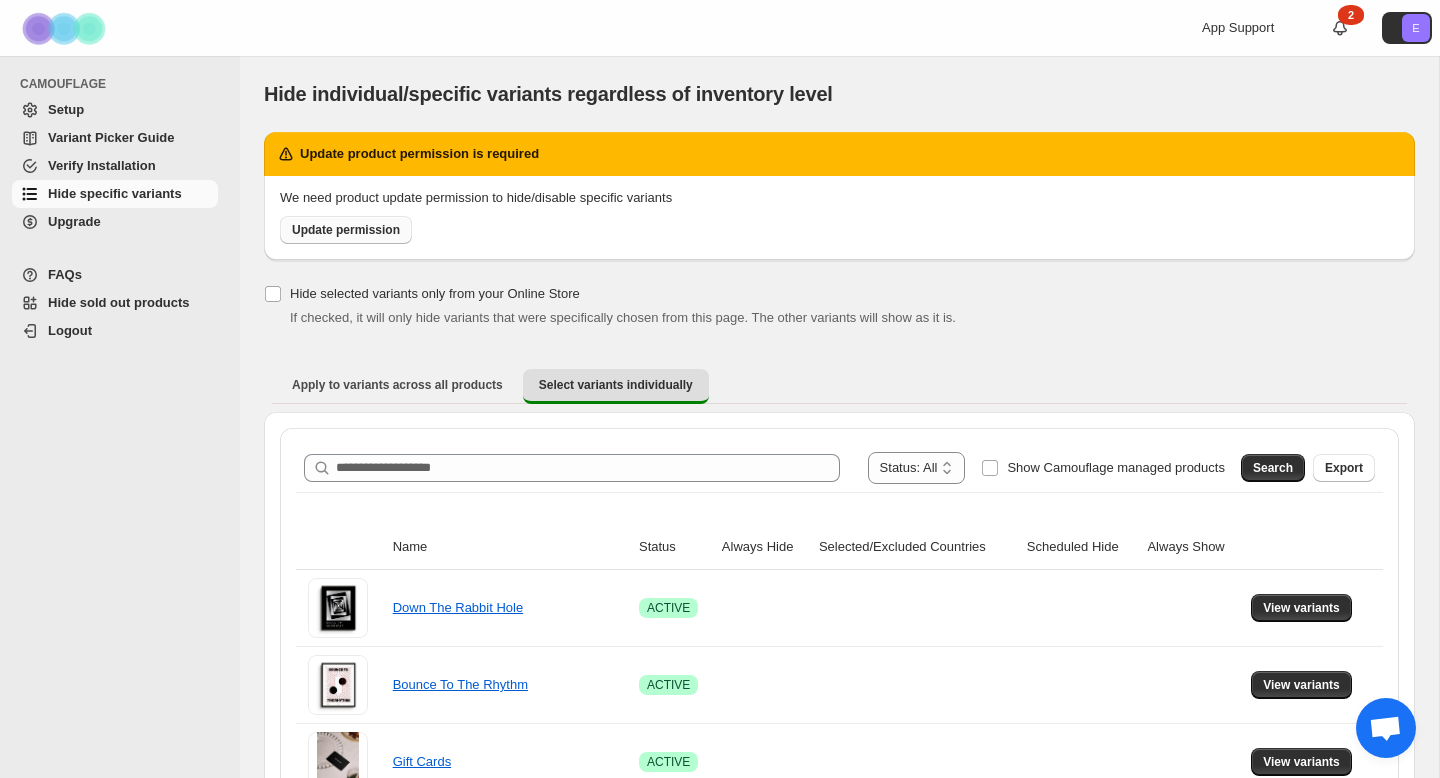 click on "Update permission" at bounding box center [346, 230] 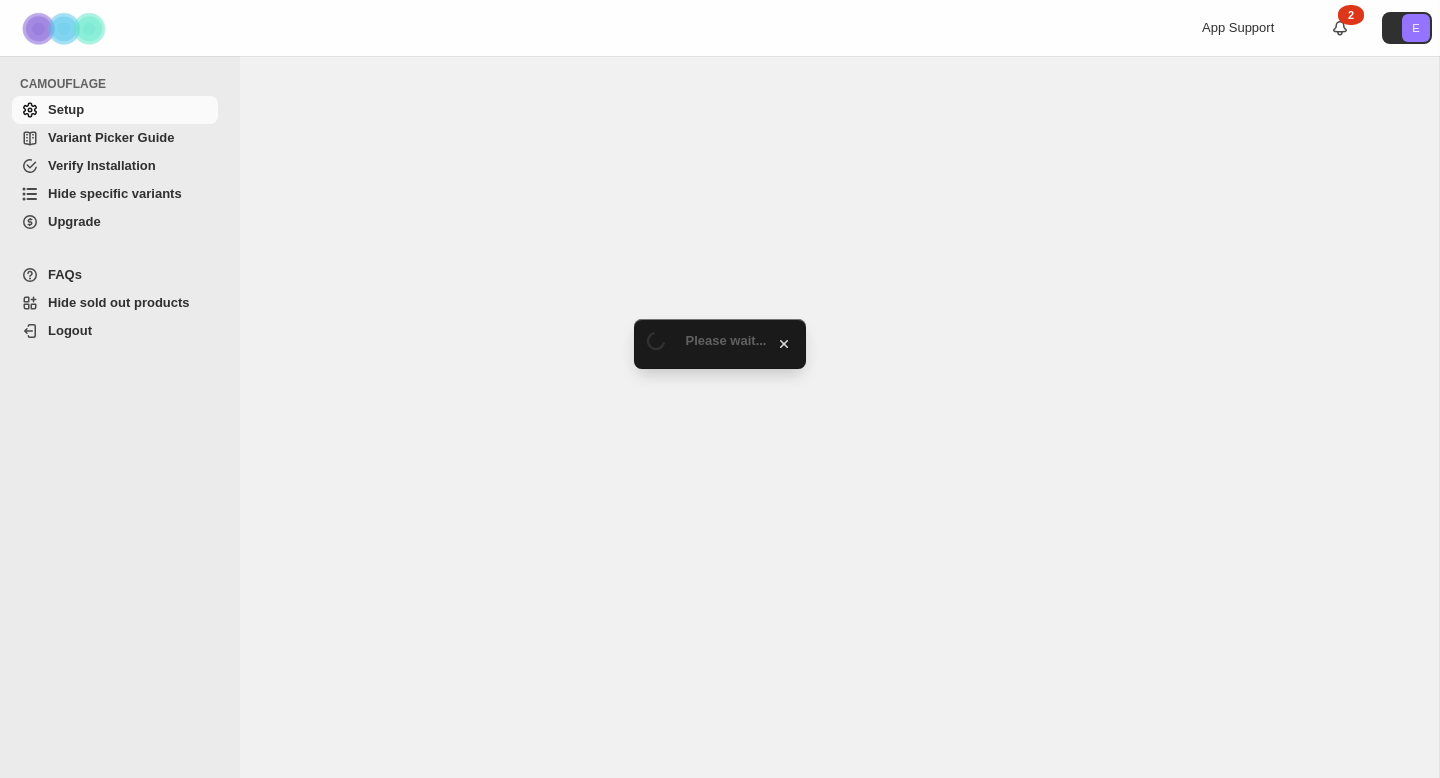 scroll, scrollTop: 0, scrollLeft: 0, axis: both 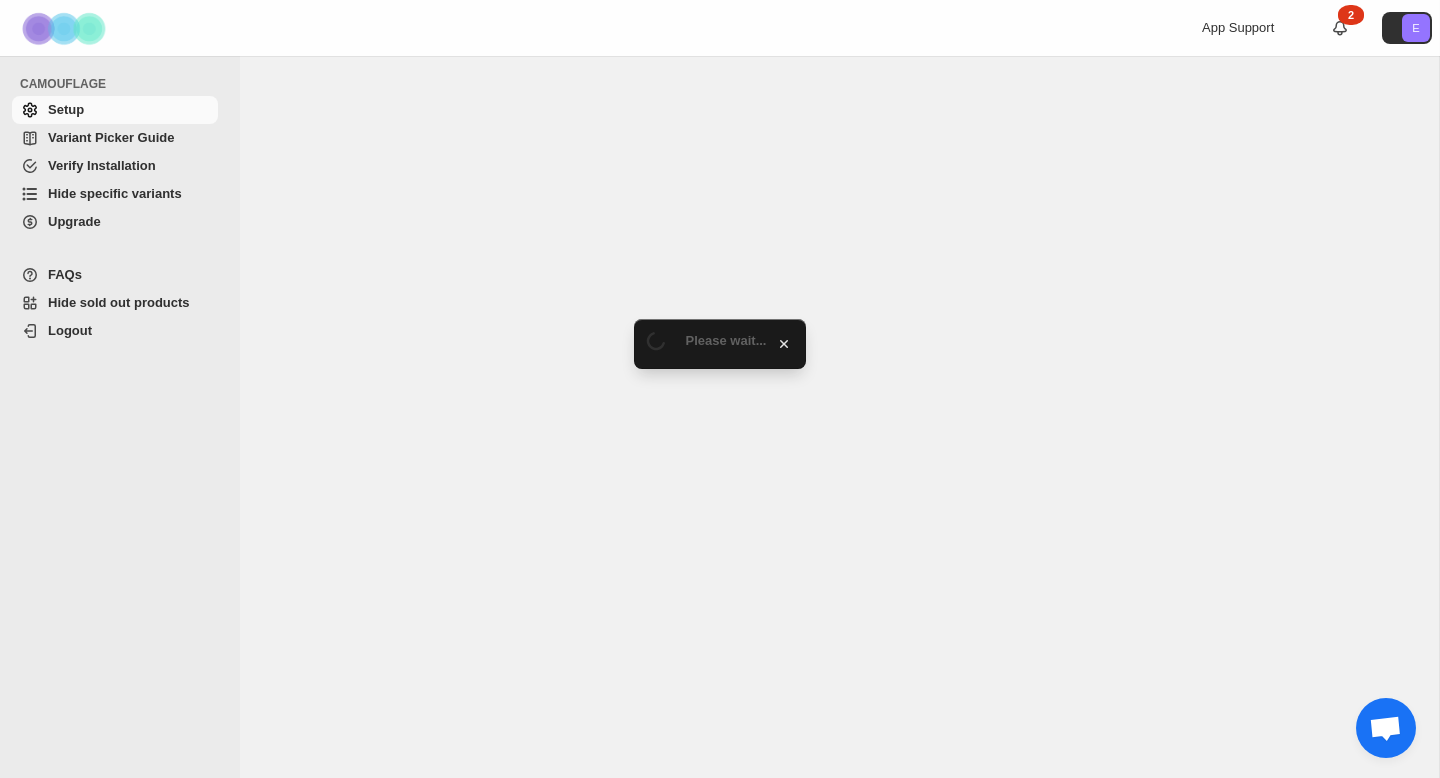 click on "Hide specific variants" at bounding box center [115, 193] 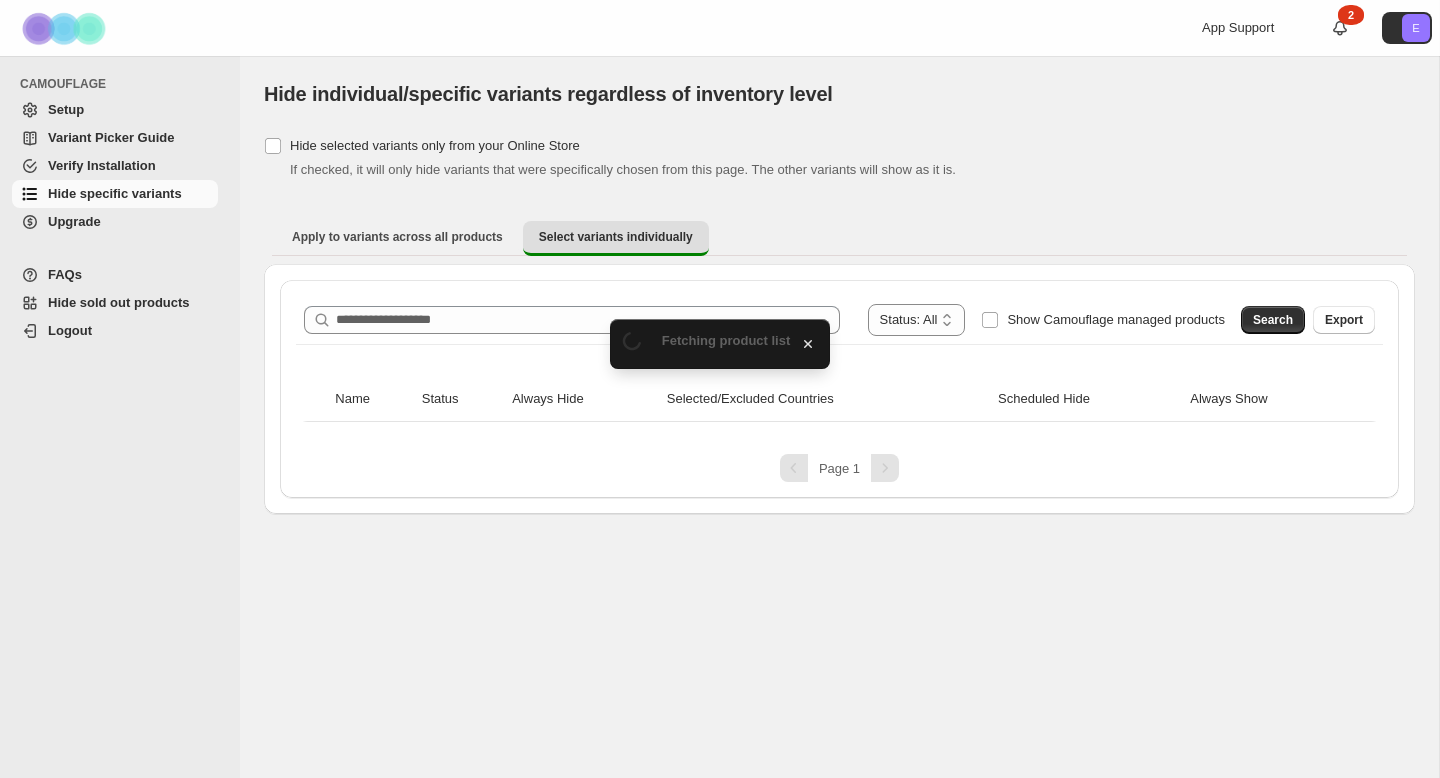 scroll, scrollTop: 0, scrollLeft: 0, axis: both 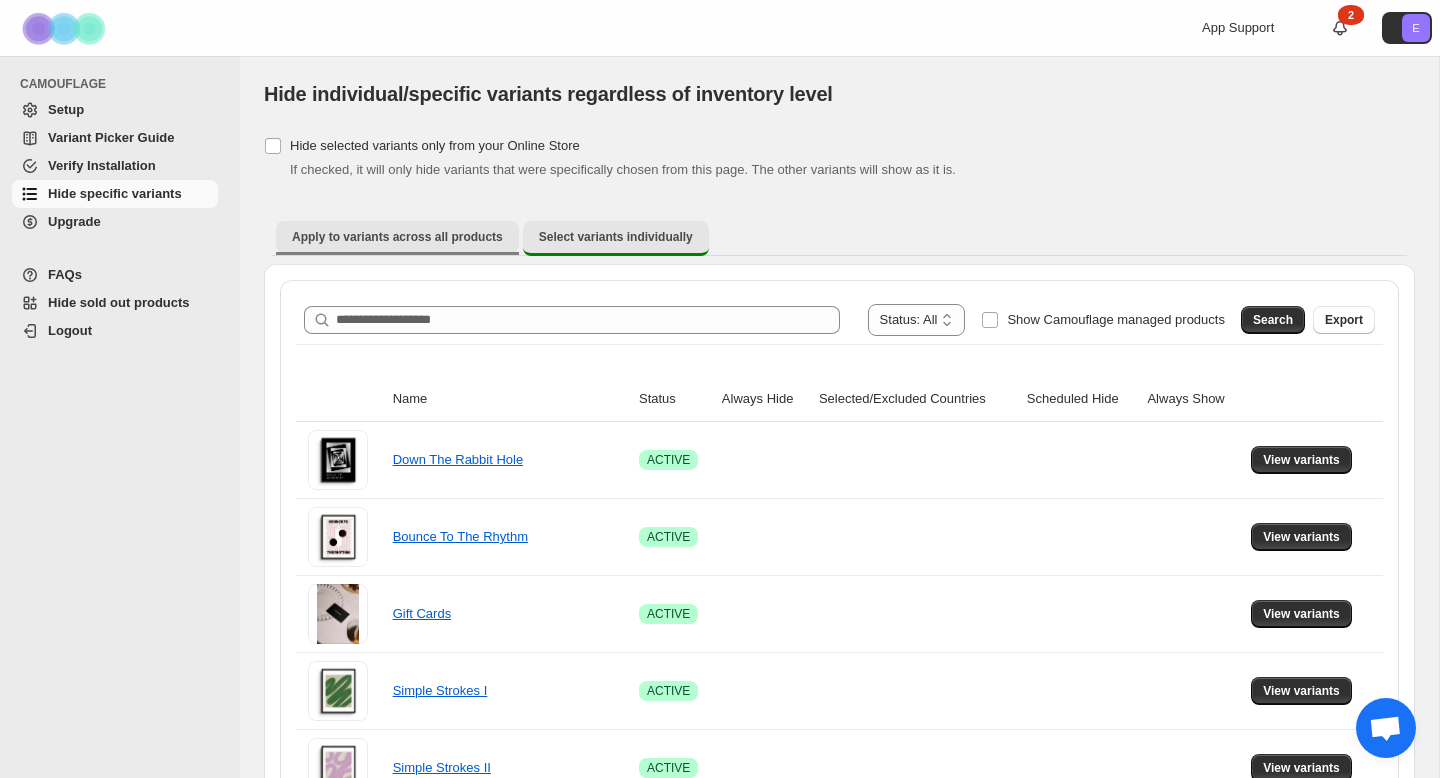 click on "Apply to variants across all products" at bounding box center [397, 237] 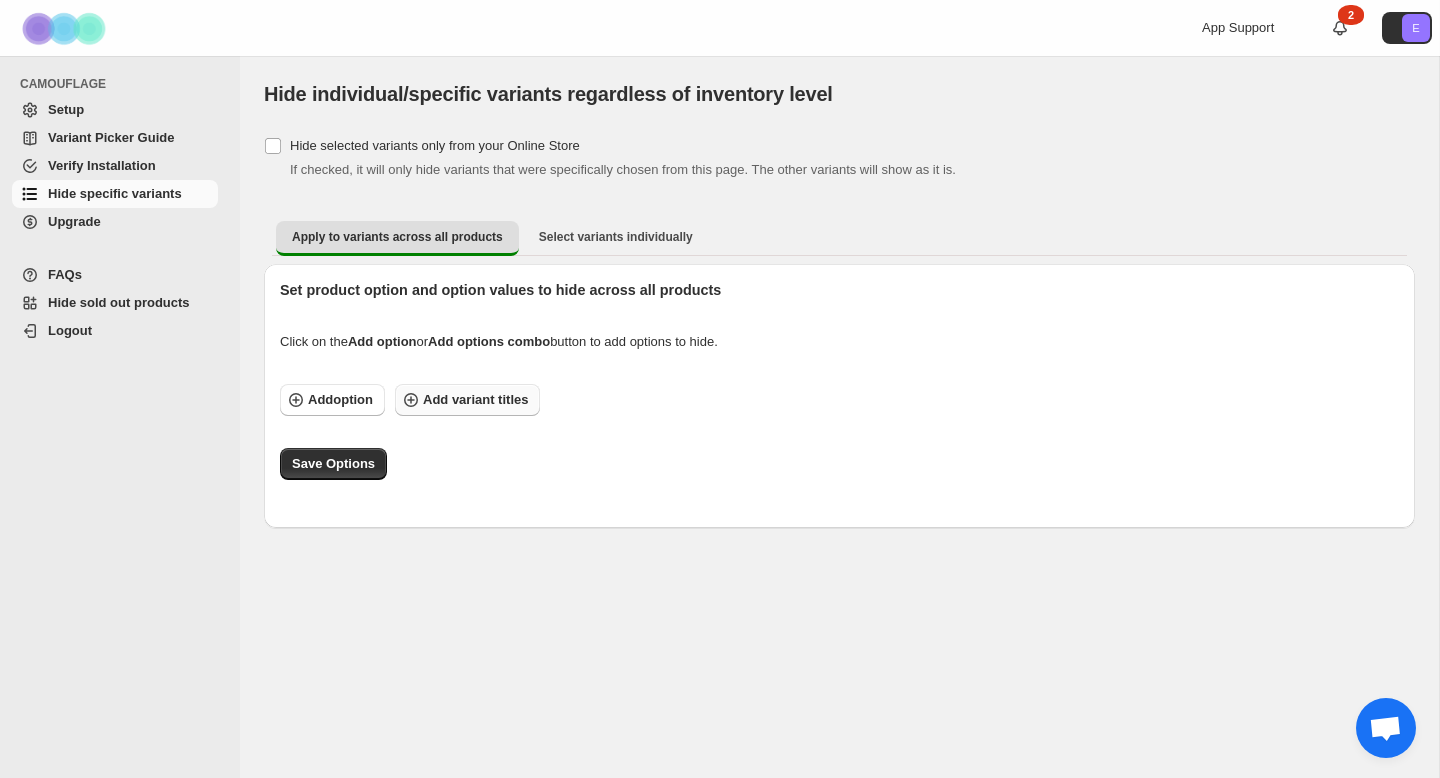 click on "Add variant titles" at bounding box center (475, 400) 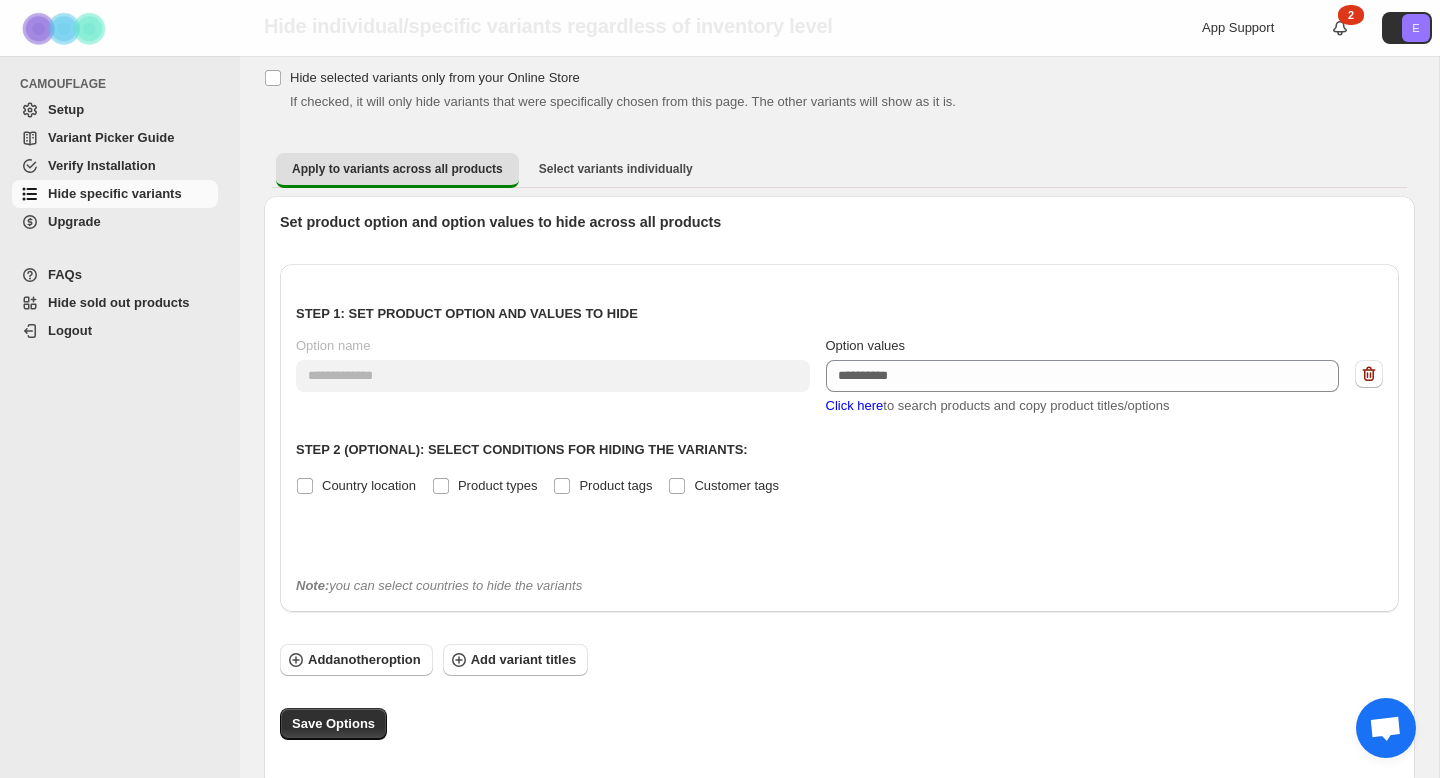 scroll, scrollTop: 76, scrollLeft: 0, axis: vertical 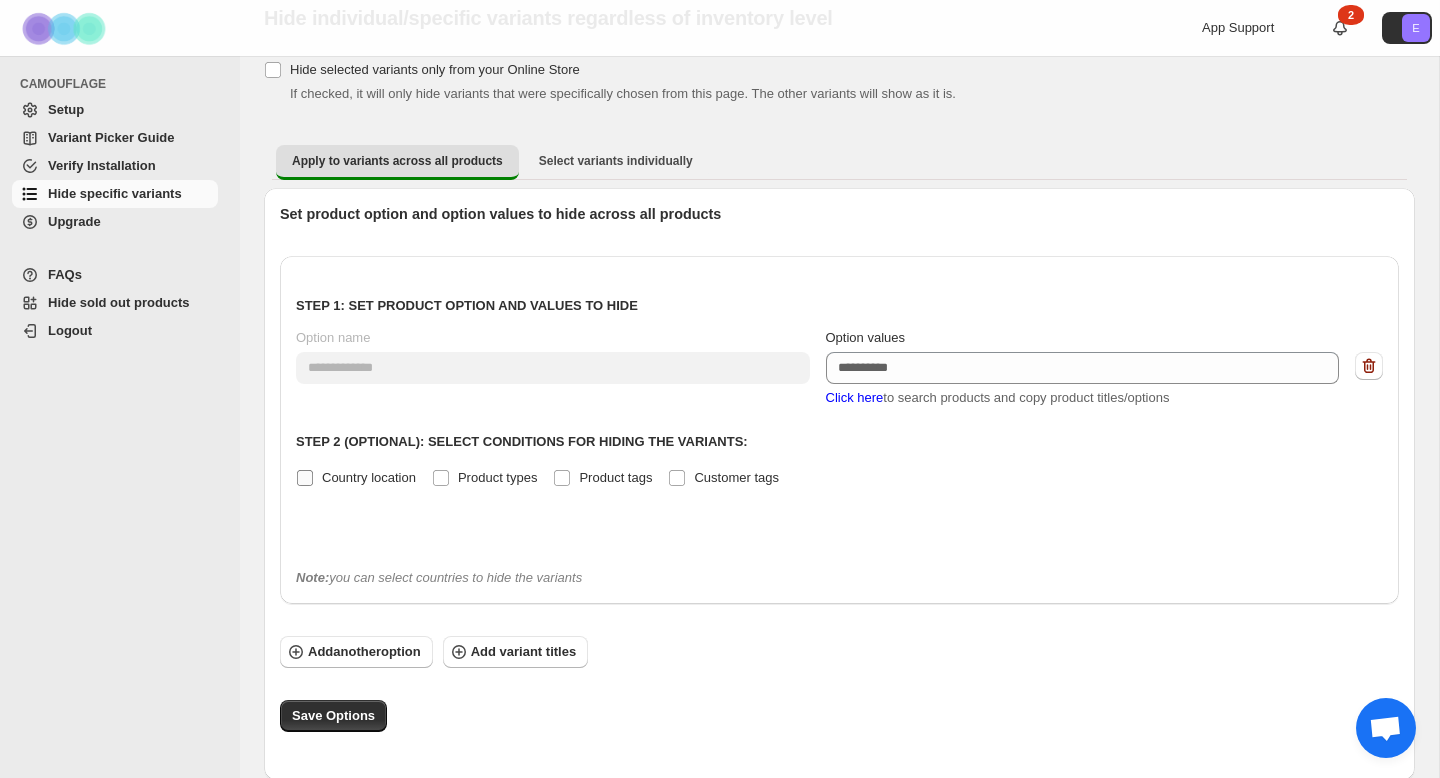 click on "Country location" at bounding box center [369, 477] 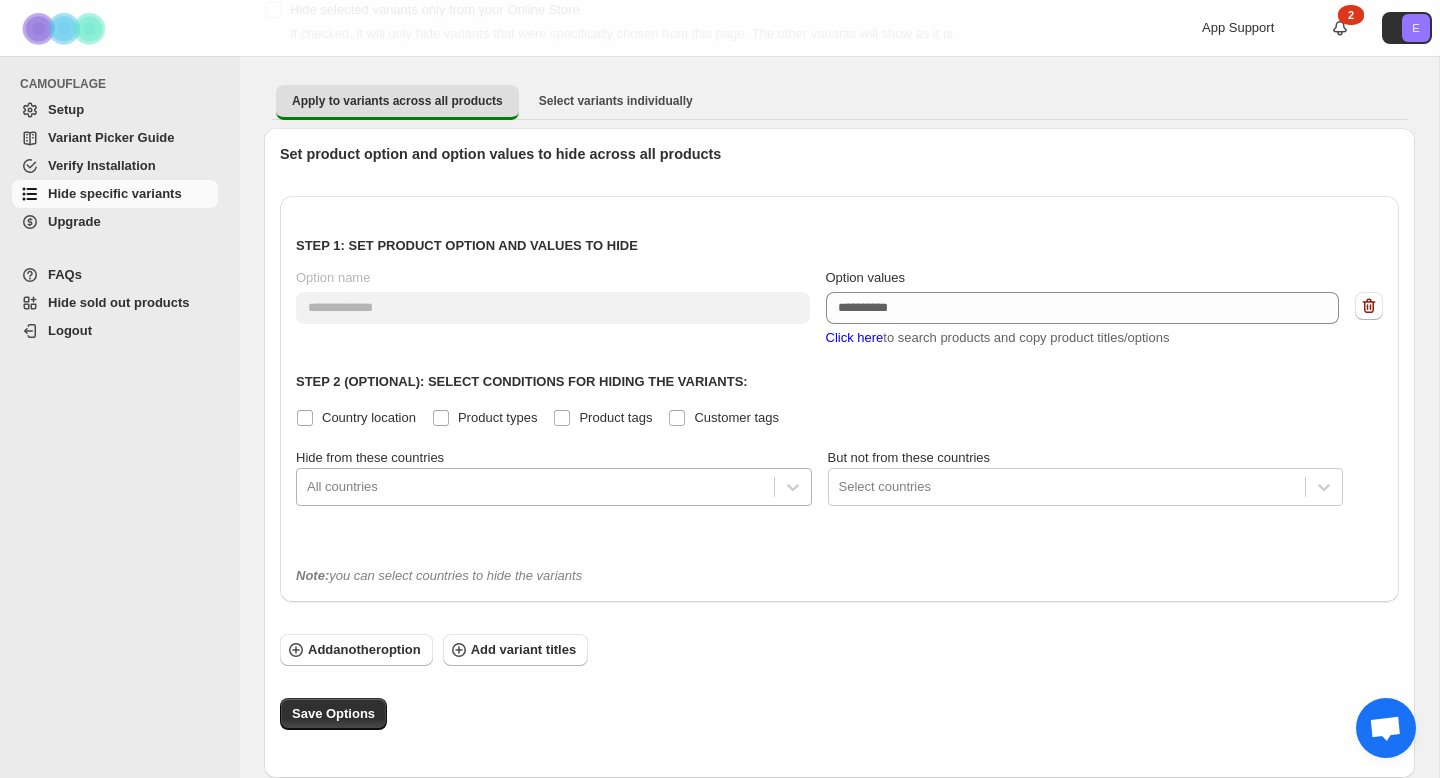 click on "All countries" at bounding box center [535, 487] 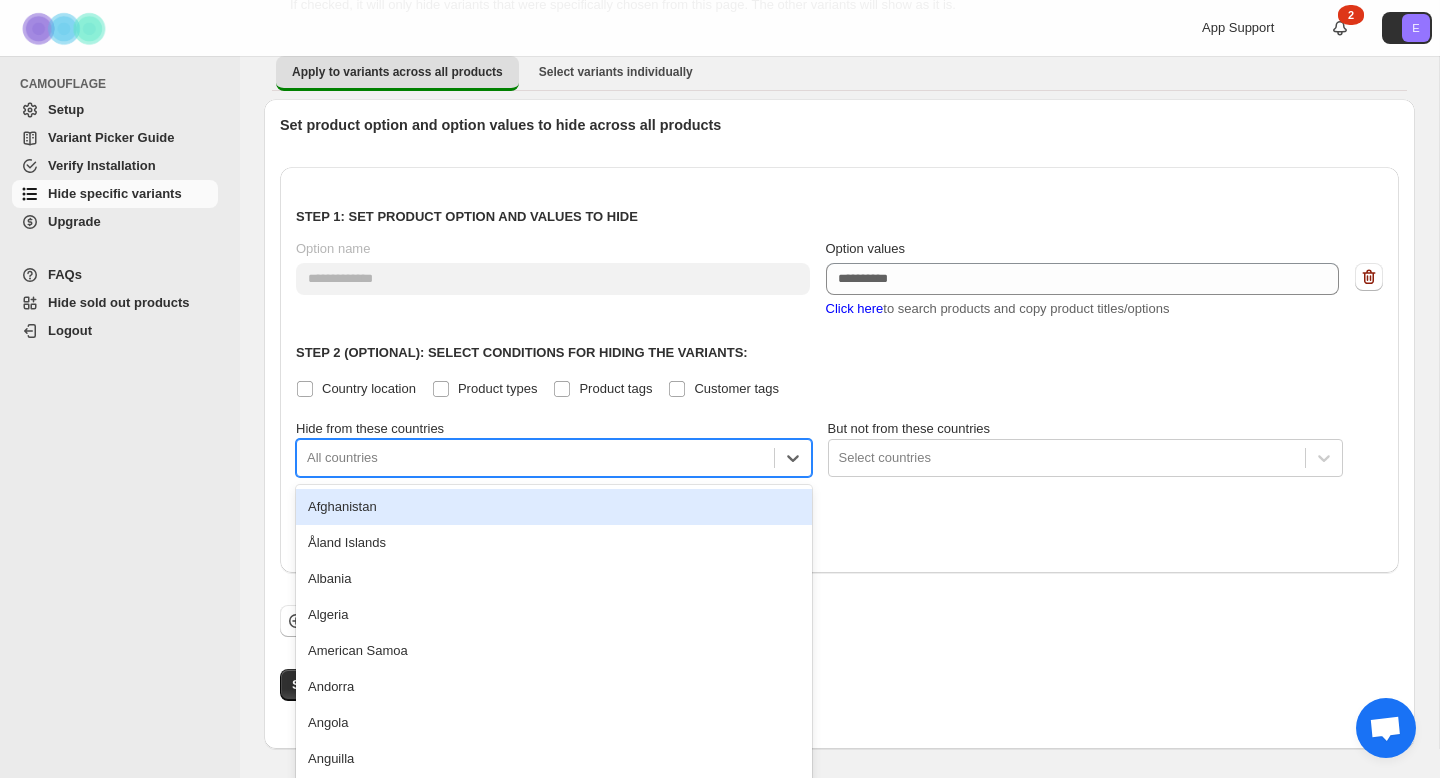 scroll, scrollTop: 172, scrollLeft: 0, axis: vertical 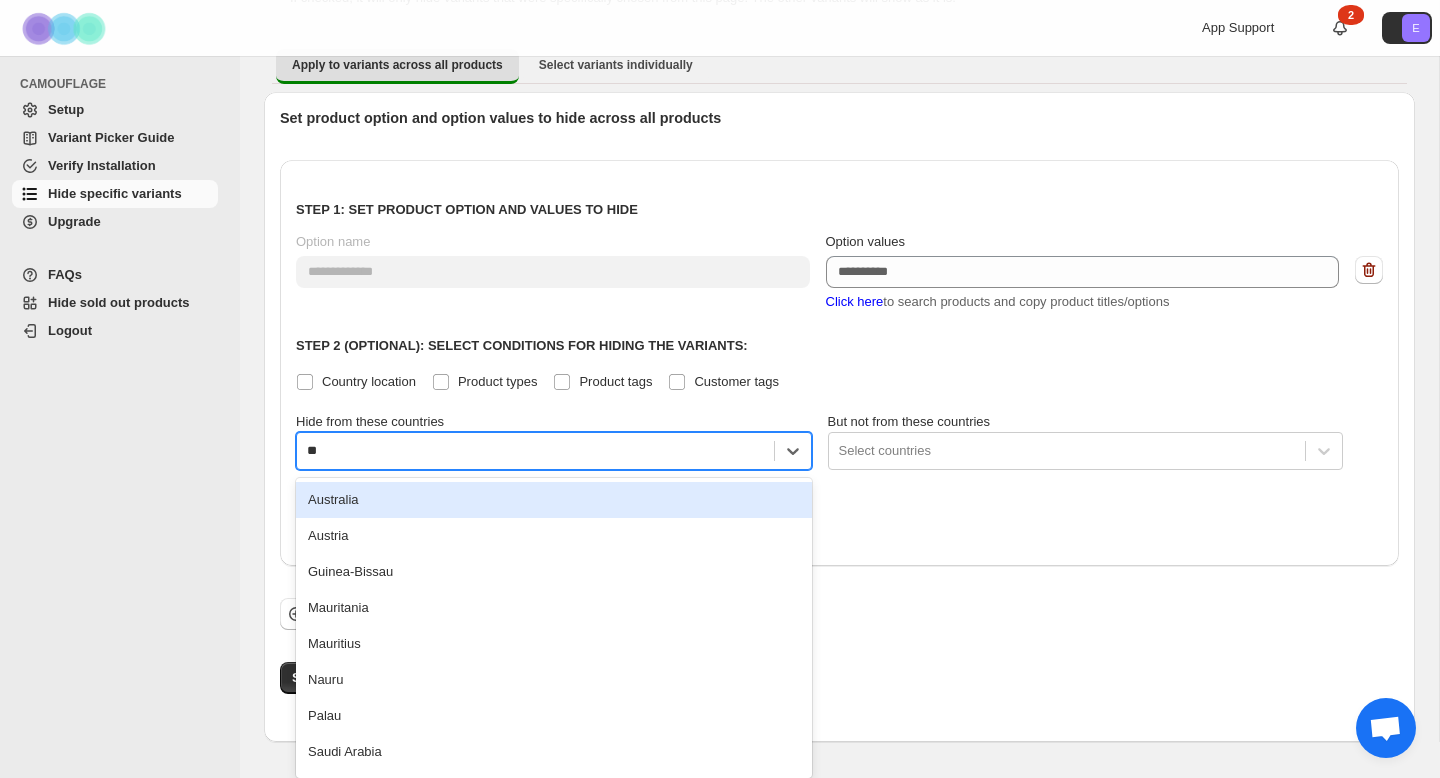 type on "*" 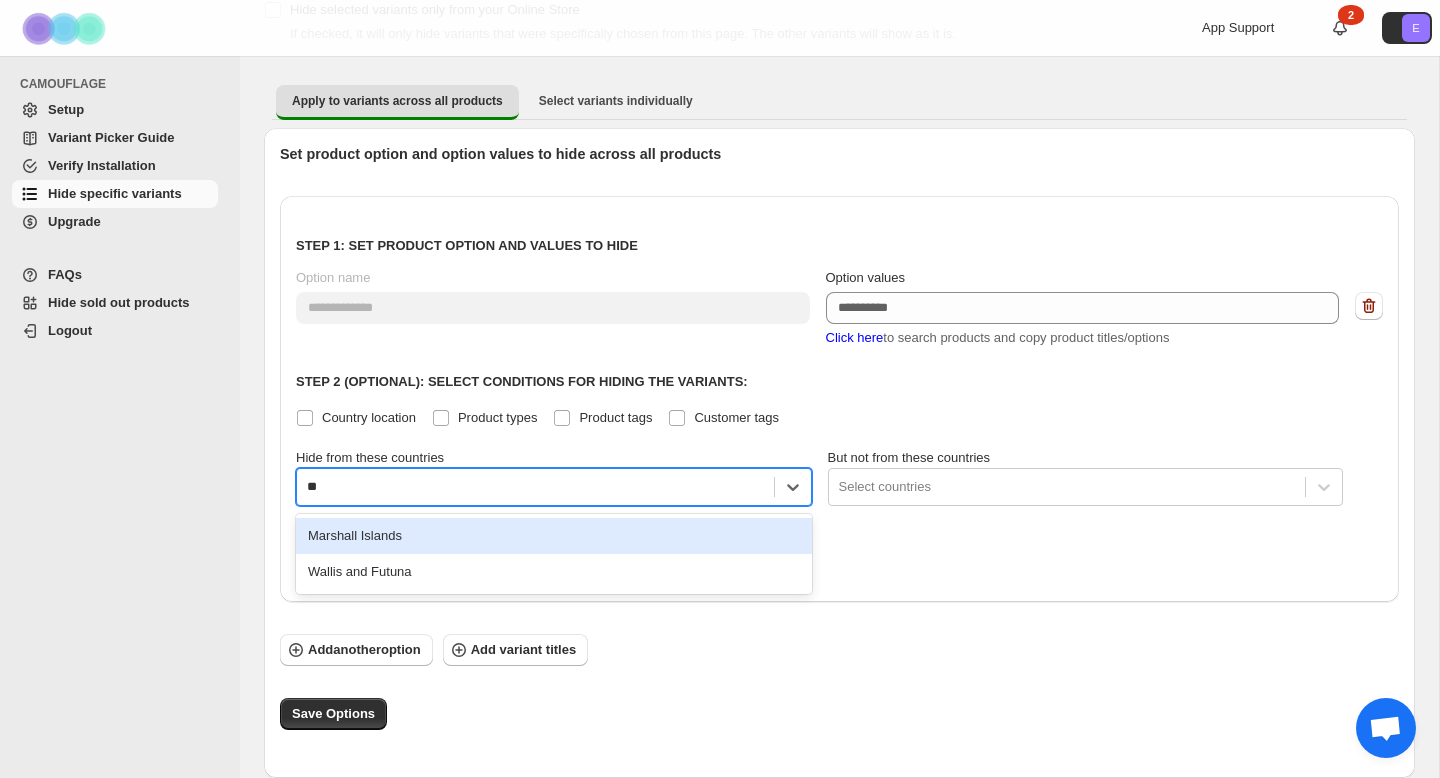 scroll, scrollTop: 172, scrollLeft: 0, axis: vertical 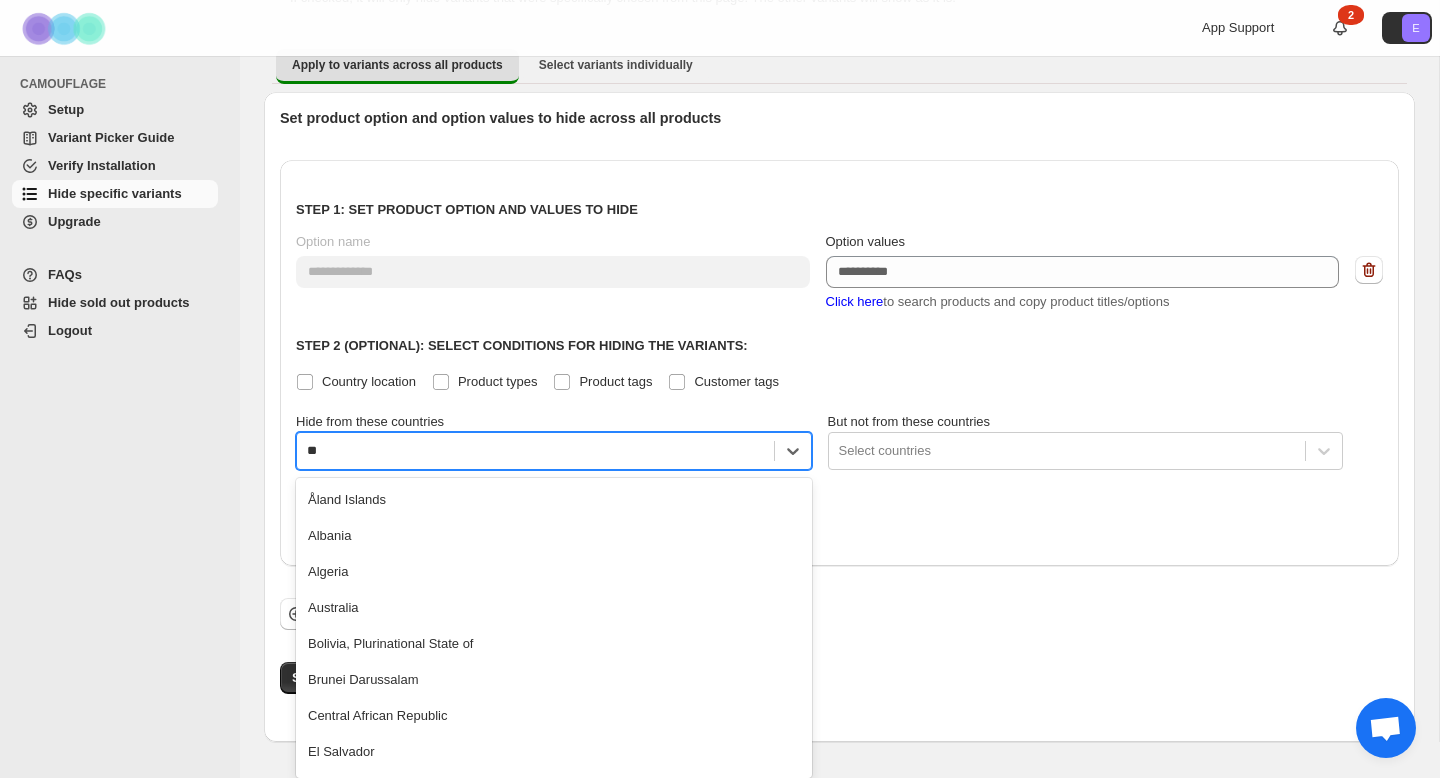 type on "*" 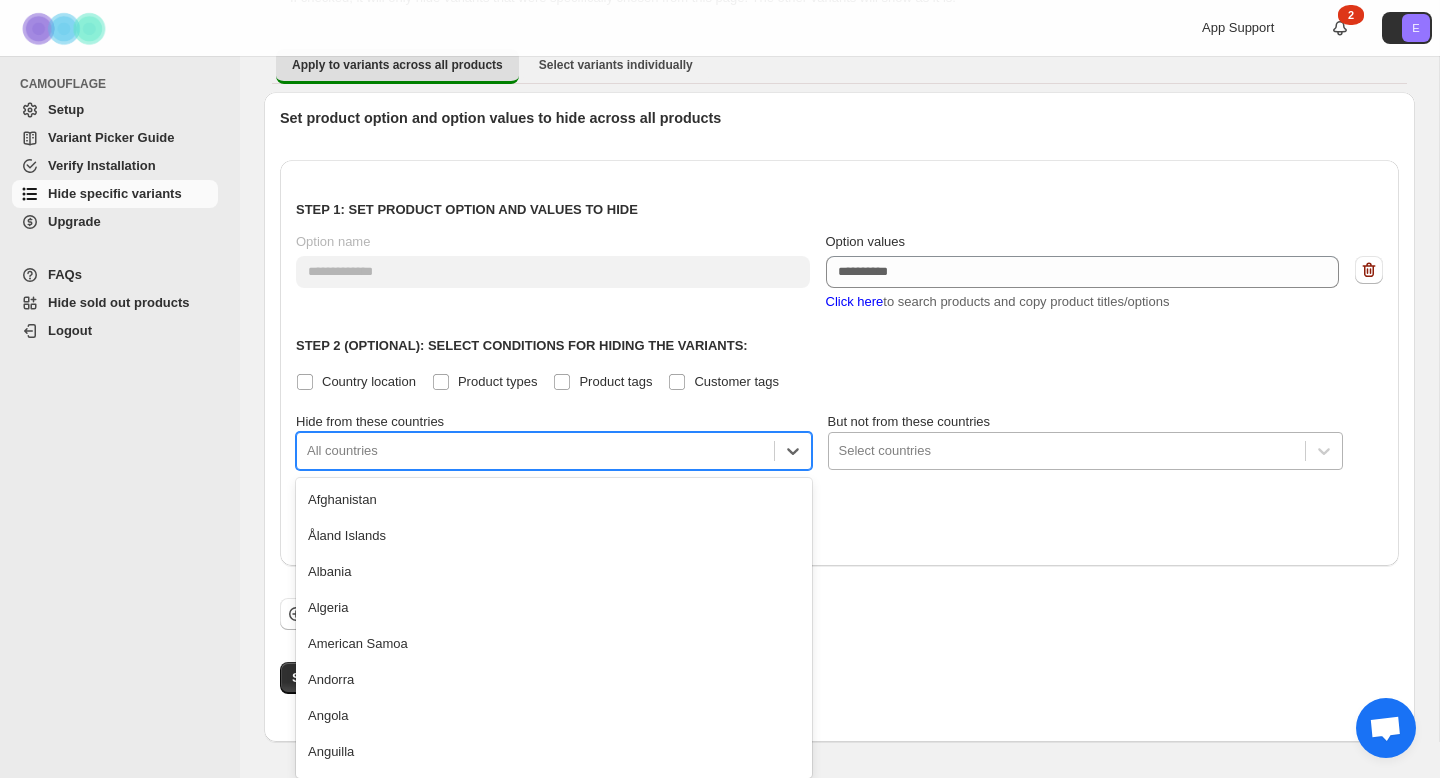 scroll, scrollTop: 136, scrollLeft: 0, axis: vertical 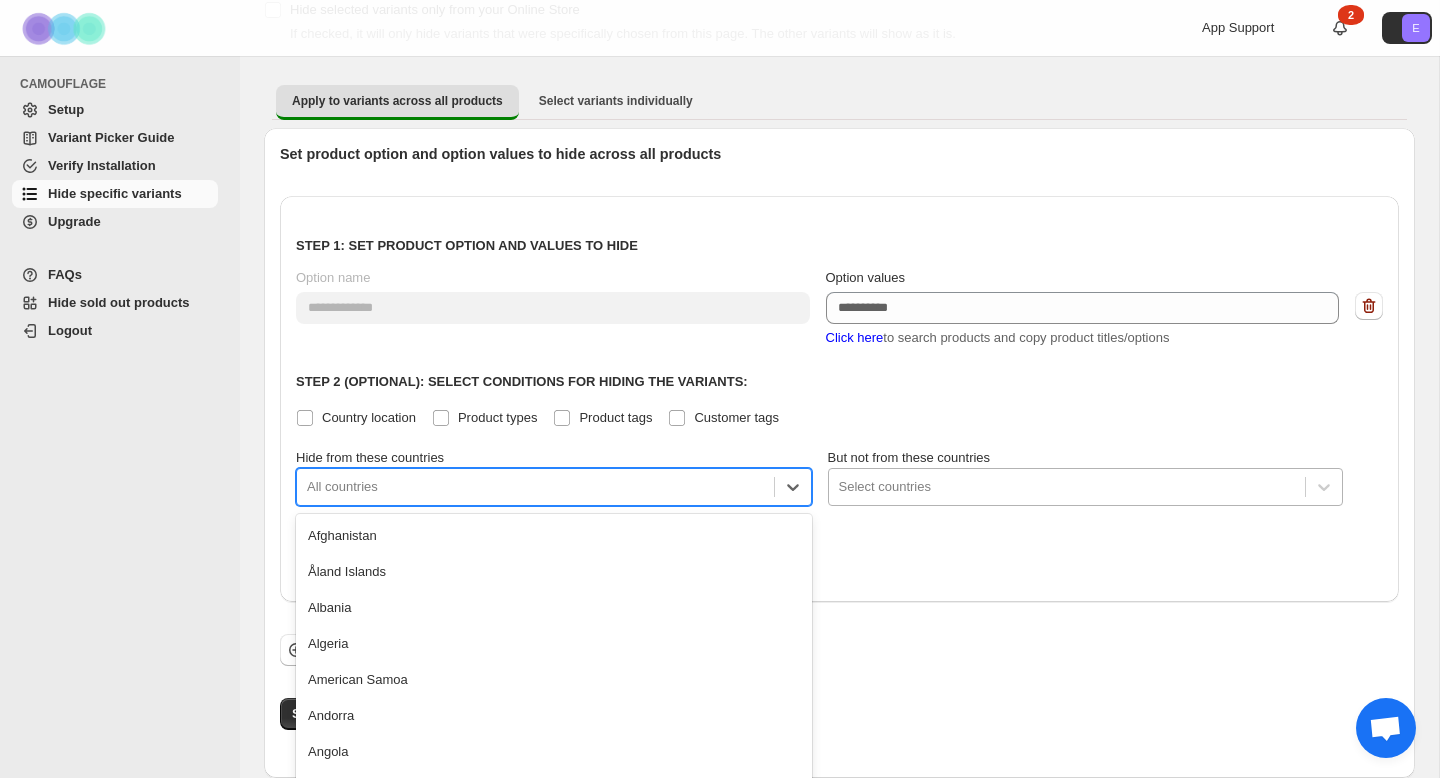 click on "**********" at bounding box center (839, 381) 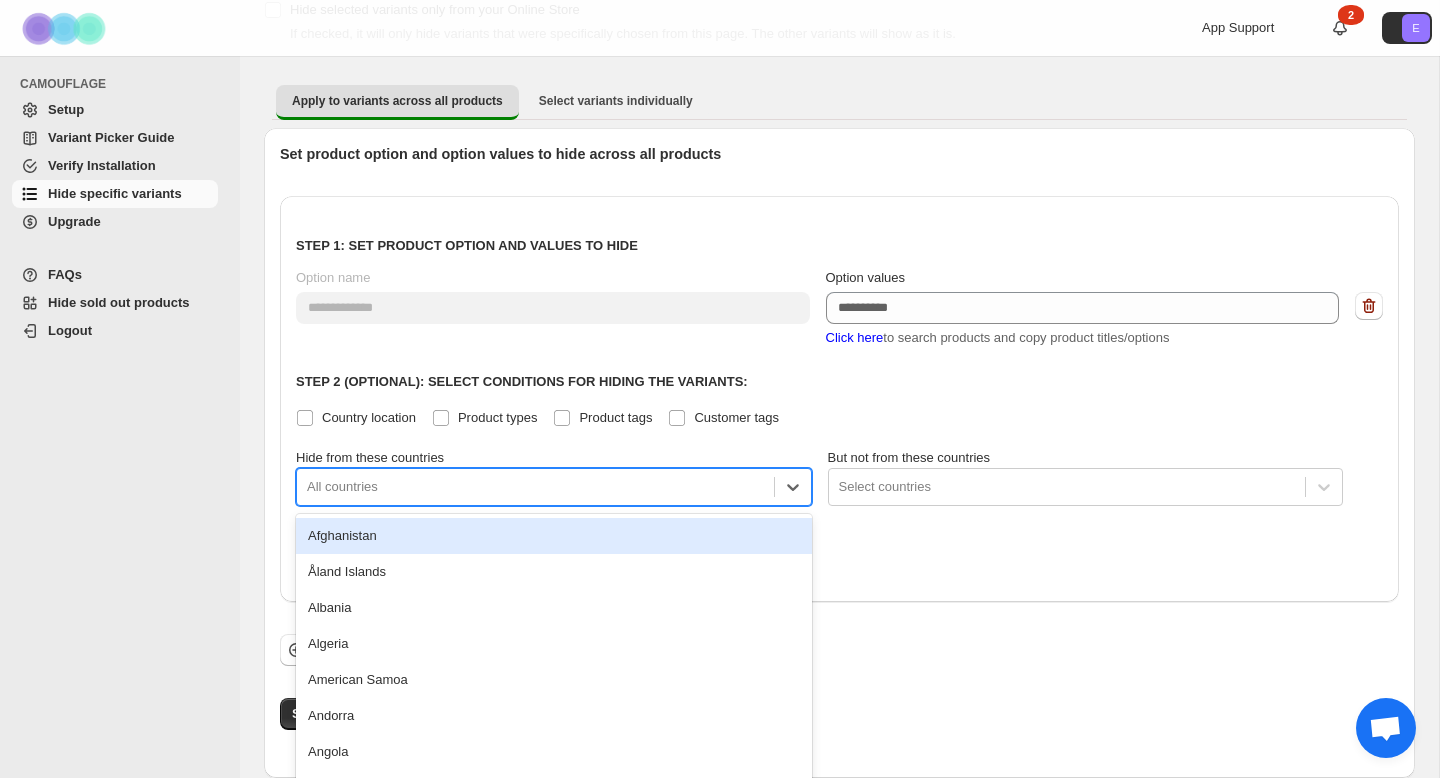click at bounding box center [535, 487] 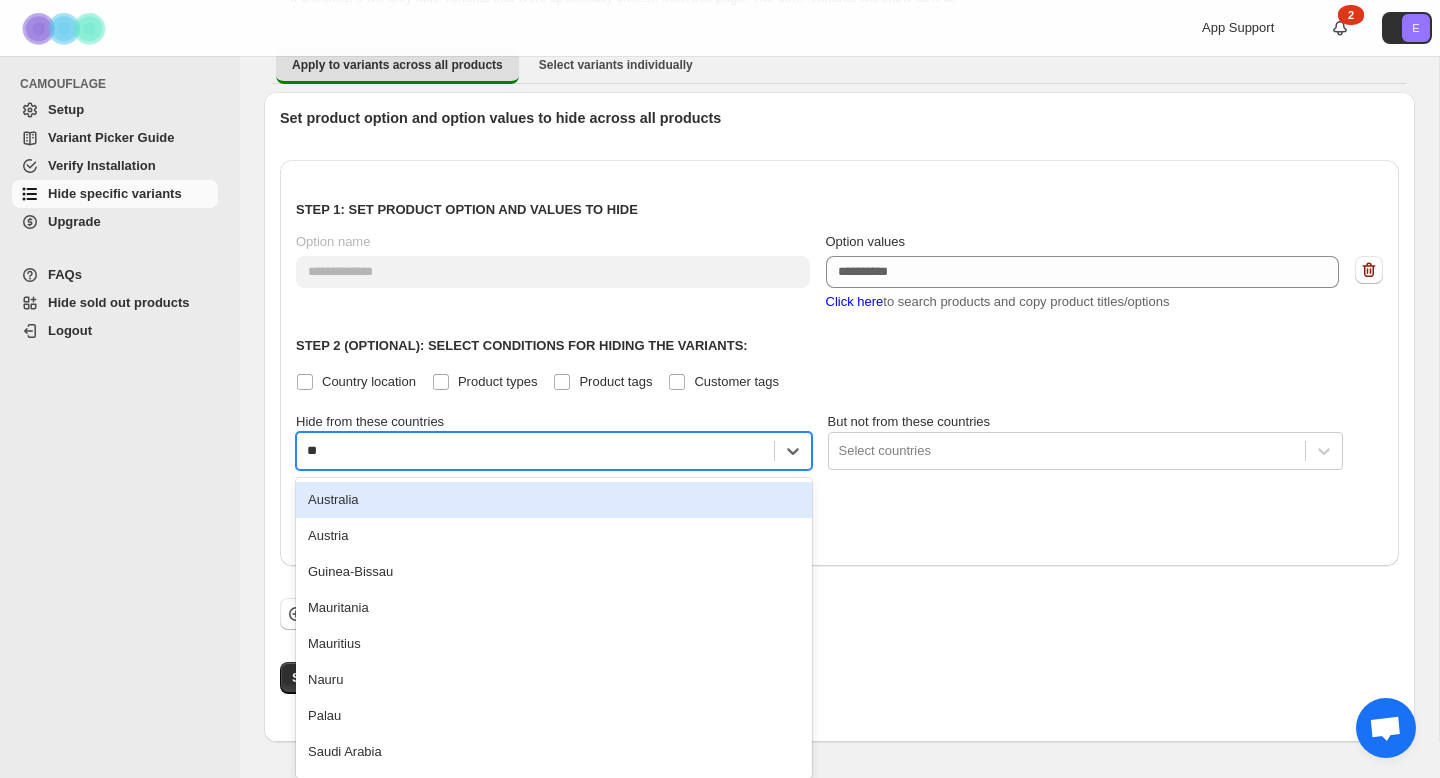type on "***" 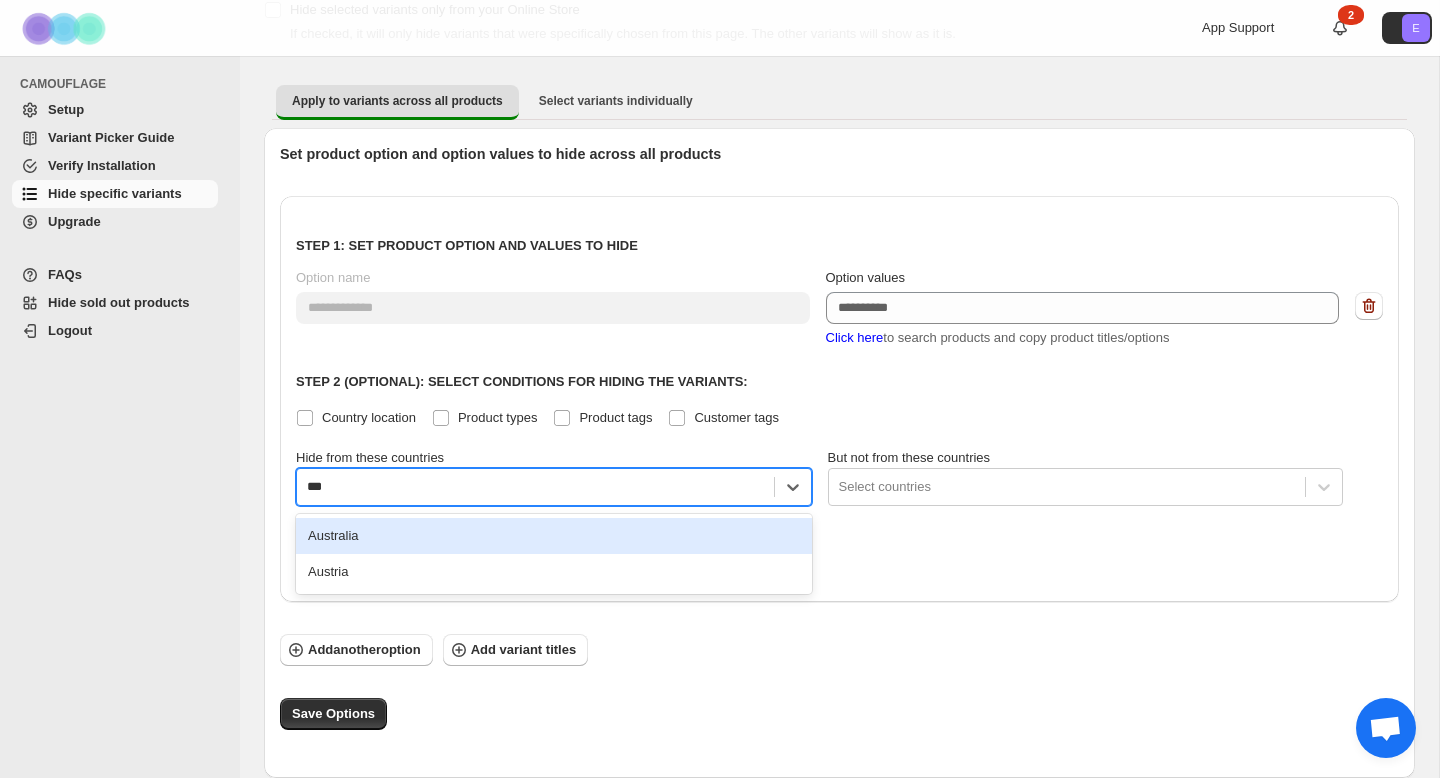 click on "Australia" at bounding box center [554, 536] 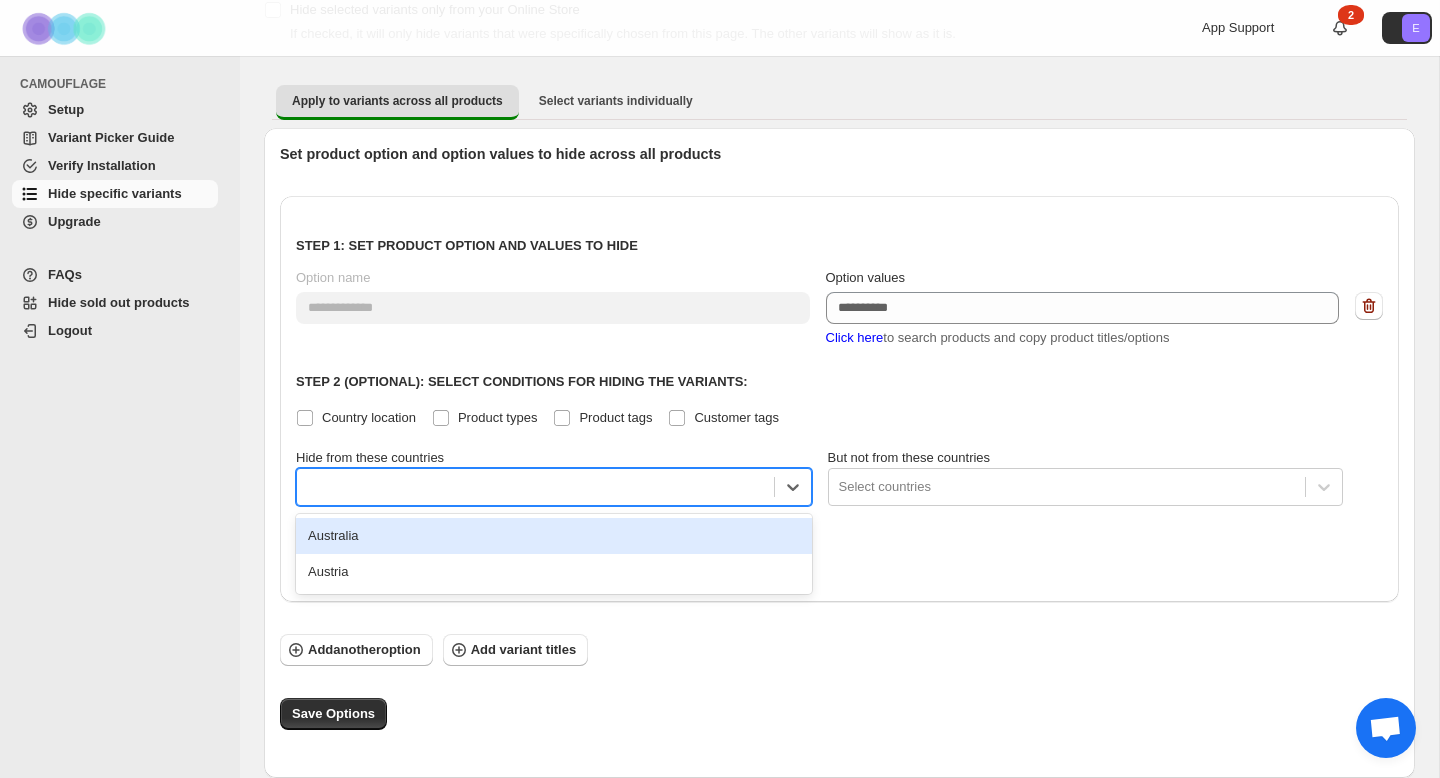 scroll, scrollTop: 100, scrollLeft: 0, axis: vertical 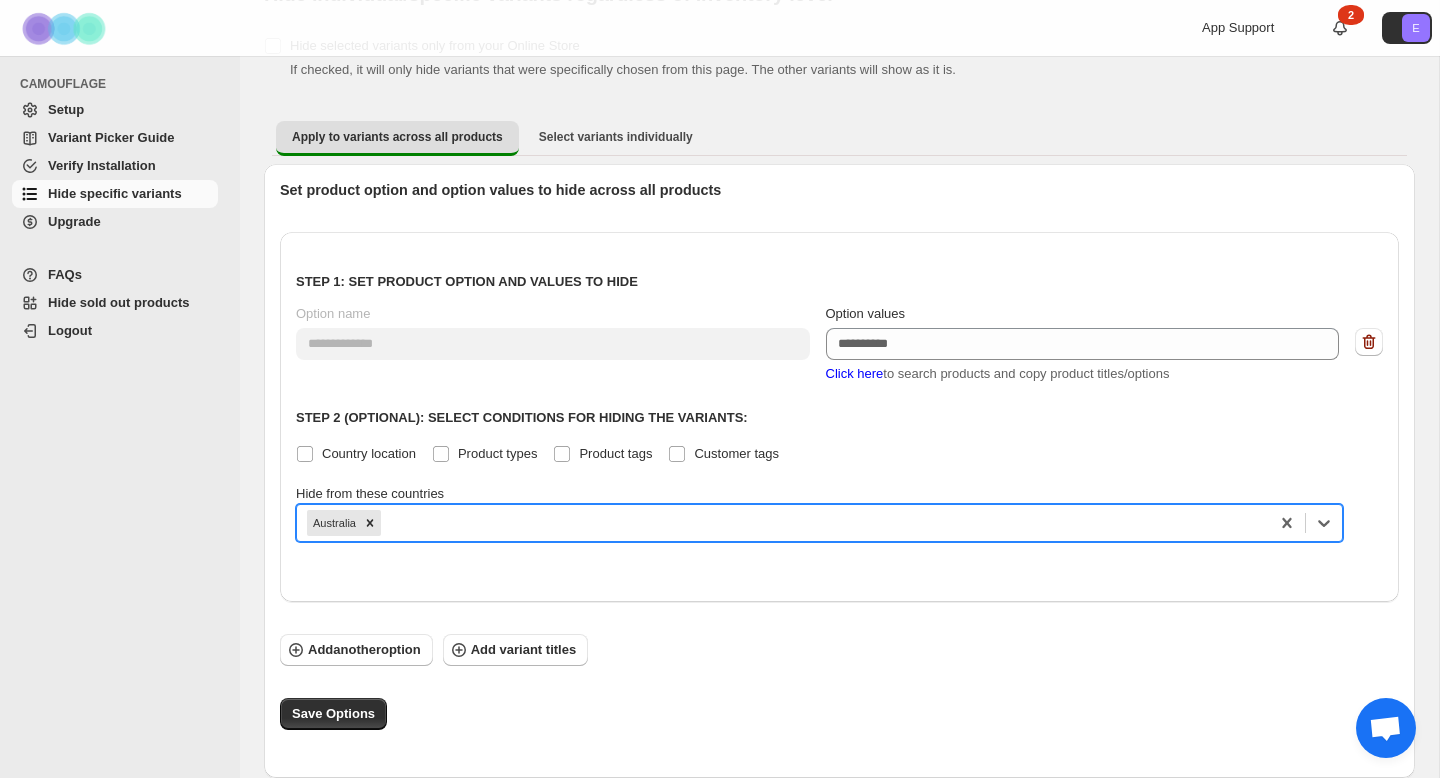 click on "**********" at bounding box center [839, 417] 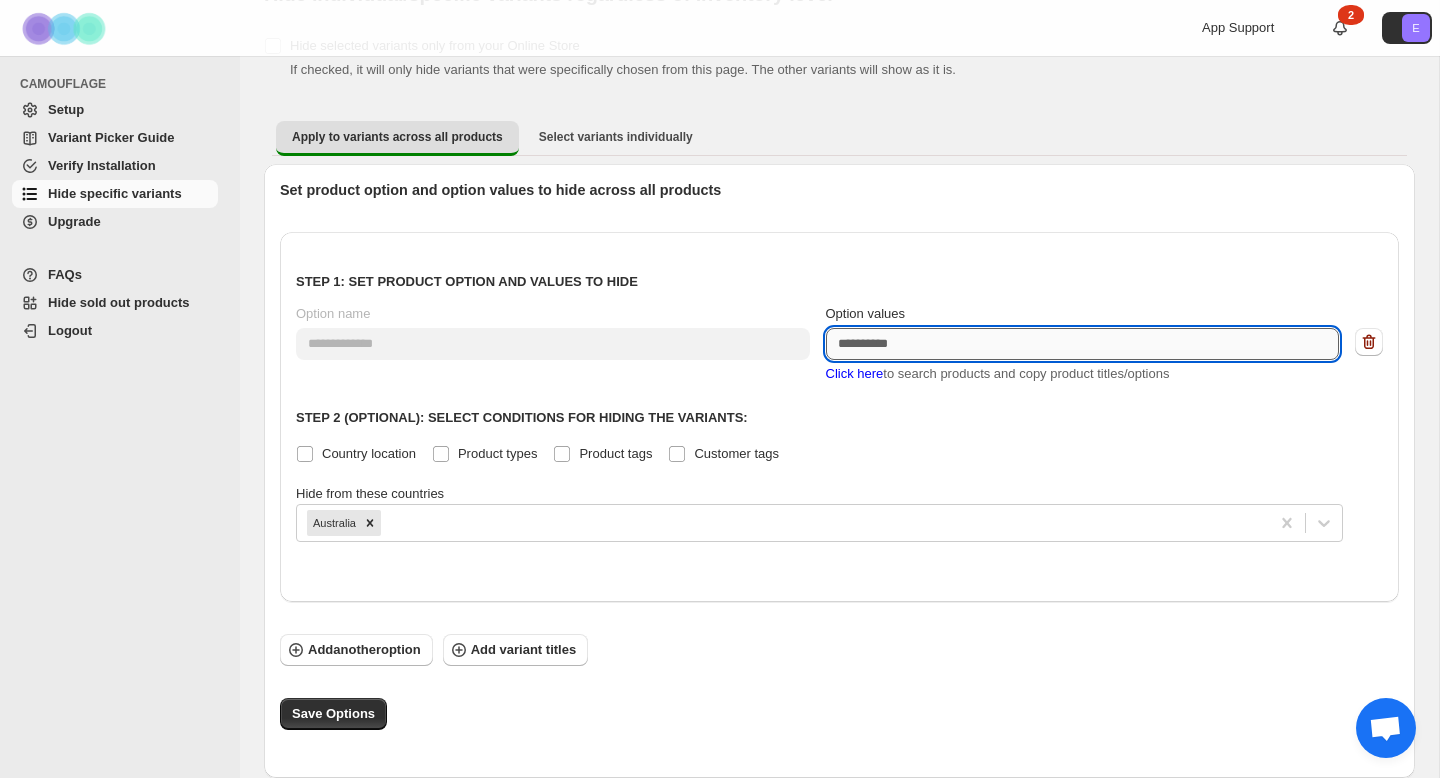 click on "Option values" at bounding box center (1083, 344) 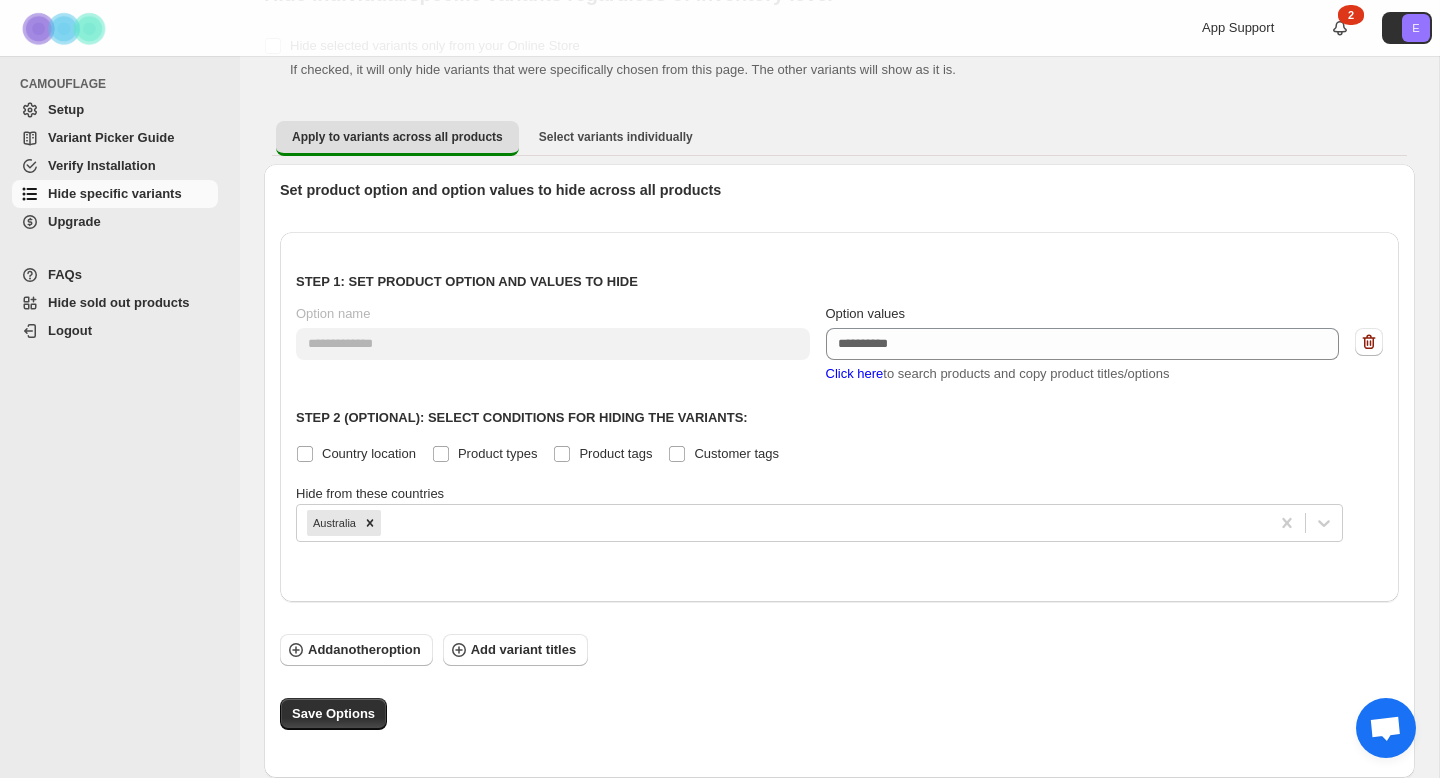 click on "Step 1: Set product option and values to hide" at bounding box center (839, 282) 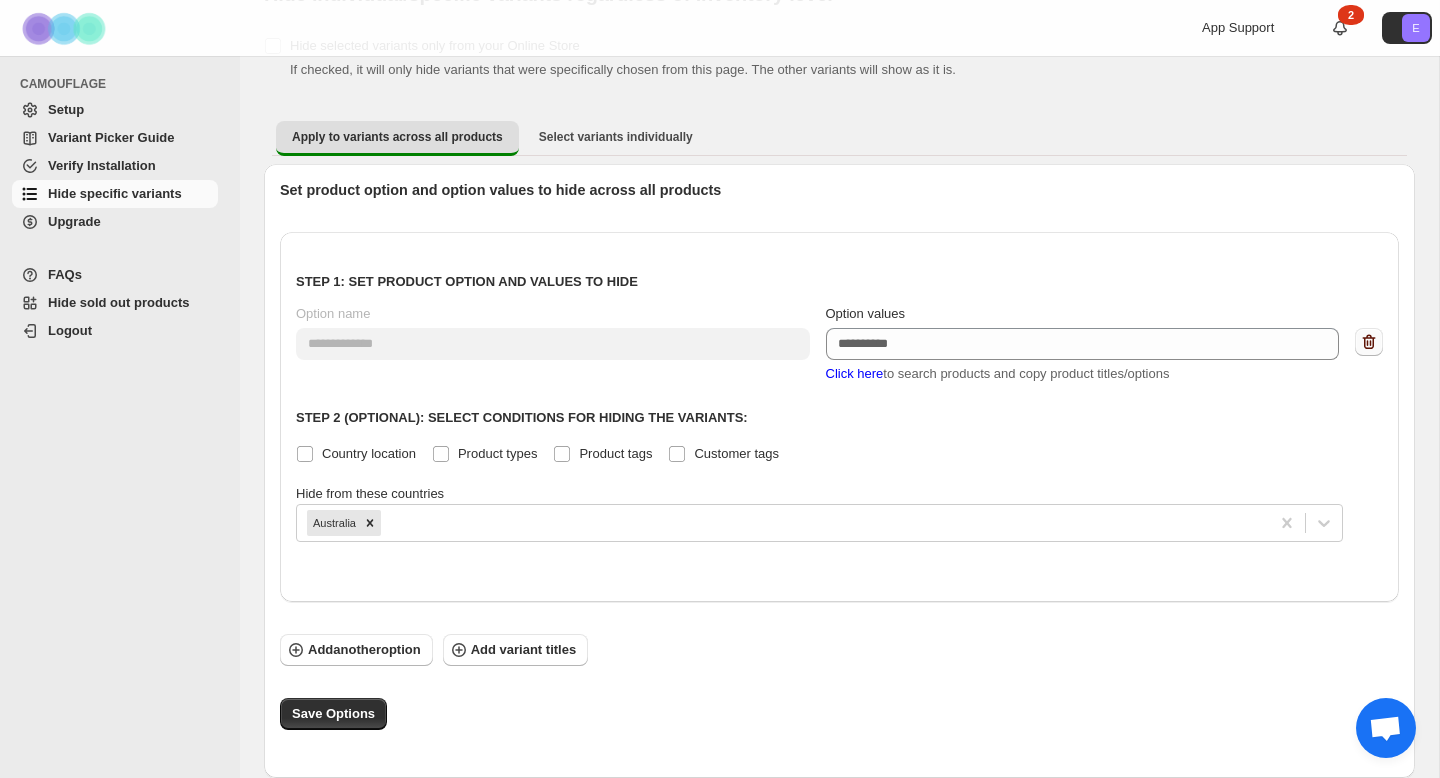 click 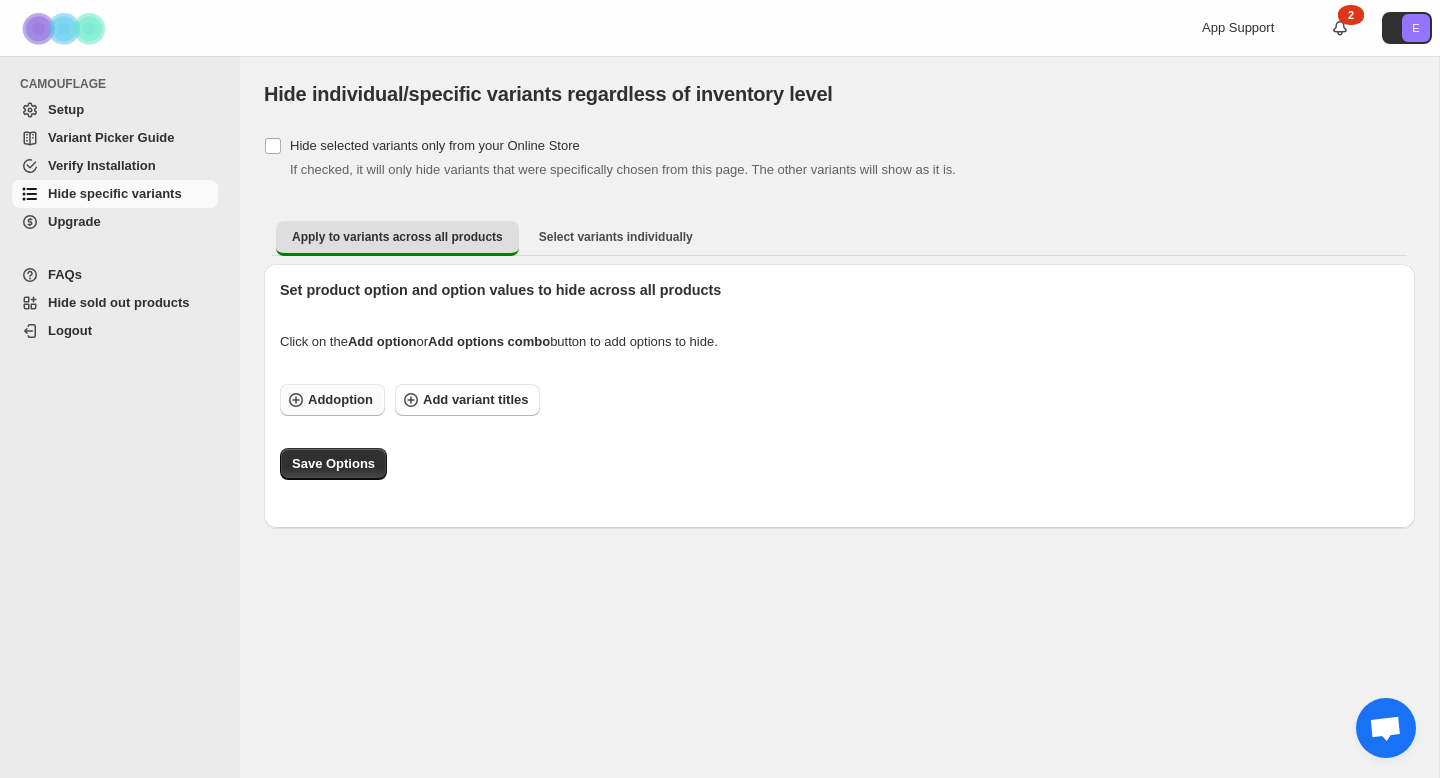 click on "Add   option" at bounding box center [340, 400] 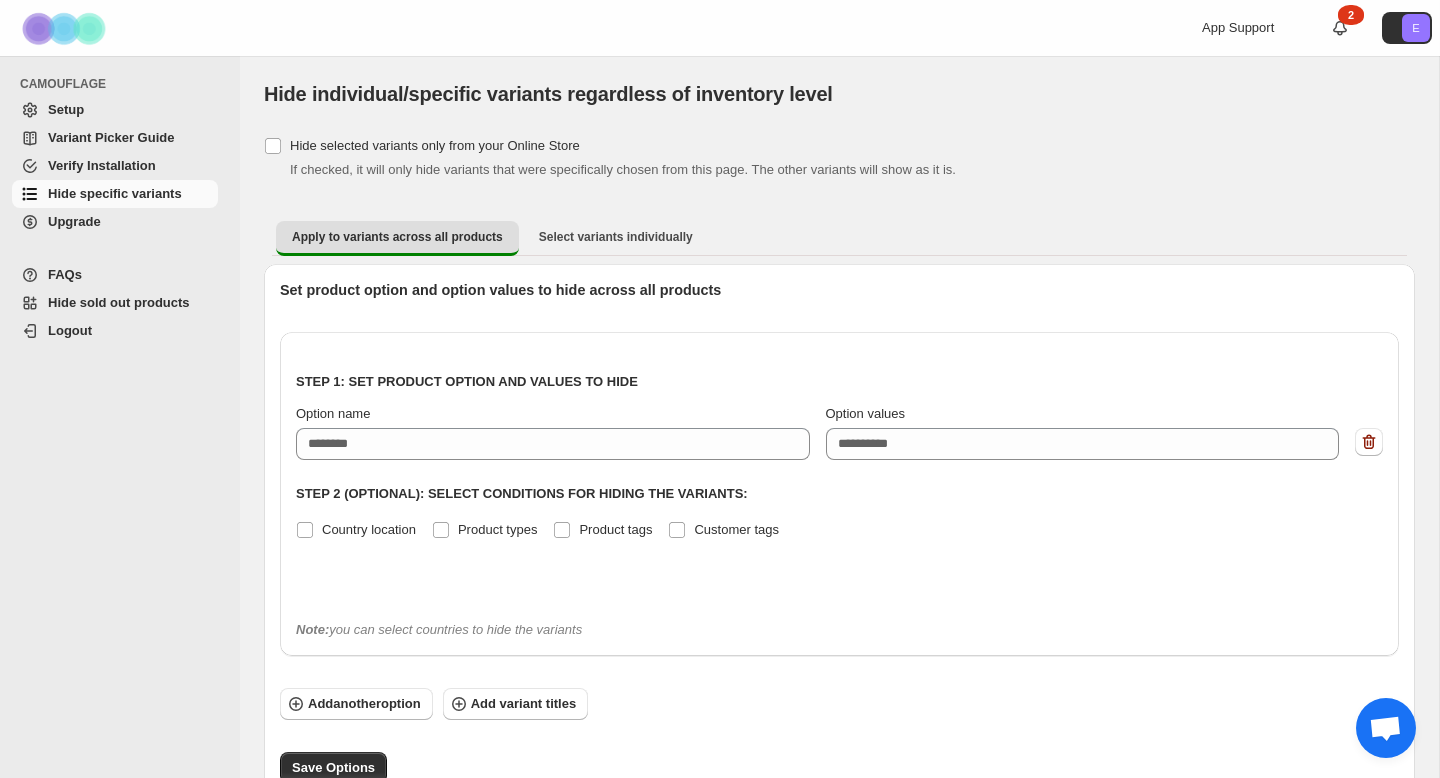click on "Step 1: Set product option and values to hide Option name Option values eg: XLundefinedXLL Step 2 (Optional): Select conditions for hiding the variants: Country location Product types Product tags Customer tags" at bounding box center (839, 476) 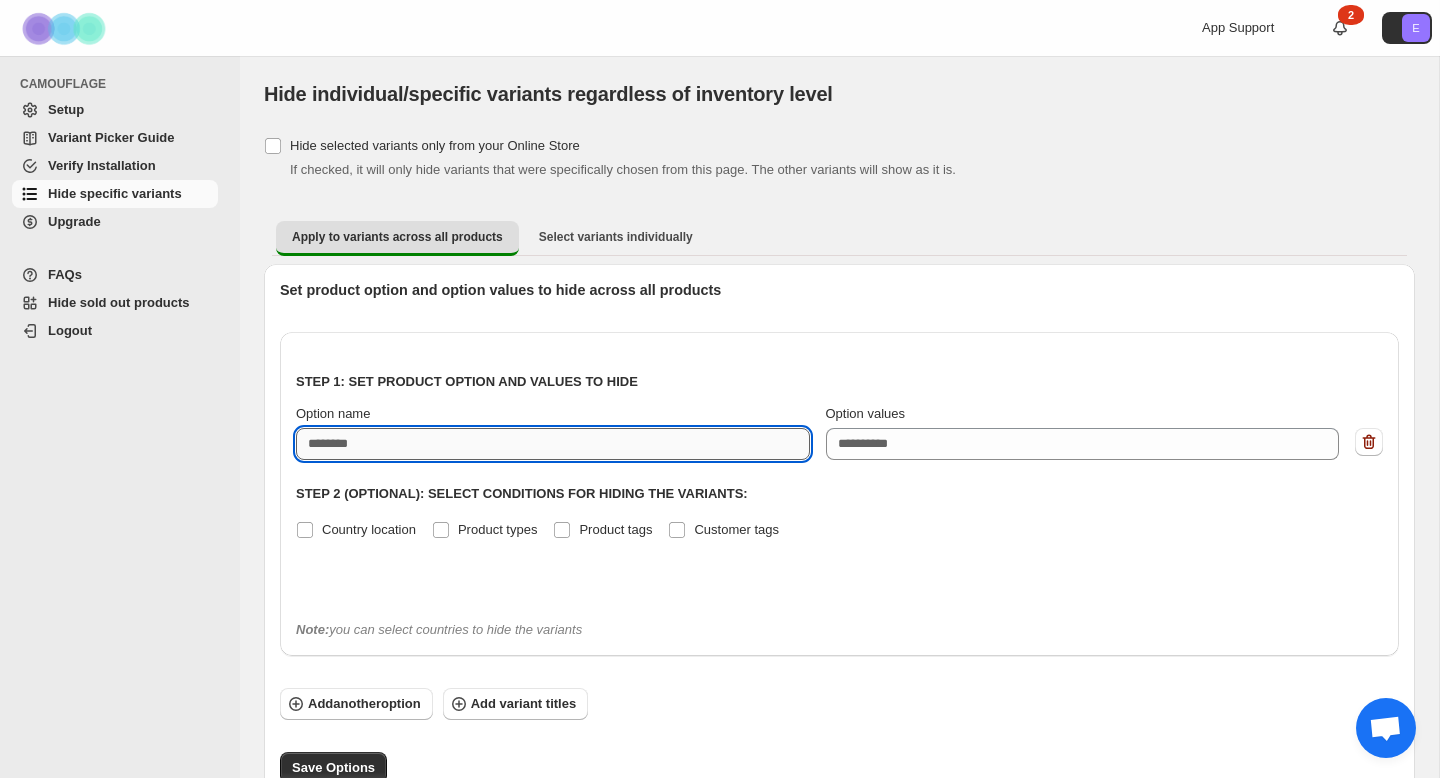 click on "Option name" at bounding box center [553, 444] 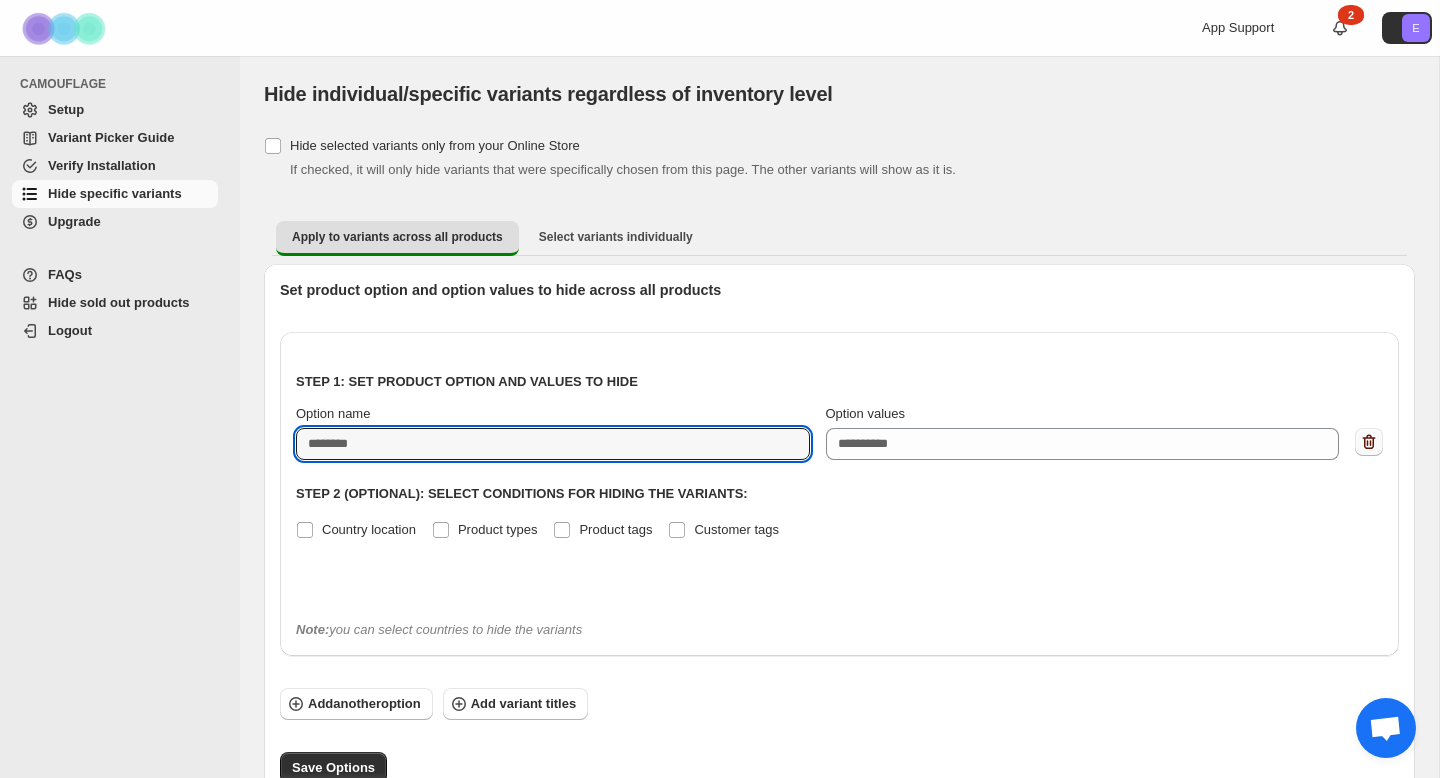click 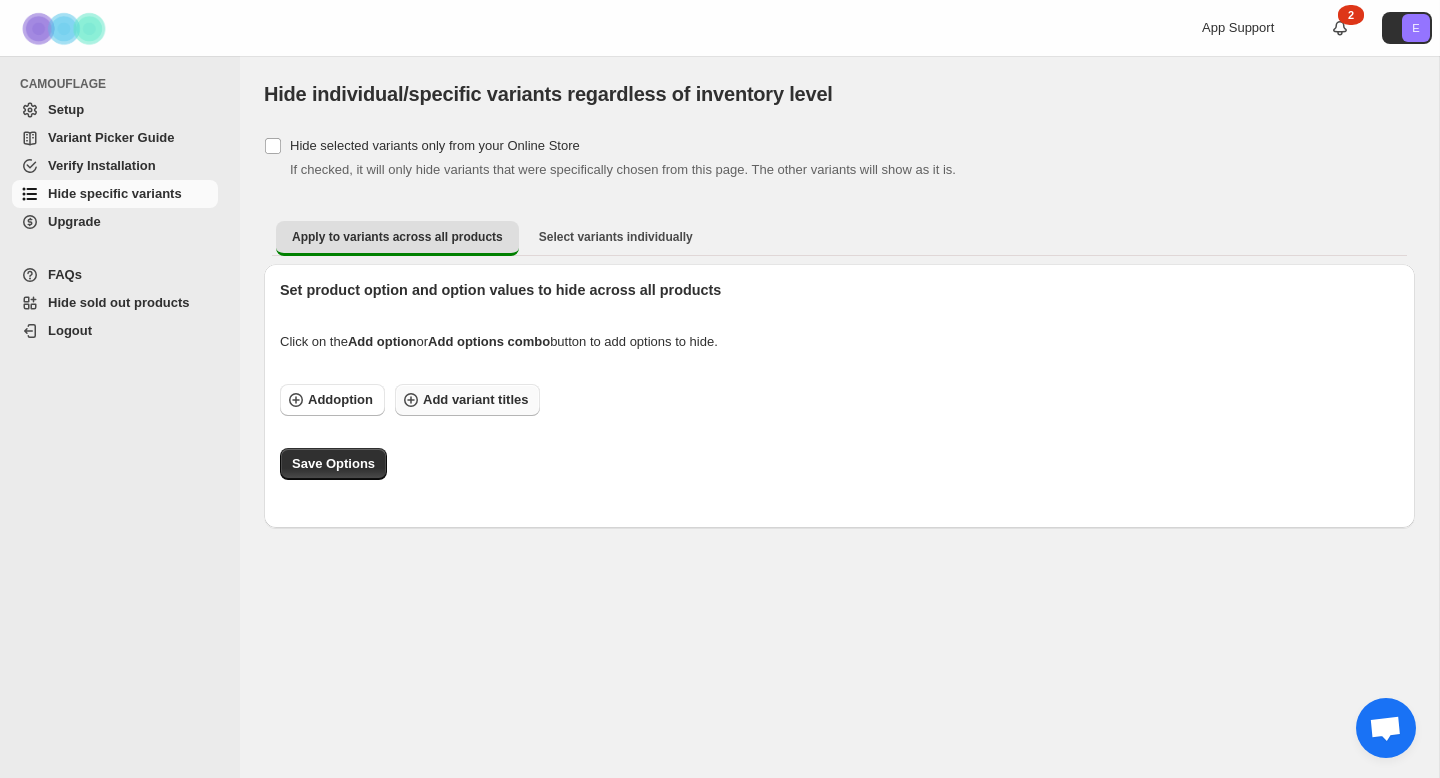click on "Add variant titles" at bounding box center [475, 400] 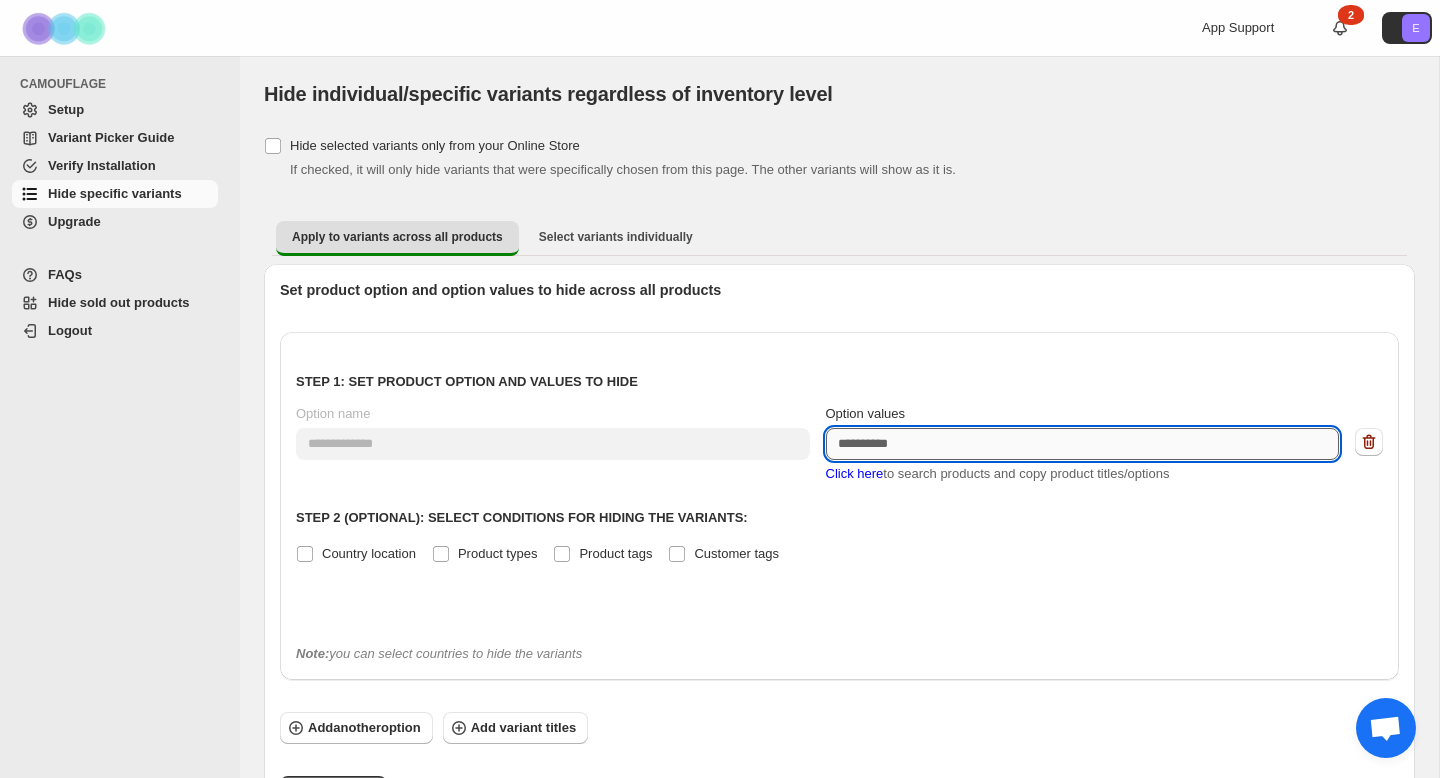 click on "Option values" at bounding box center (1083, 444) 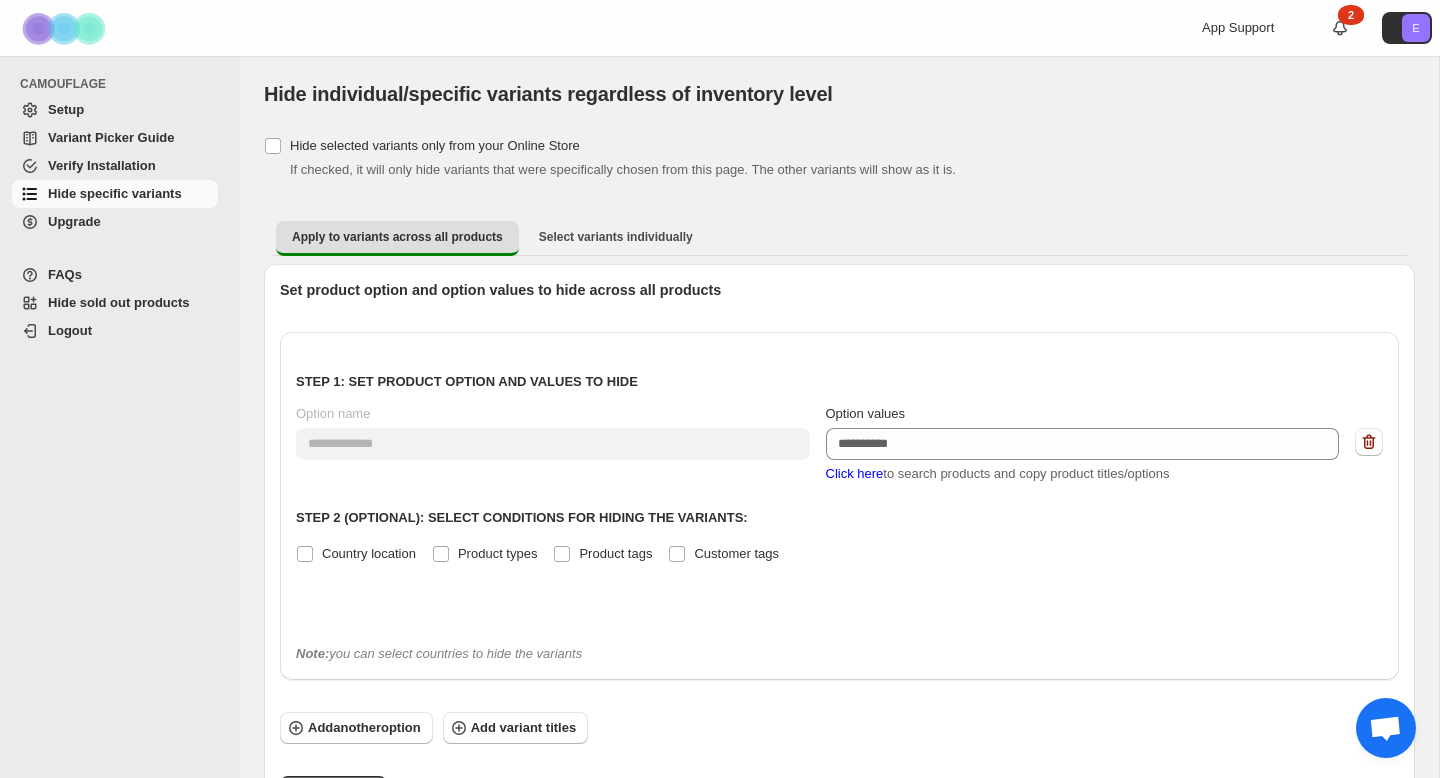 click on "Click here" at bounding box center (855, 473) 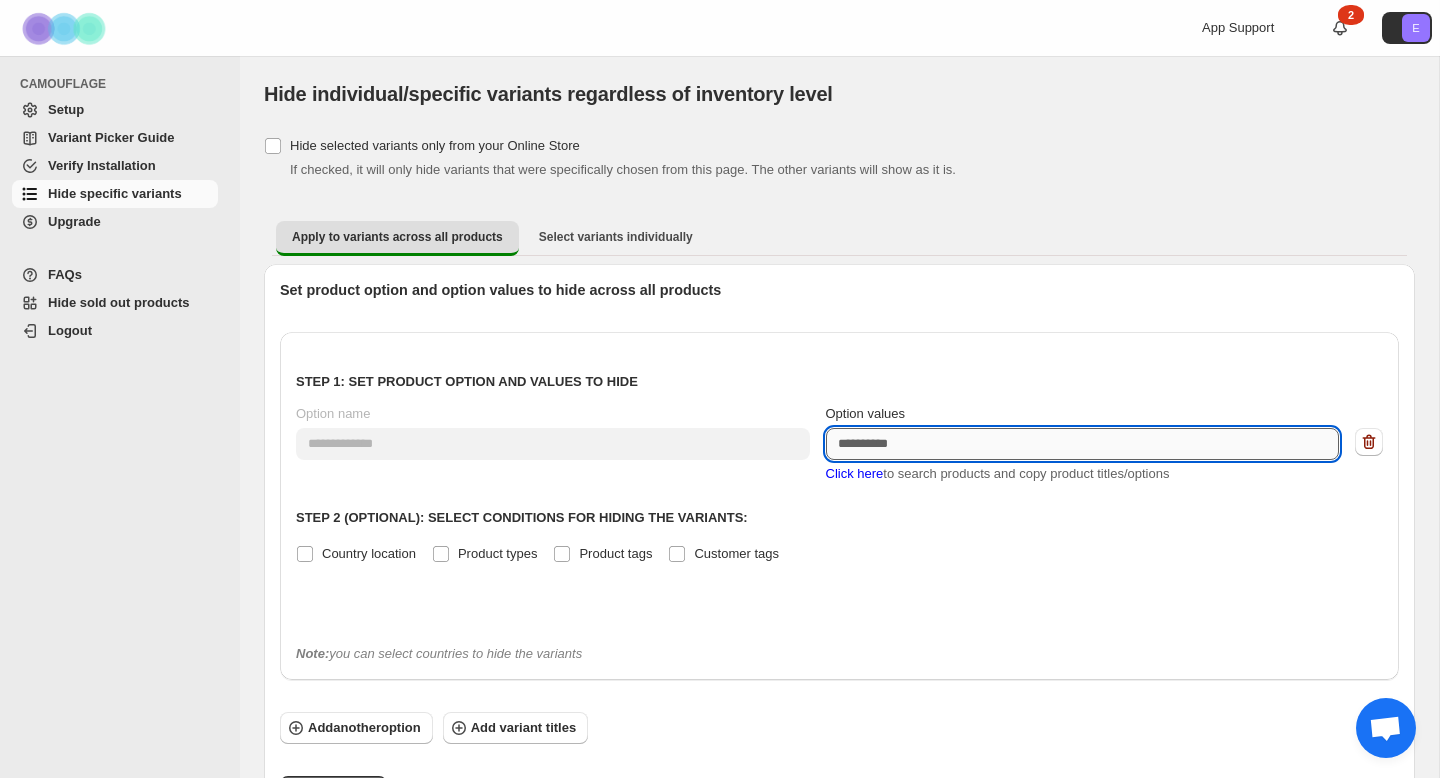 click on "Option values" at bounding box center [1083, 444] 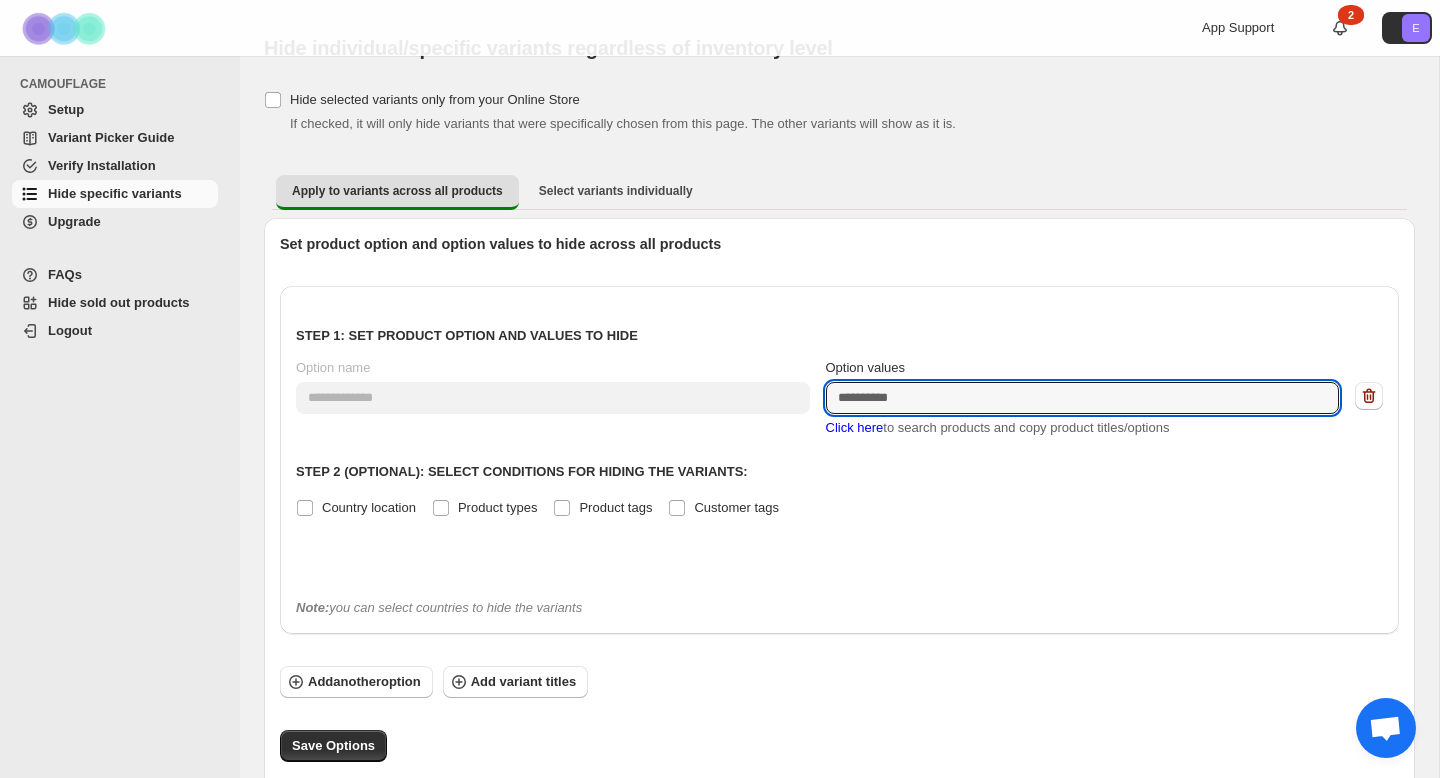 scroll, scrollTop: 10, scrollLeft: 0, axis: vertical 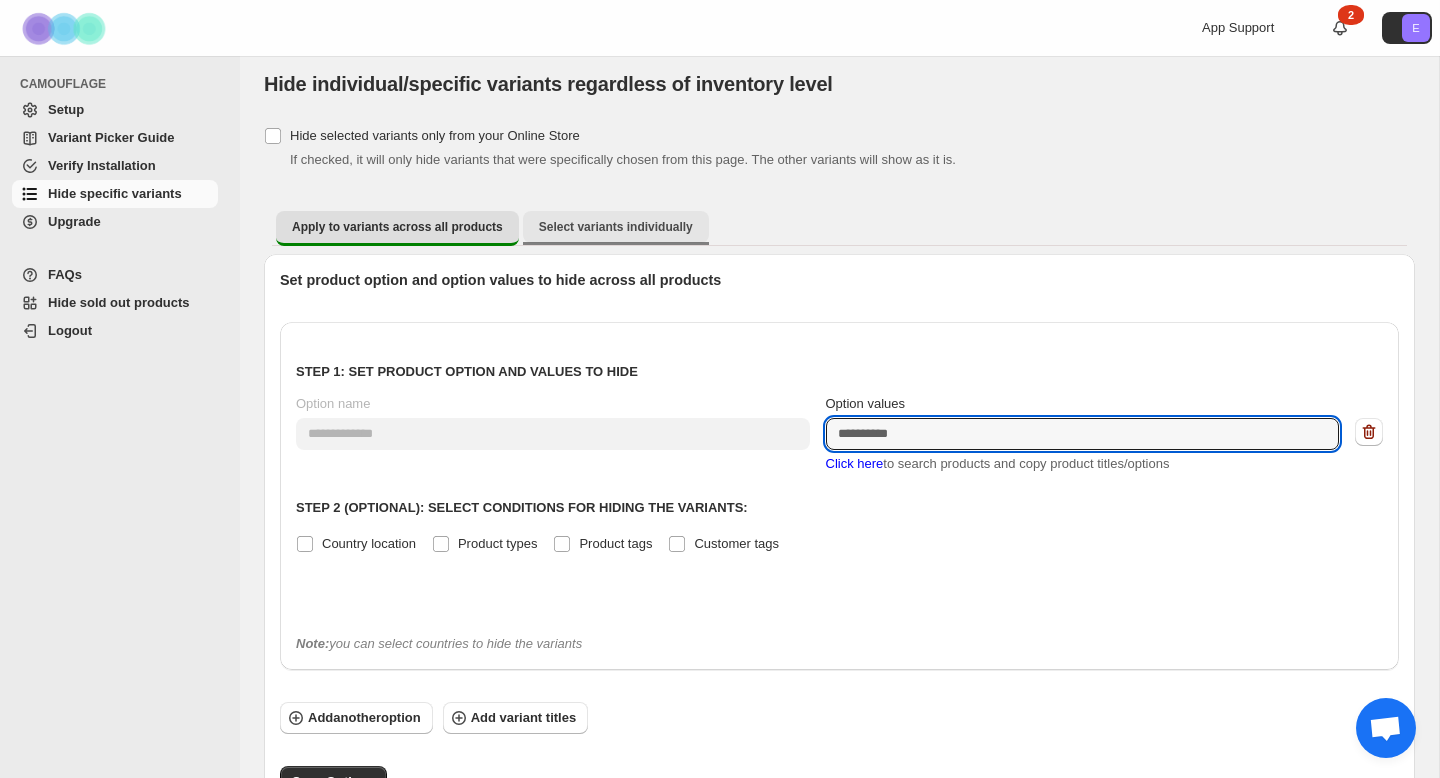 click on "Select variants individually" at bounding box center (616, 227) 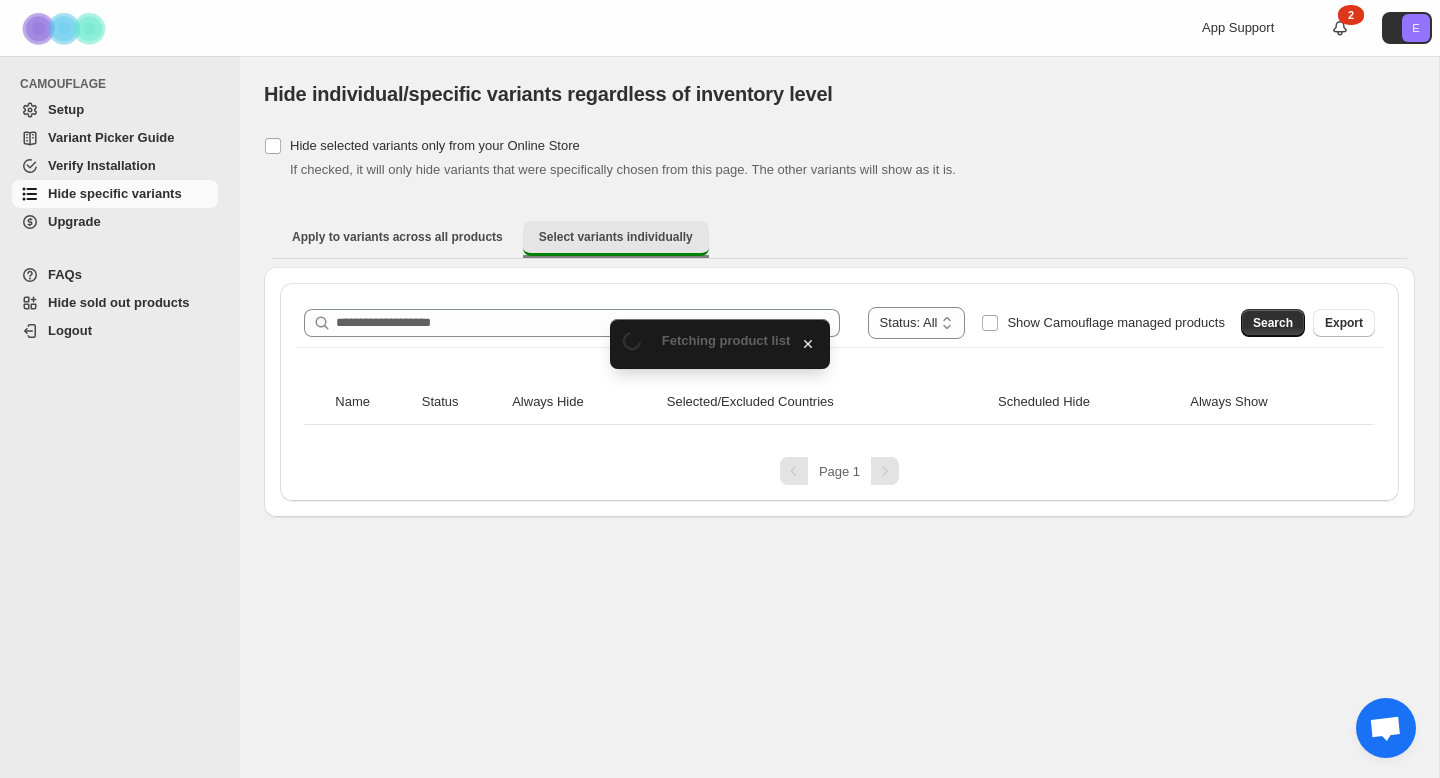 scroll, scrollTop: 0, scrollLeft: 0, axis: both 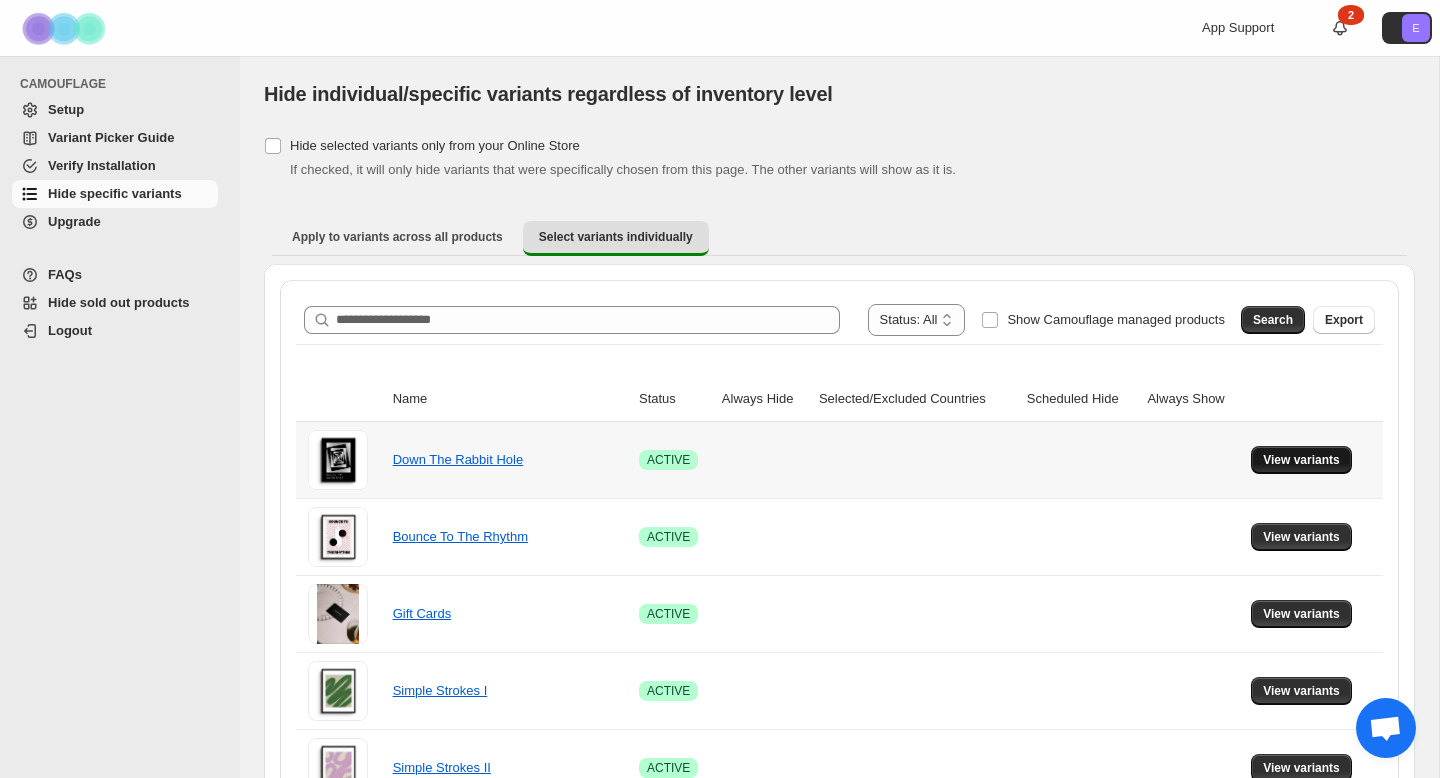 click on "View variants" at bounding box center (1301, 460) 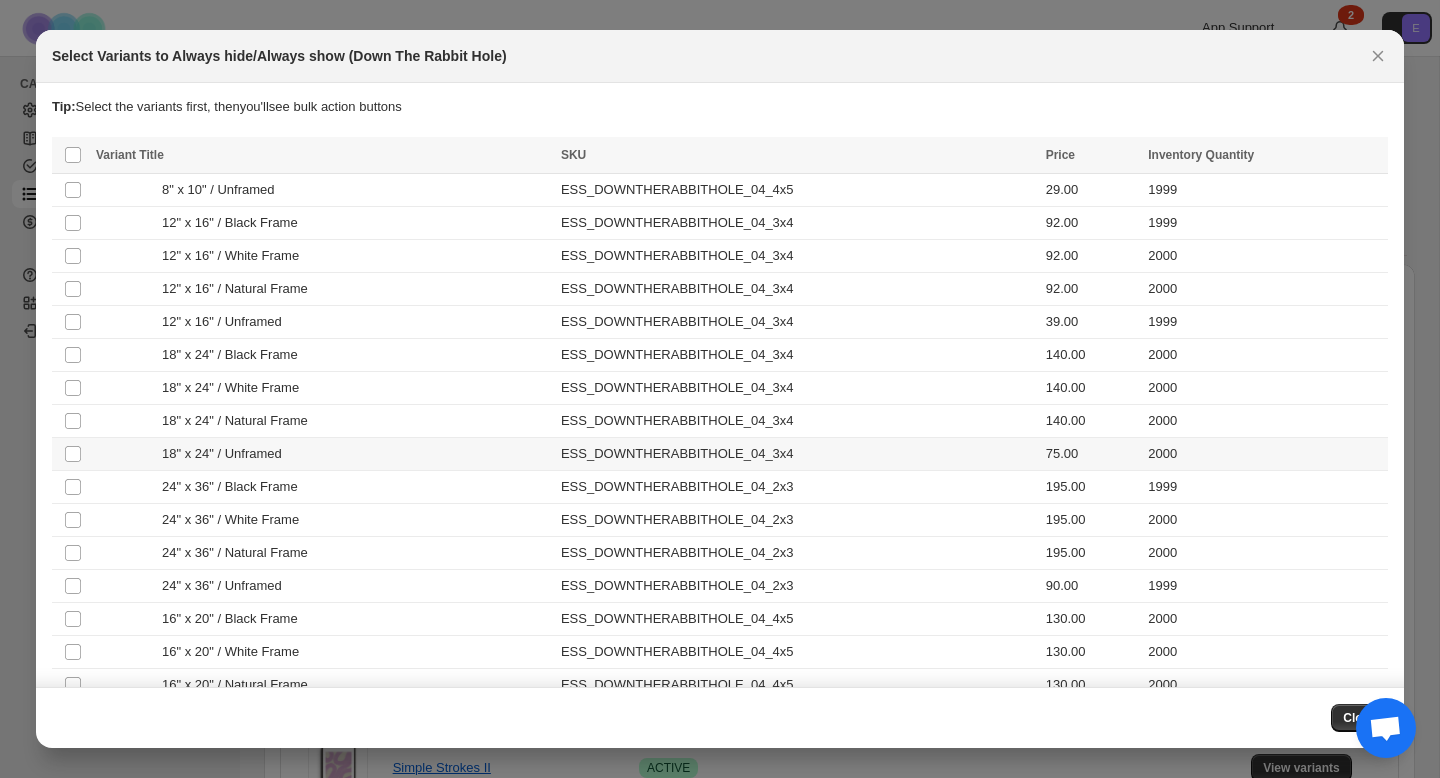 scroll, scrollTop: 0, scrollLeft: 0, axis: both 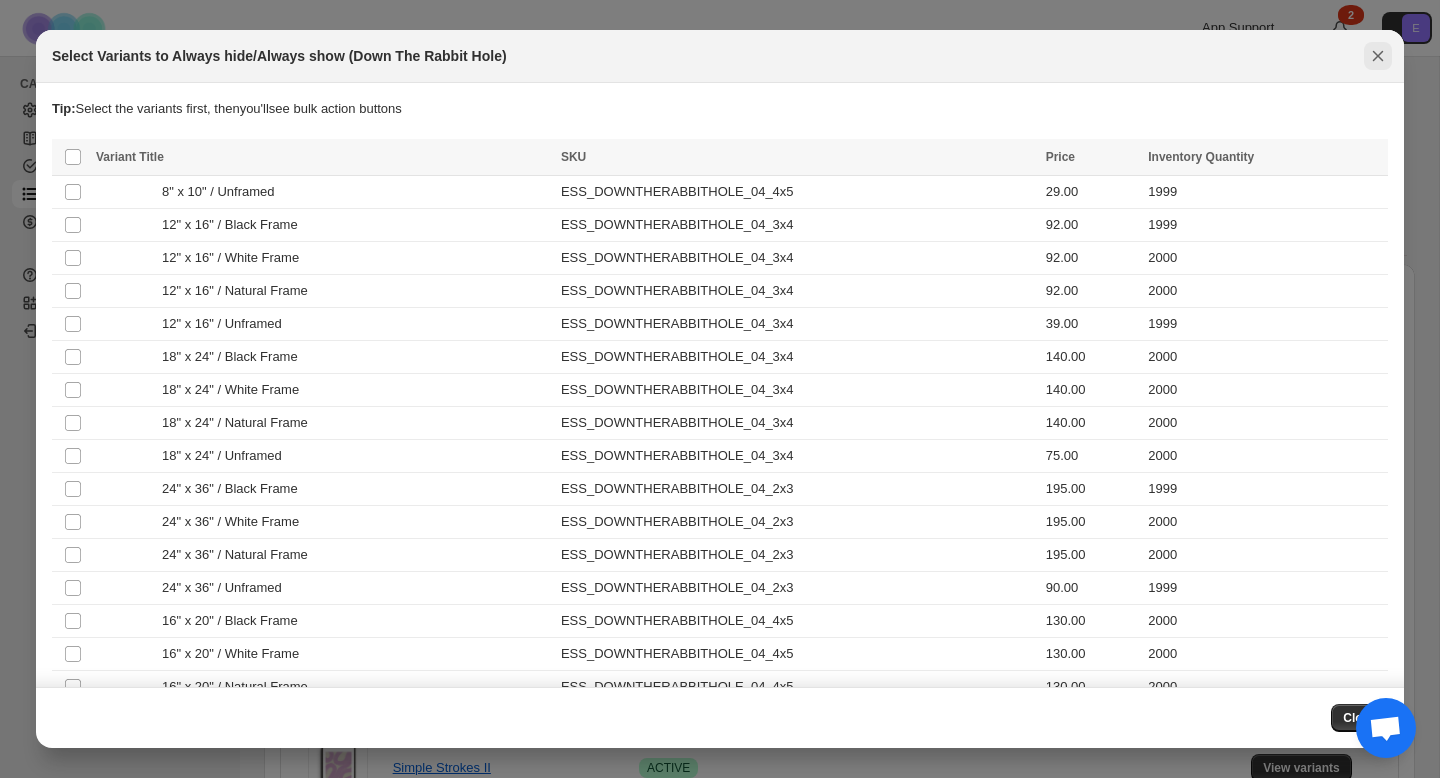 click 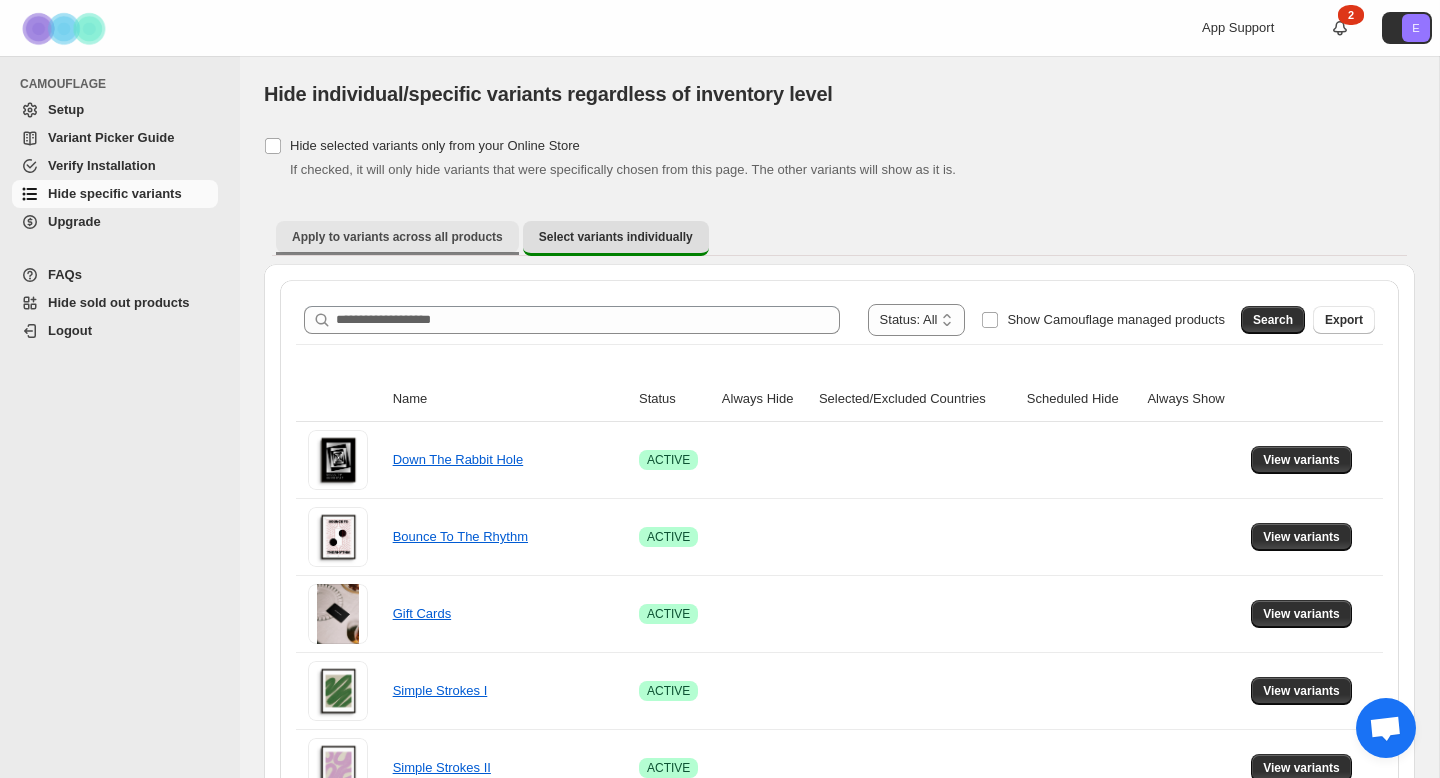 click on "Apply to variants across all products" at bounding box center [397, 237] 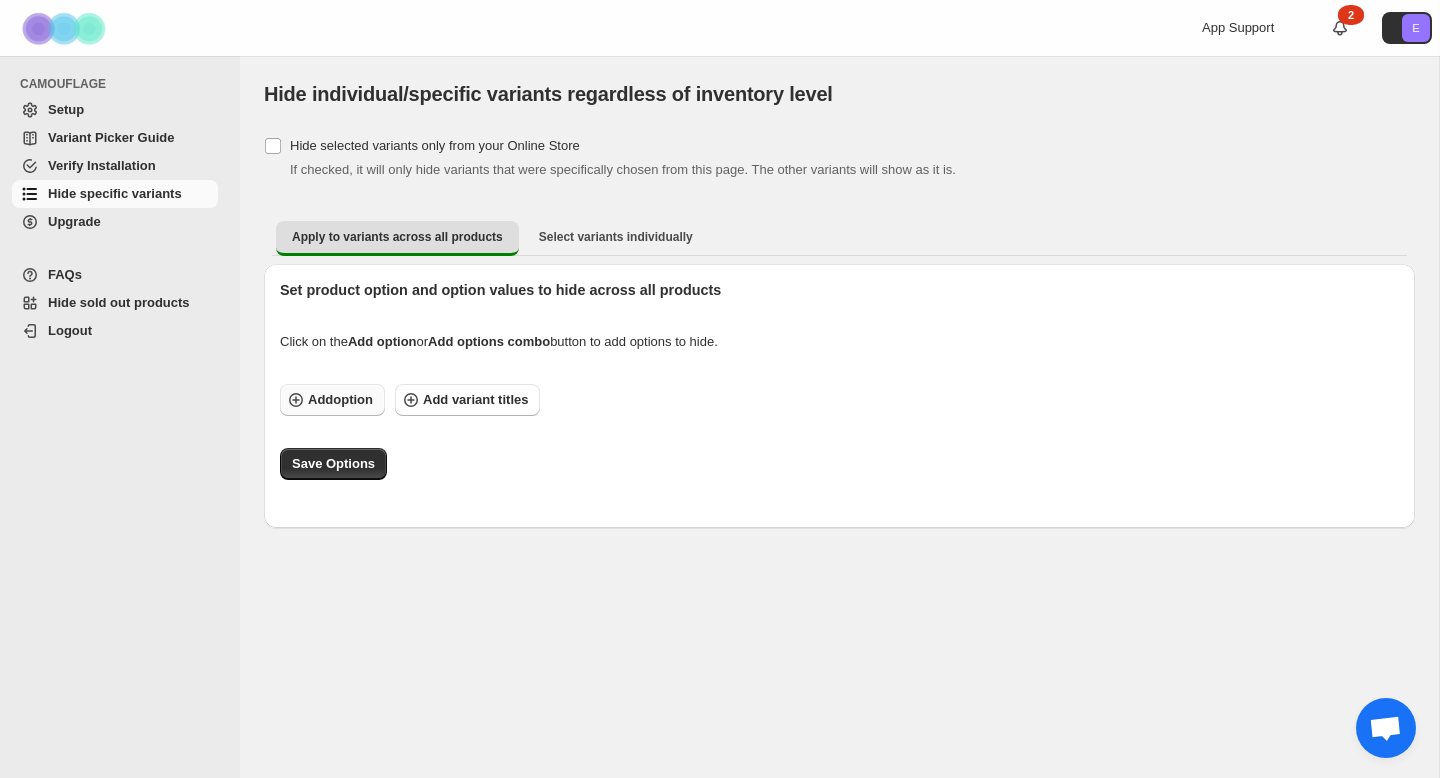click on "Add   option" at bounding box center (340, 400) 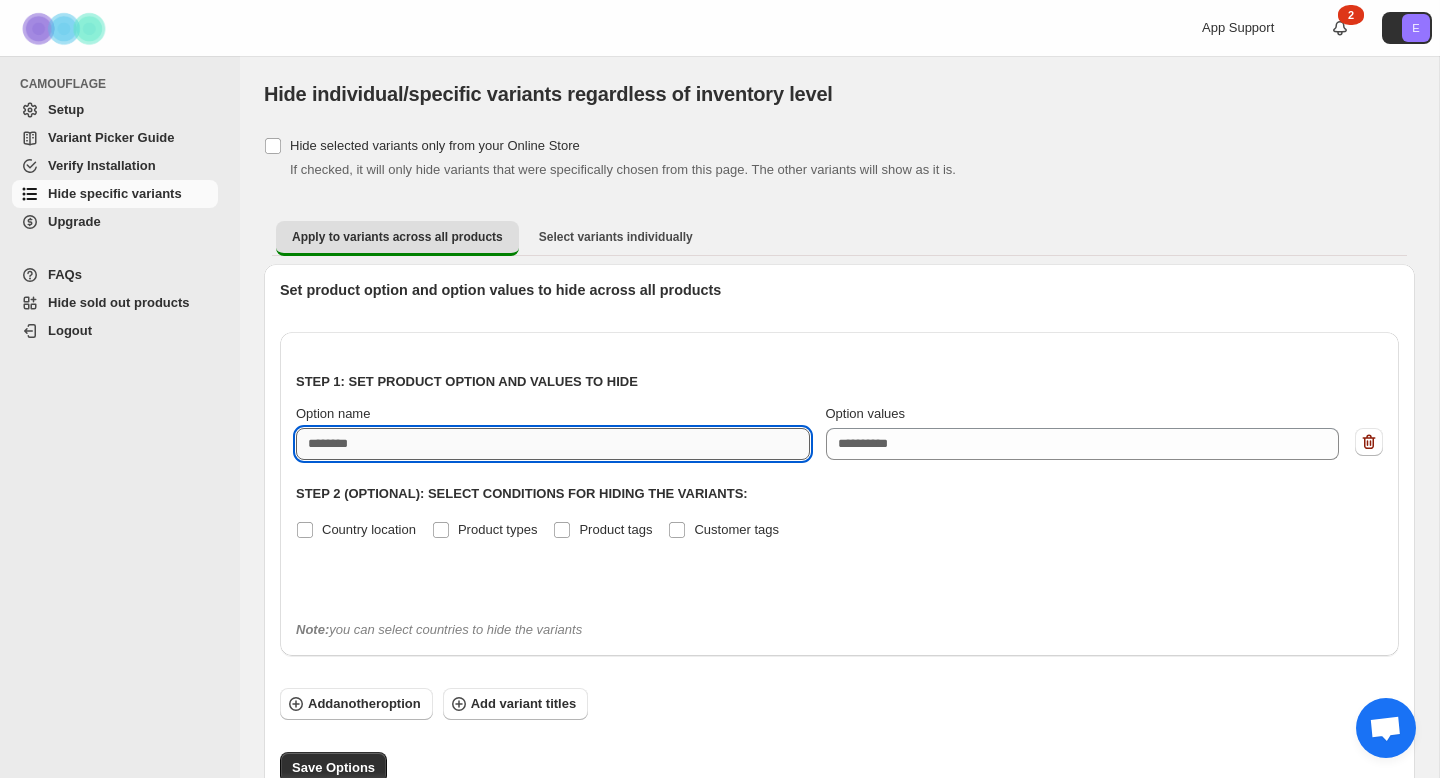 click on "Option name" at bounding box center [553, 444] 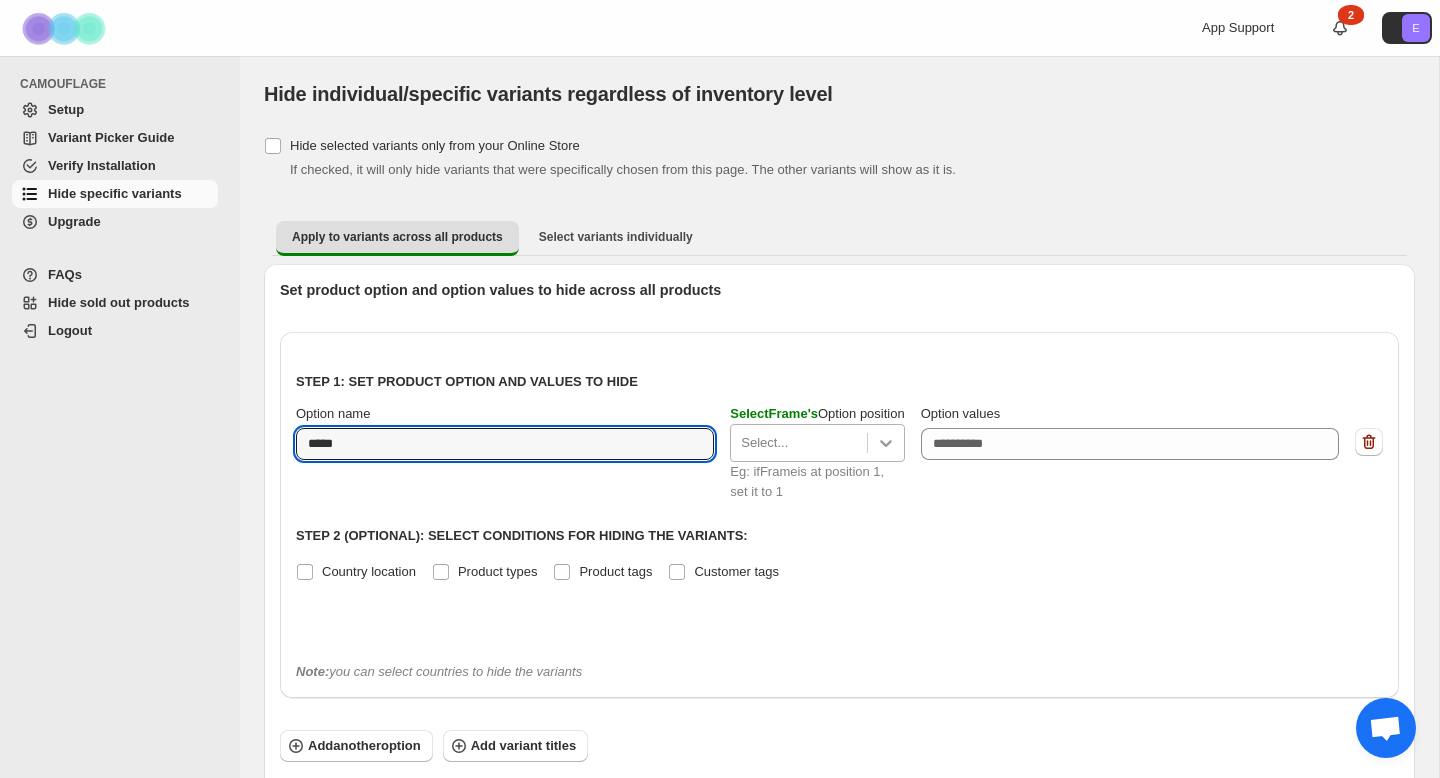 type on "*****" 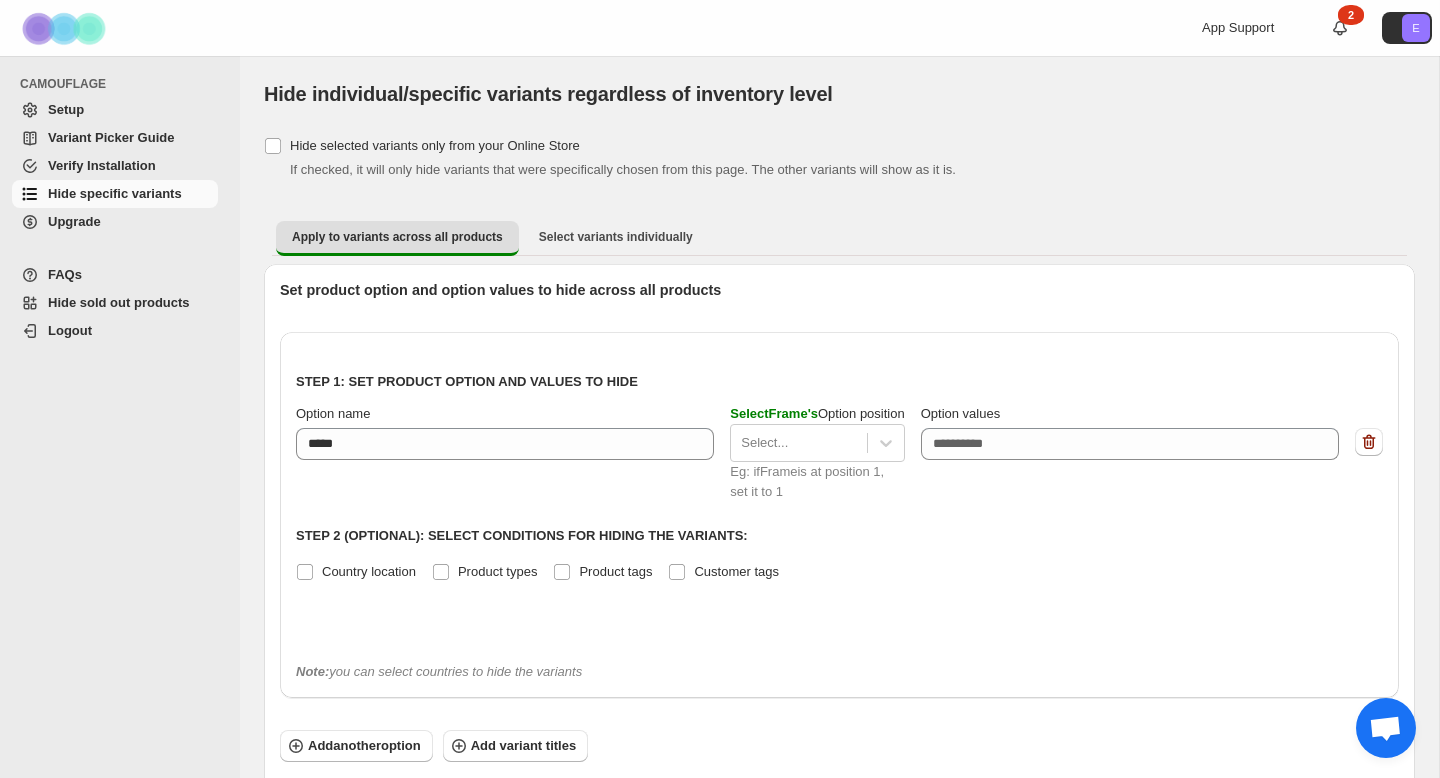 click on "Step 1: Set product option and values to hide Option name ***** Select  Frame 's  Option position Select... Eg: if  Frame  is at position 1,   set it to 1 Option values eg: XLundefinedXLL Step 2 (Optional): Select conditions for hiding the variants: Country location Product types Product tags Customer tags" at bounding box center (839, 497) 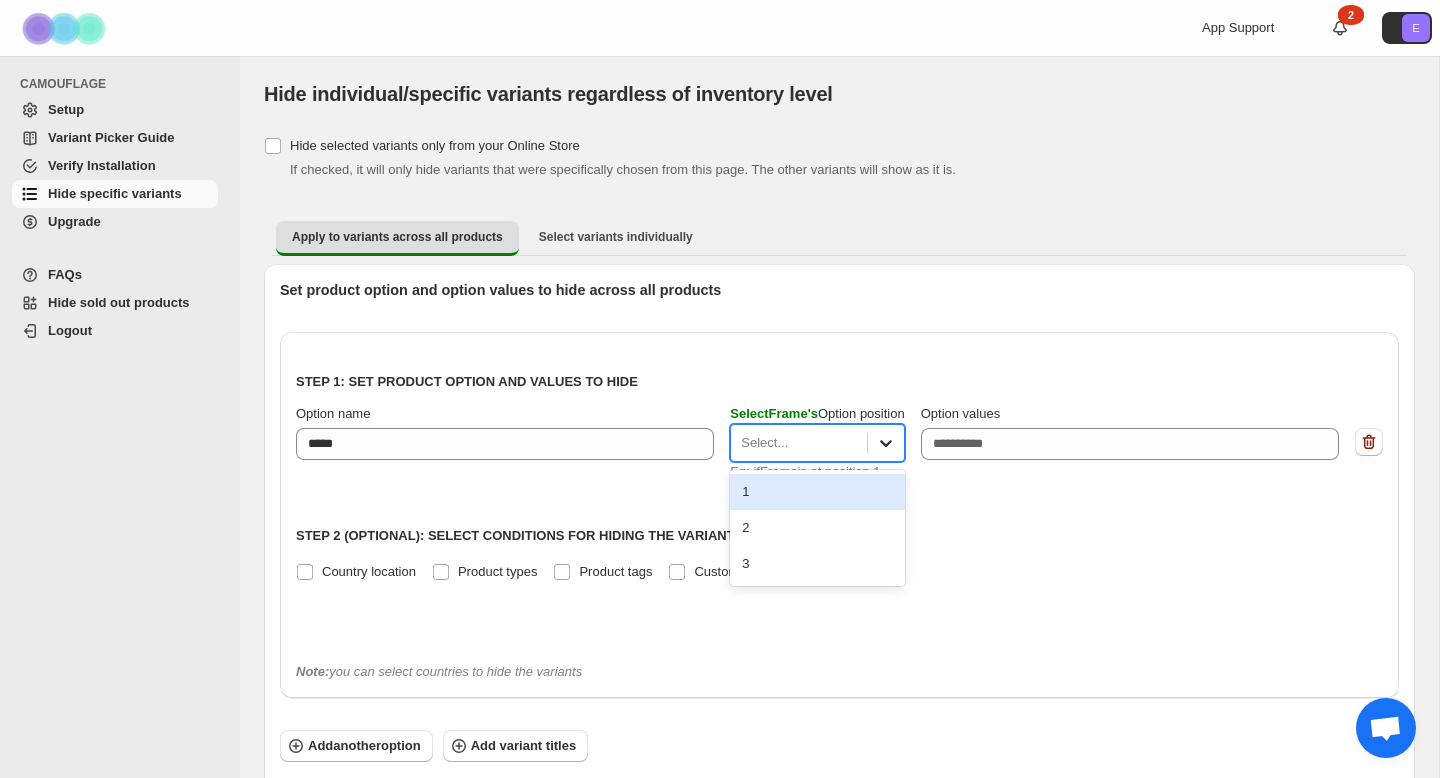 click 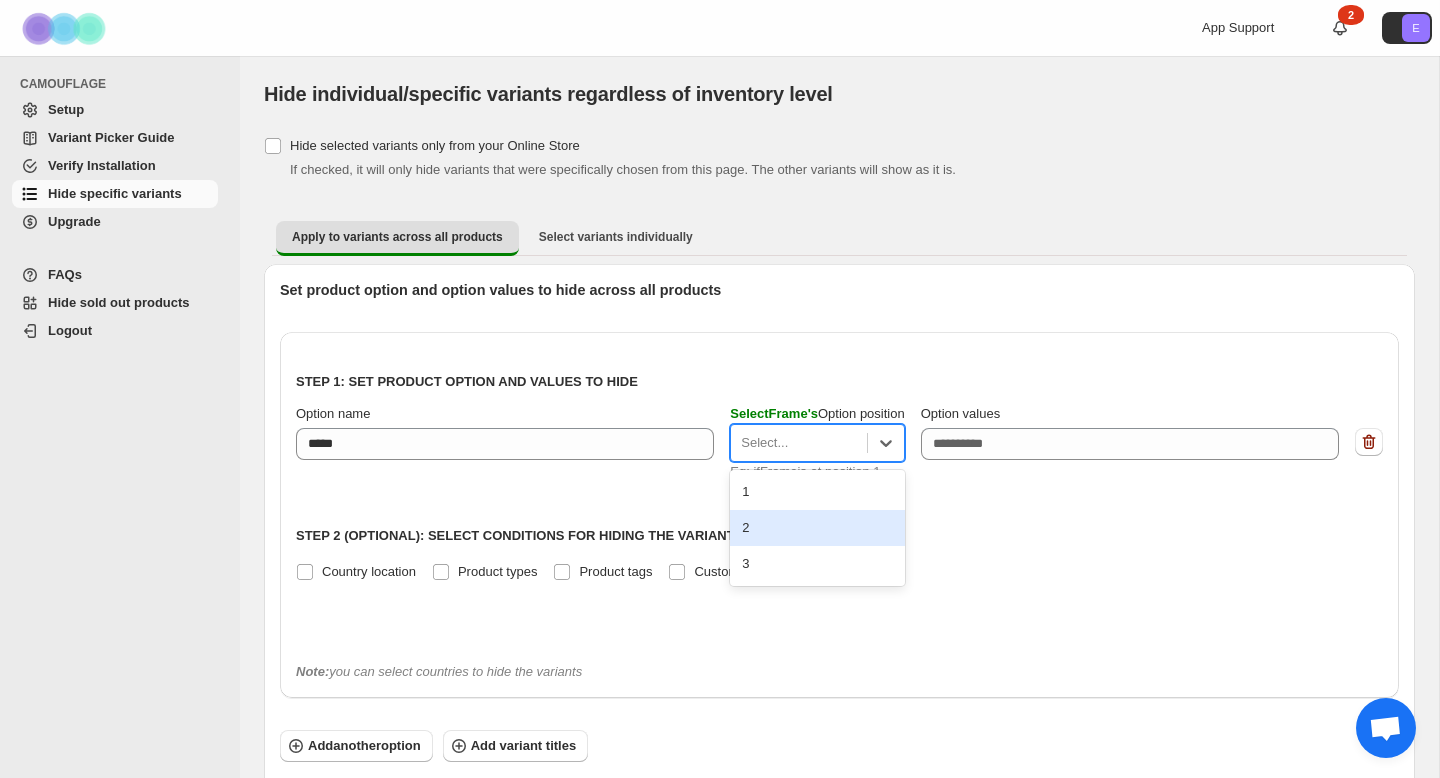 click on "2" at bounding box center [817, 528] 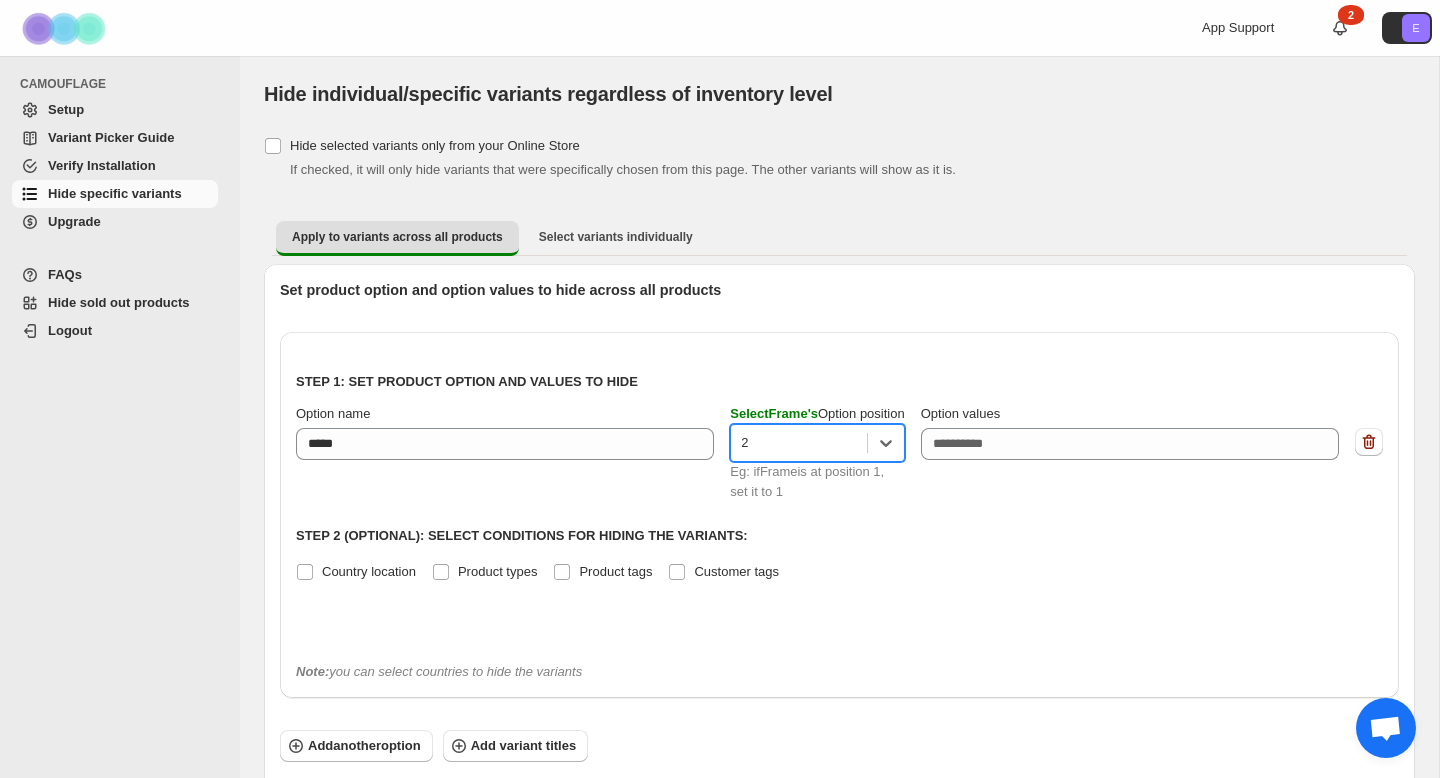 click on "Step 2 (Optional): Select conditions for hiding the variants:" at bounding box center (839, 536) 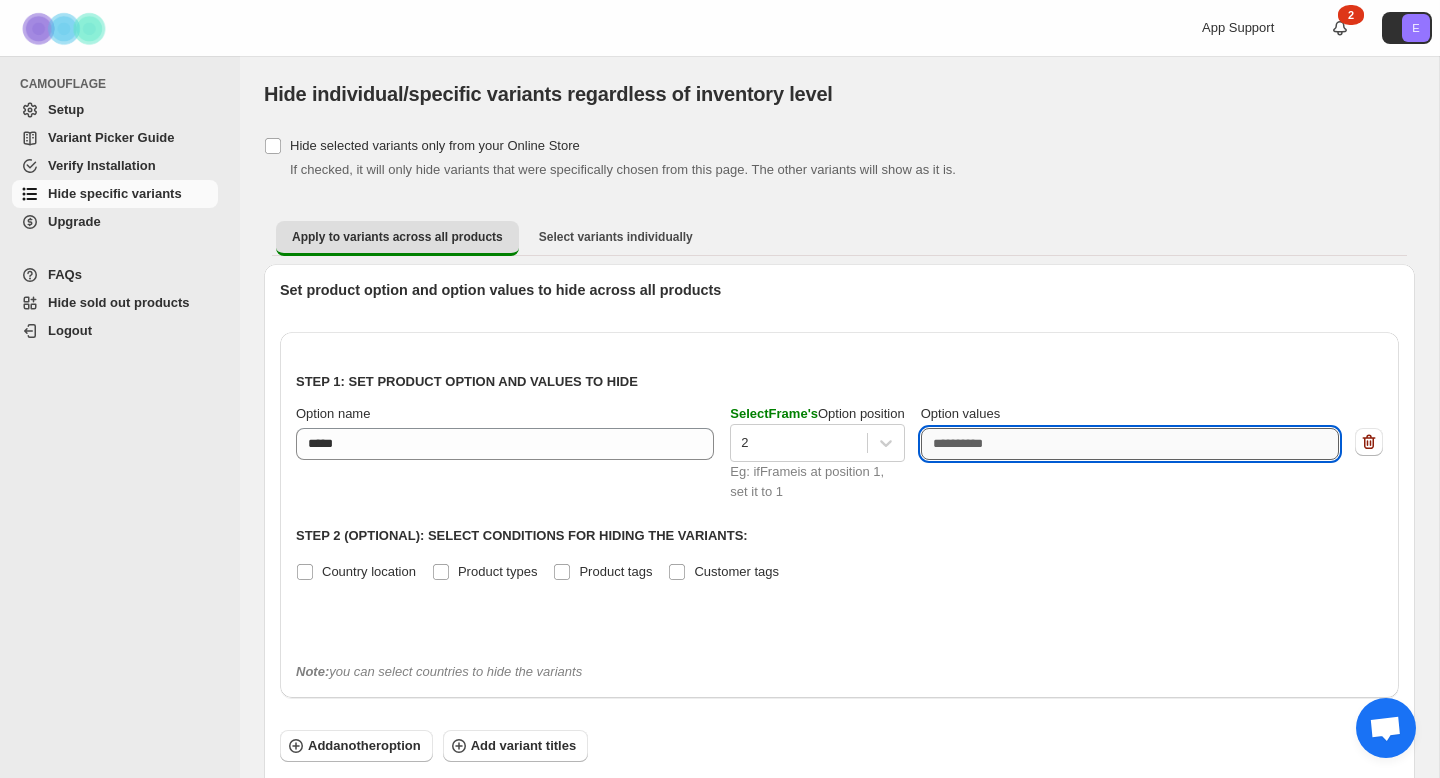 click on "Option values" at bounding box center [1130, 444] 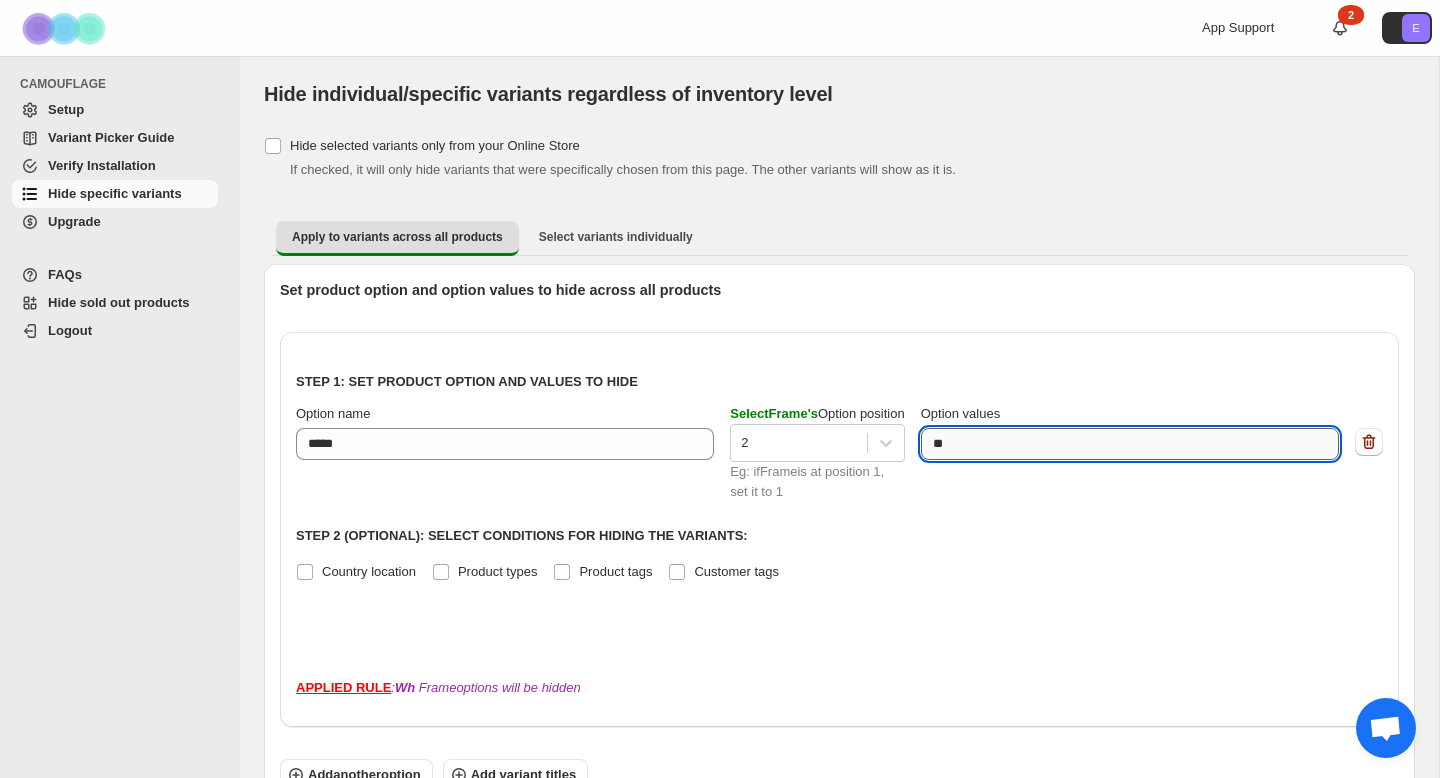 type on "*" 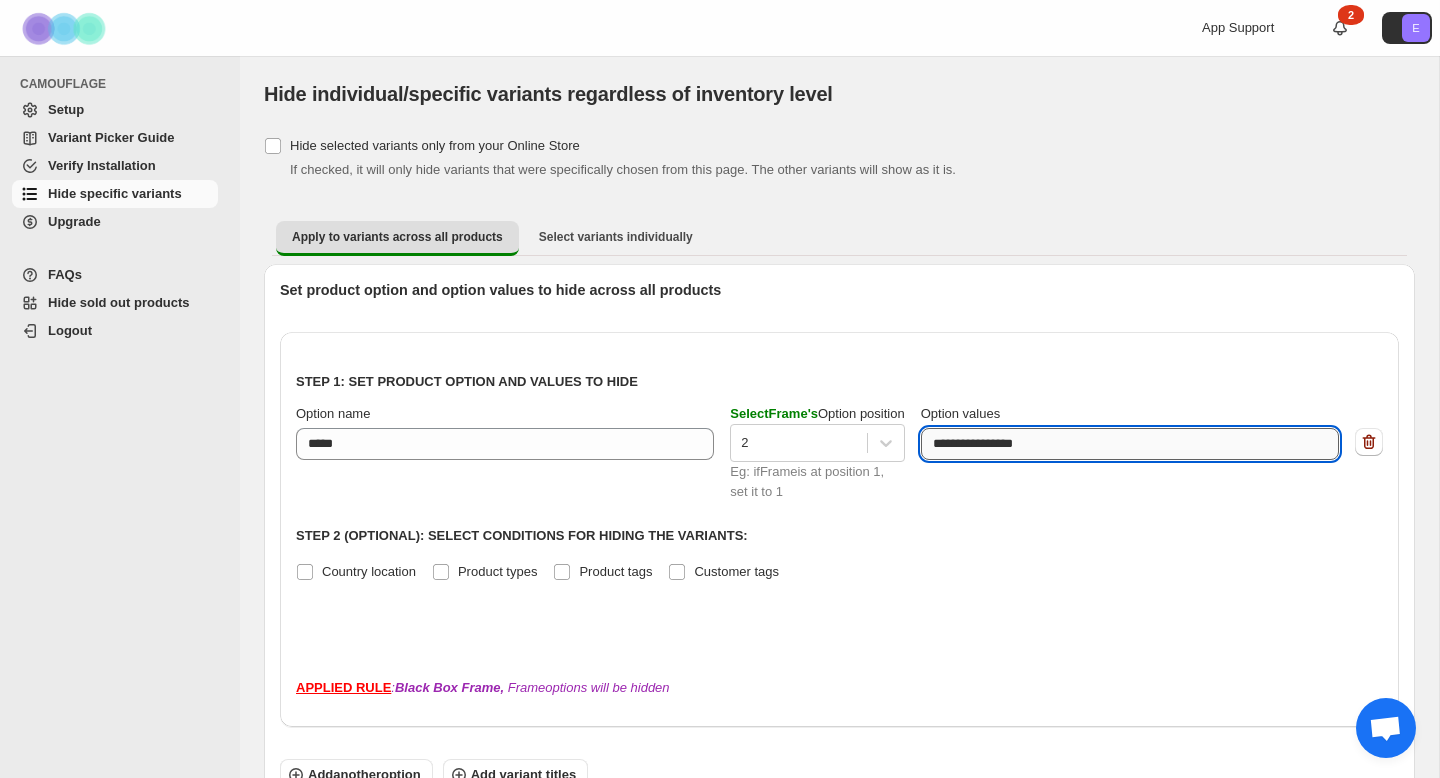 type on "**********" 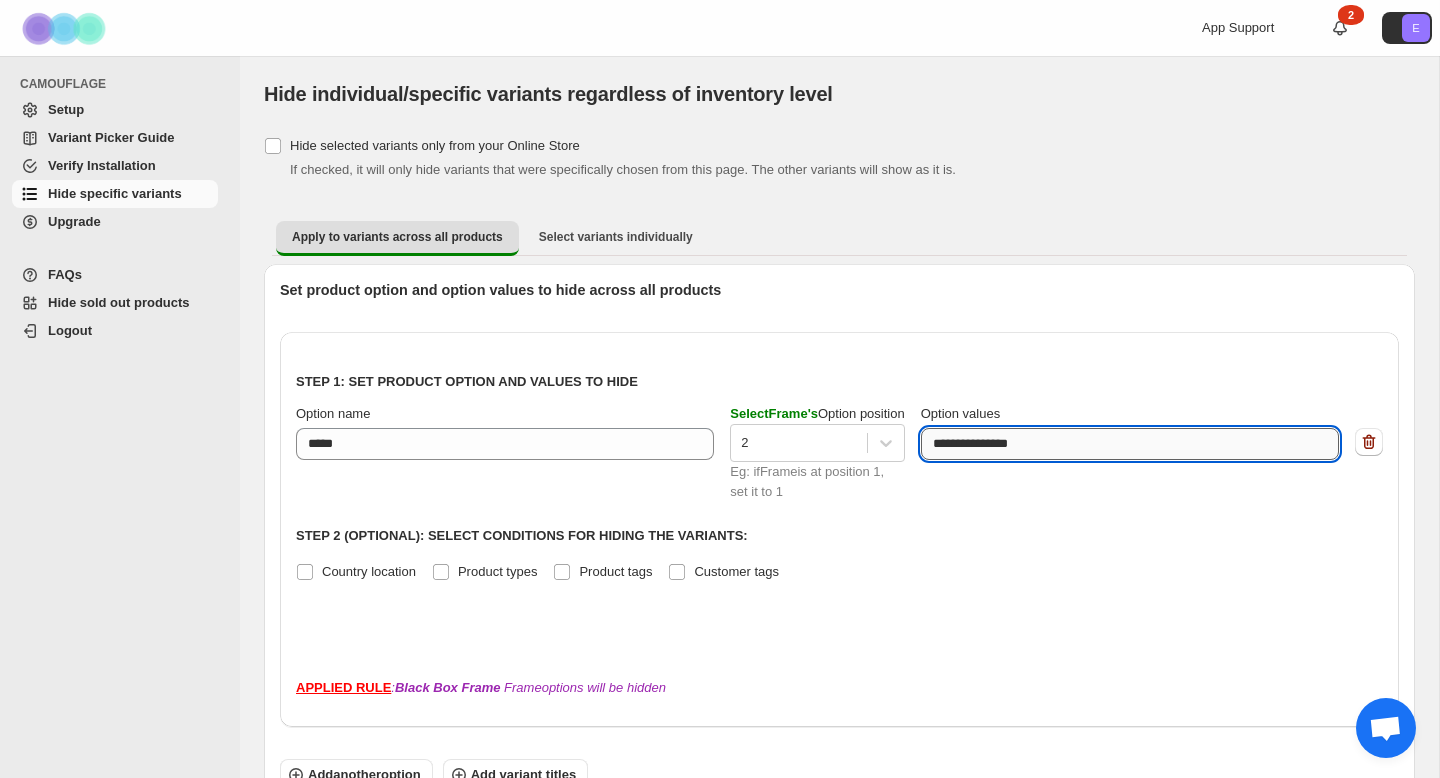 drag, startPoint x: 1060, startPoint y: 431, endPoint x: 949, endPoint y: 429, distance: 111.01801 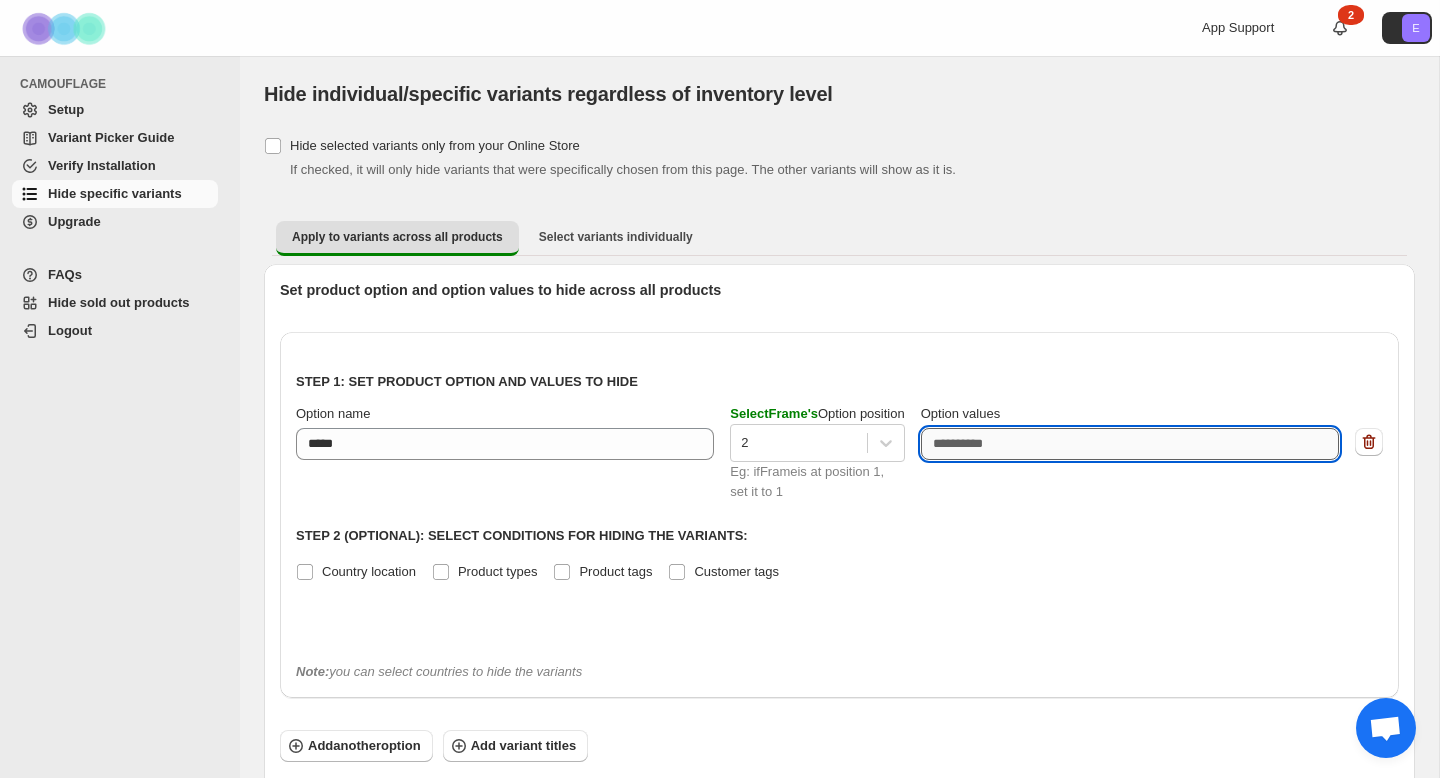 paste on "**********" 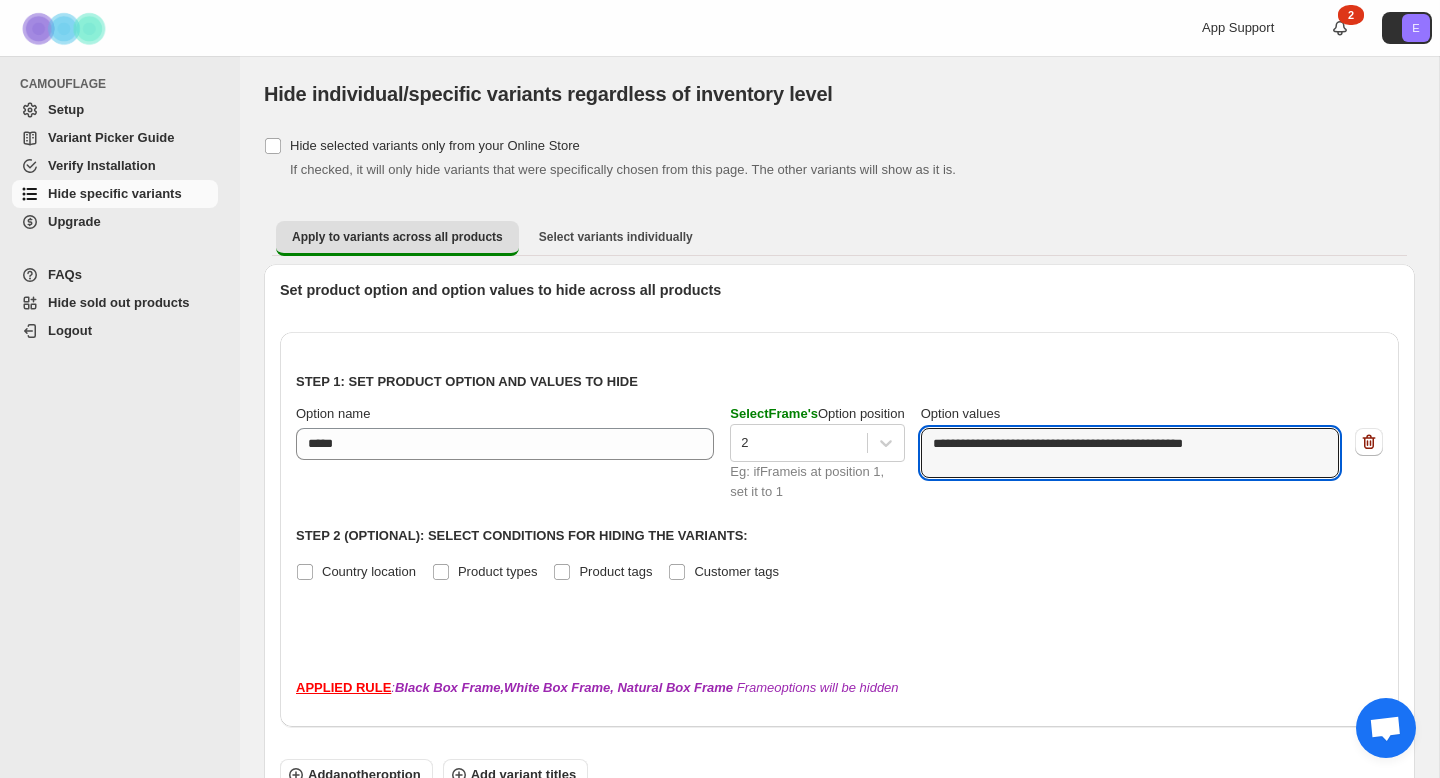 type on "**********" 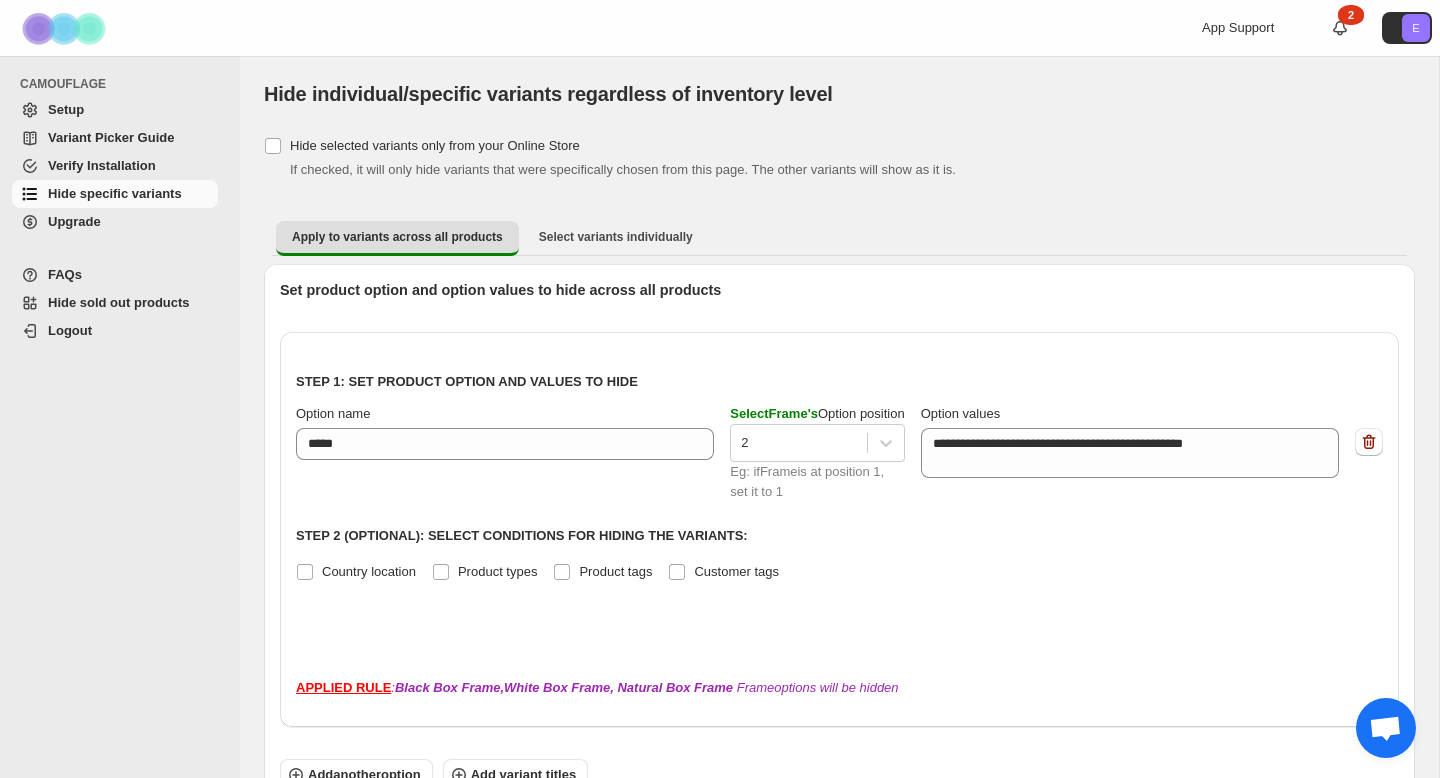 click on "Country location Product types Product tags Customer tags" at bounding box center [839, 572] 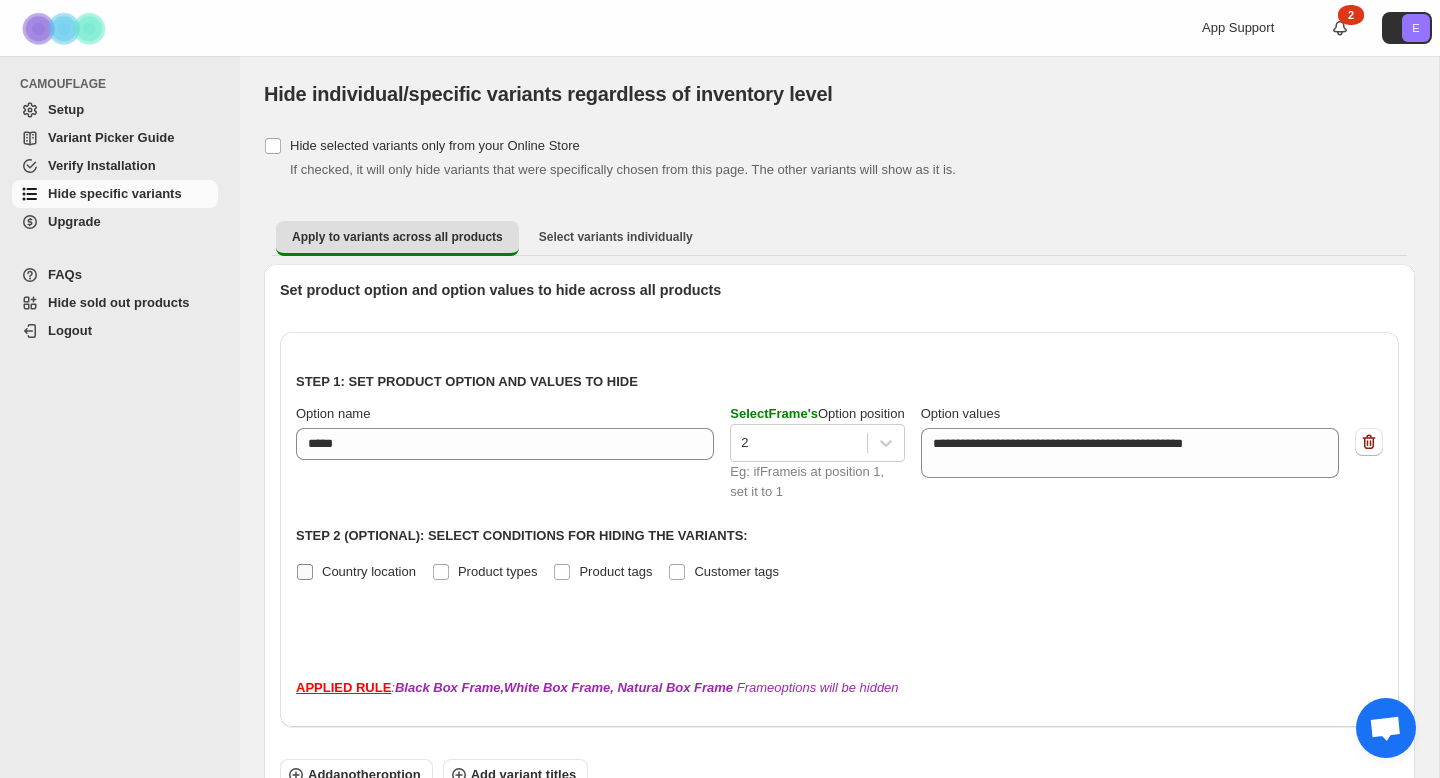 click on "Country location" at bounding box center (369, 571) 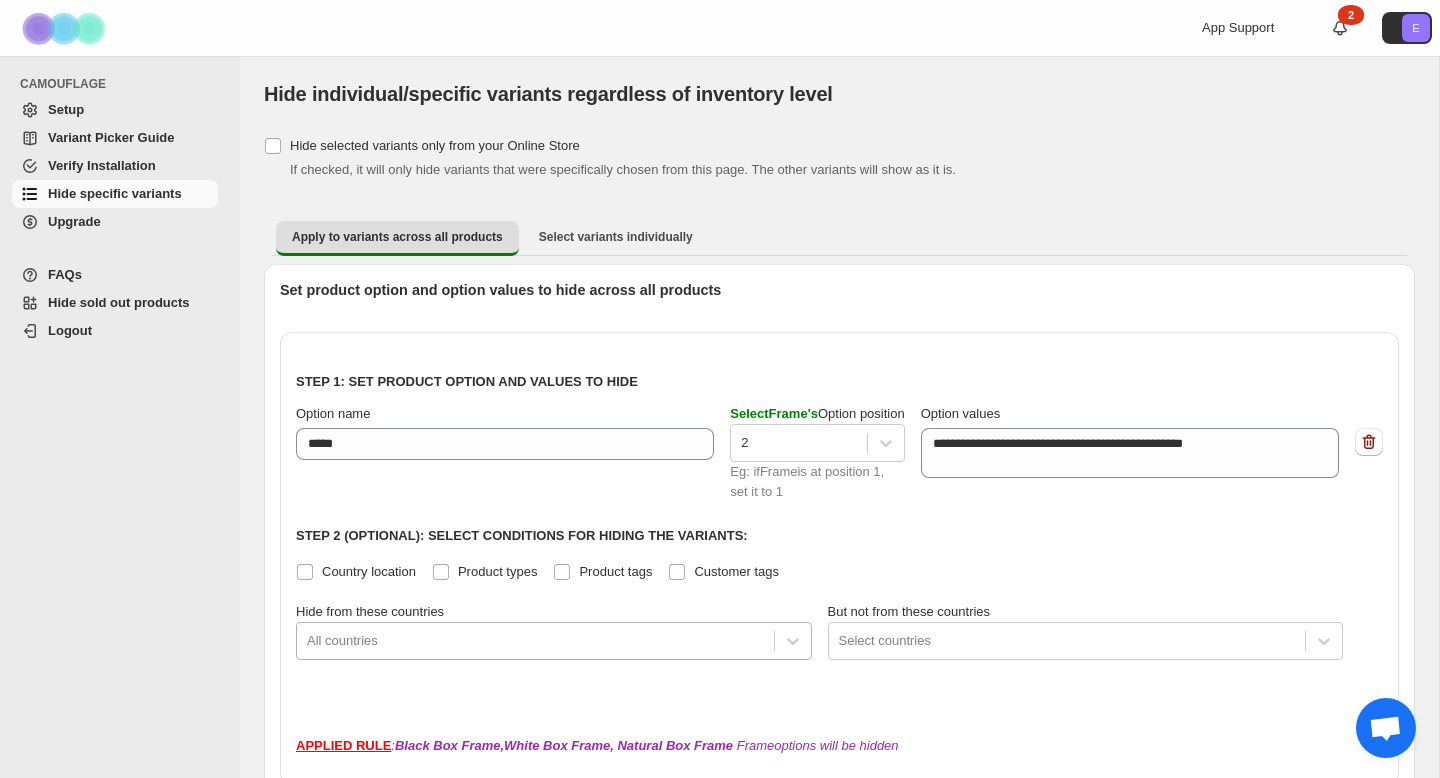 click at bounding box center [535, 641] 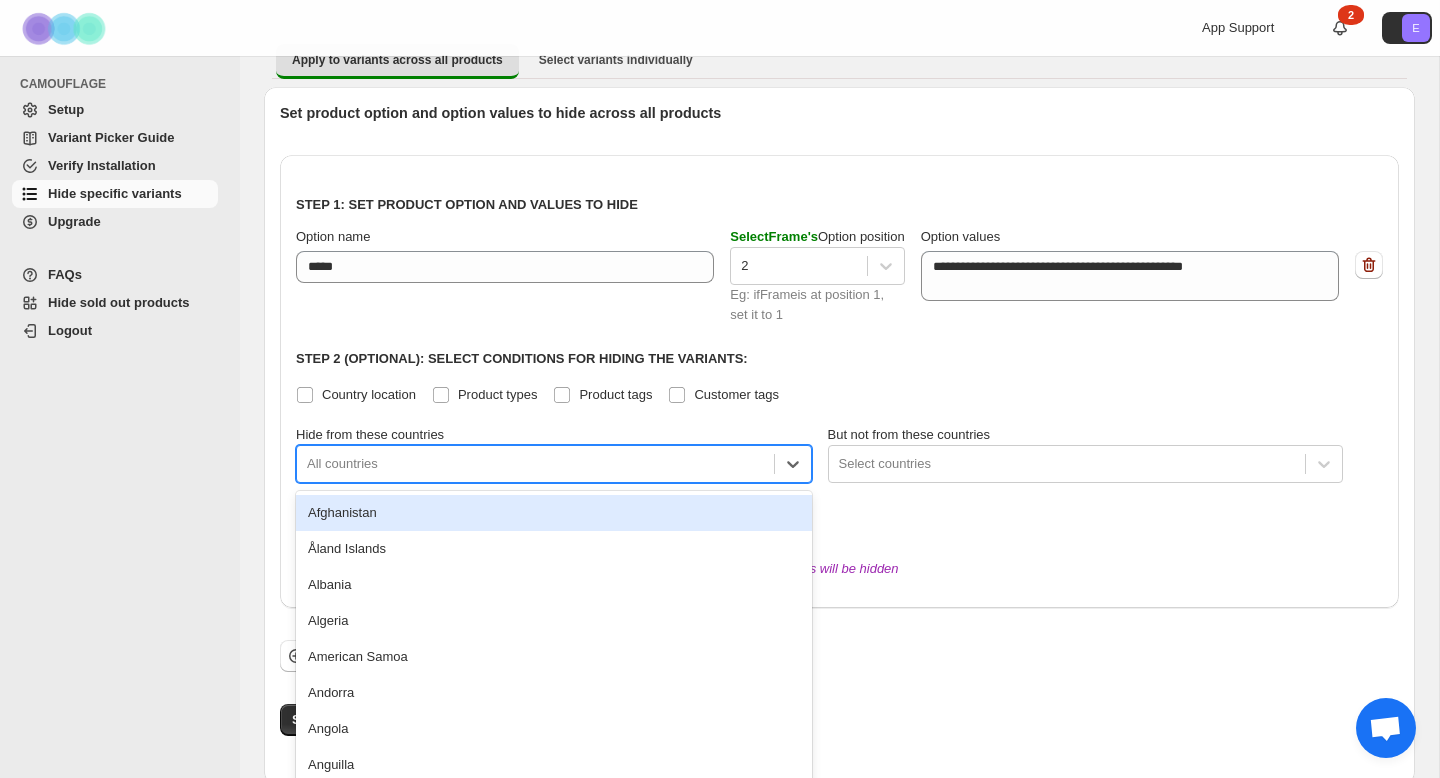 scroll, scrollTop: 190, scrollLeft: 0, axis: vertical 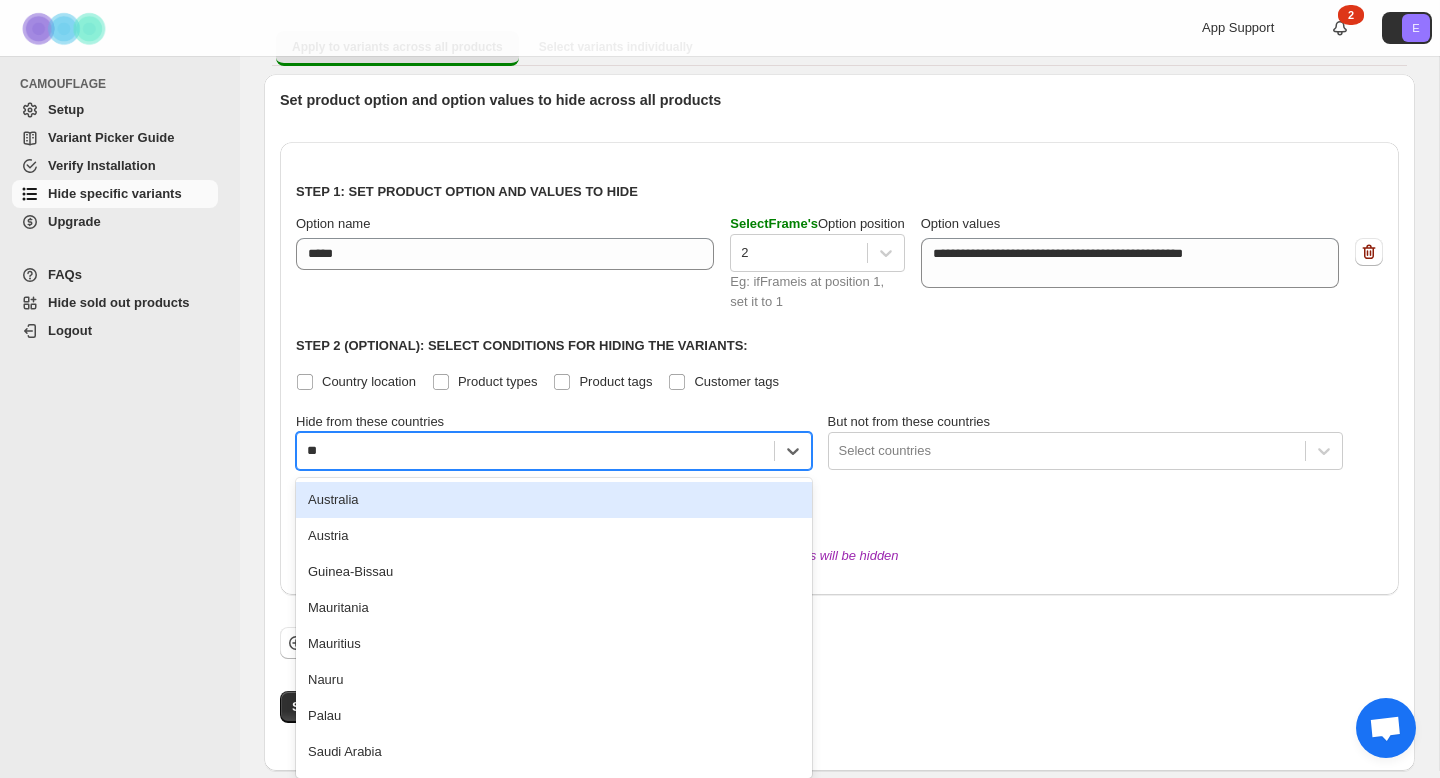 type on "***" 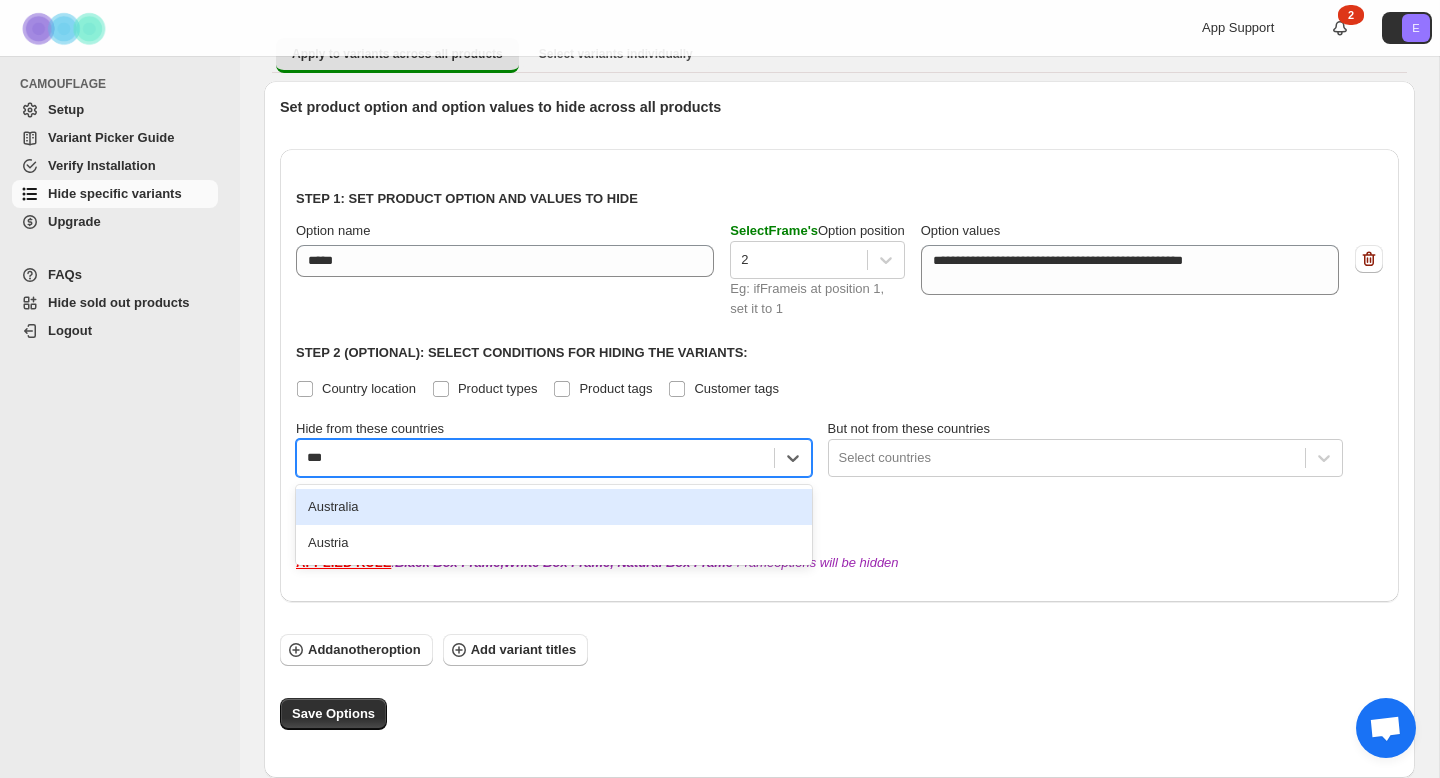 click on "Australia" at bounding box center (554, 507) 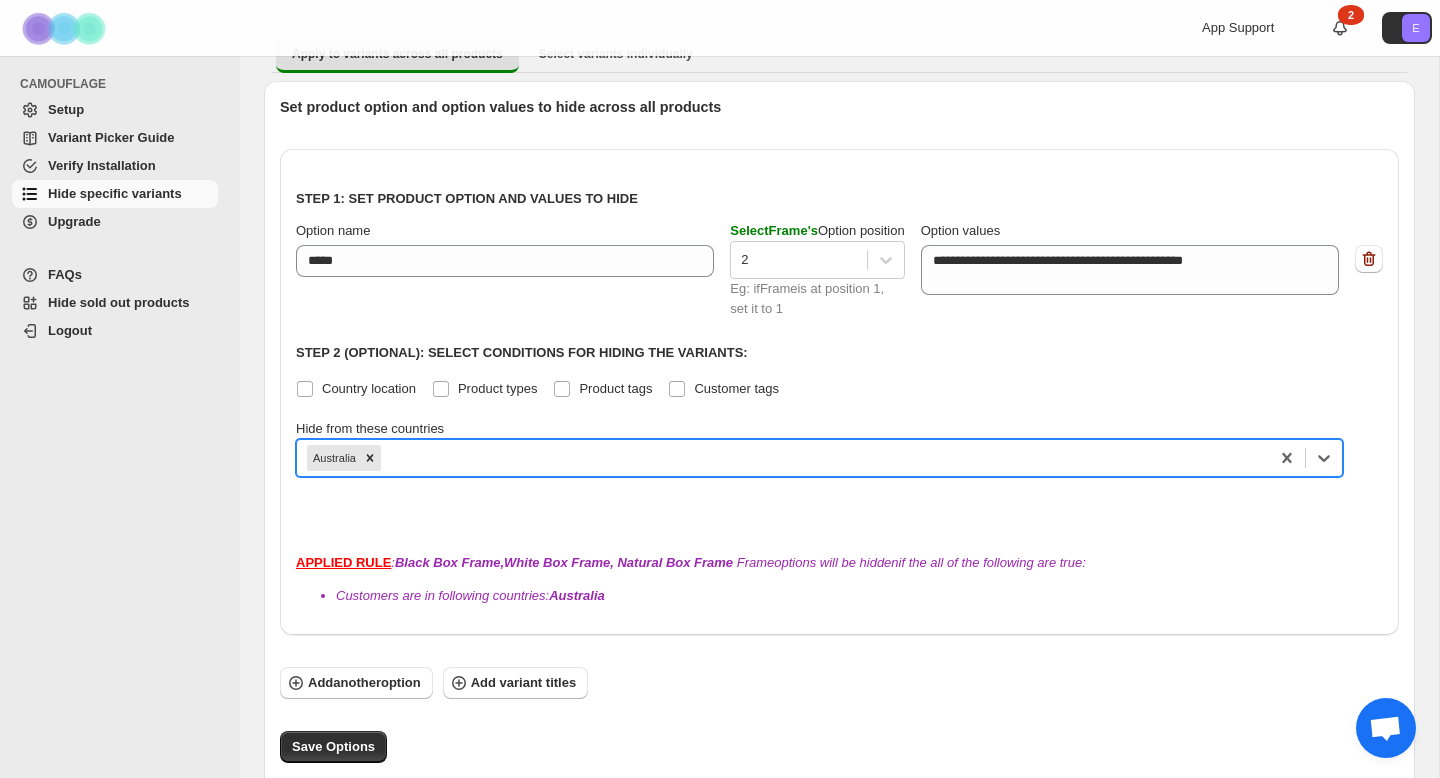 scroll, scrollTop: 190, scrollLeft: 0, axis: vertical 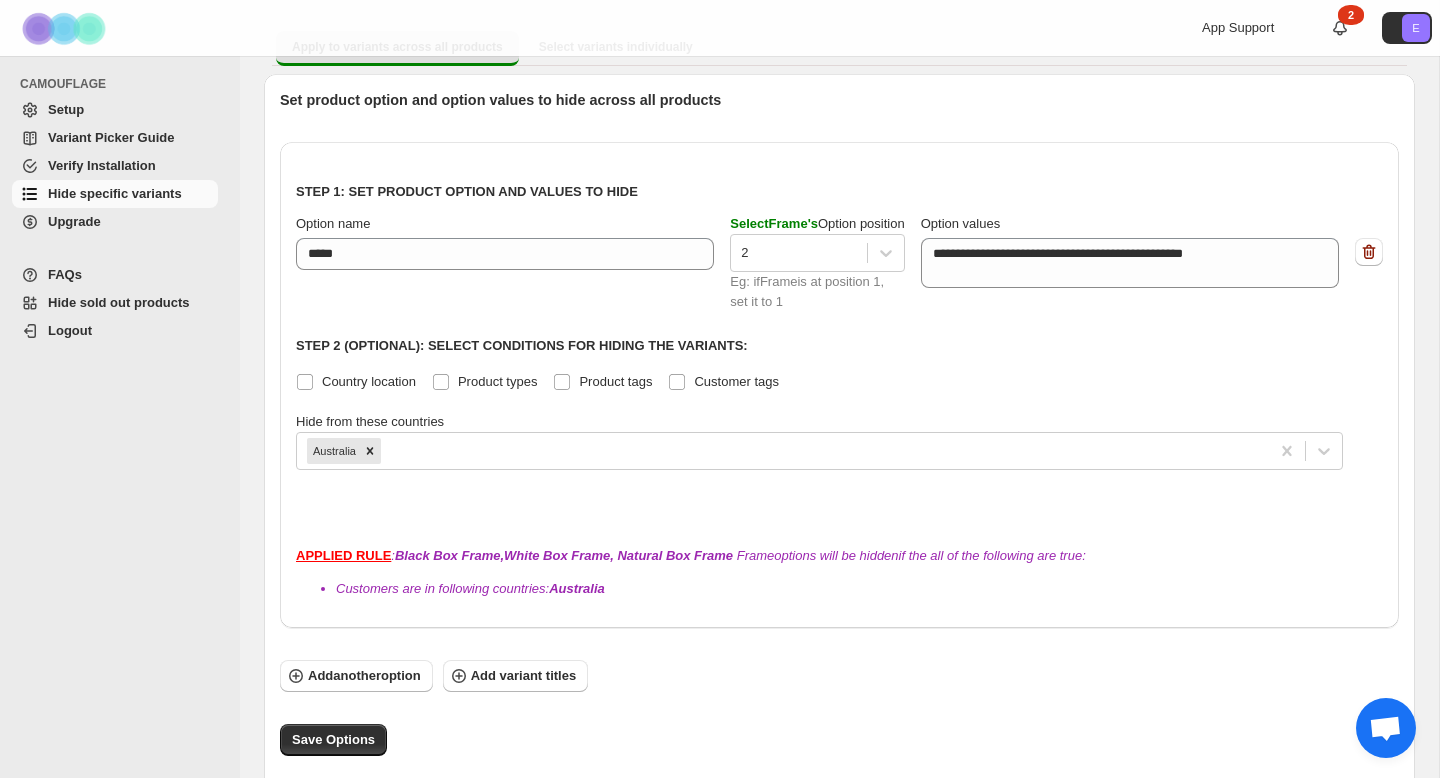 click on "**********" at bounding box center [839, 385] 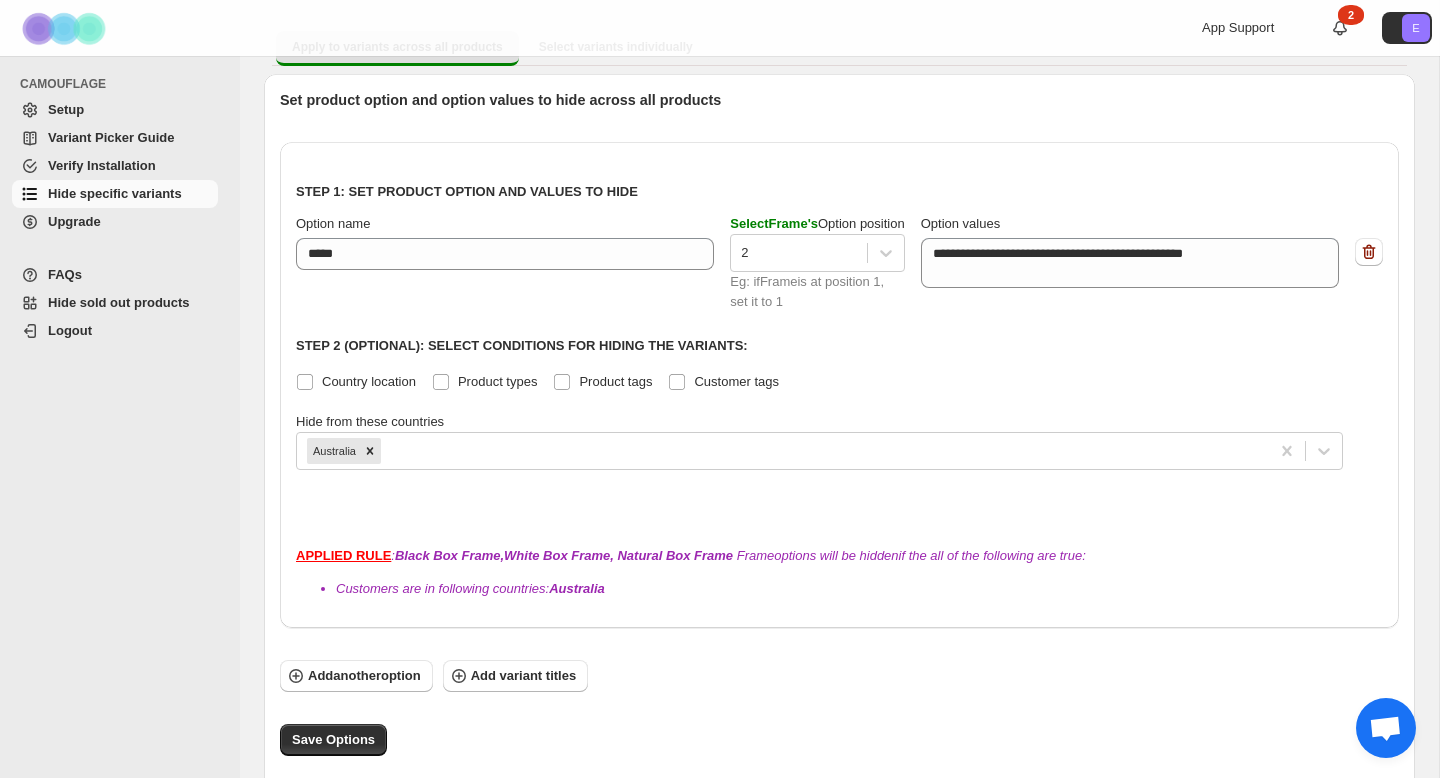 scroll, scrollTop: 216, scrollLeft: 0, axis: vertical 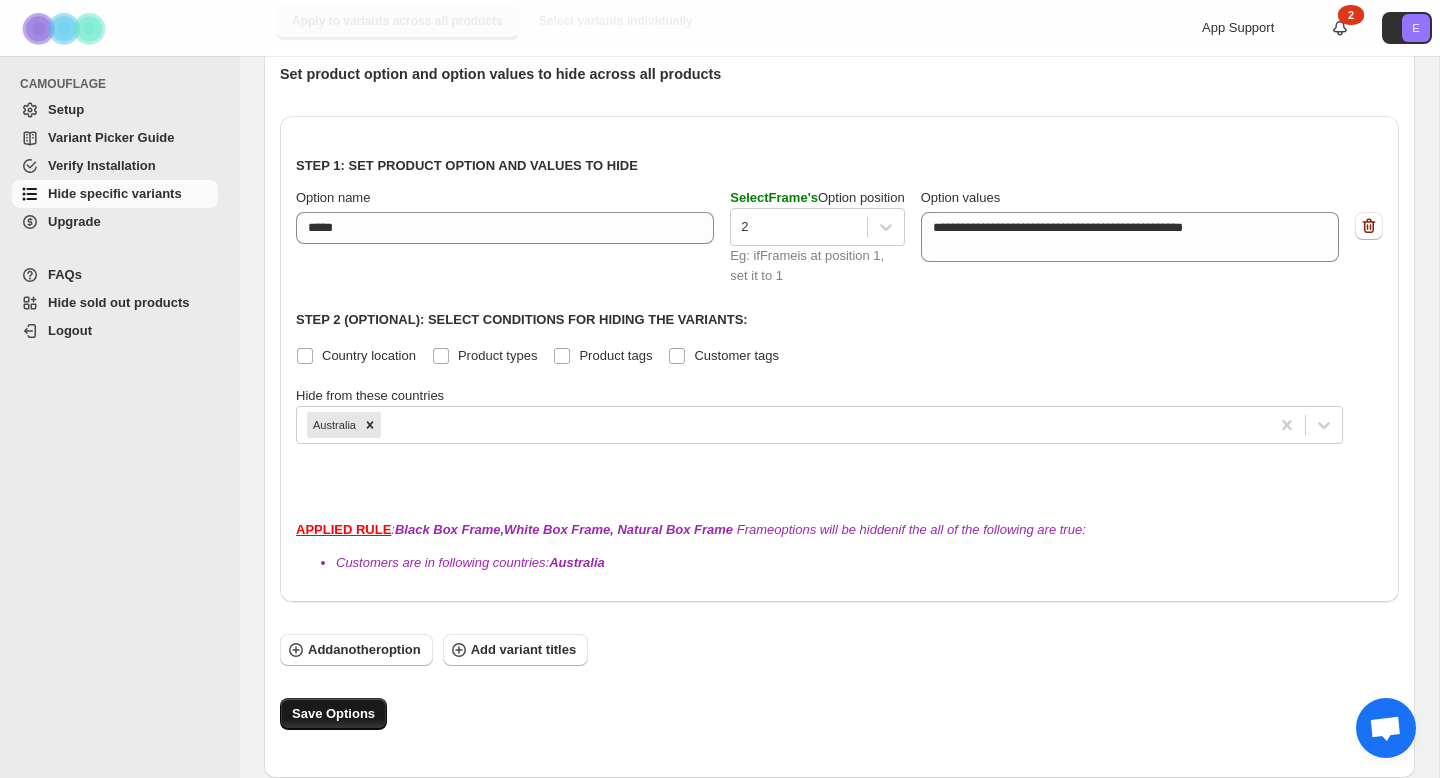 click on "Save Options" at bounding box center [333, 714] 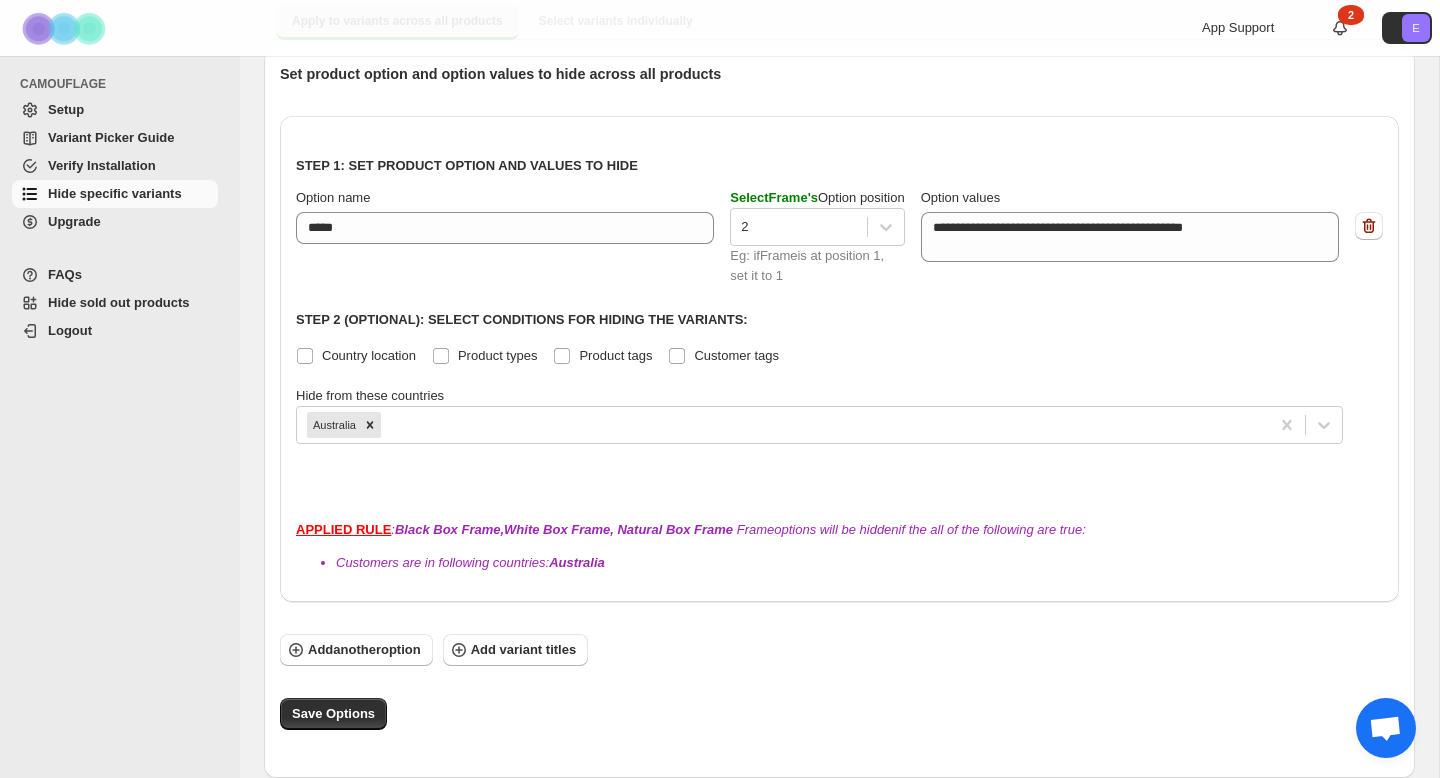 scroll, scrollTop: 0, scrollLeft: 0, axis: both 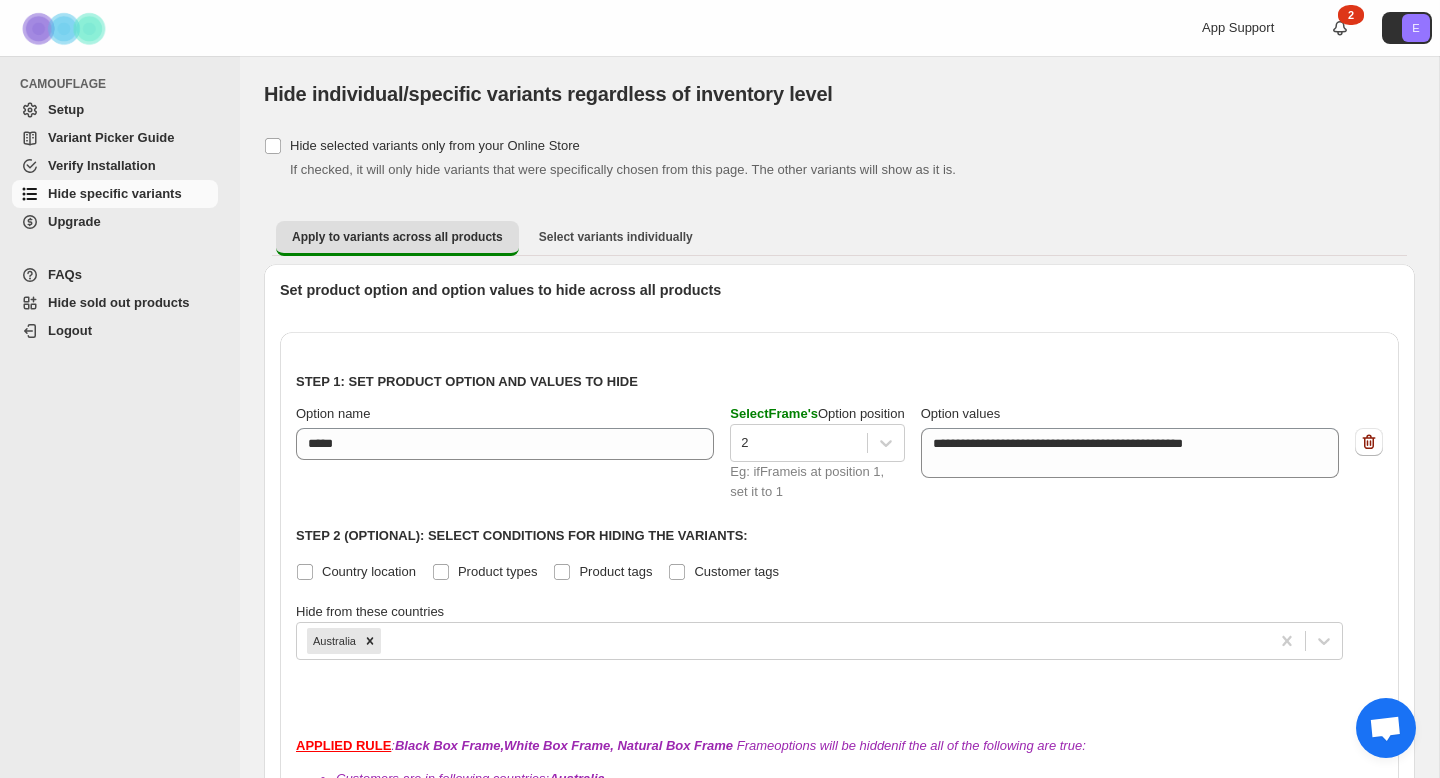 click on "Verify Installation" at bounding box center [131, 166] 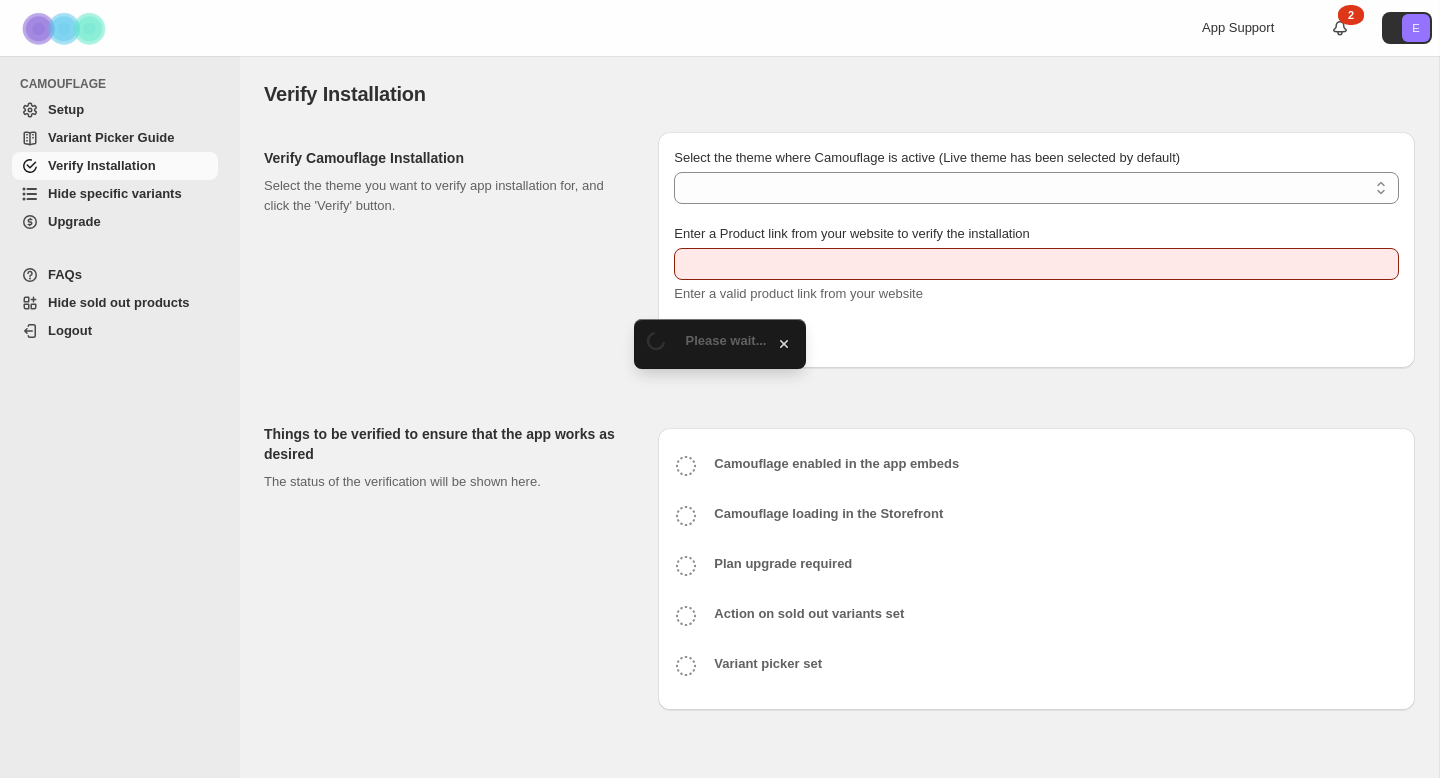 scroll, scrollTop: 0, scrollLeft: 0, axis: both 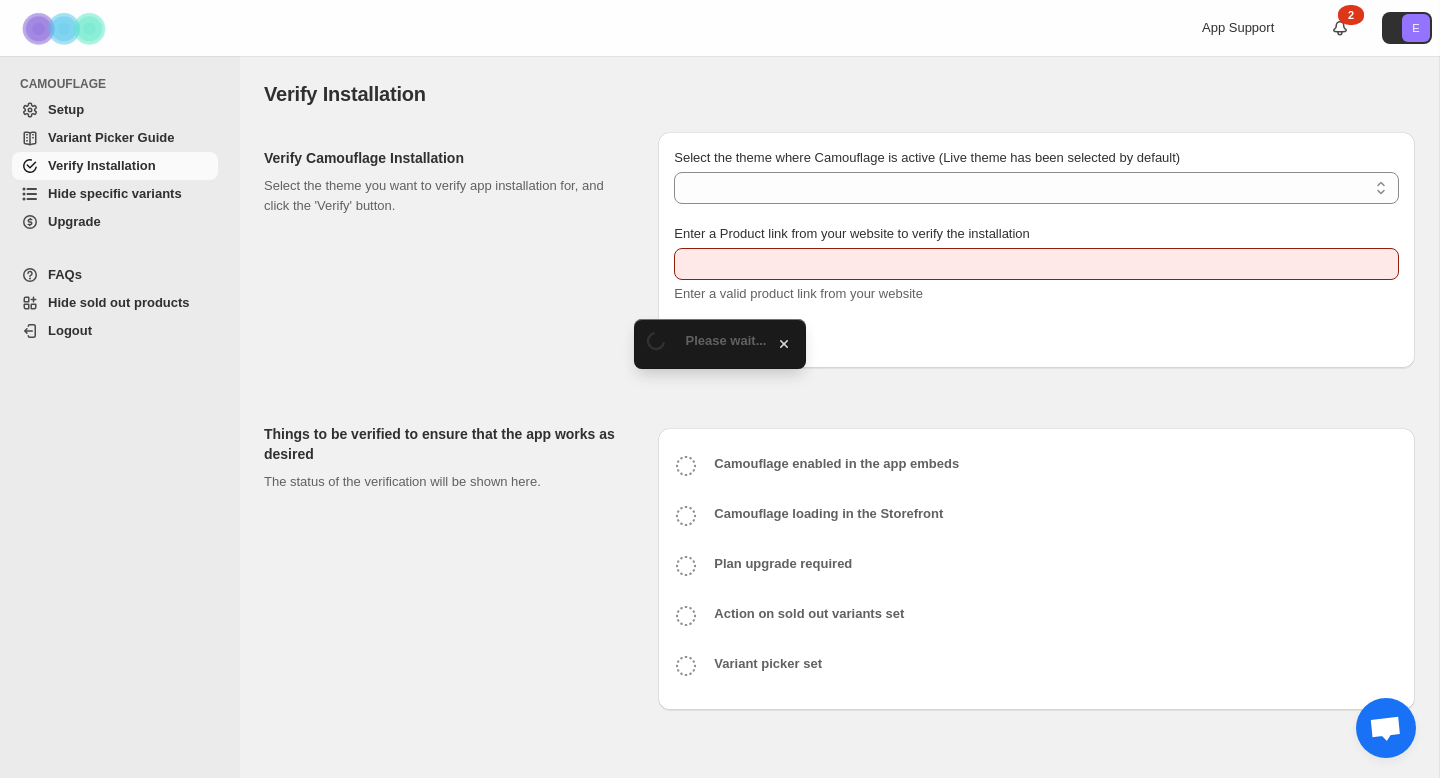 type on "**********" 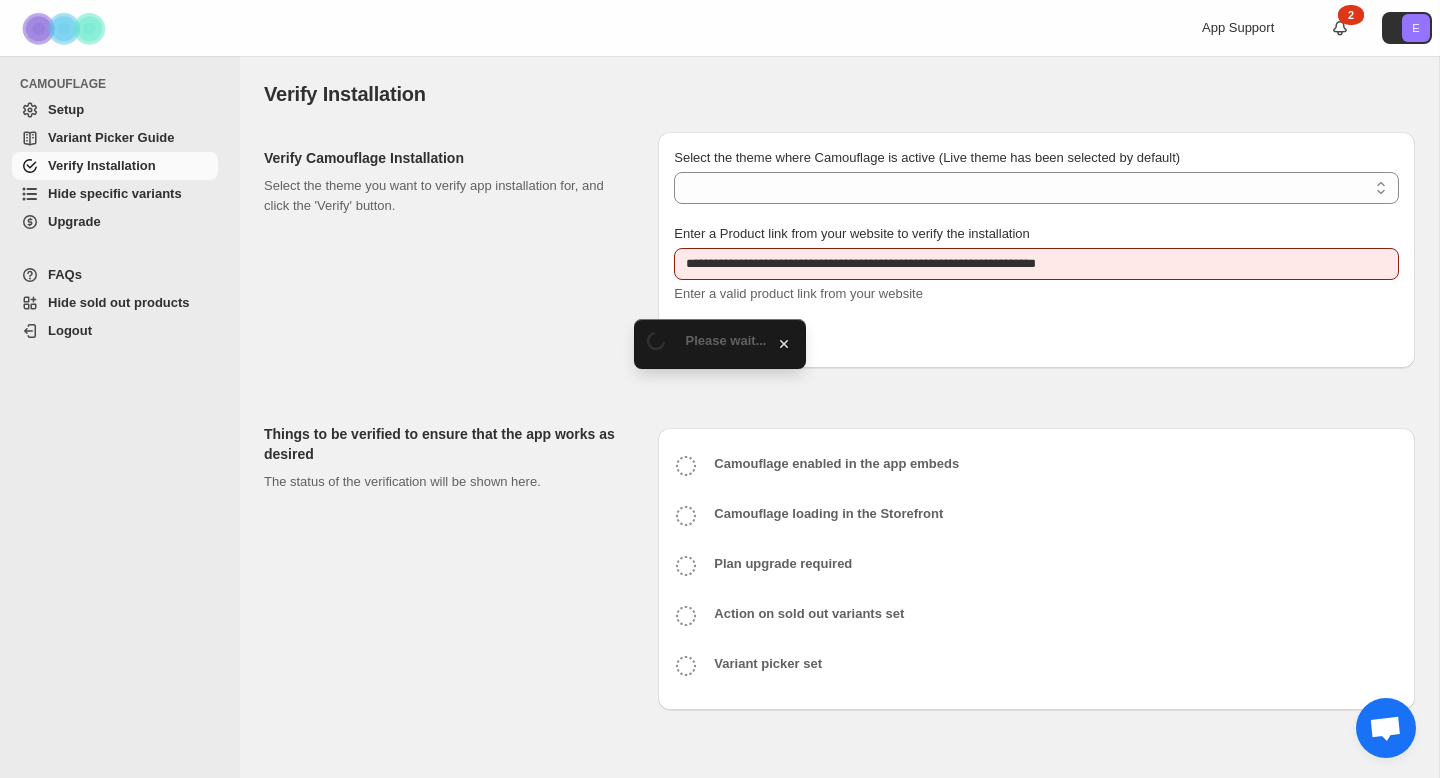 select on "**********" 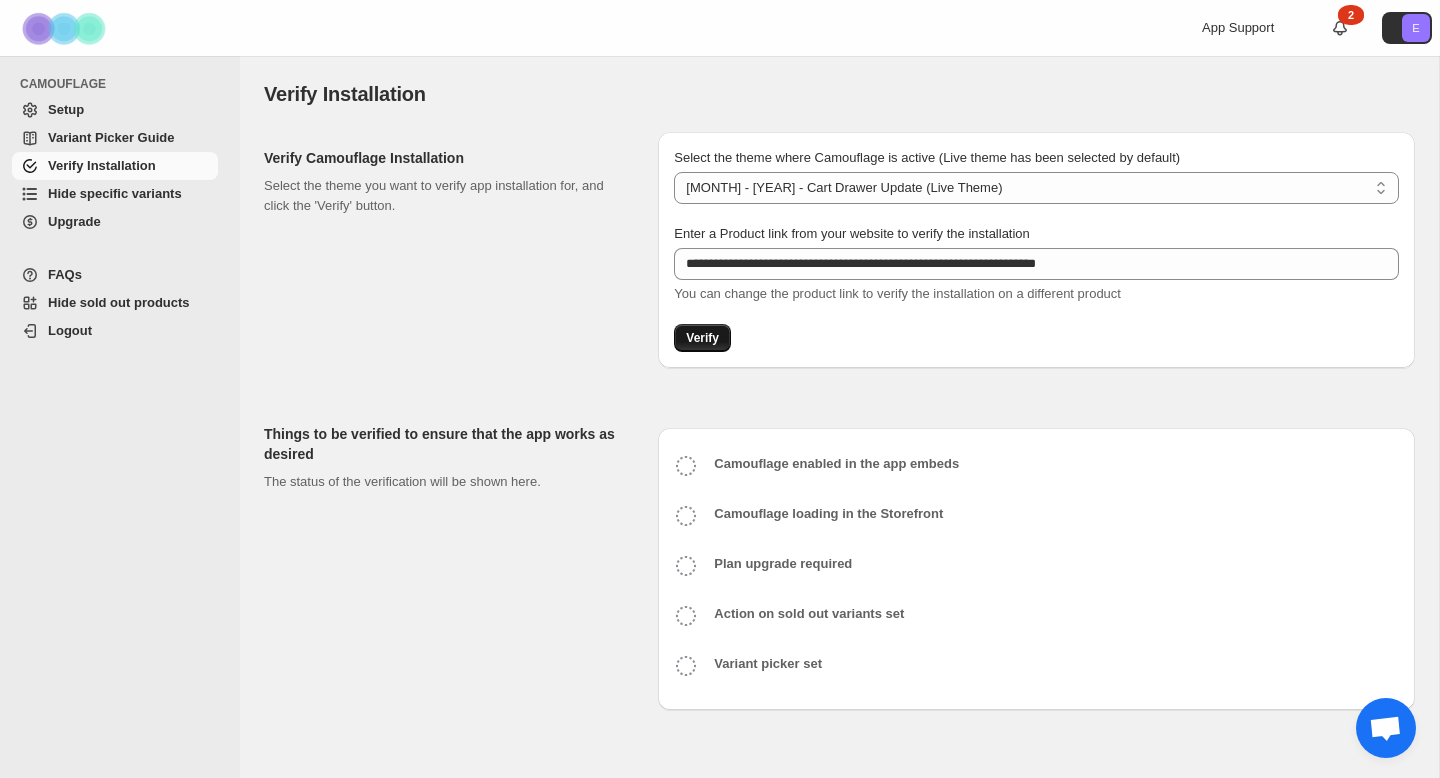 click on "Verify" at bounding box center (702, 338) 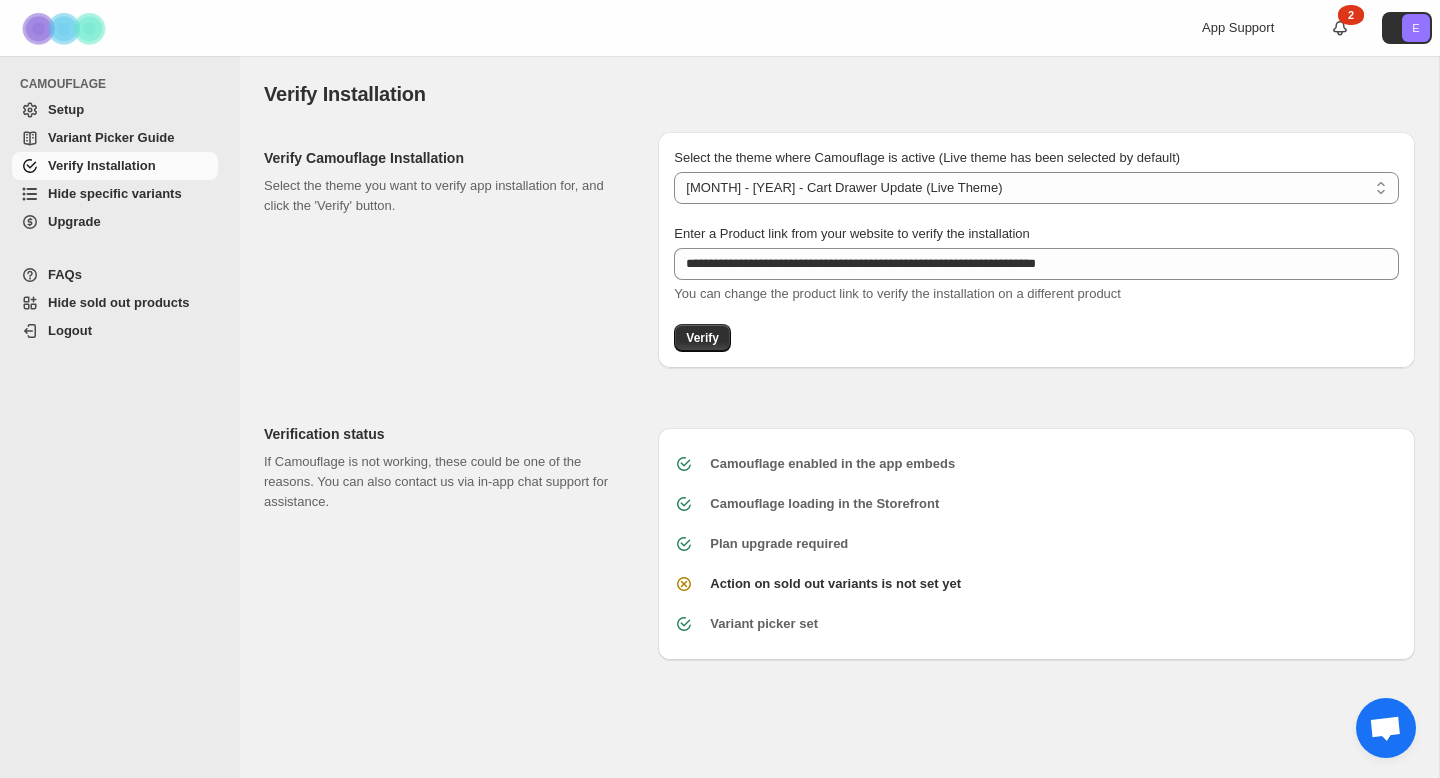 click on "Hide specific variants" at bounding box center [115, 193] 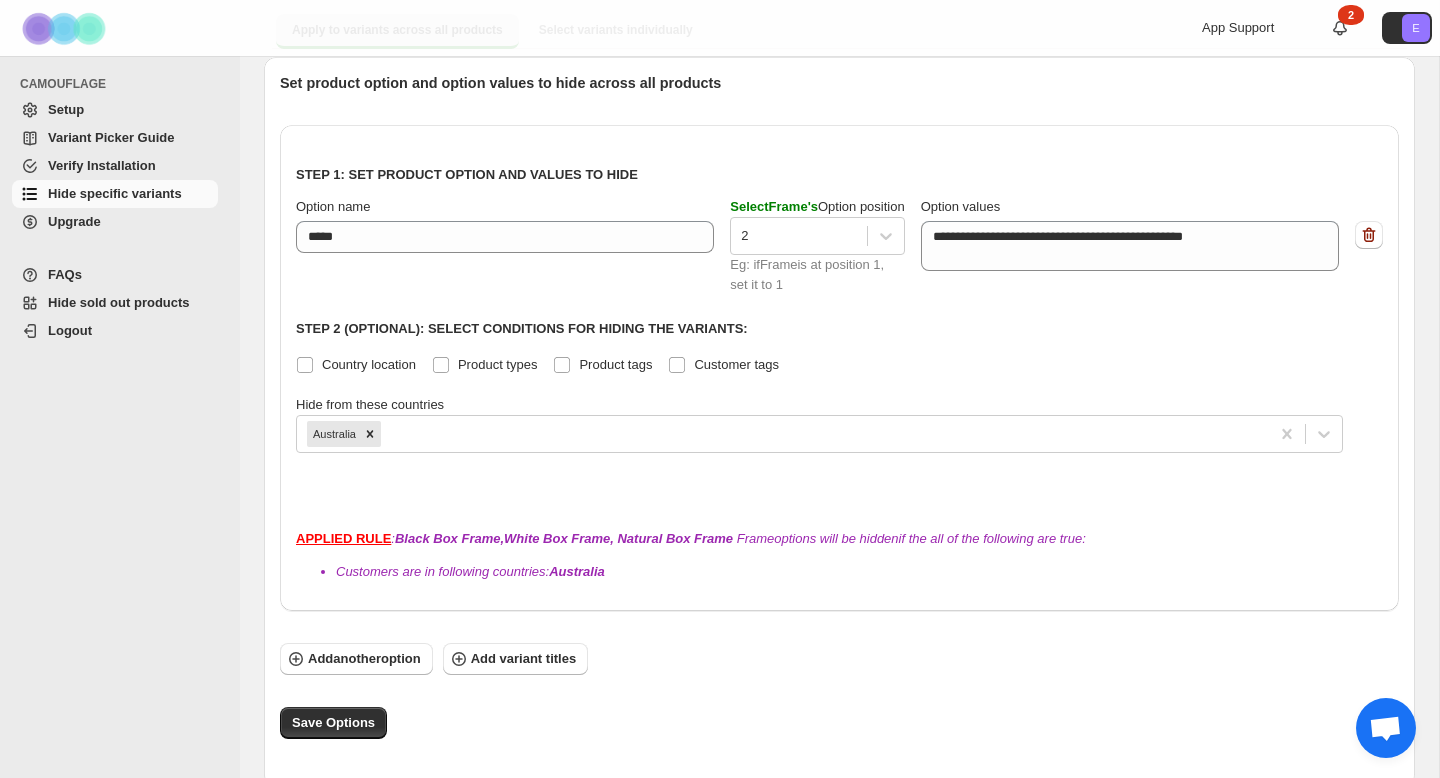 scroll, scrollTop: 209, scrollLeft: 0, axis: vertical 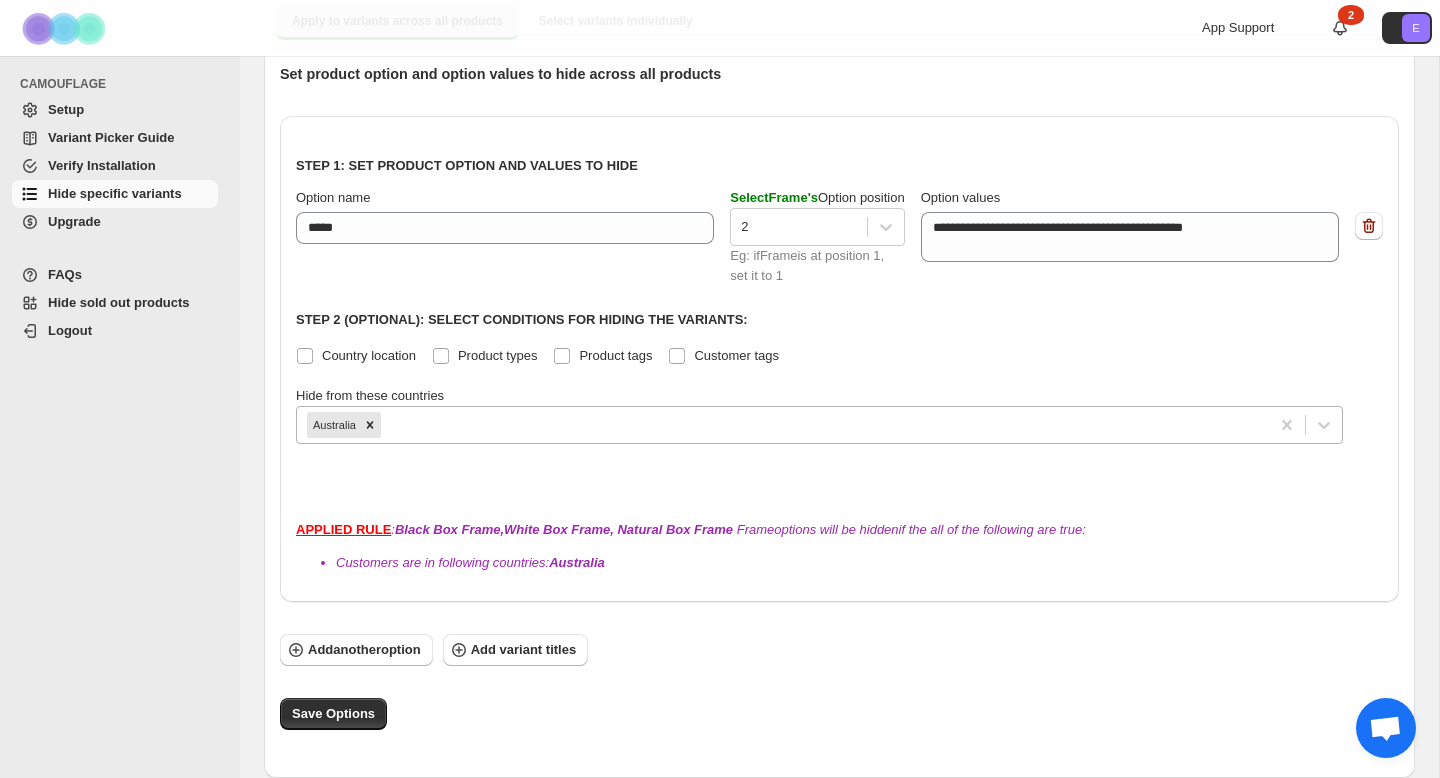 click at bounding box center (822, 425) 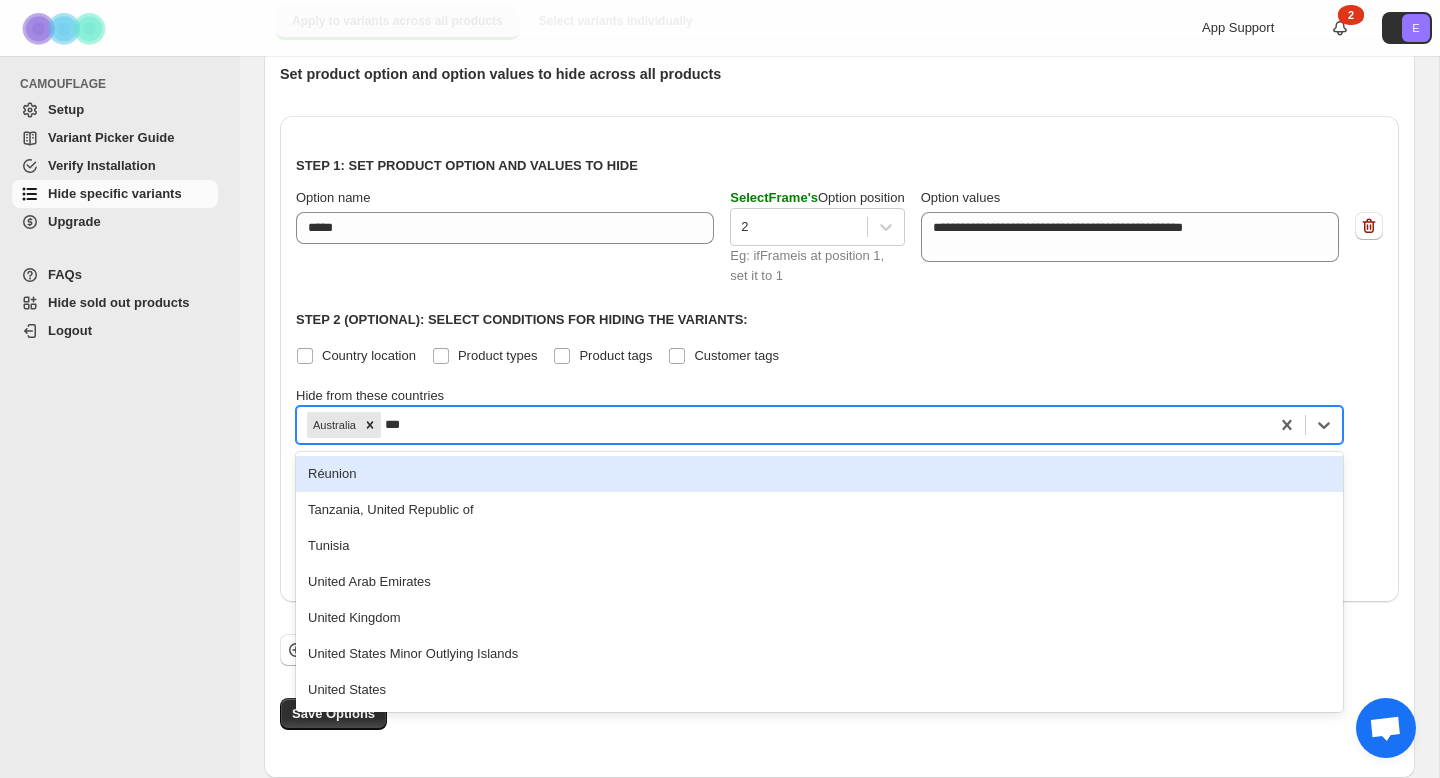 type on "****" 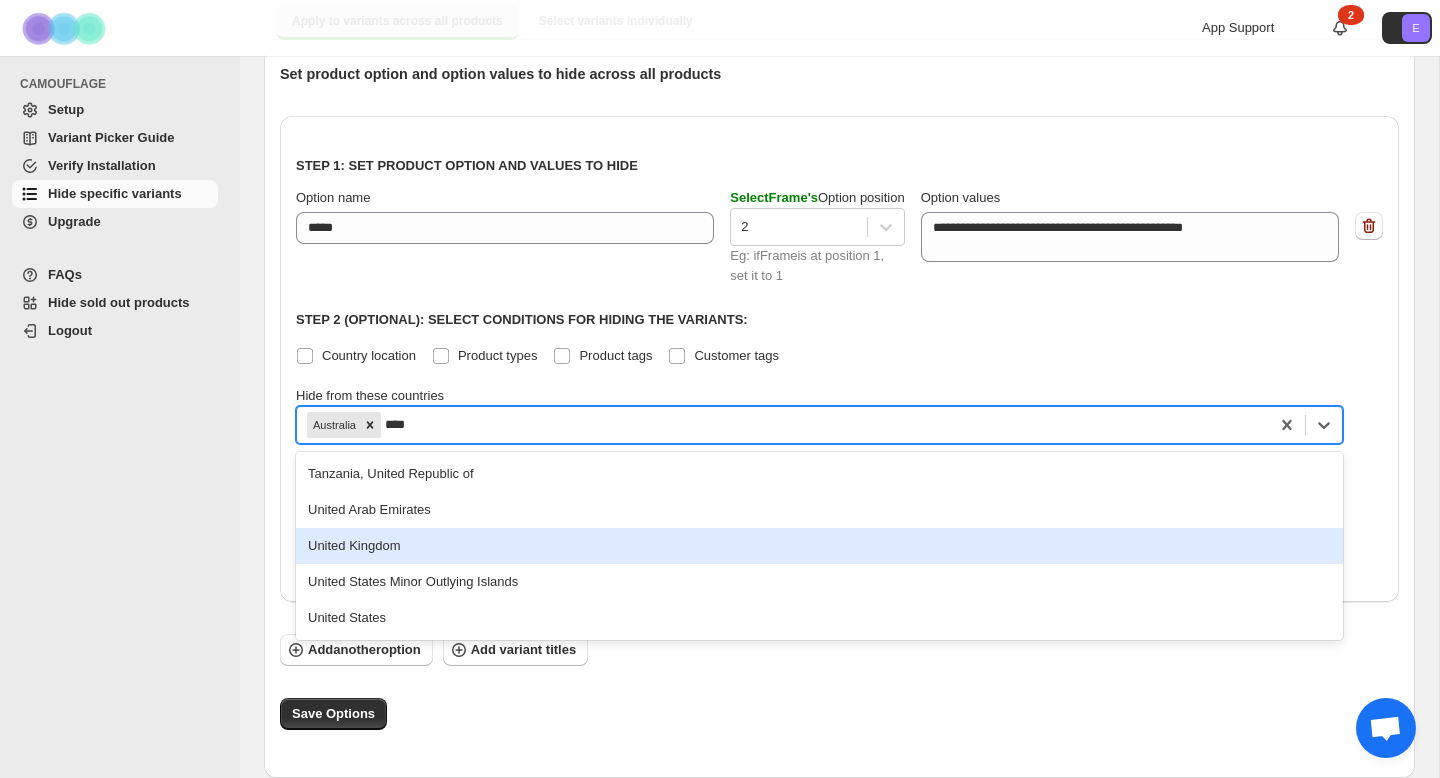click on "United Kingdom" at bounding box center [819, 546] 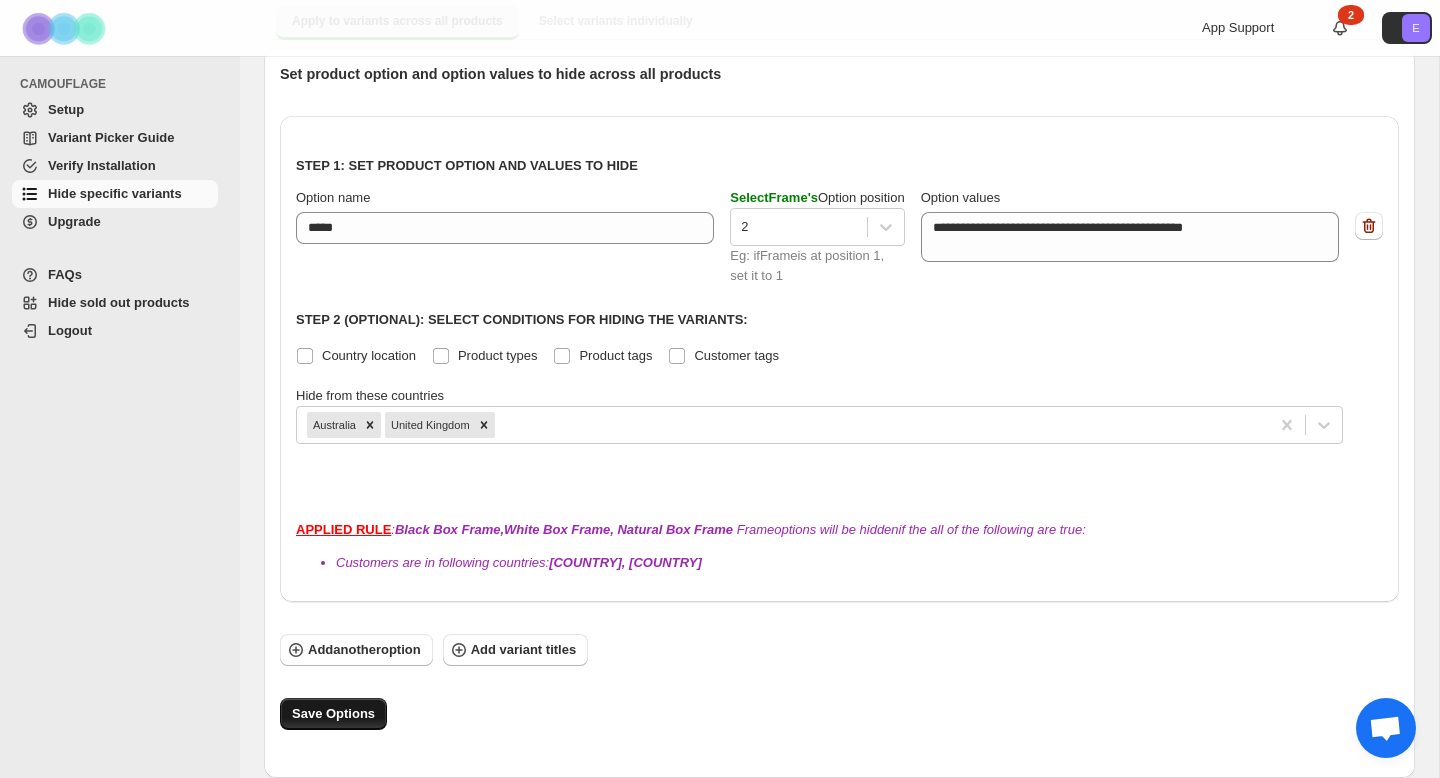 click on "Save Options" at bounding box center (333, 714) 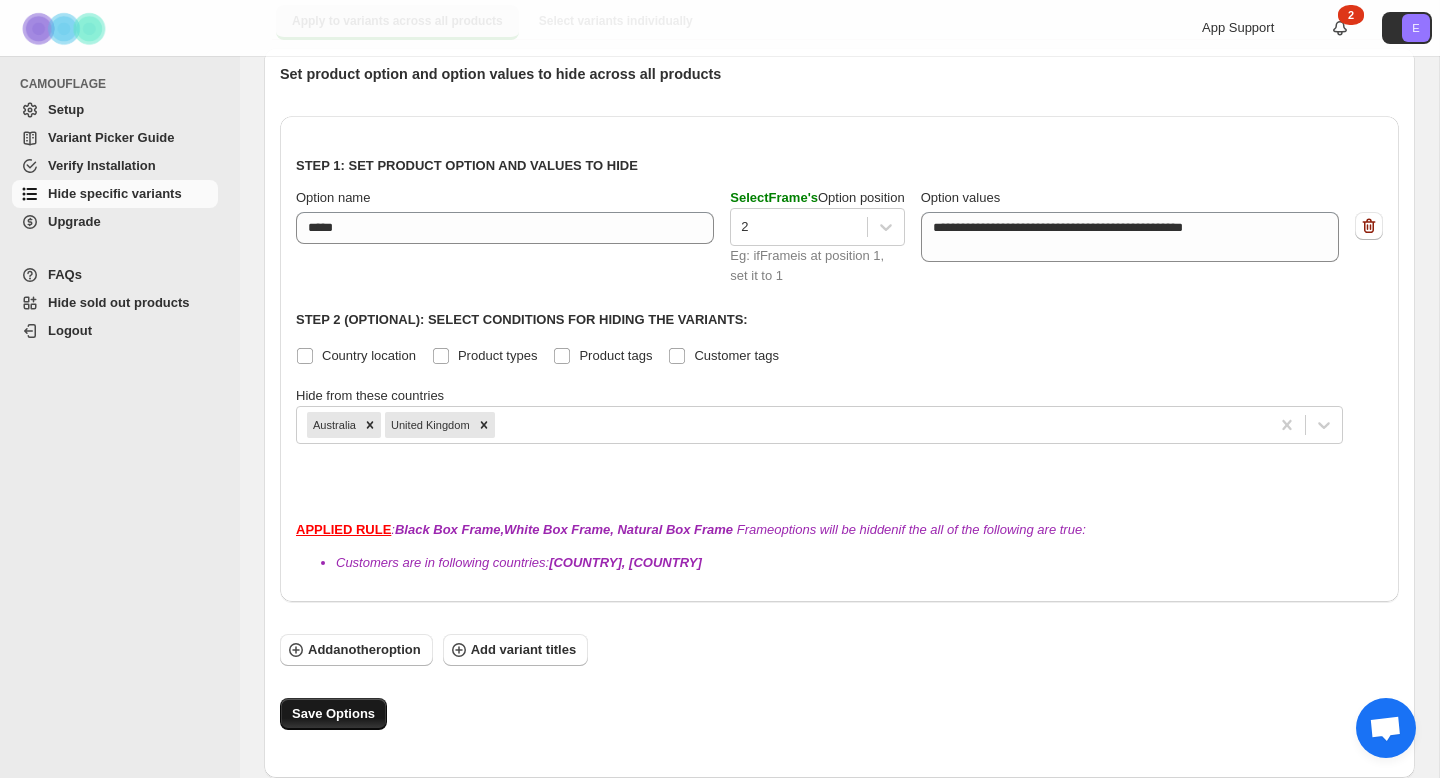 click on "Save Options" at bounding box center [333, 714] 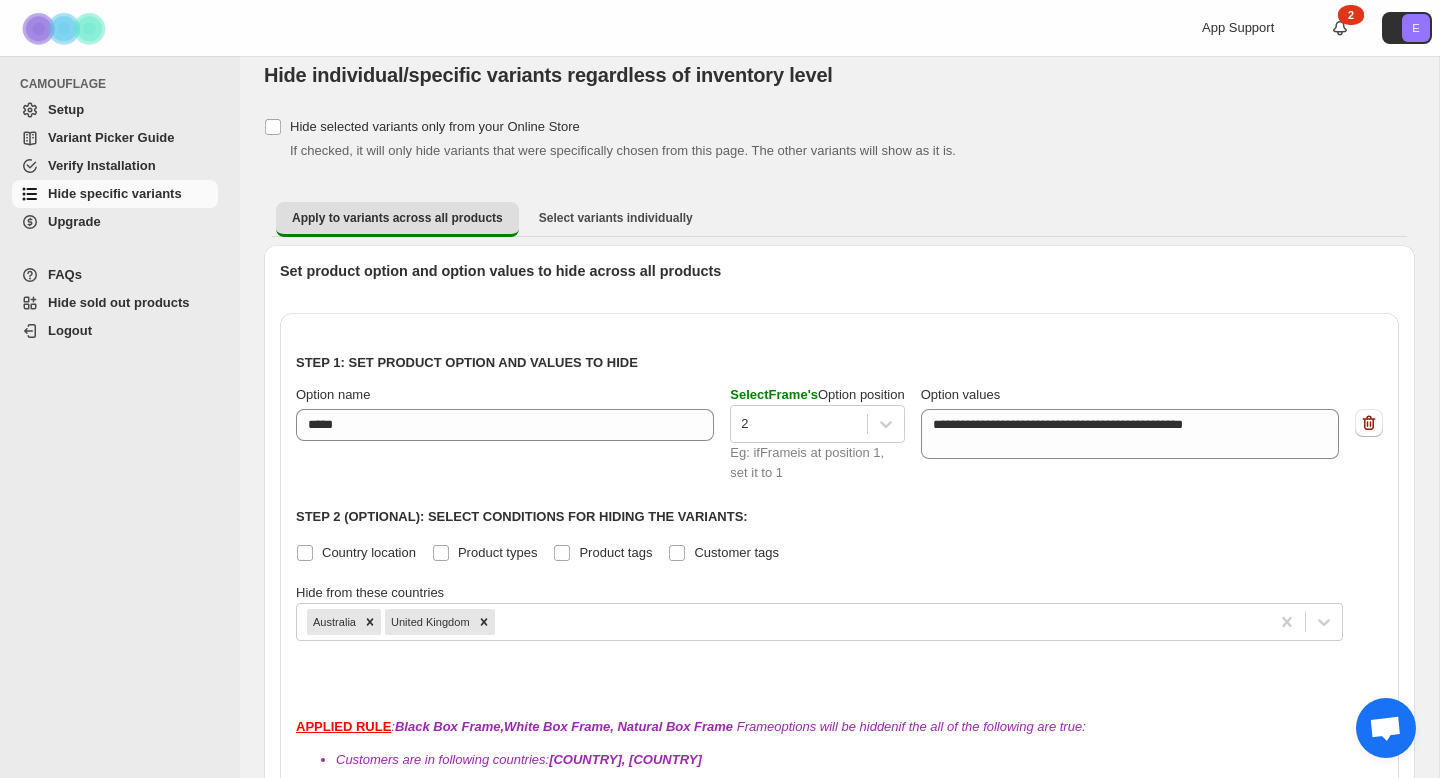 scroll, scrollTop: 0, scrollLeft: 0, axis: both 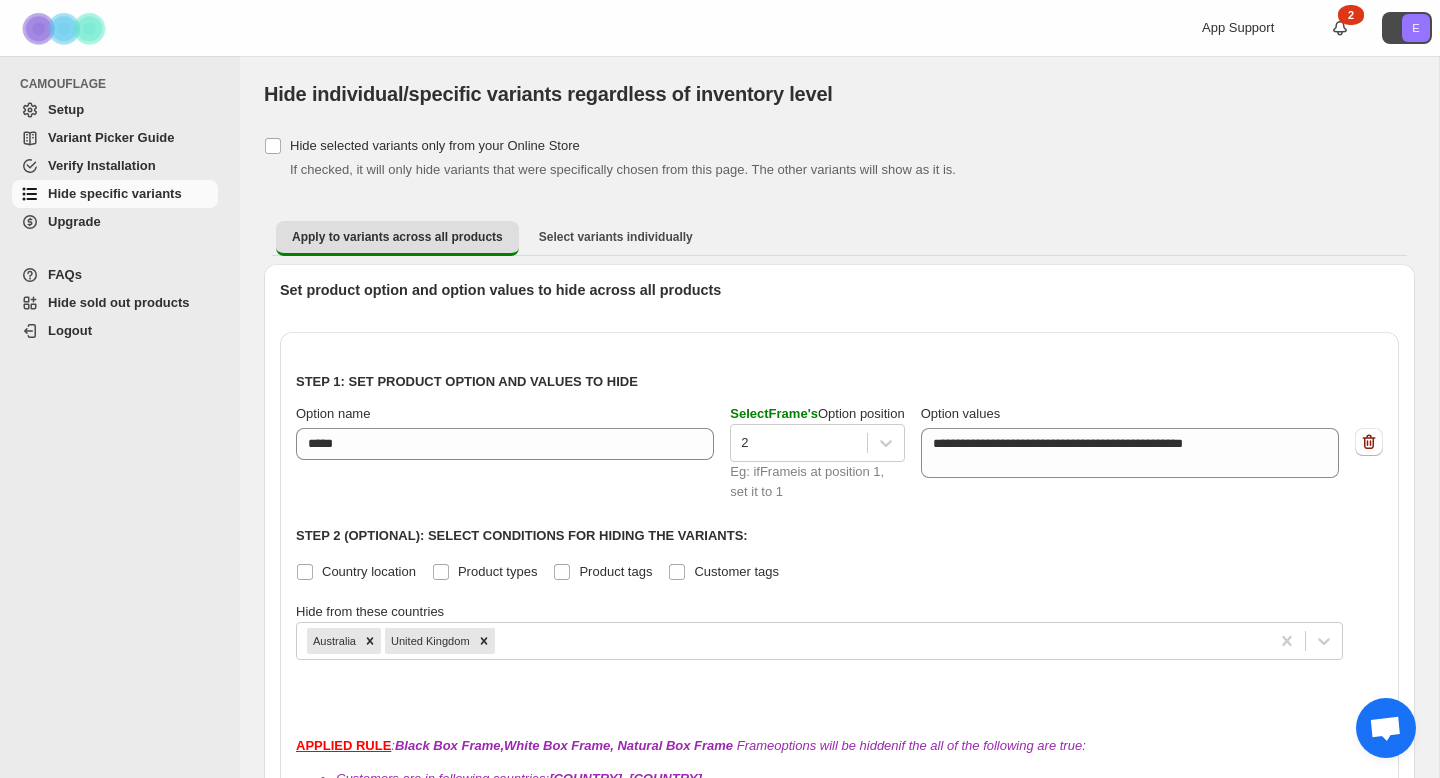 click on "E" 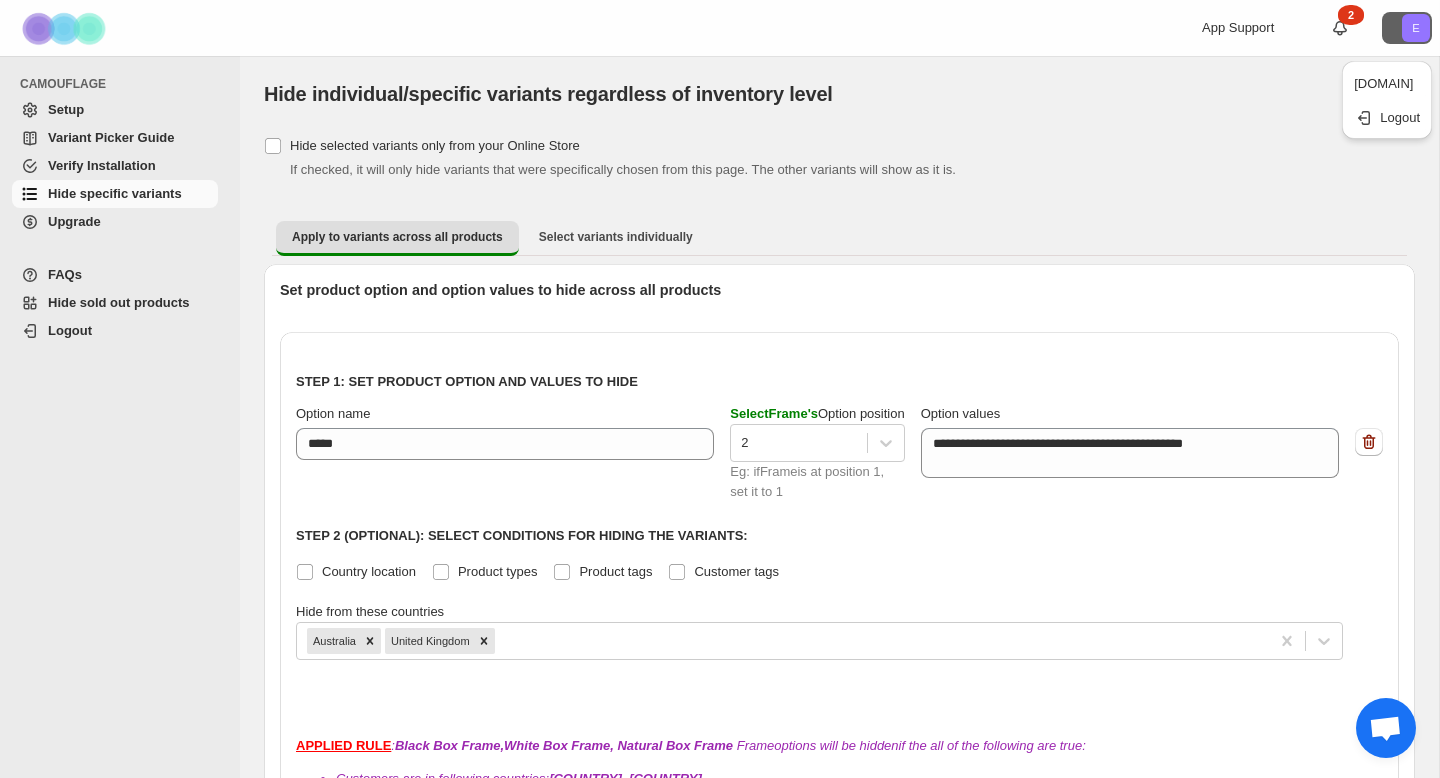 click on "E" 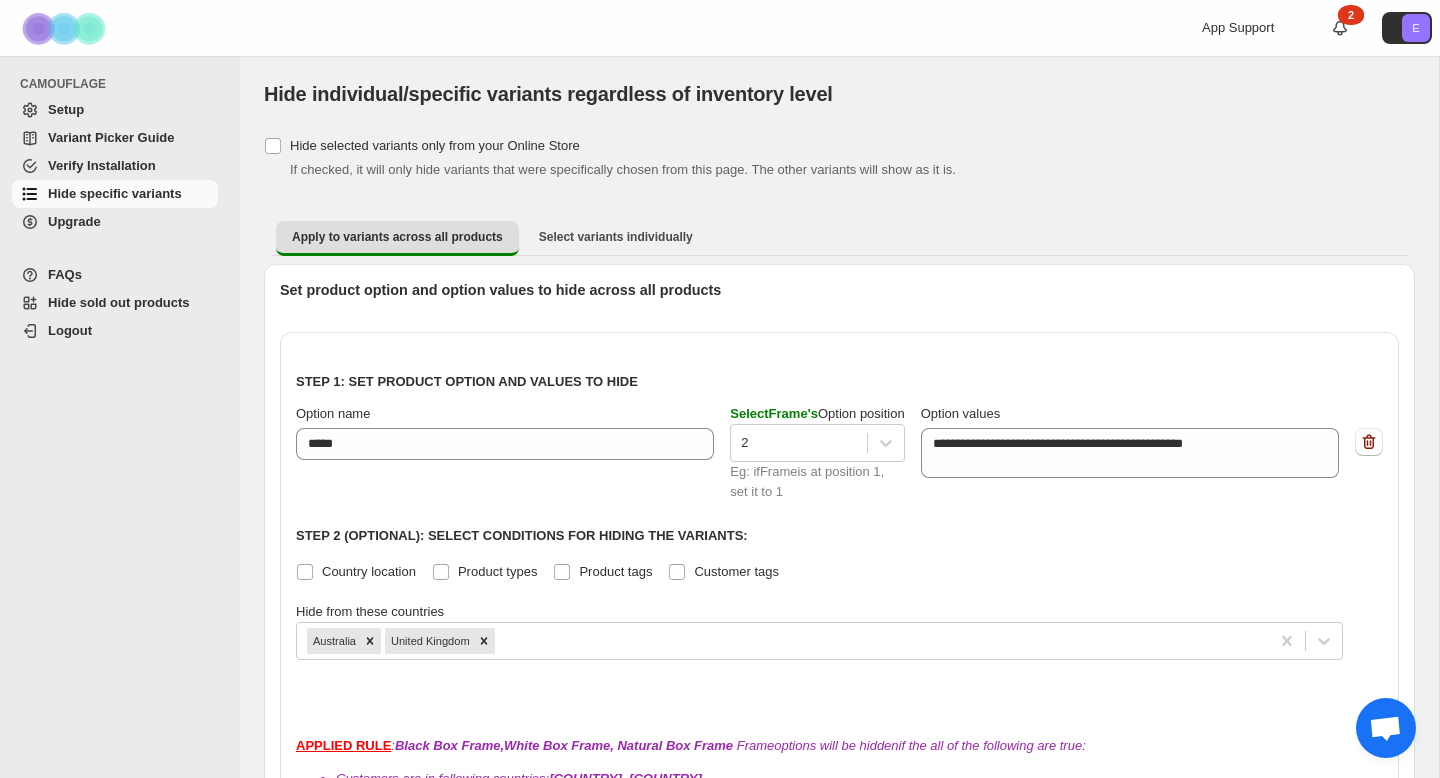click on "Variant Picker Guide" at bounding box center (111, 137) 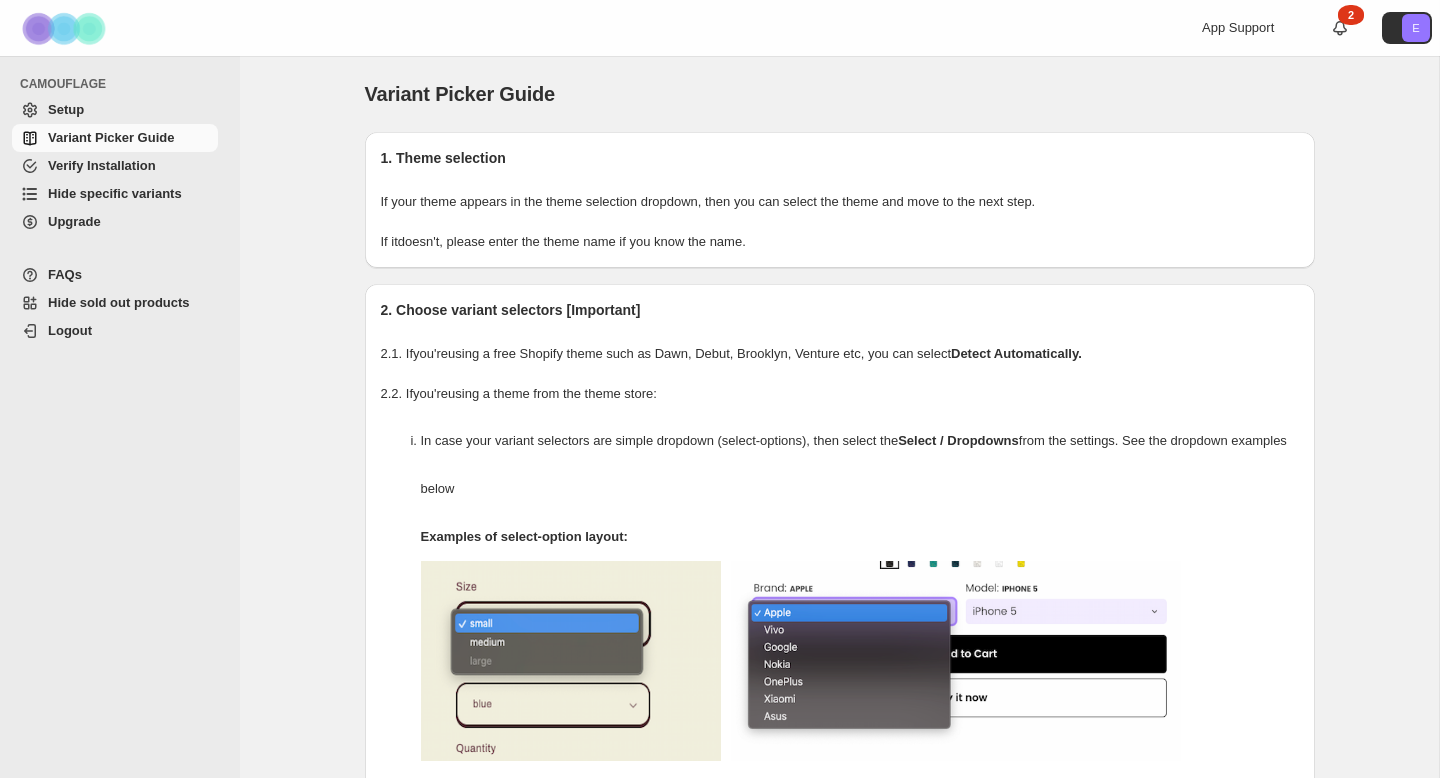 scroll, scrollTop: 0, scrollLeft: 0, axis: both 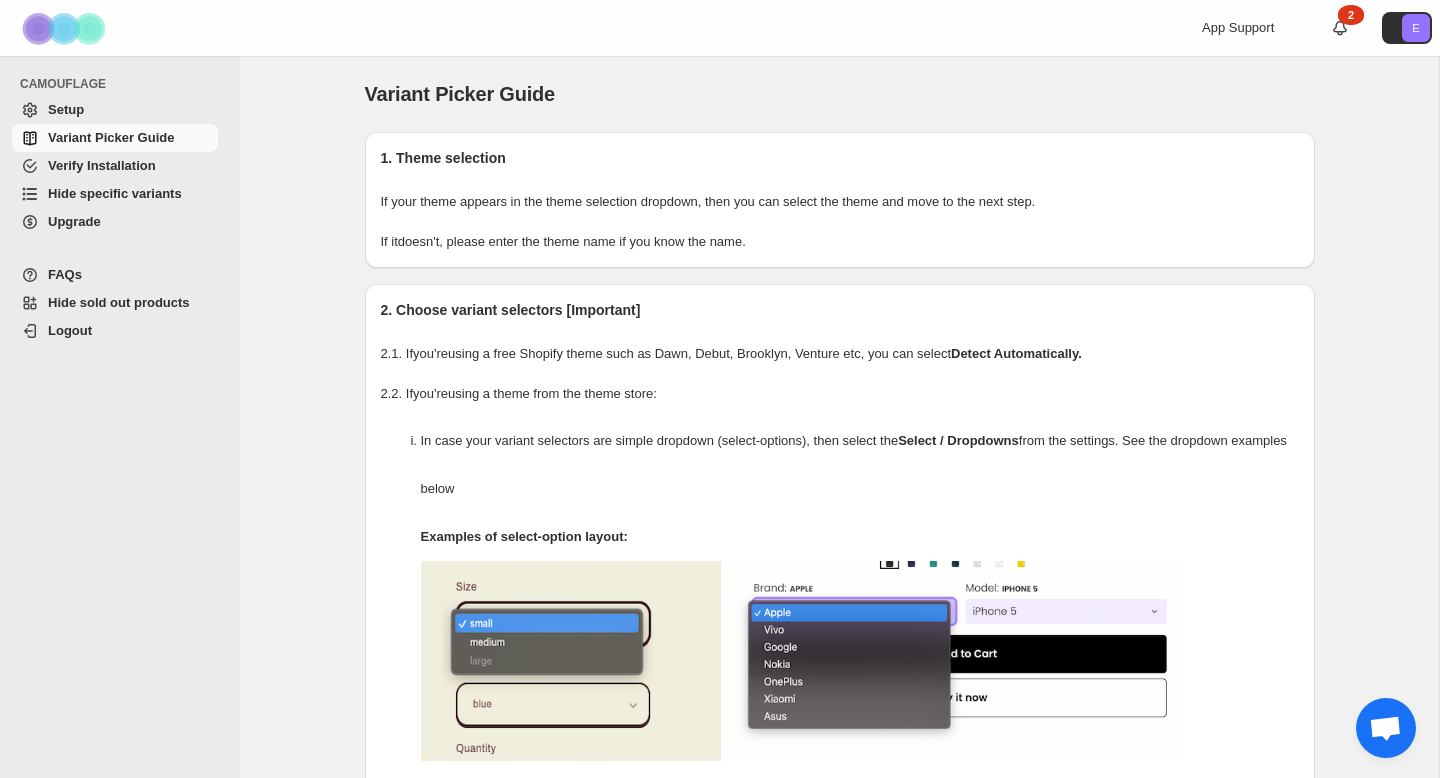 click on "Setup" at bounding box center (131, 110) 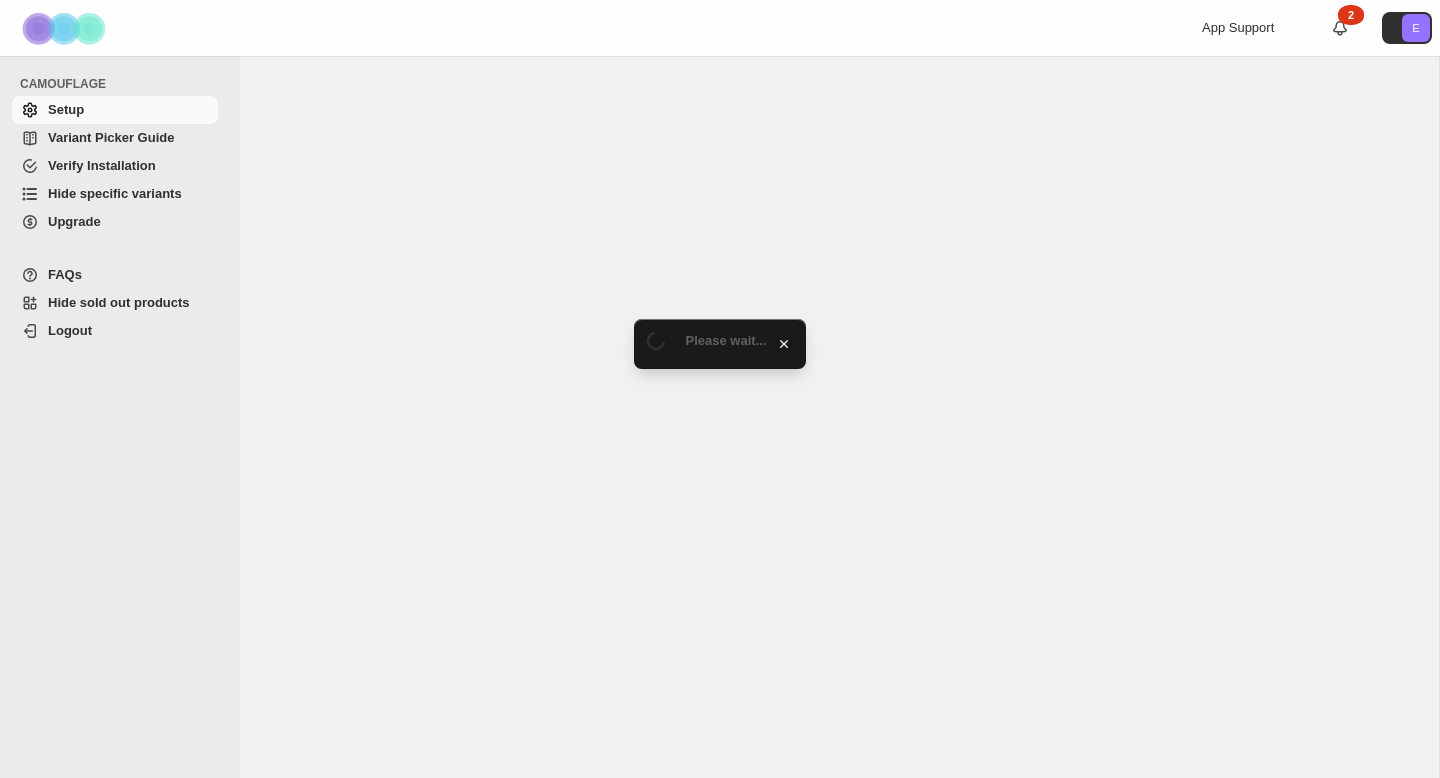 scroll, scrollTop: 0, scrollLeft: 0, axis: both 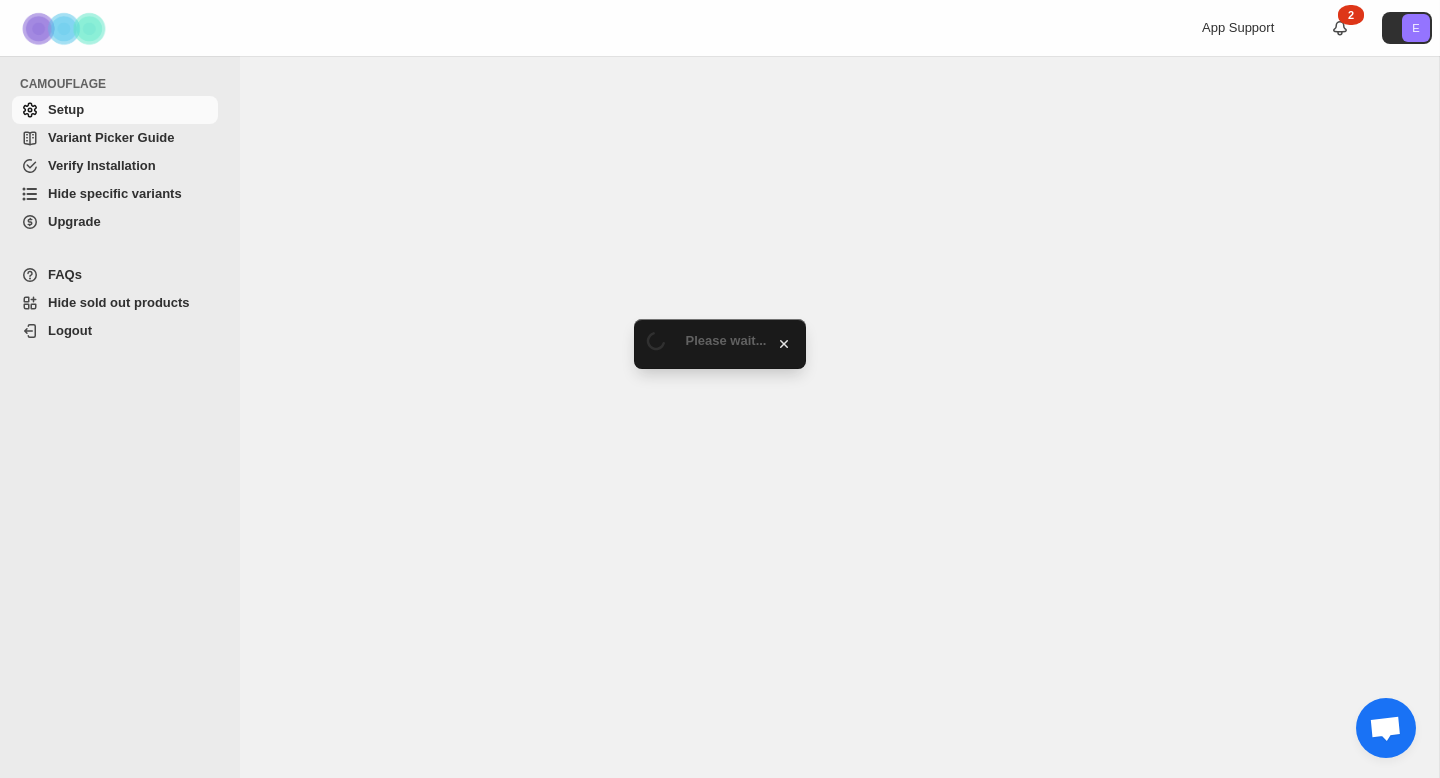 click on "Variant Picker Guide" at bounding box center (111, 137) 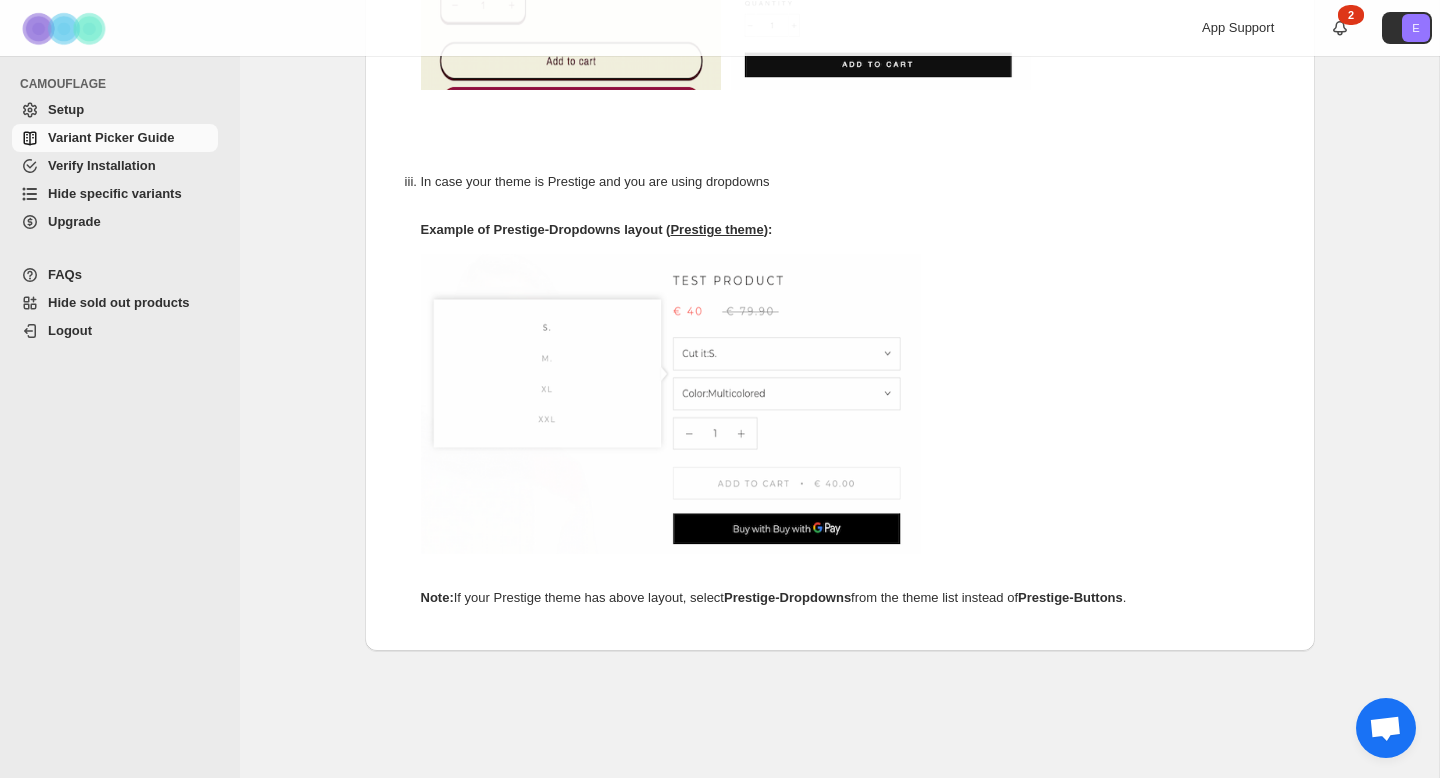 scroll, scrollTop: 1146, scrollLeft: 0, axis: vertical 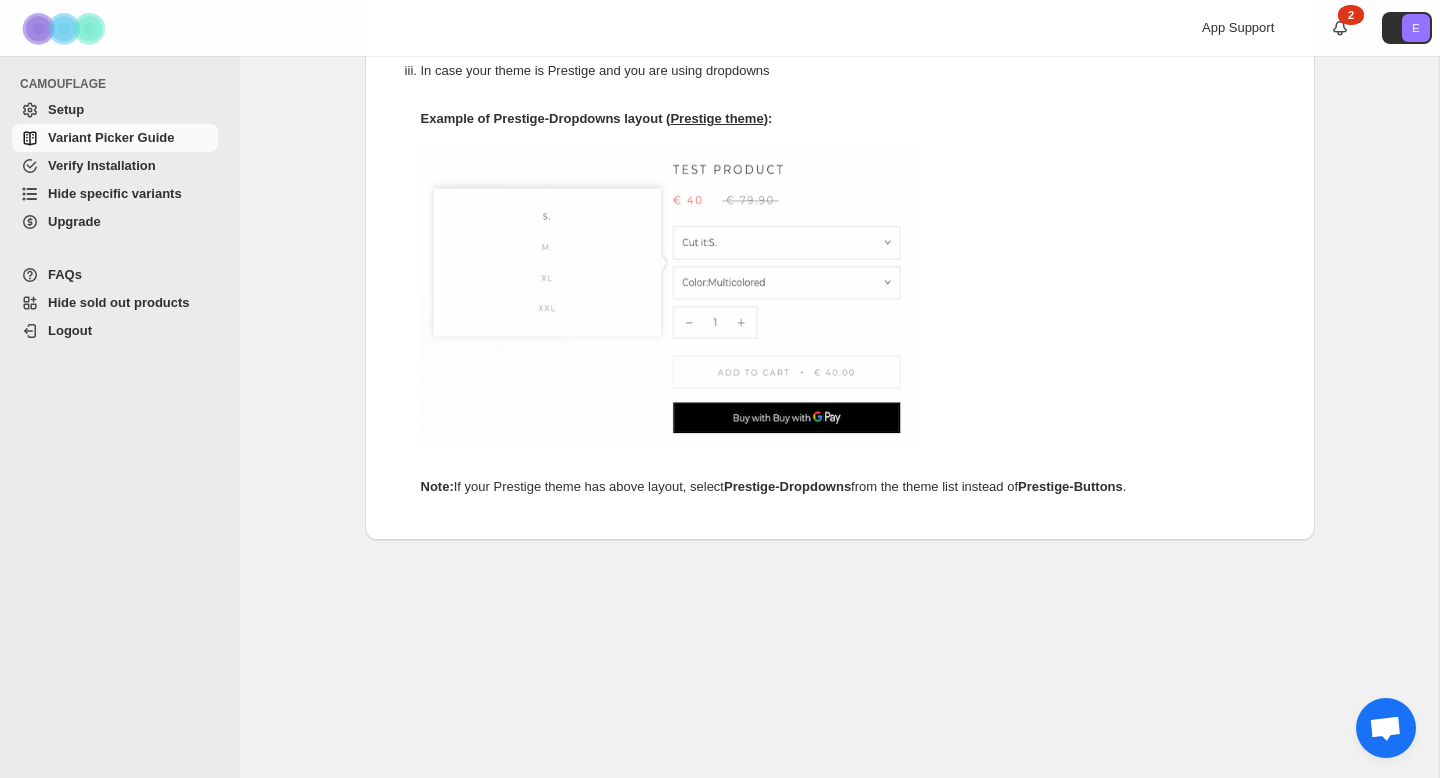 click on "Setup" at bounding box center (131, 110) 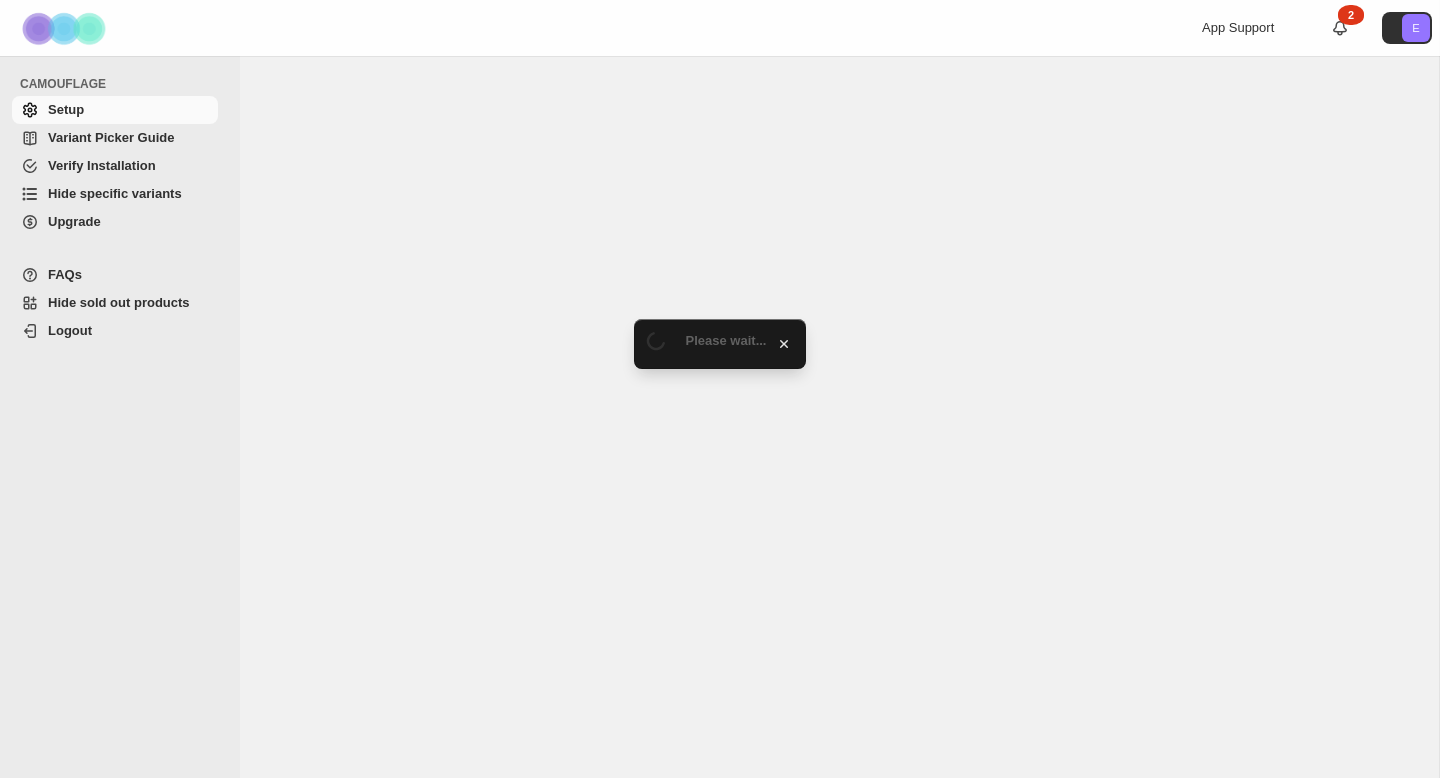 scroll, scrollTop: 0, scrollLeft: 0, axis: both 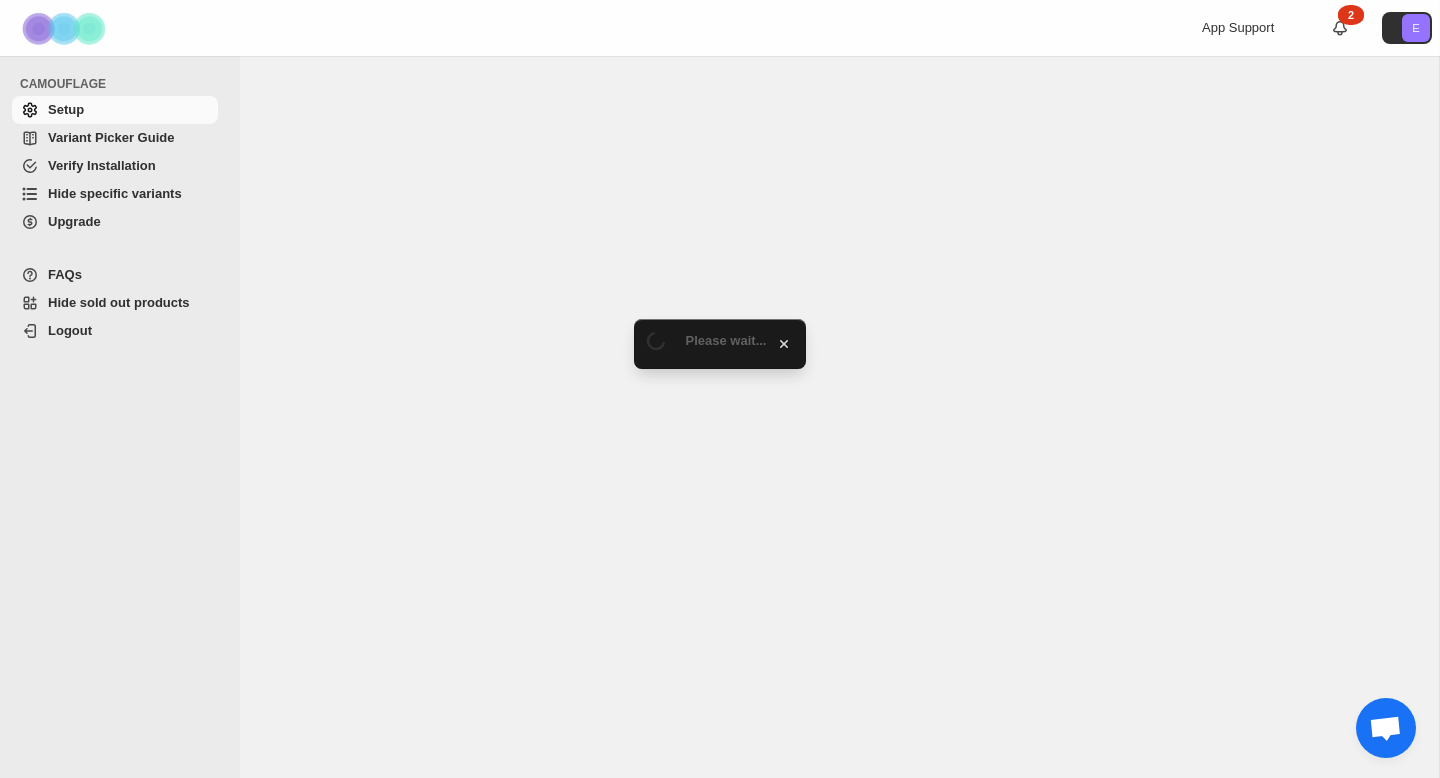 select on "**********" 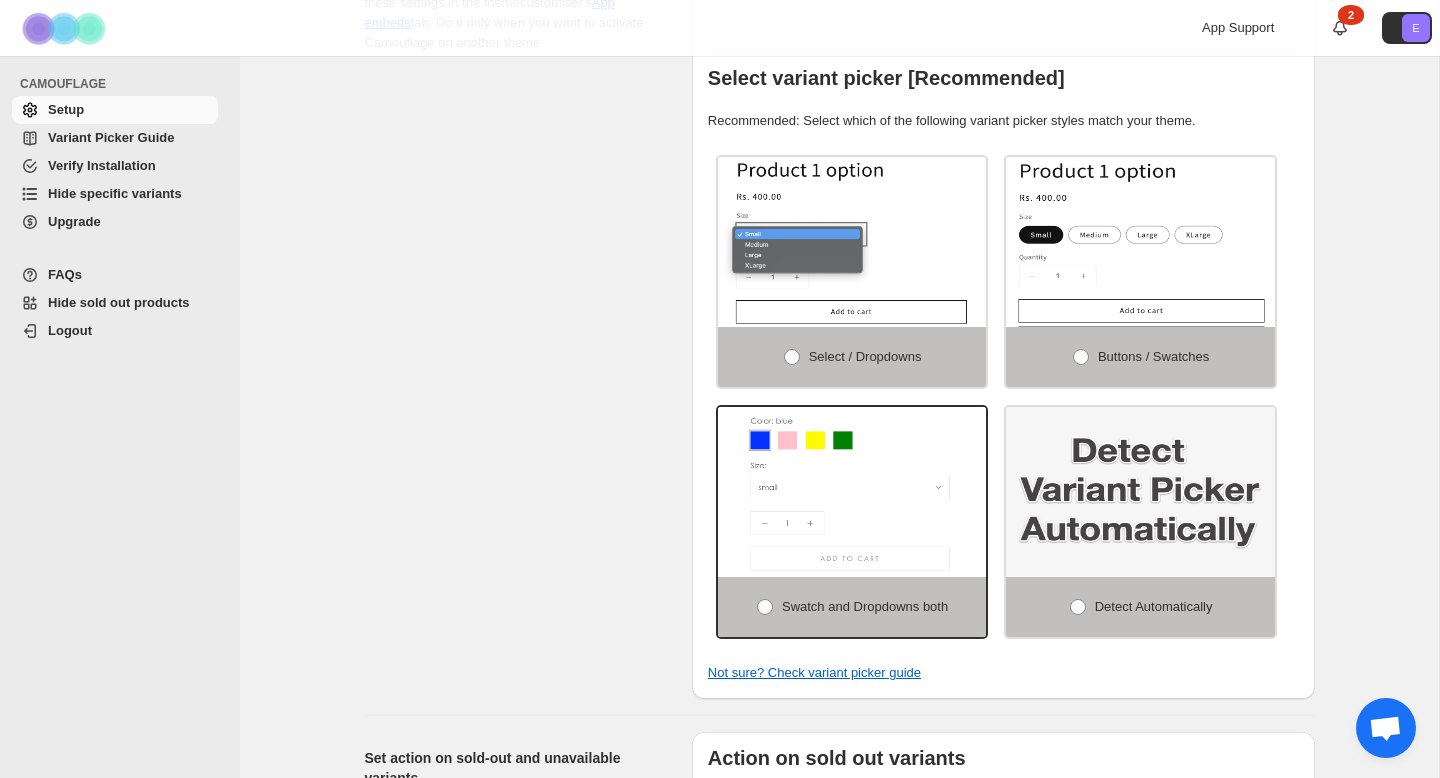 scroll, scrollTop: 444, scrollLeft: 0, axis: vertical 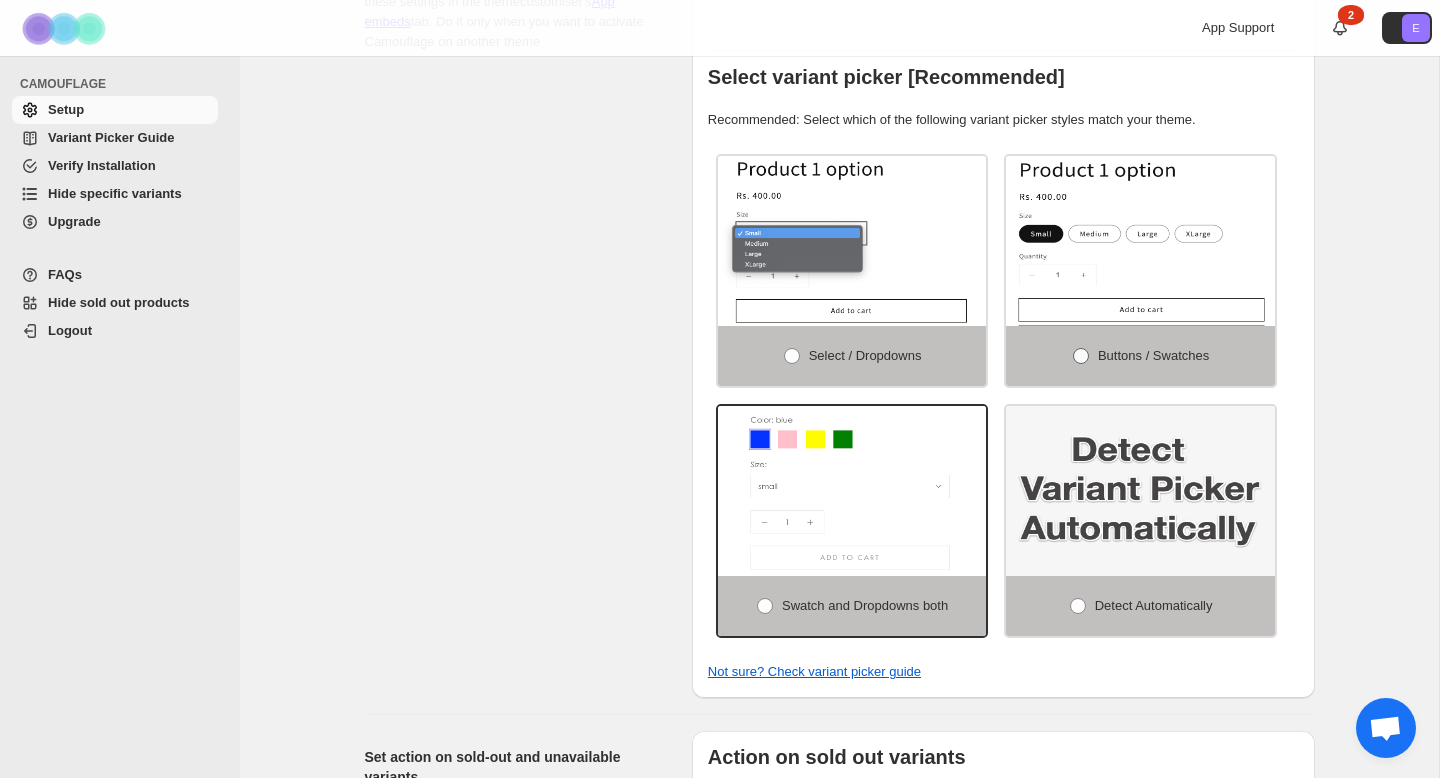 click at bounding box center [1081, 356] 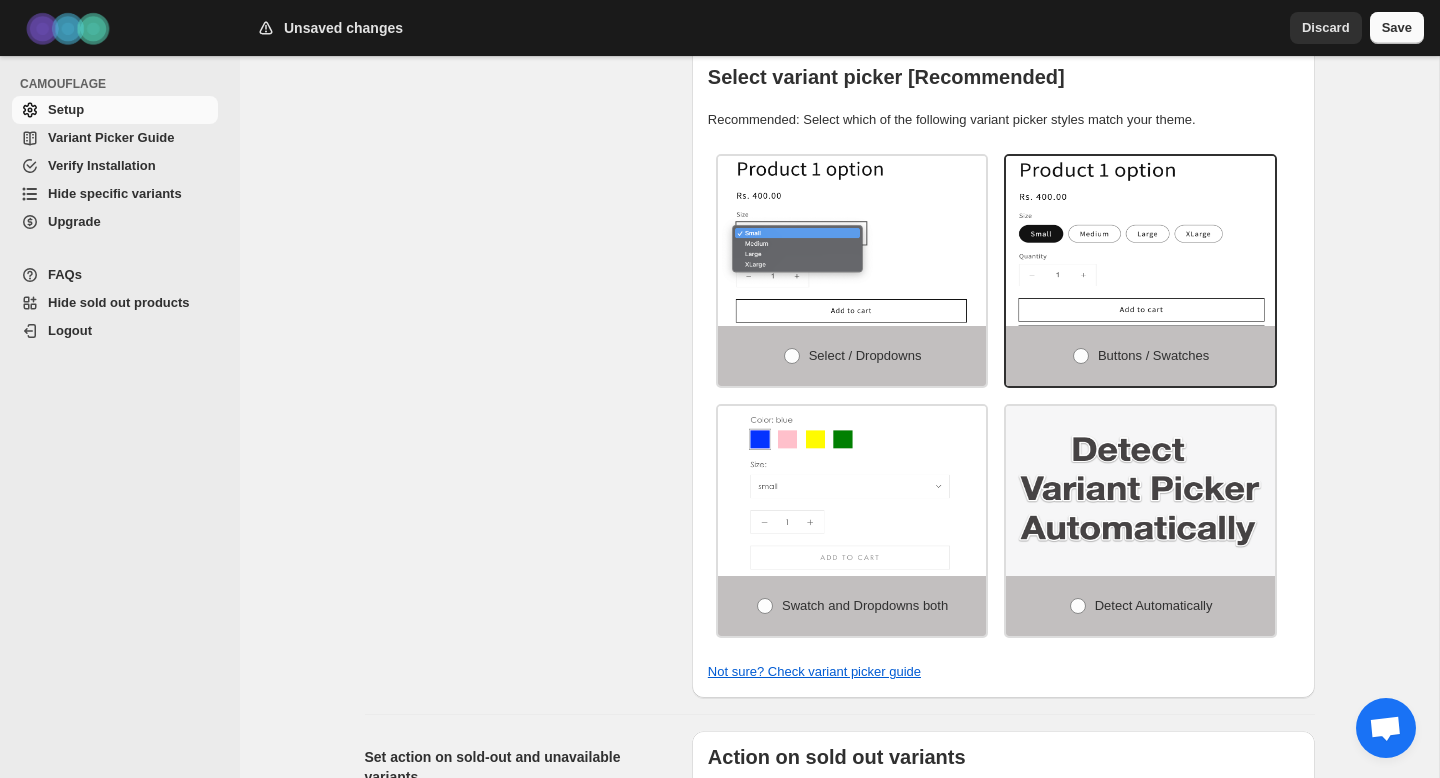click on "Save" at bounding box center (1397, 28) 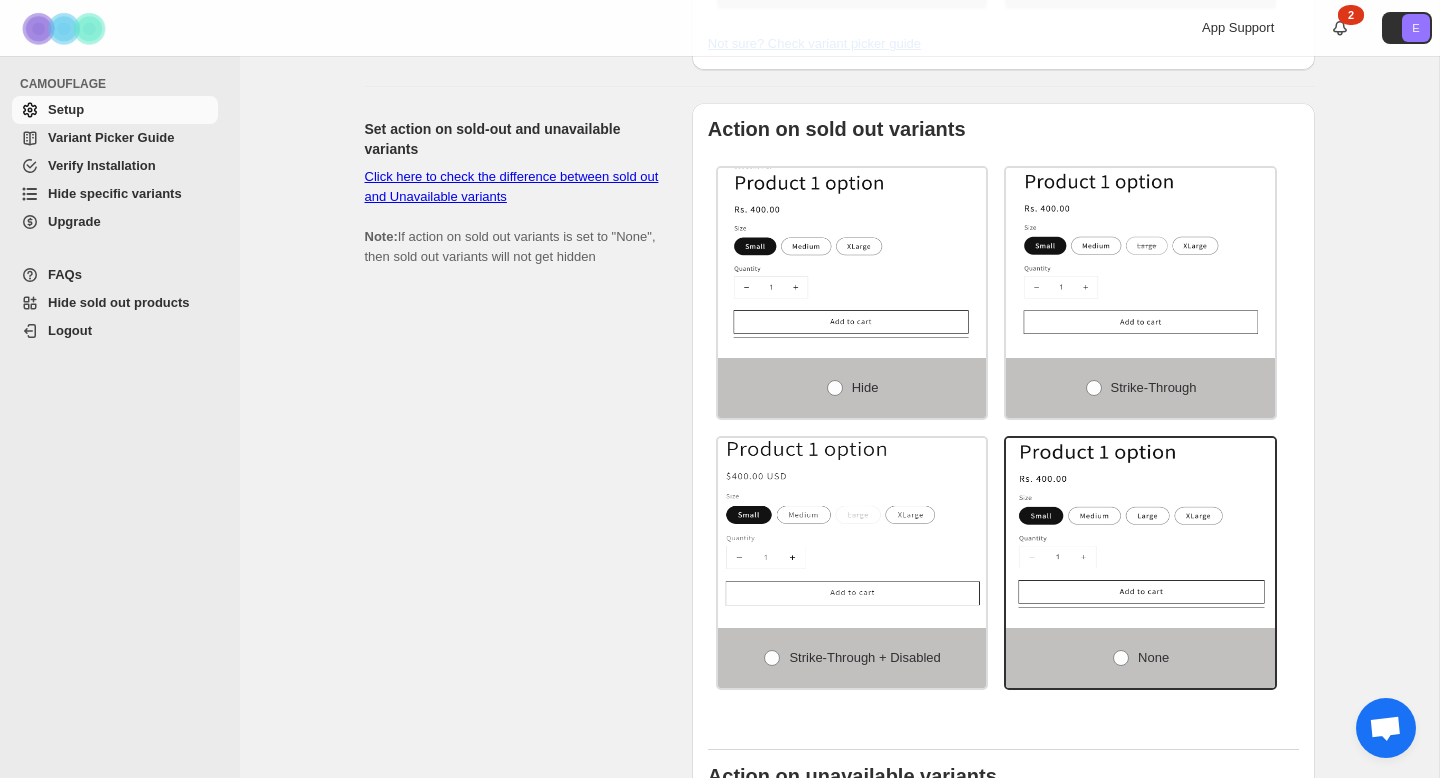 scroll, scrollTop: 1548, scrollLeft: 0, axis: vertical 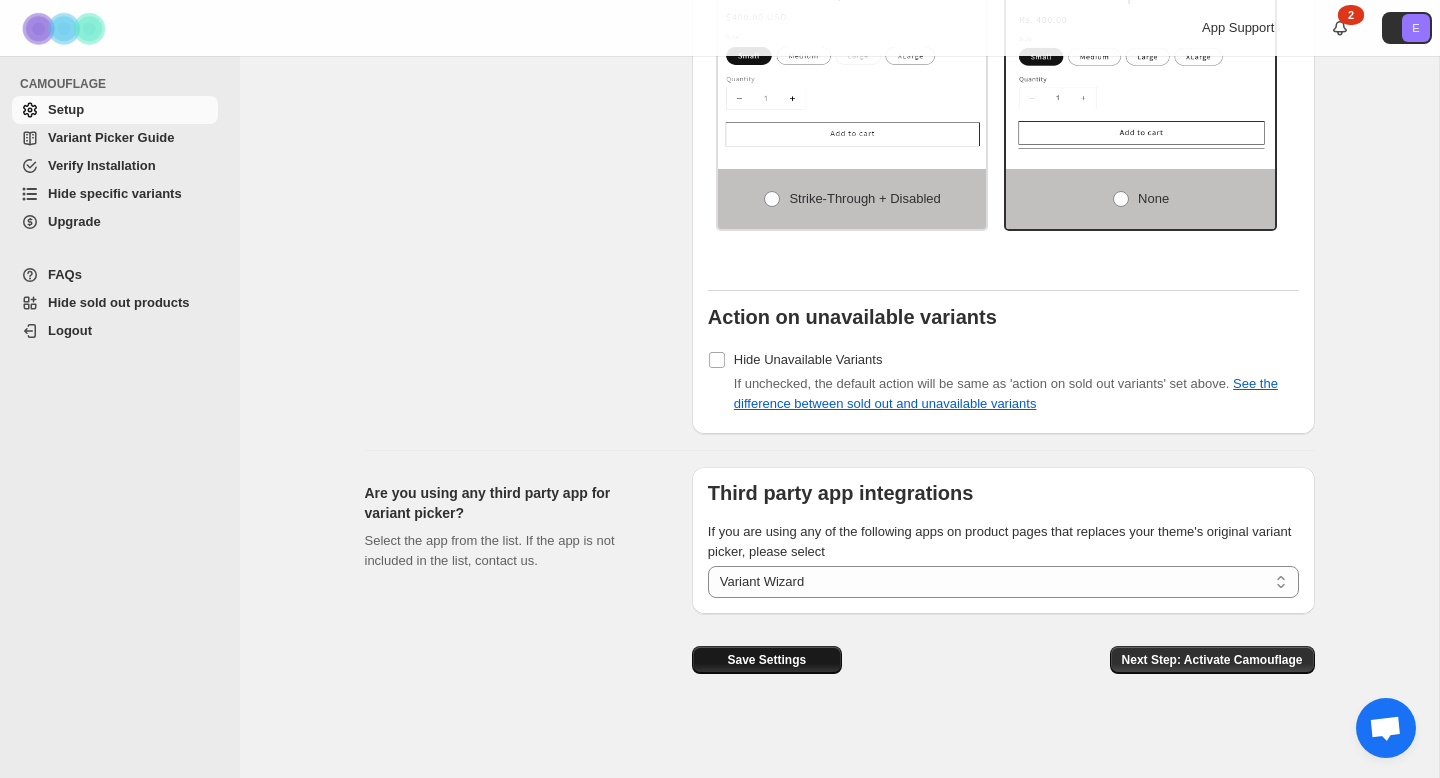 click on "Save Settings" at bounding box center [766, 660] 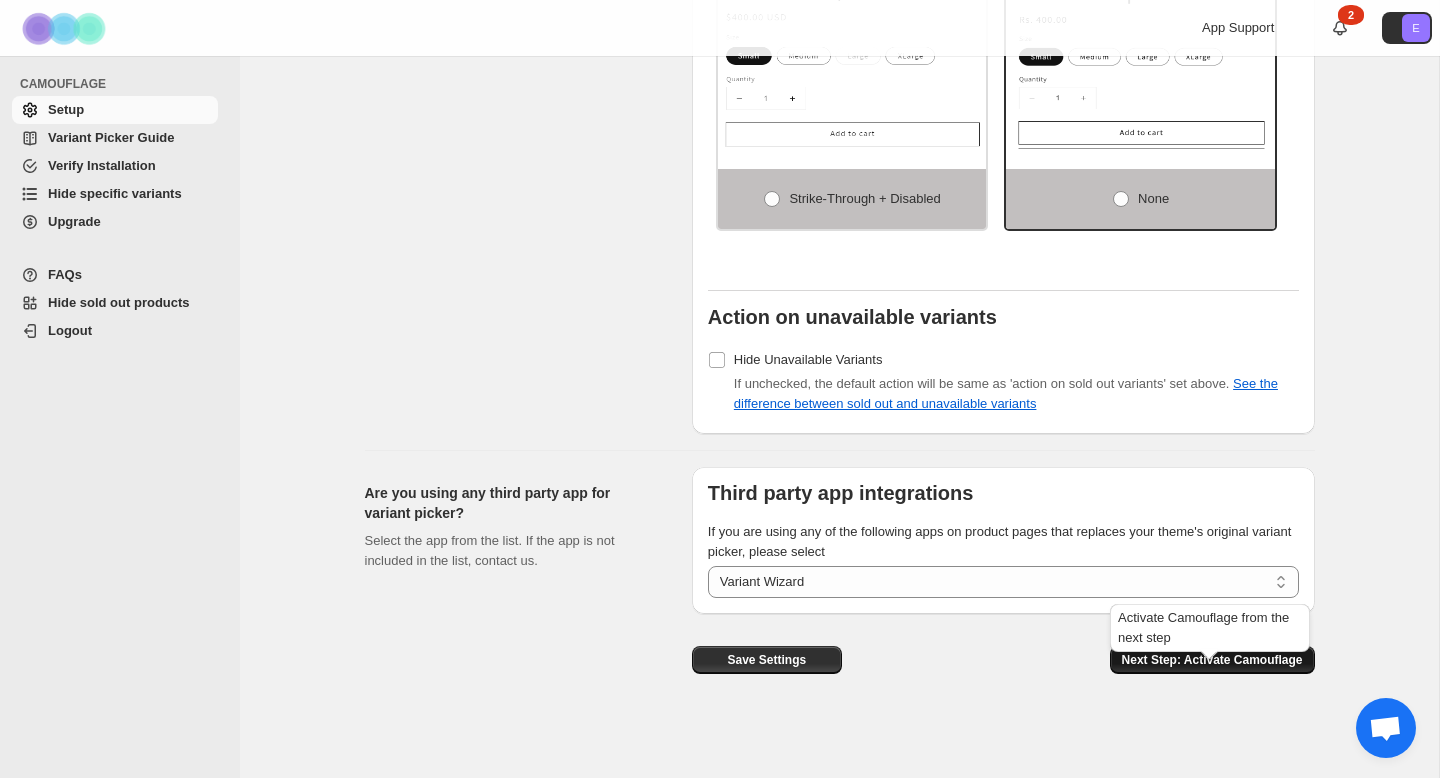 click on "Next Step: Activate Camouflage" at bounding box center (1212, 660) 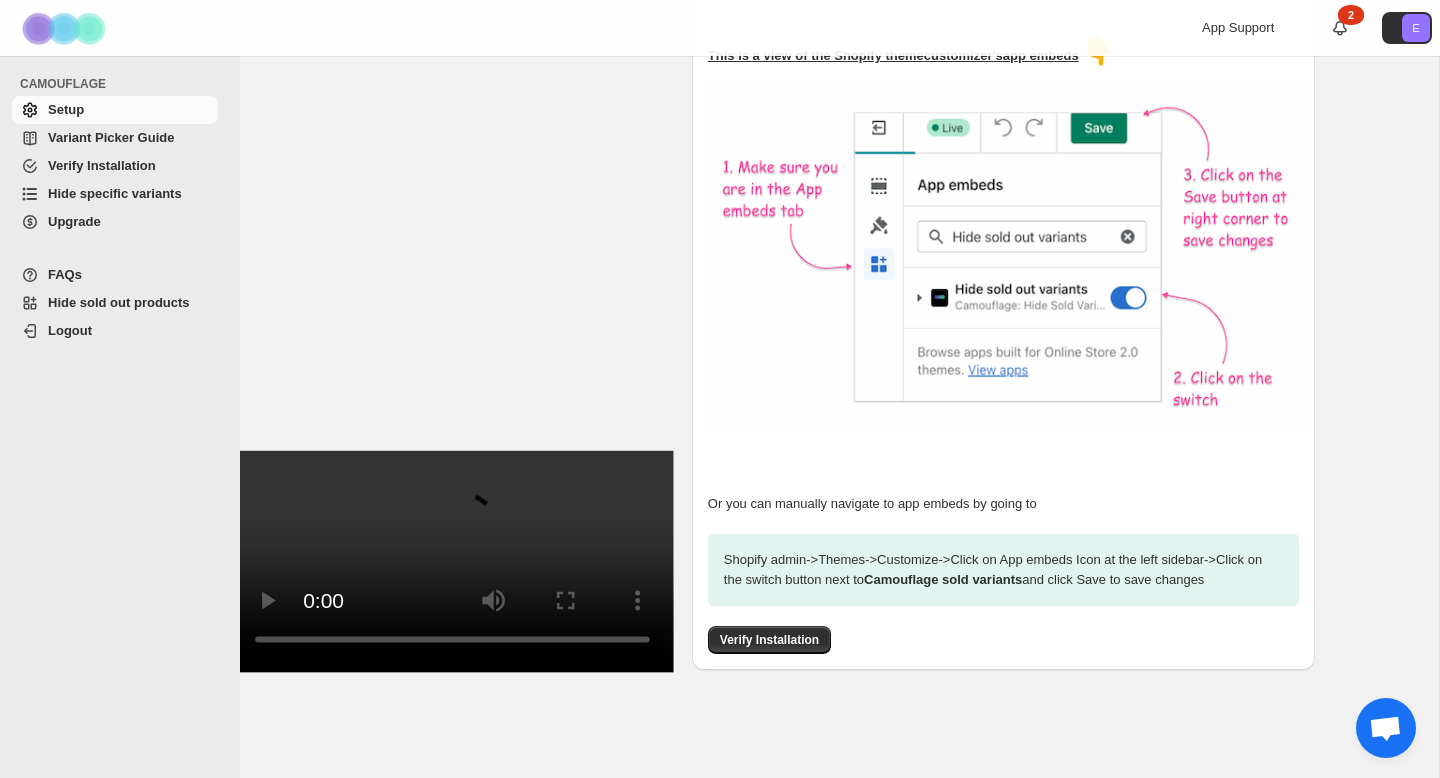 scroll, scrollTop: 421, scrollLeft: 0, axis: vertical 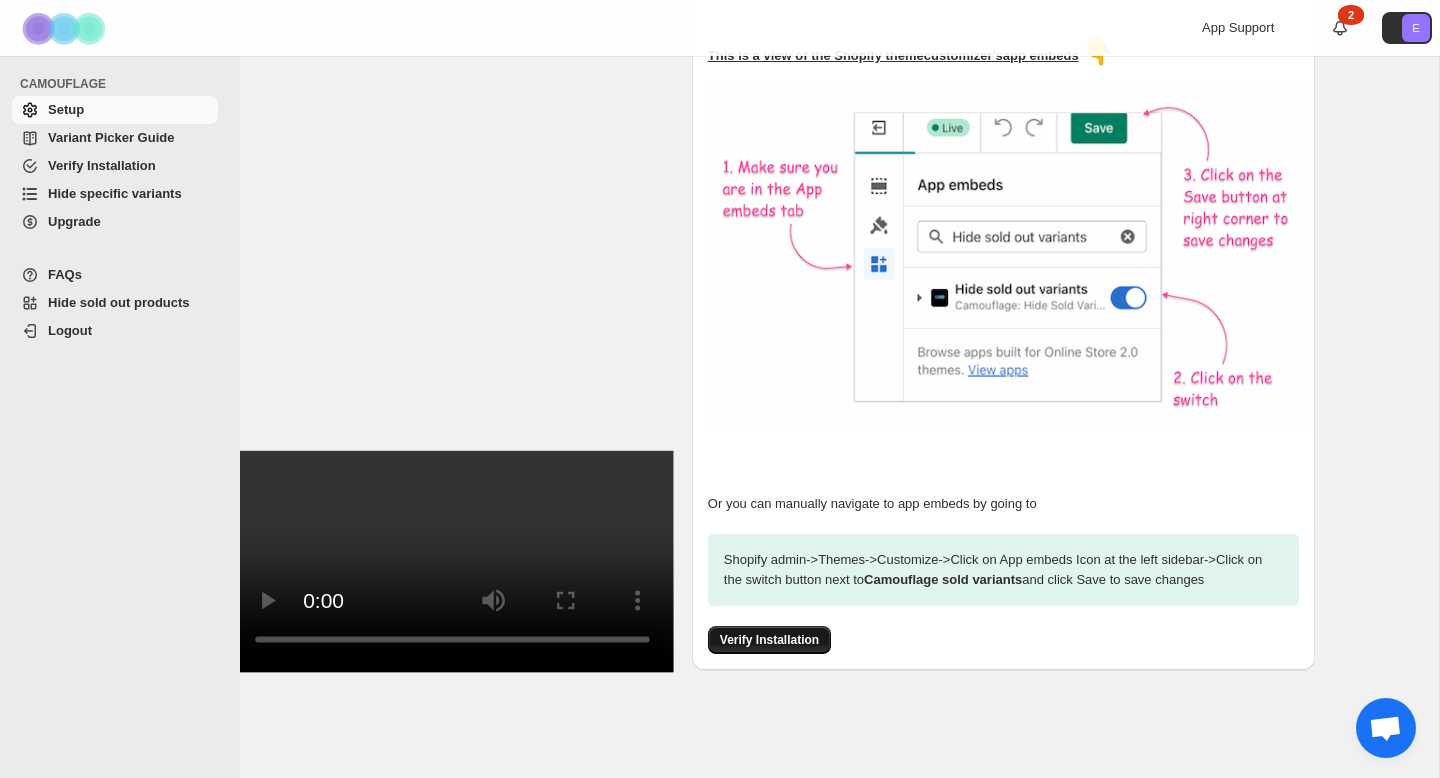 click on "Verify Installation" at bounding box center [769, 640] 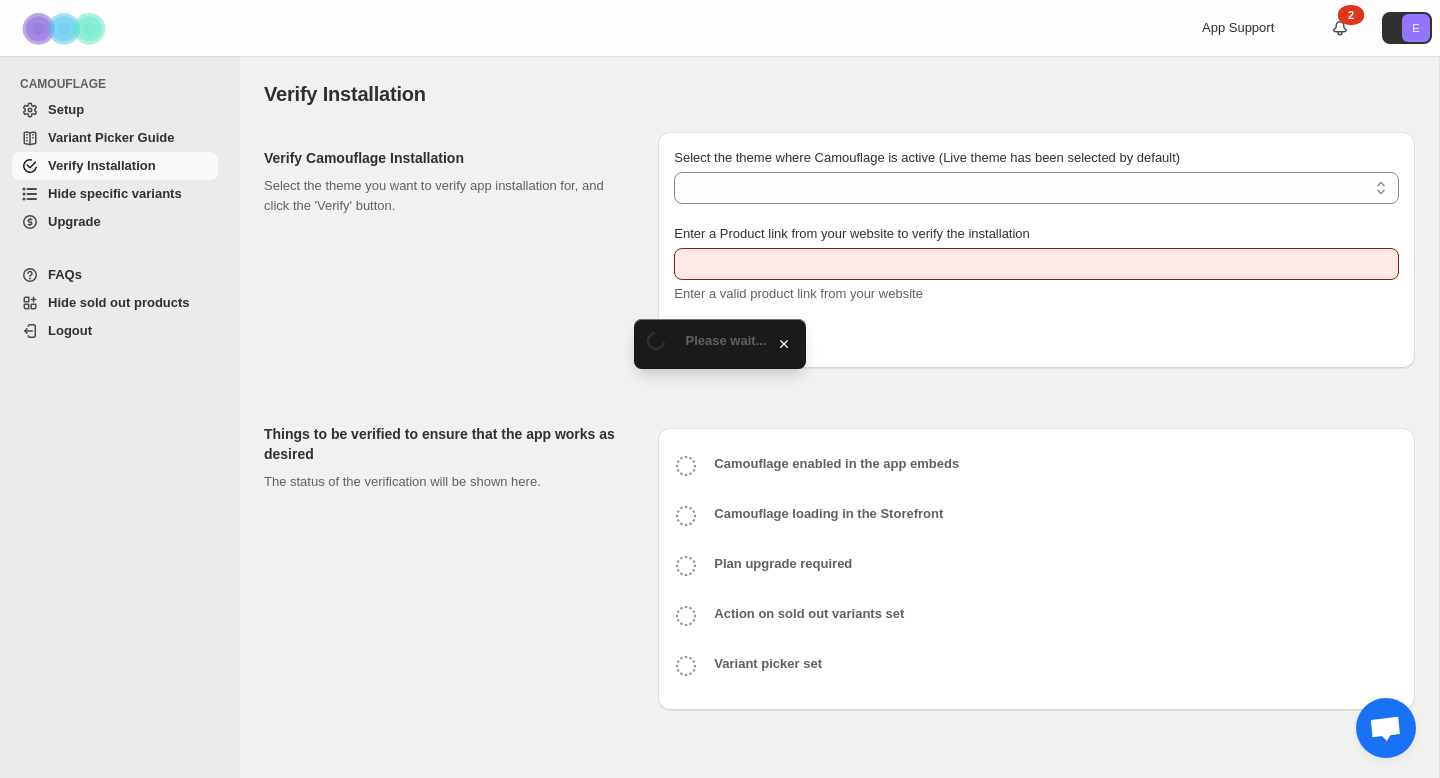 scroll, scrollTop: 0, scrollLeft: 0, axis: both 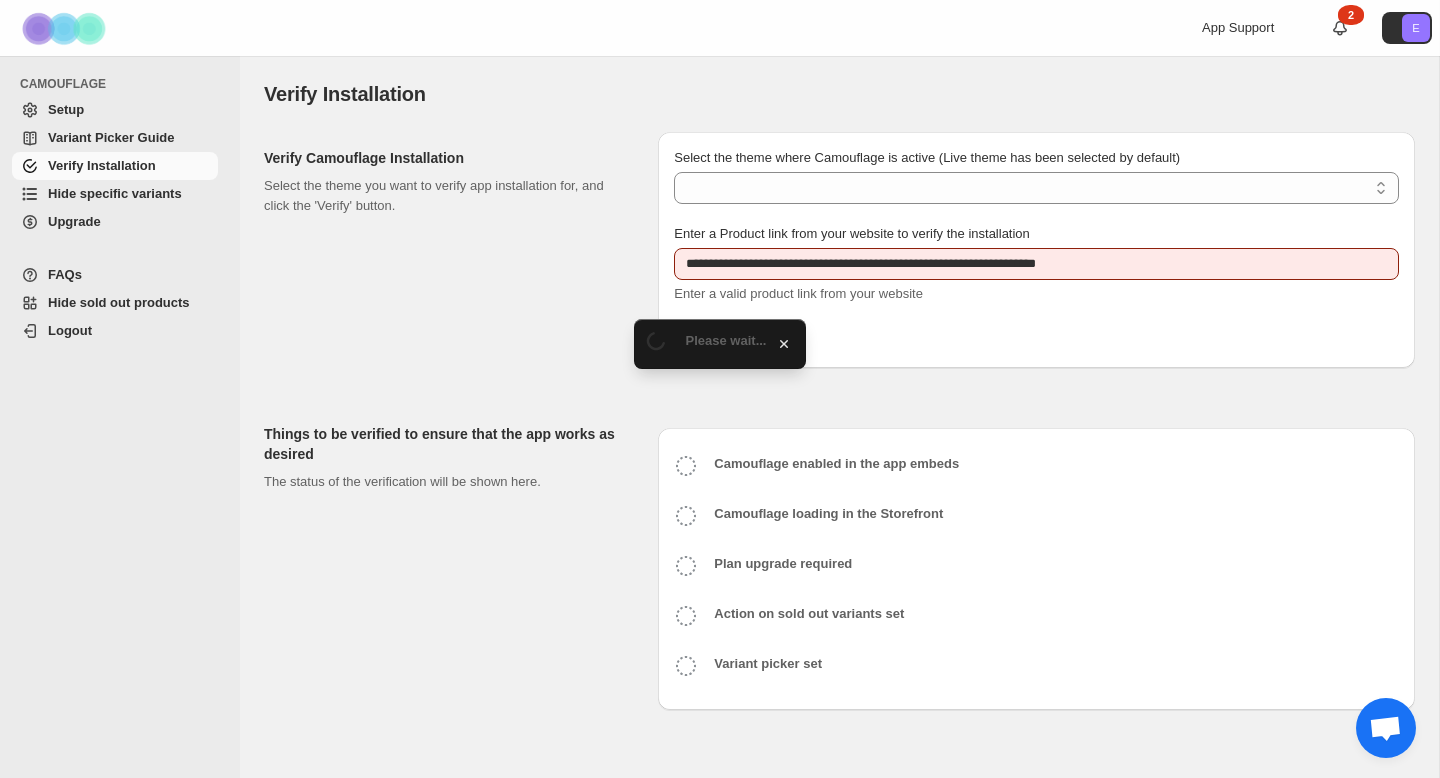 select on "**********" 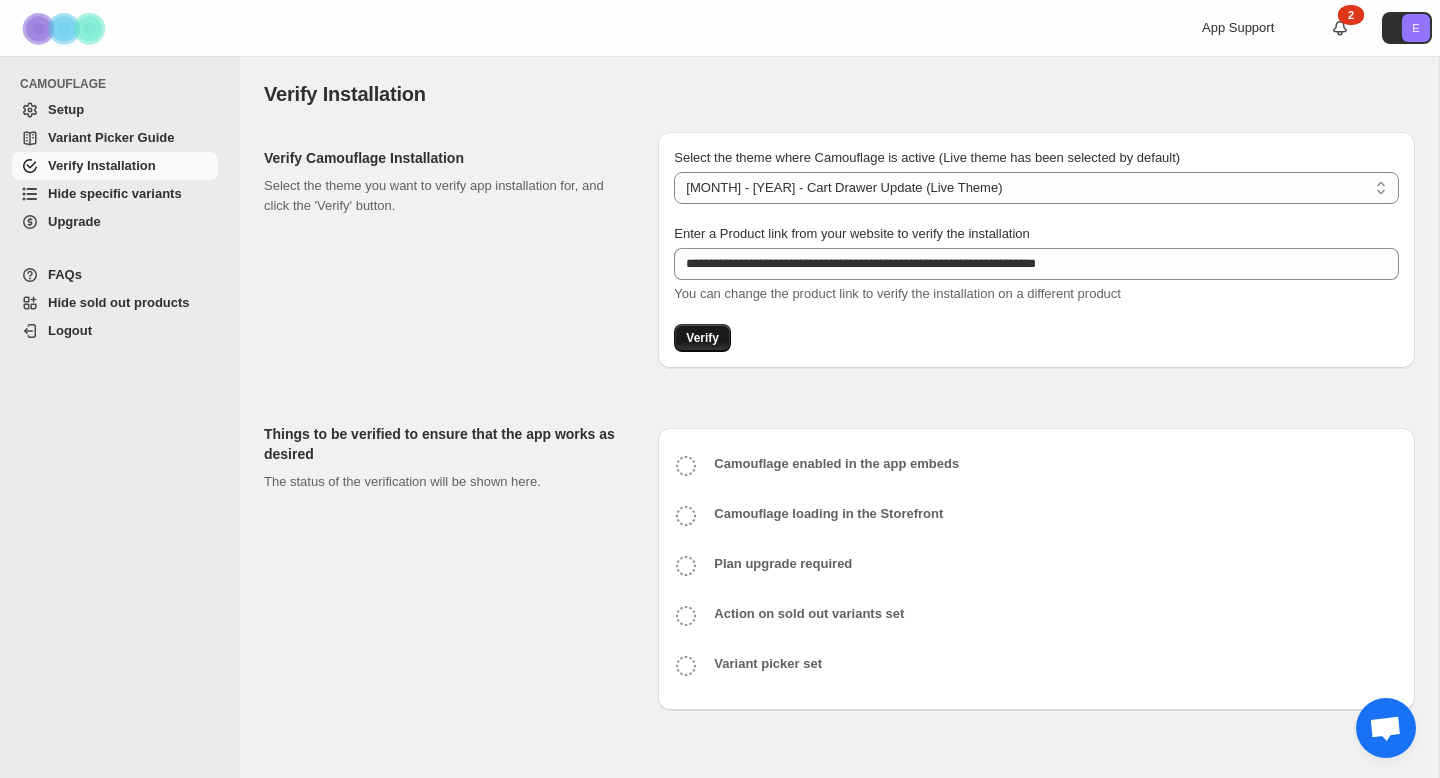 click on "Verify" at bounding box center [702, 338] 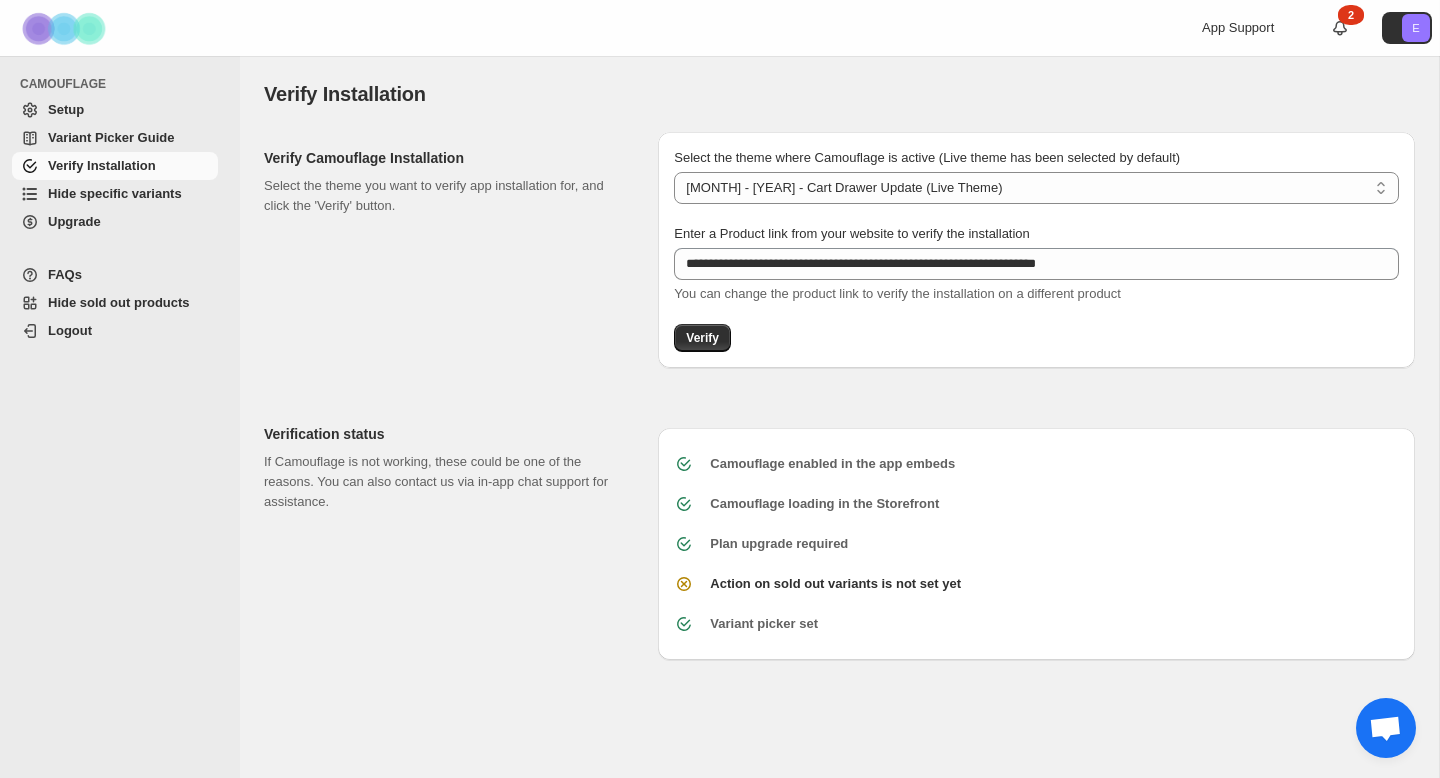 click on "Hide specific variants" at bounding box center [115, 193] 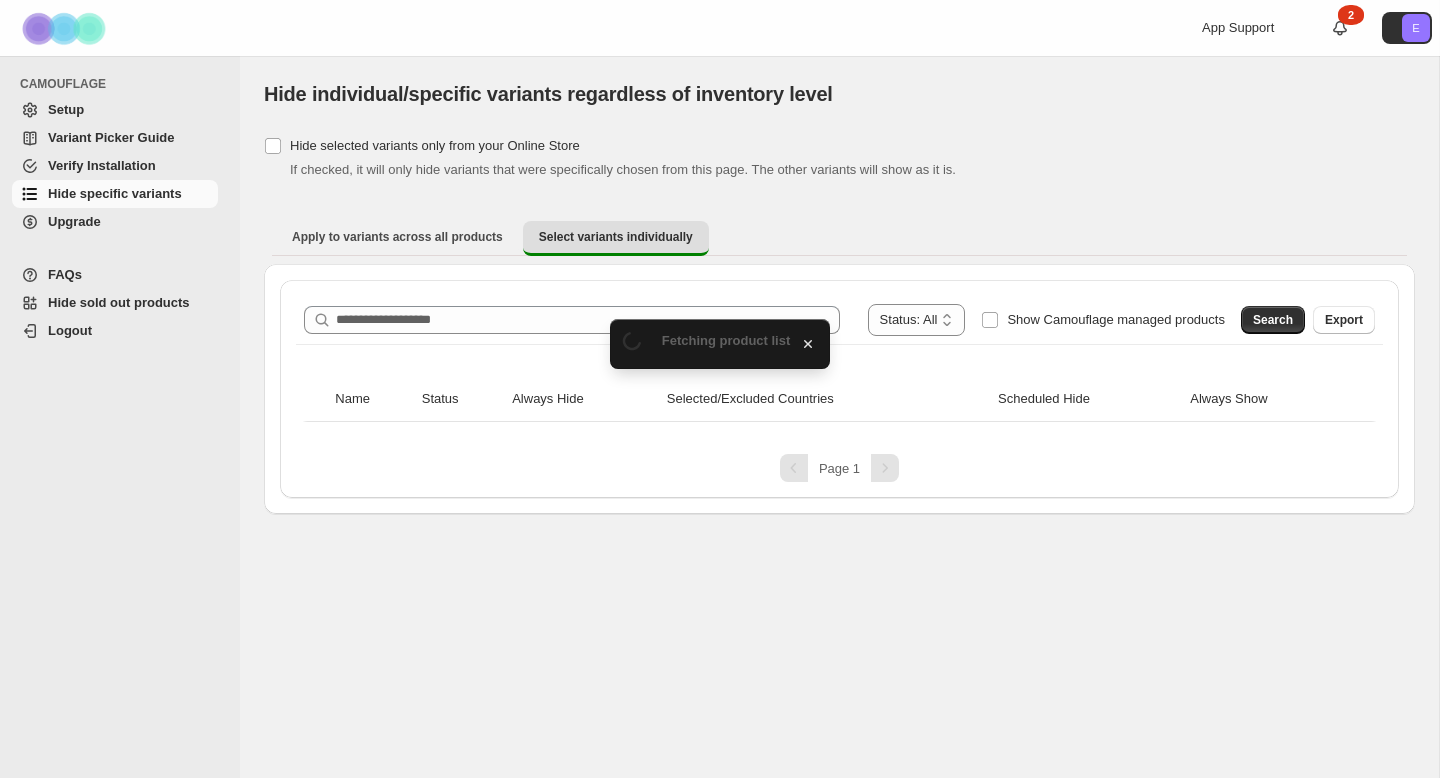 scroll, scrollTop: 0, scrollLeft: 0, axis: both 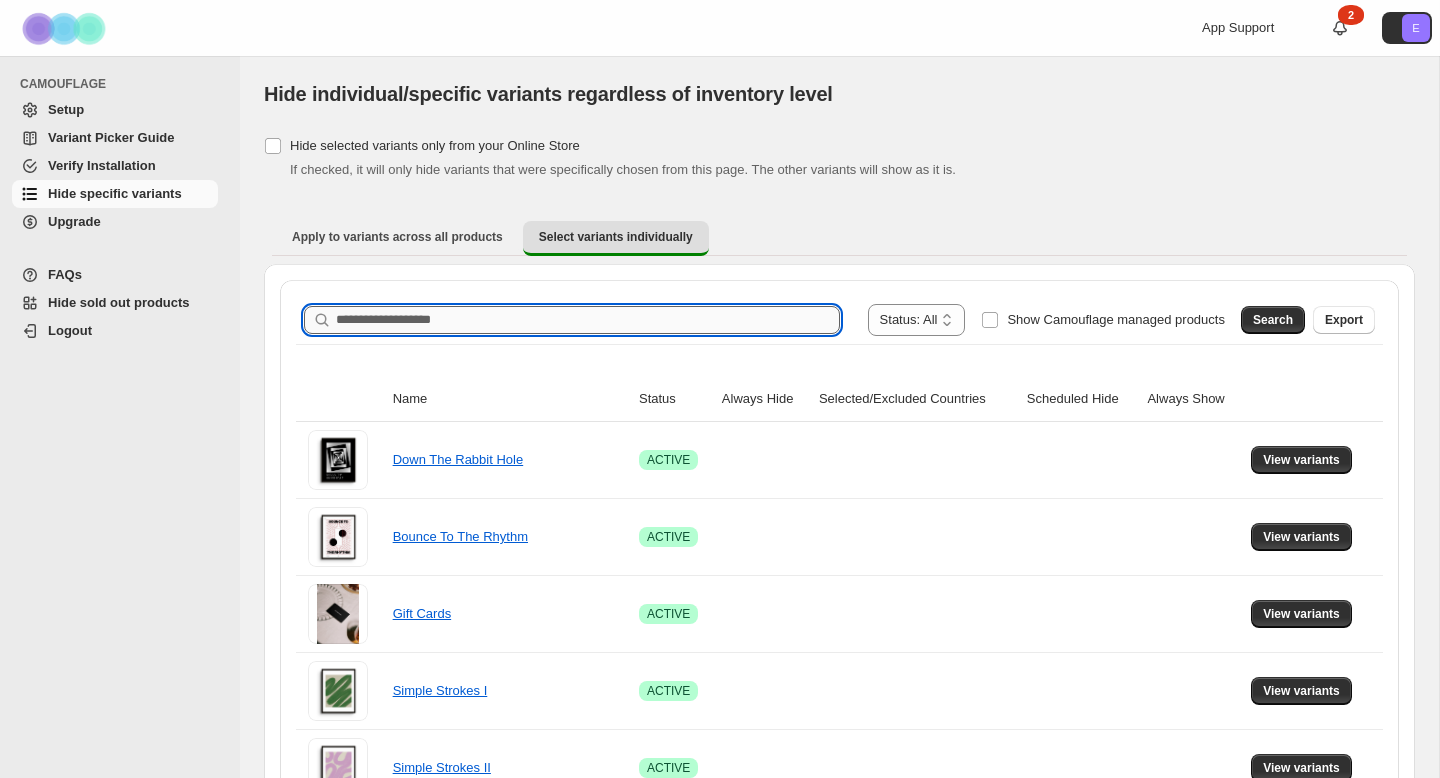click on "Search product name" at bounding box center (588, 320) 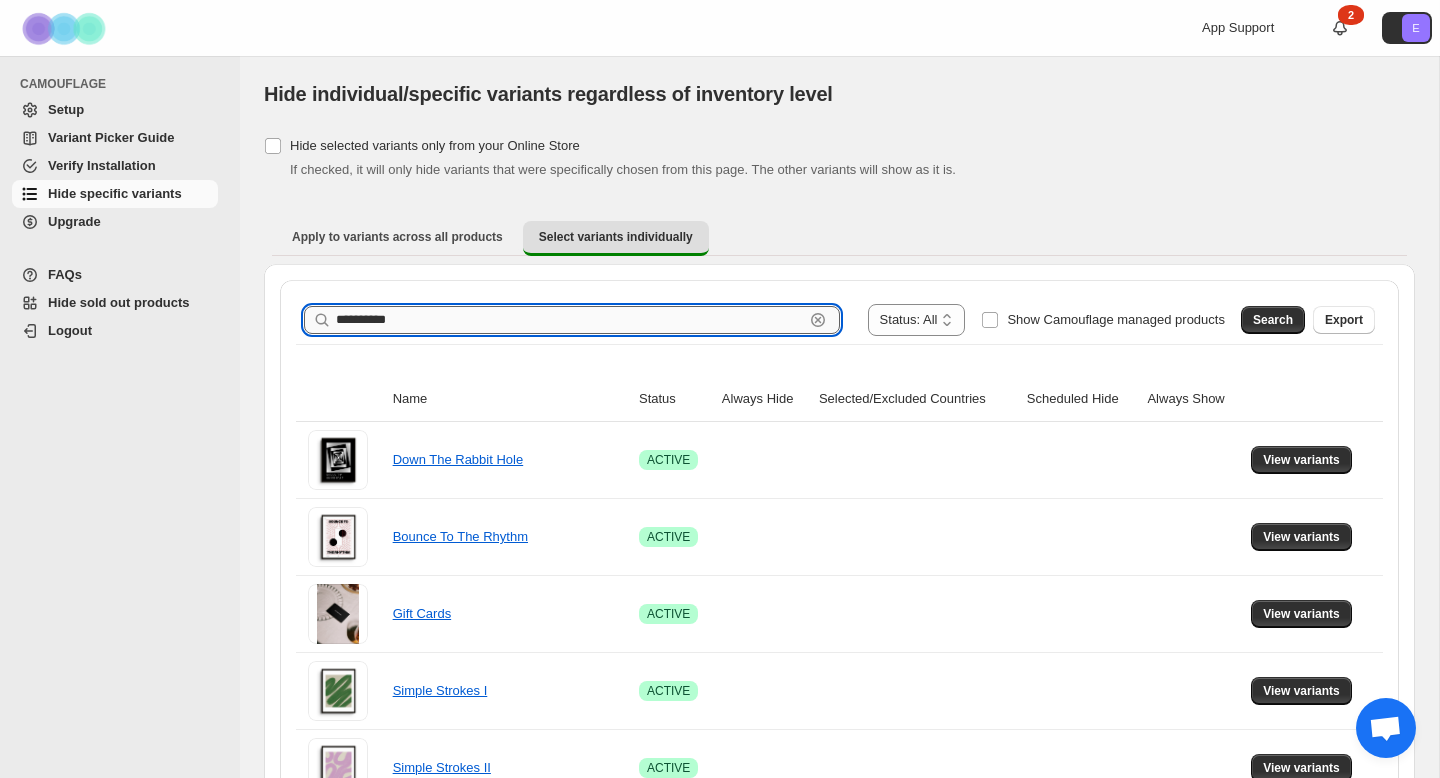 type on "**********" 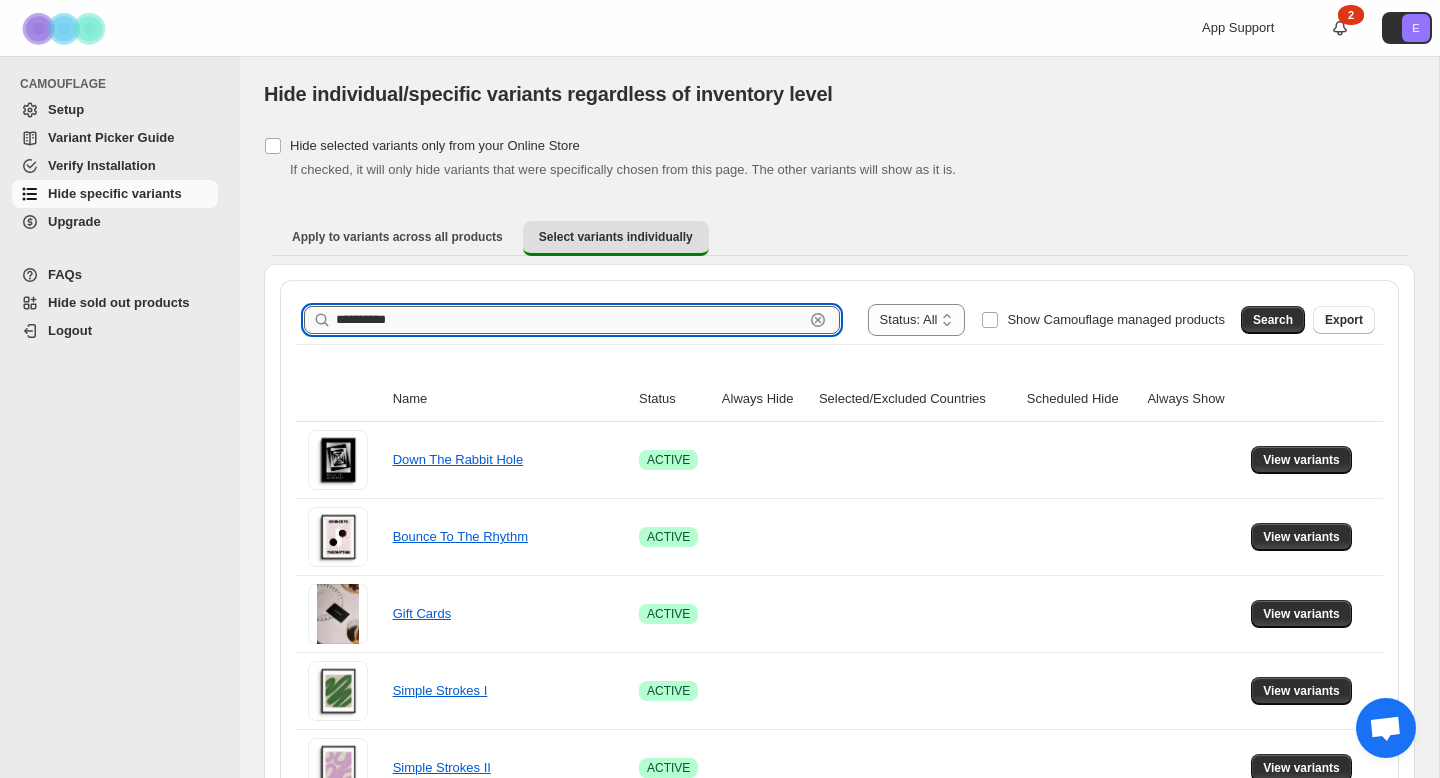 click on "**********" at bounding box center (570, 320) 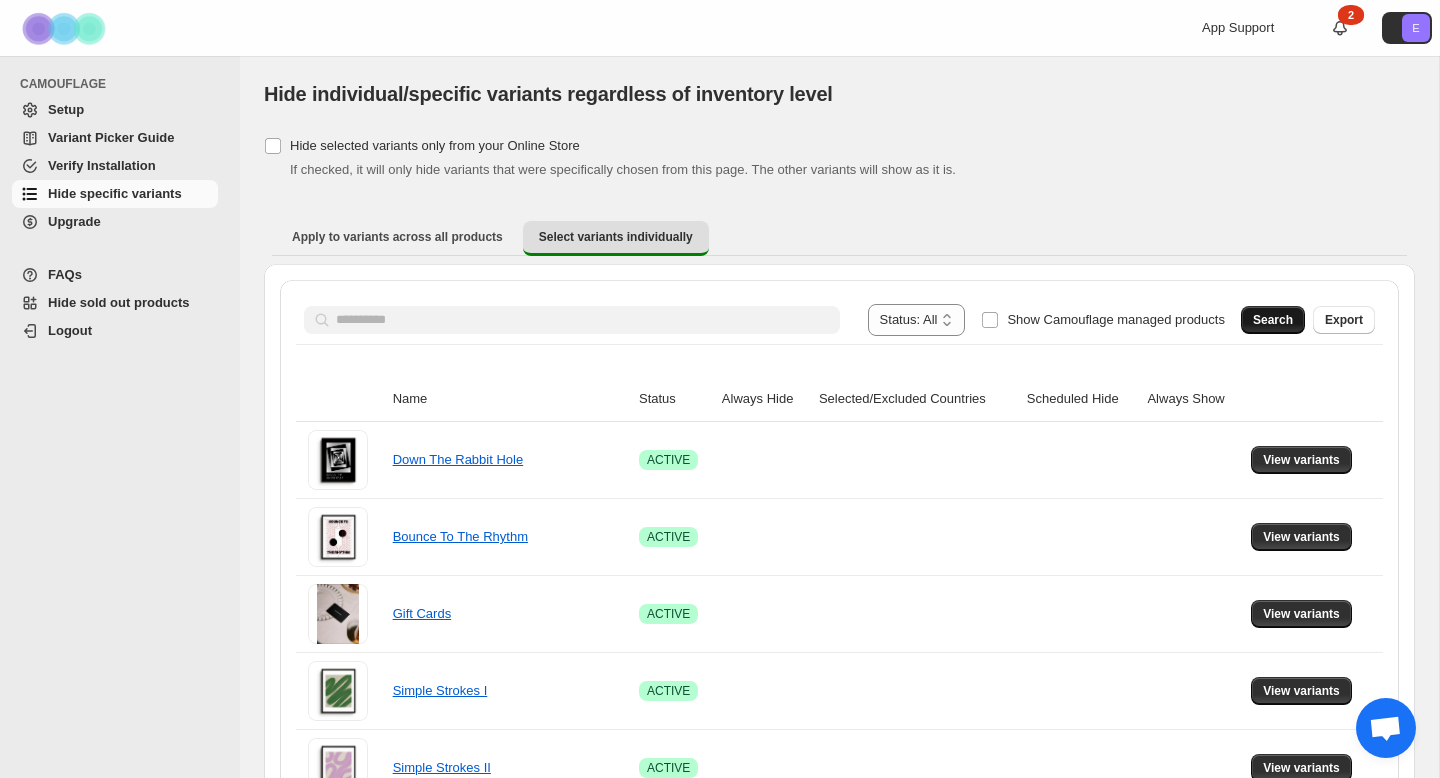click on "Search" at bounding box center [1273, 320] 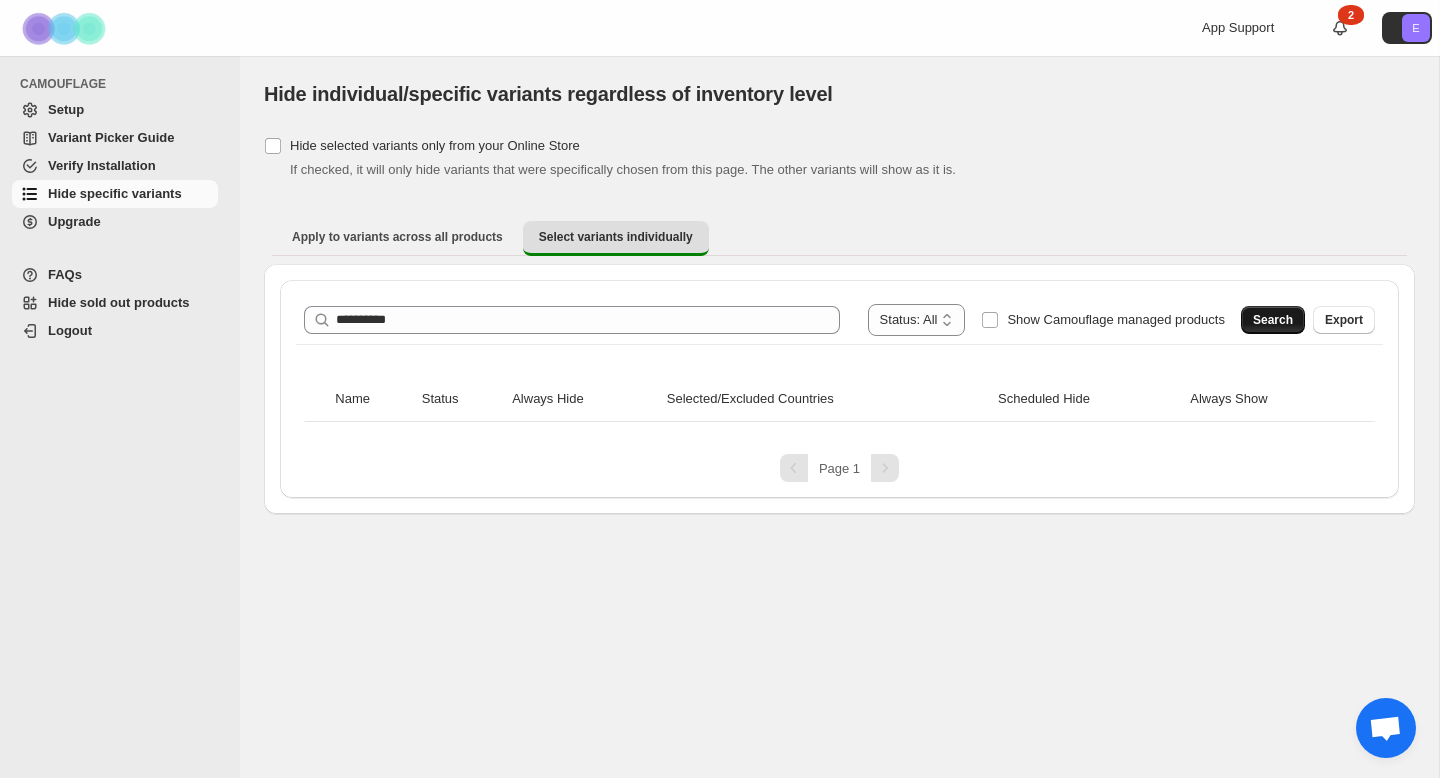 click on "Search" at bounding box center [1273, 320] 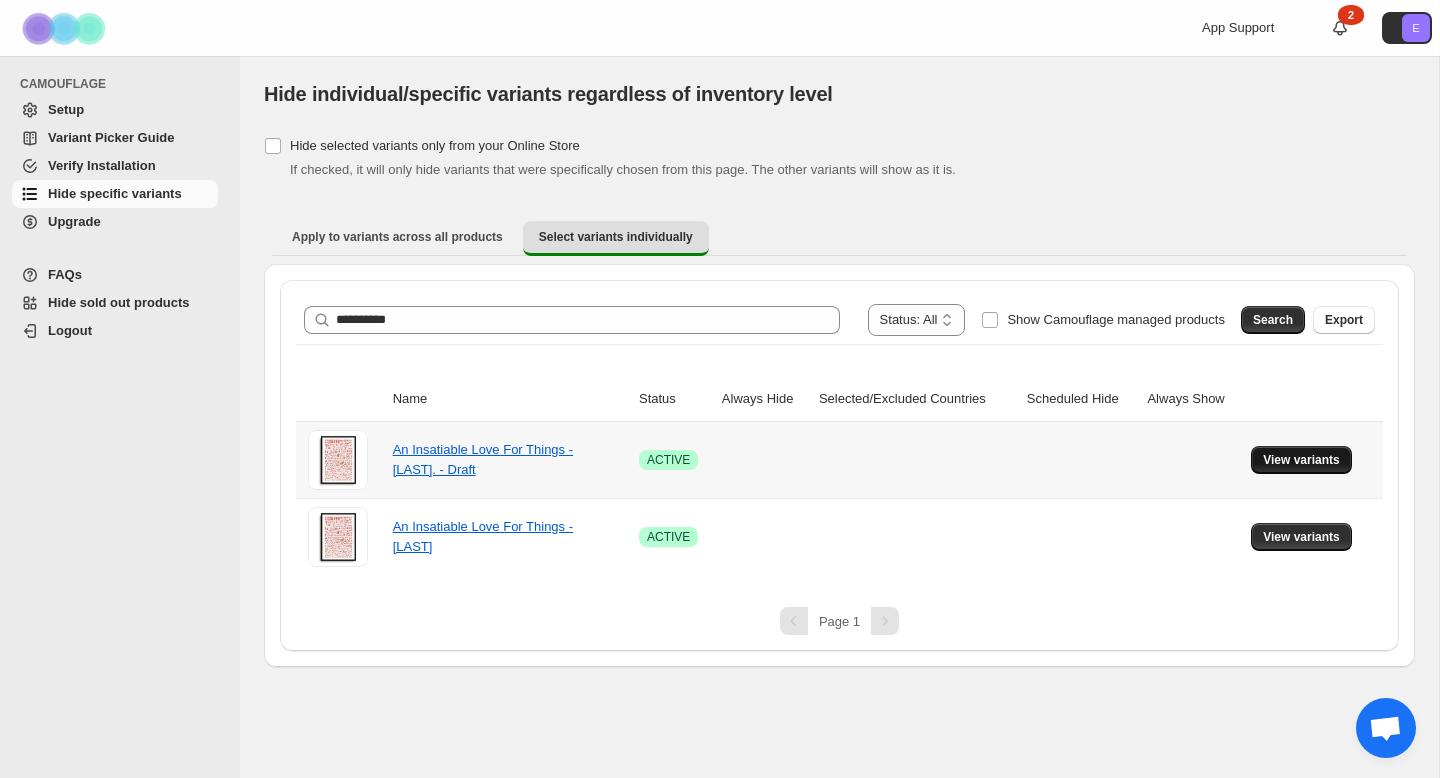 click on "View variants" at bounding box center [1301, 460] 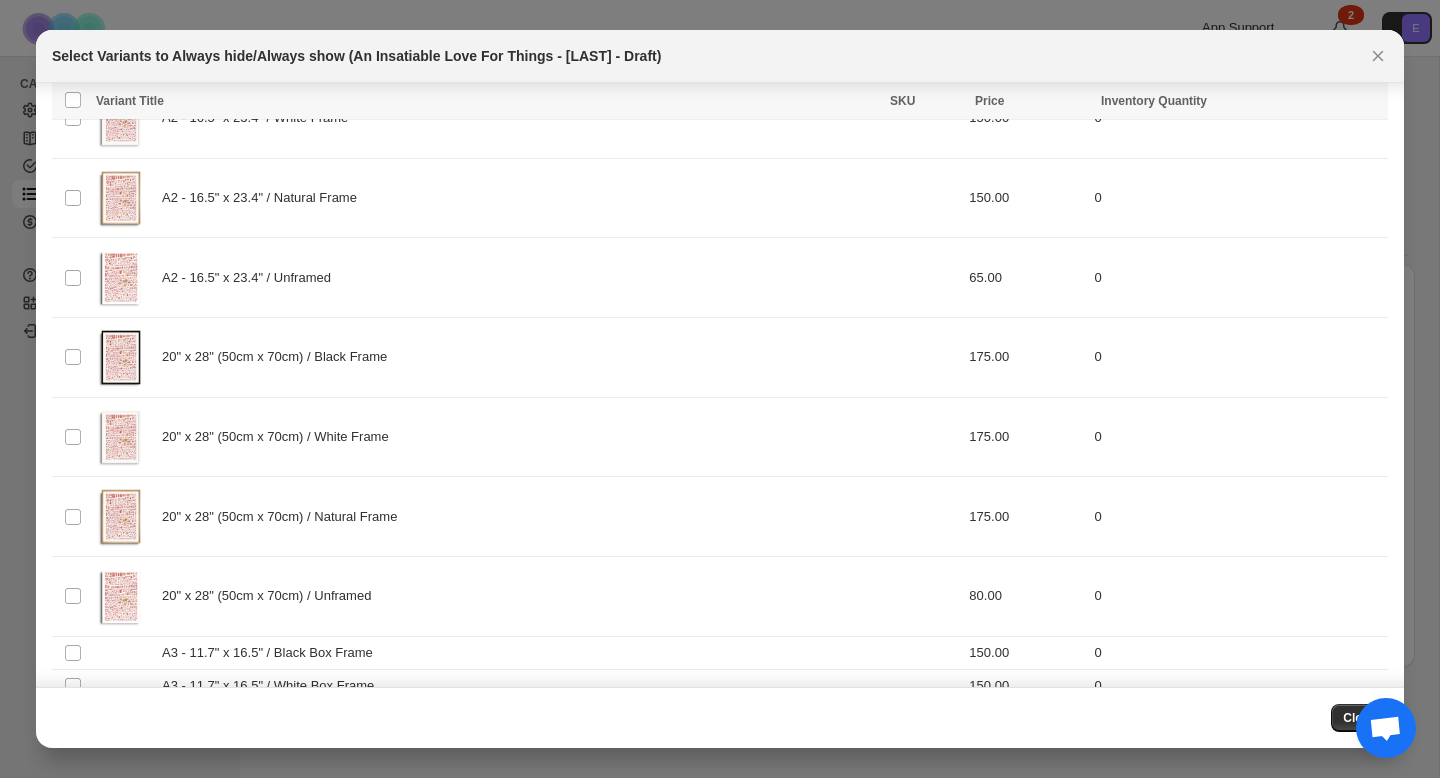 scroll, scrollTop: 877, scrollLeft: 0, axis: vertical 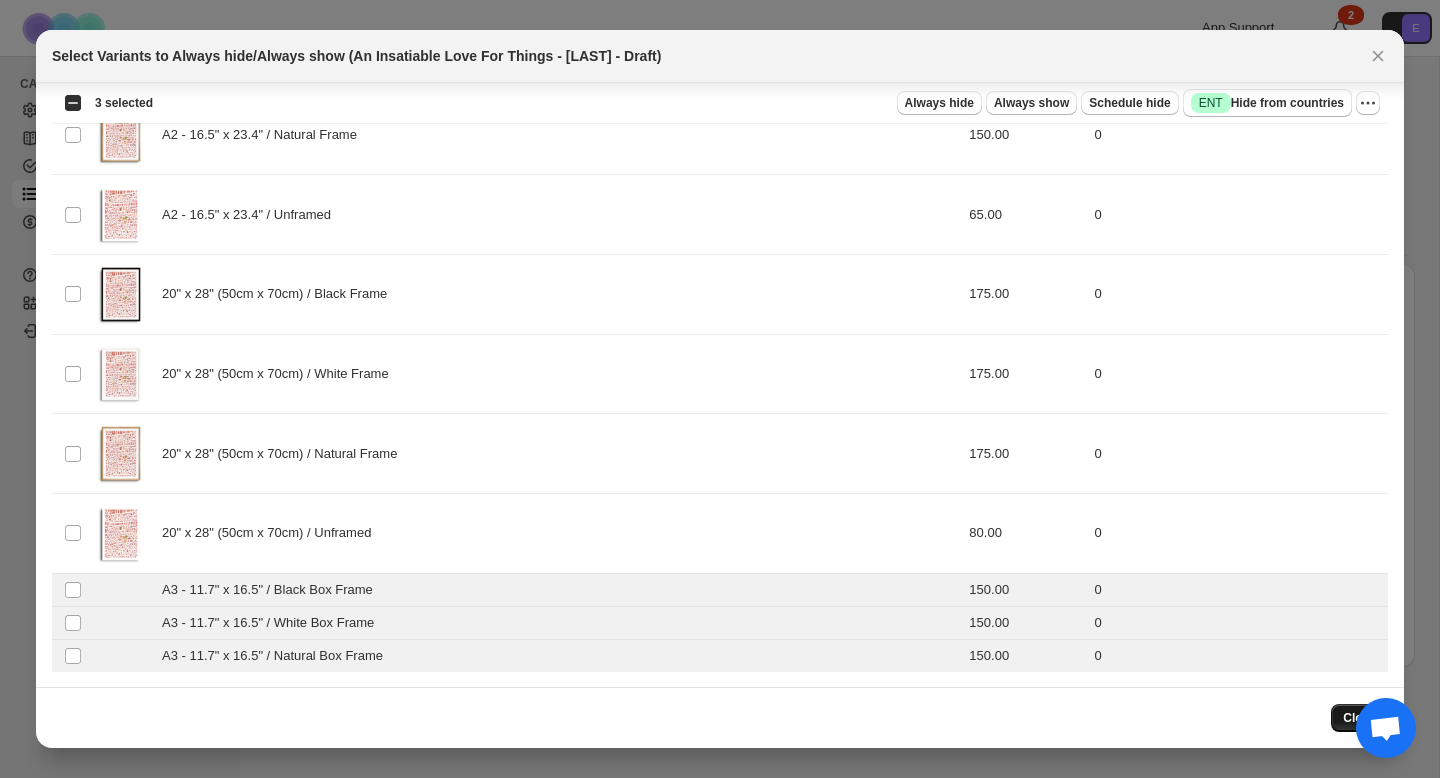 click on "Close" at bounding box center (1359, 718) 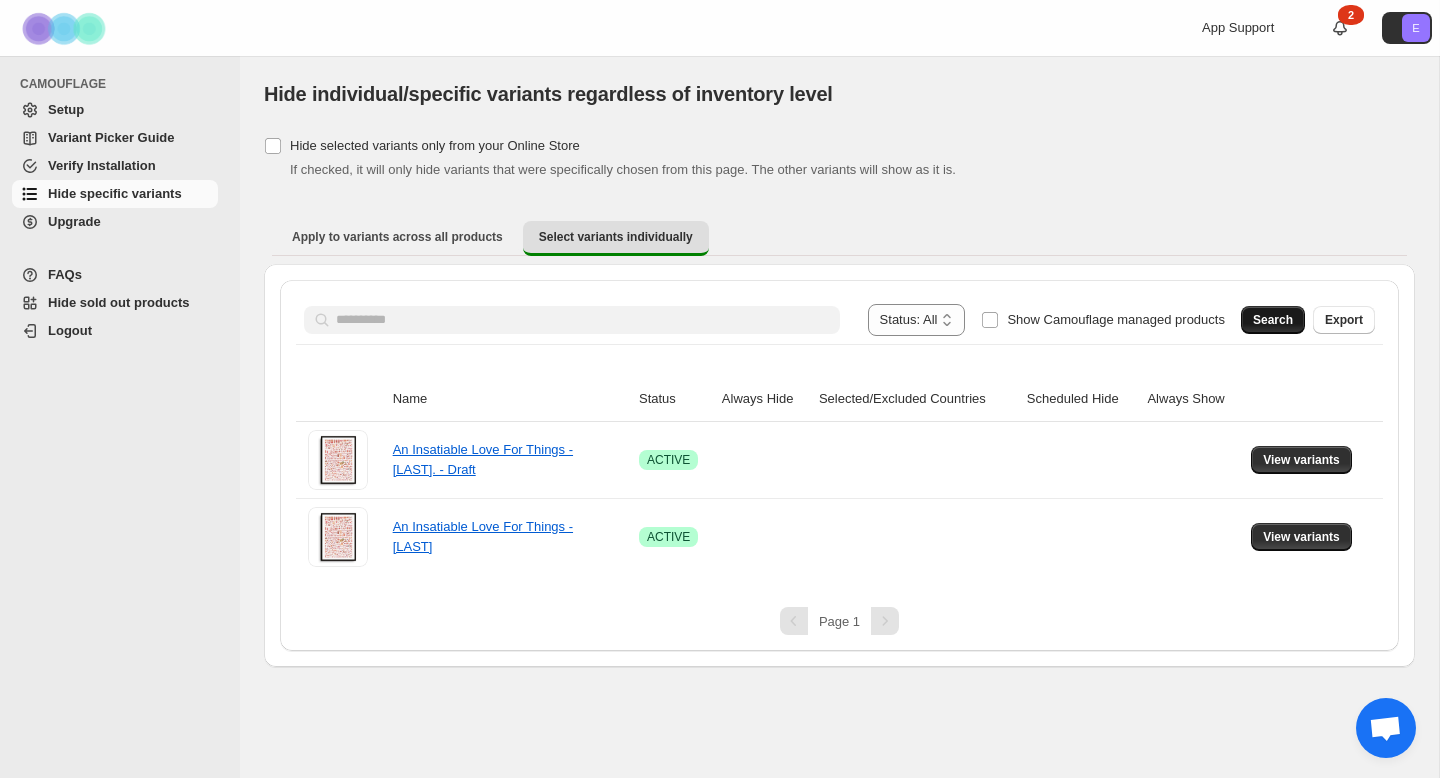 click on "Search" at bounding box center (1273, 320) 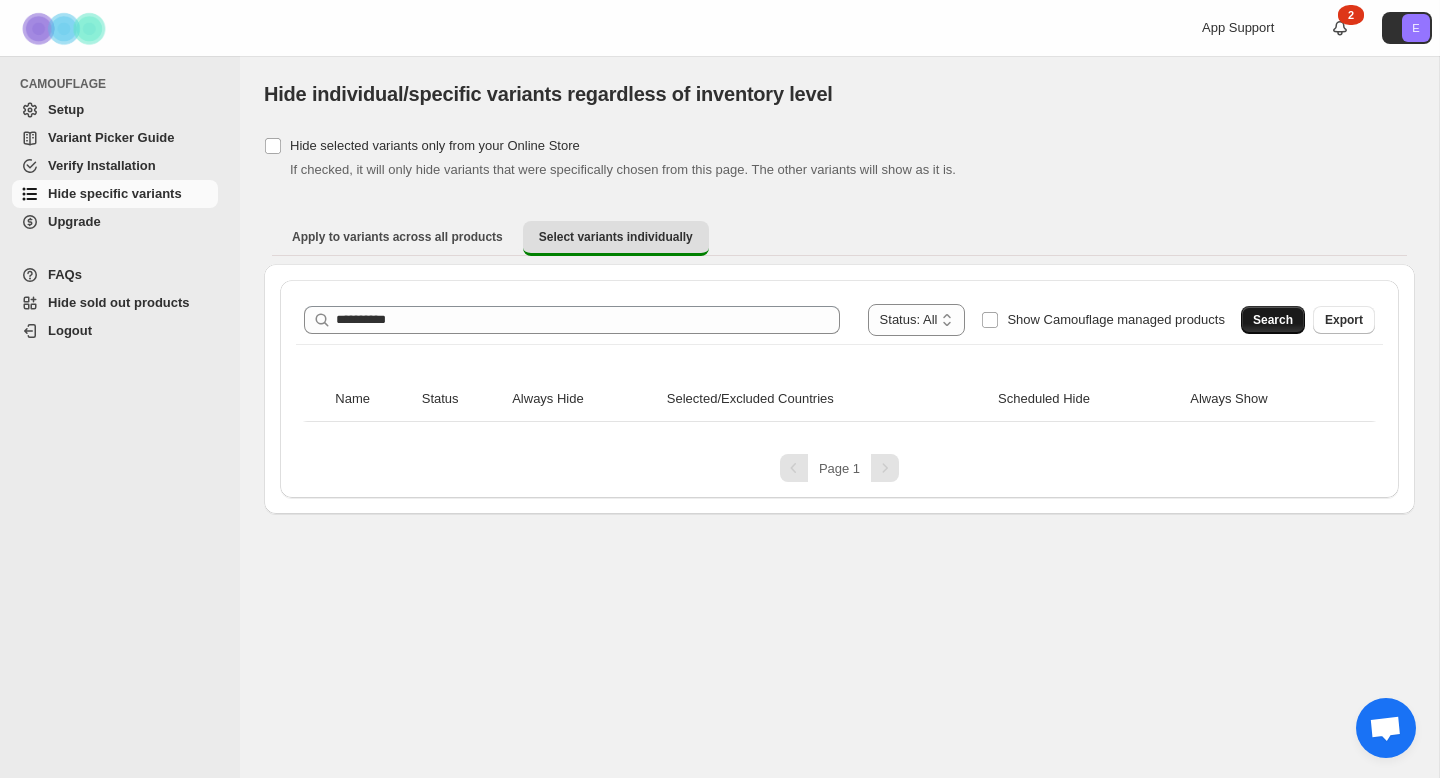 click on "Search" at bounding box center (1273, 320) 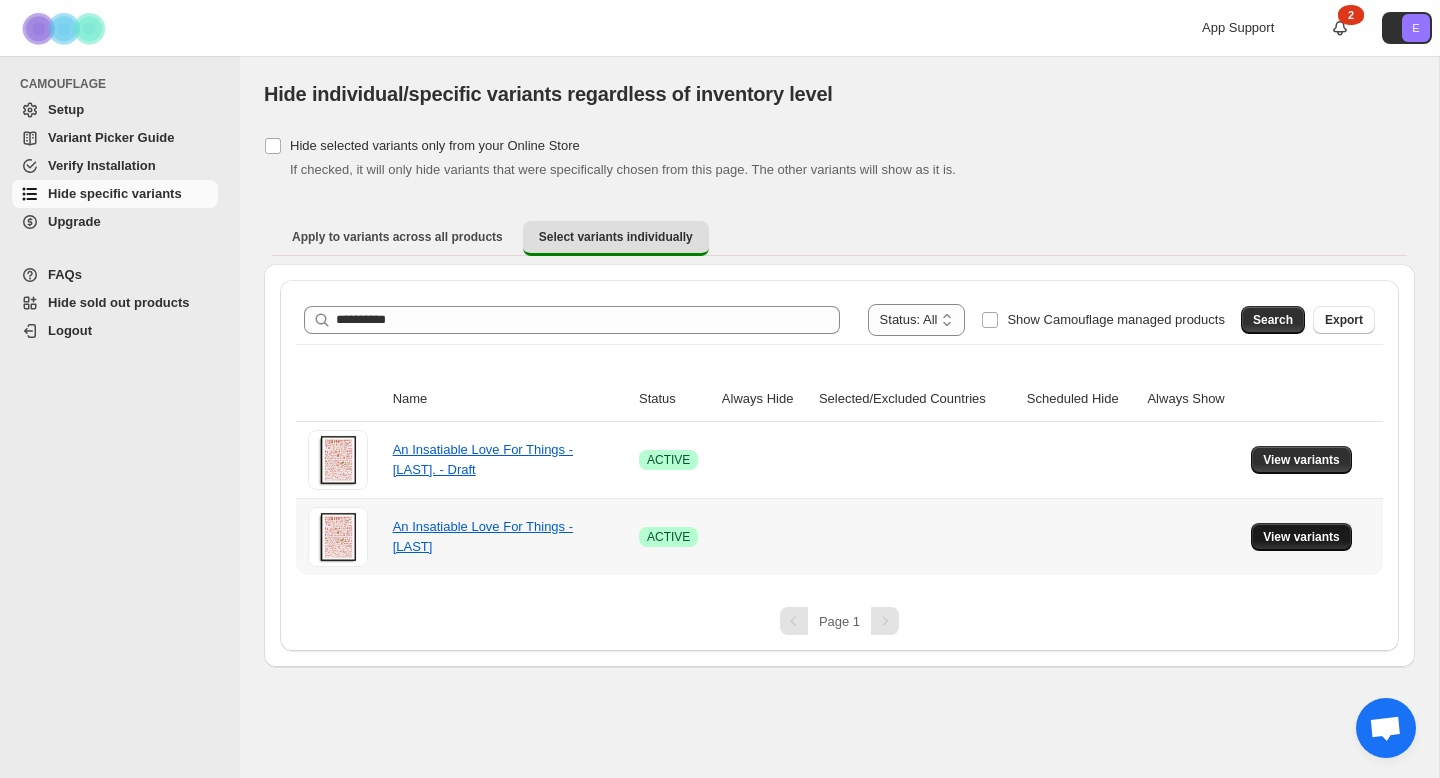 click on "View variants" at bounding box center (1301, 537) 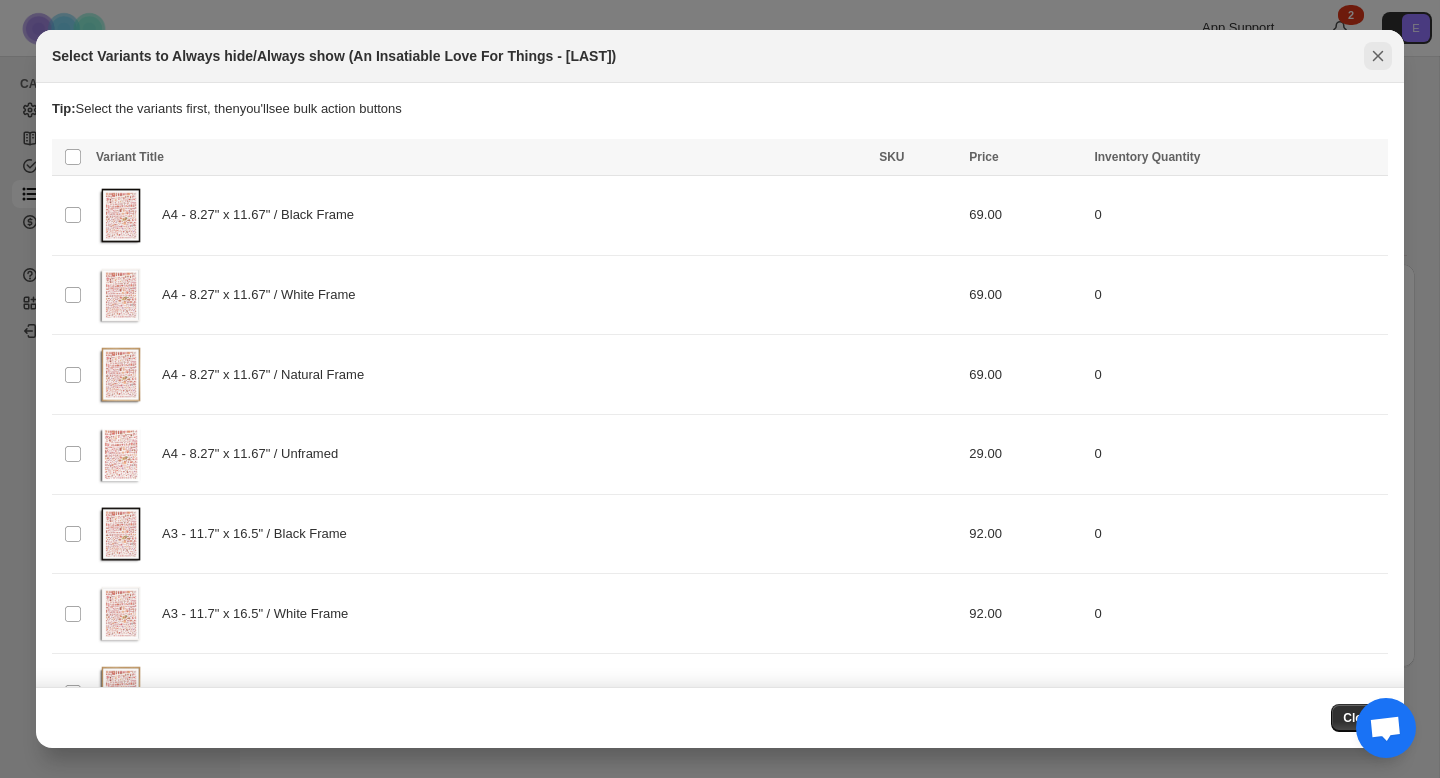 click on "Select Variants to Always hide/Always show (An Insatiable Love For Things - [LAST])" at bounding box center [720, 56] 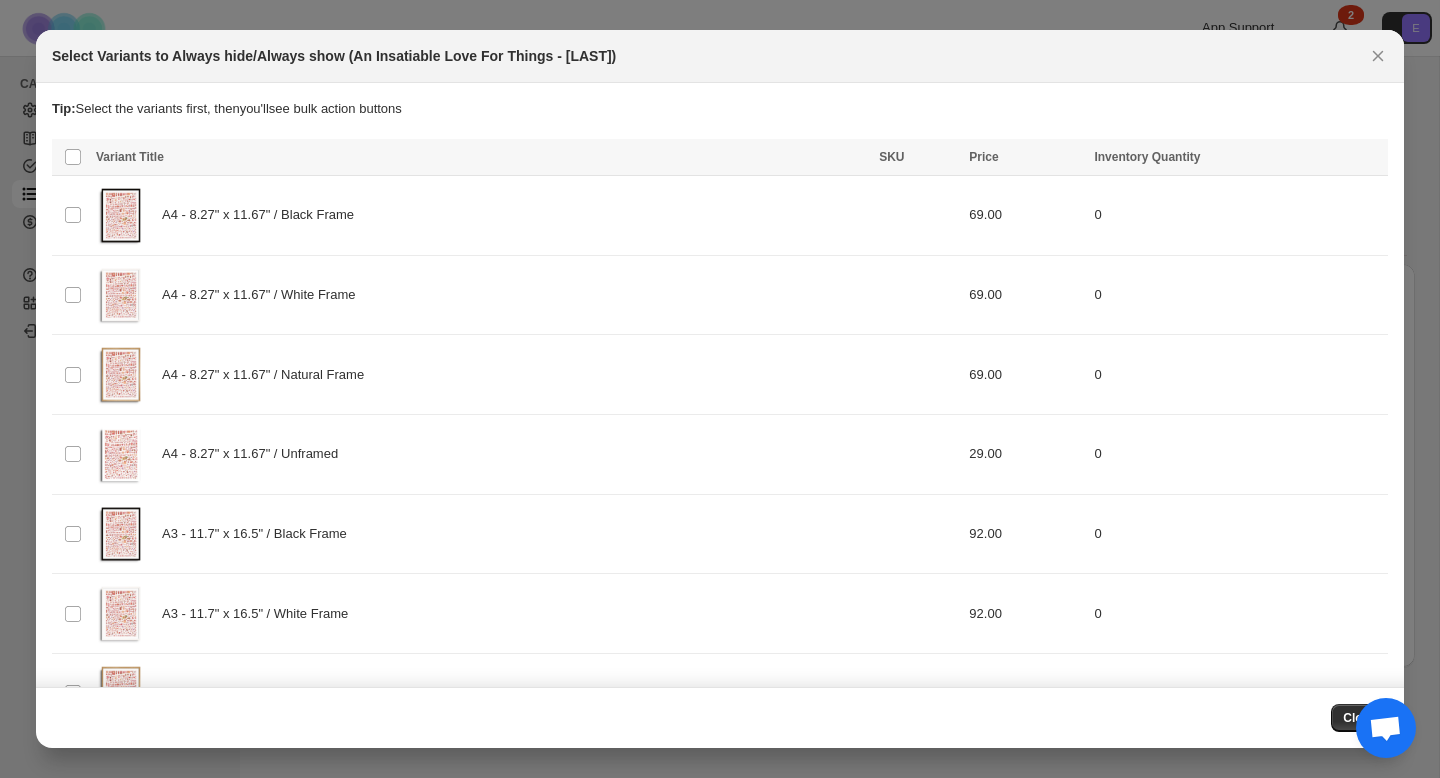 click 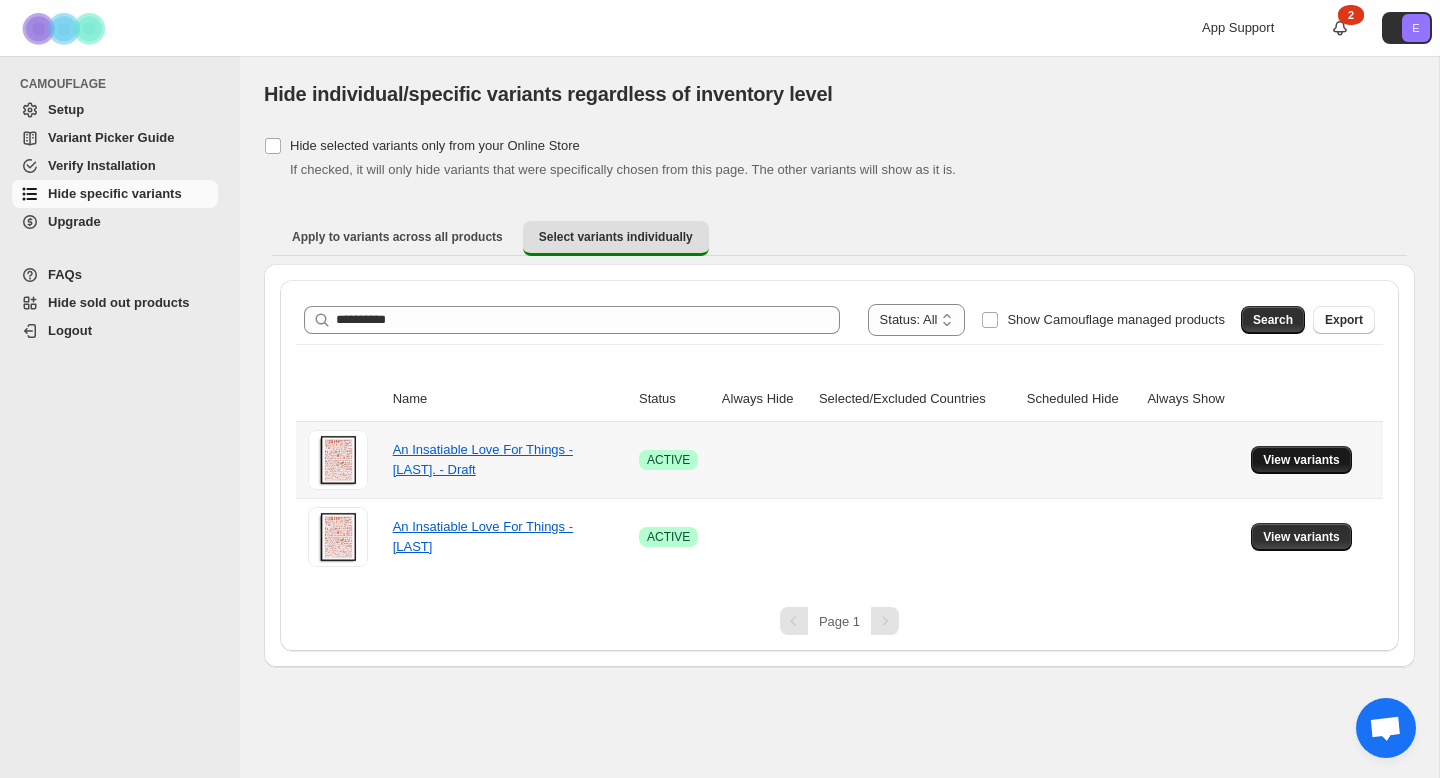 click on "App Support 2 E" at bounding box center (720, 28) 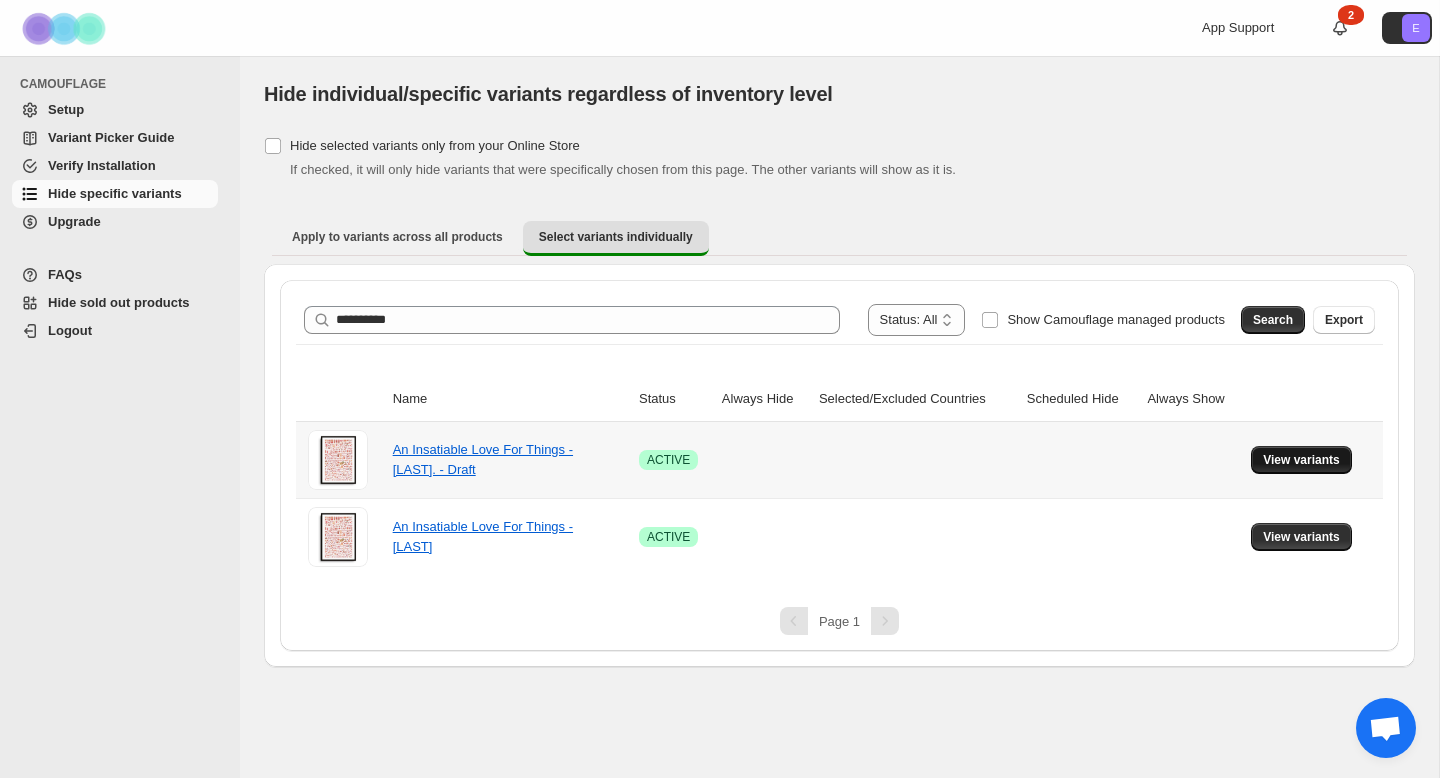 click on "View variants" at bounding box center [1301, 460] 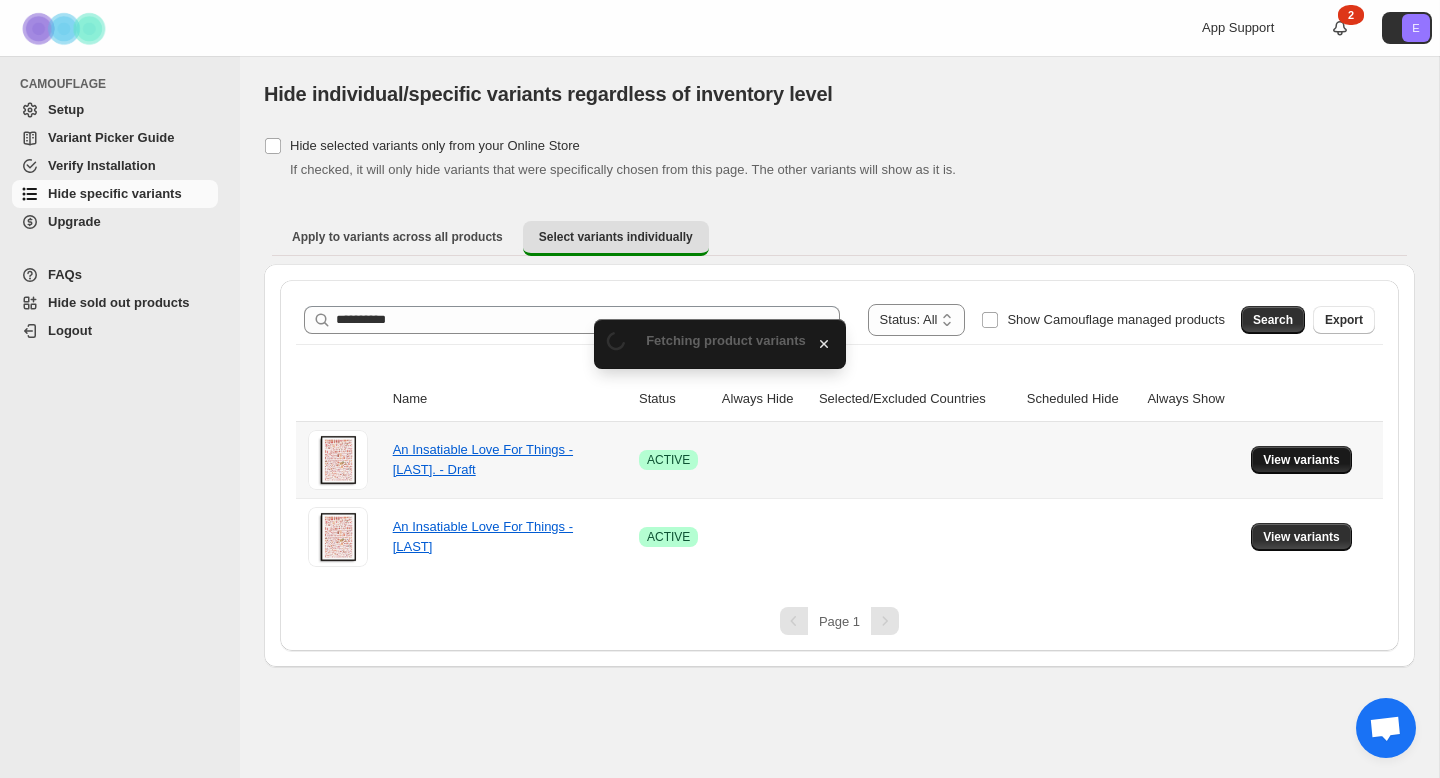 click on "View variants" at bounding box center (1301, 460) 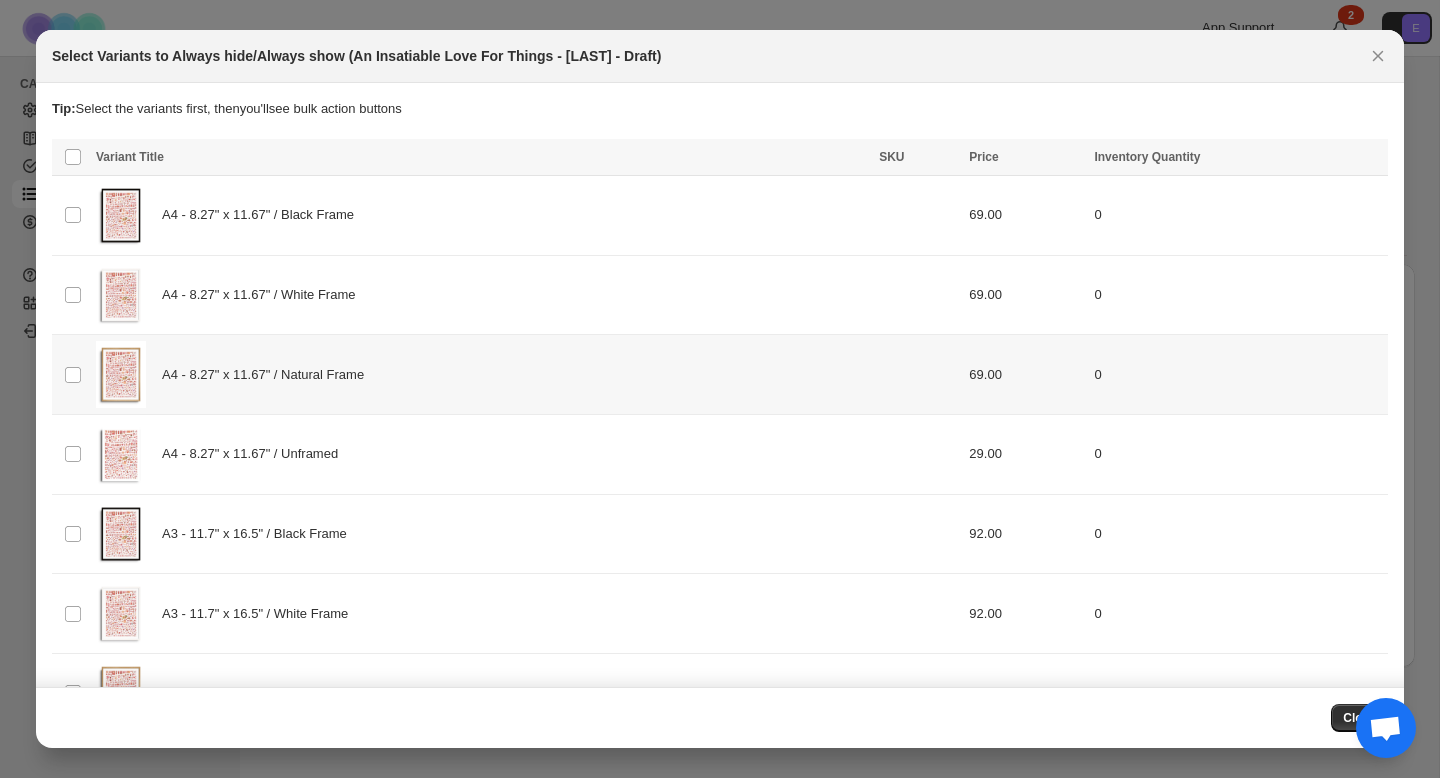 scroll, scrollTop: 877, scrollLeft: 0, axis: vertical 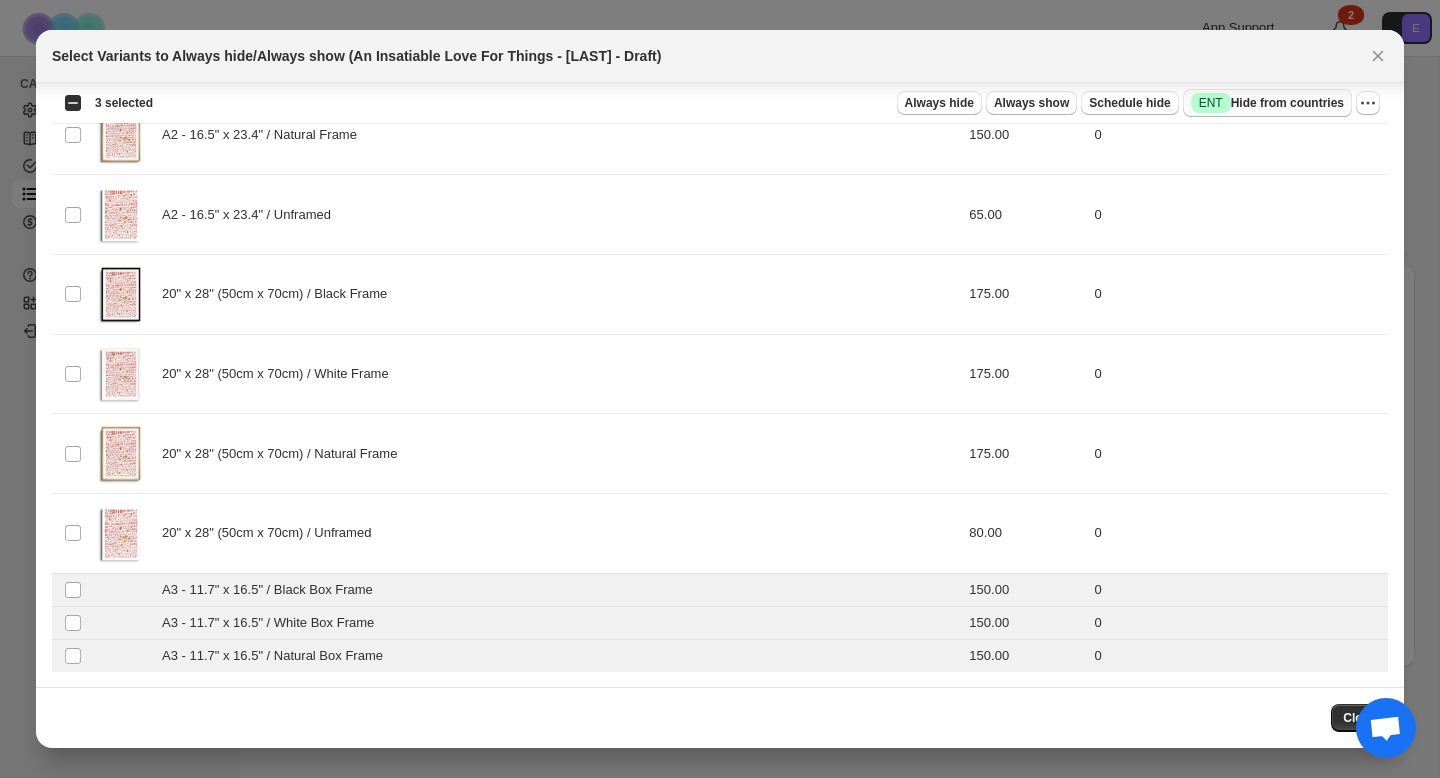 click on "Success ENT  Hide from countries" at bounding box center (1267, 103) 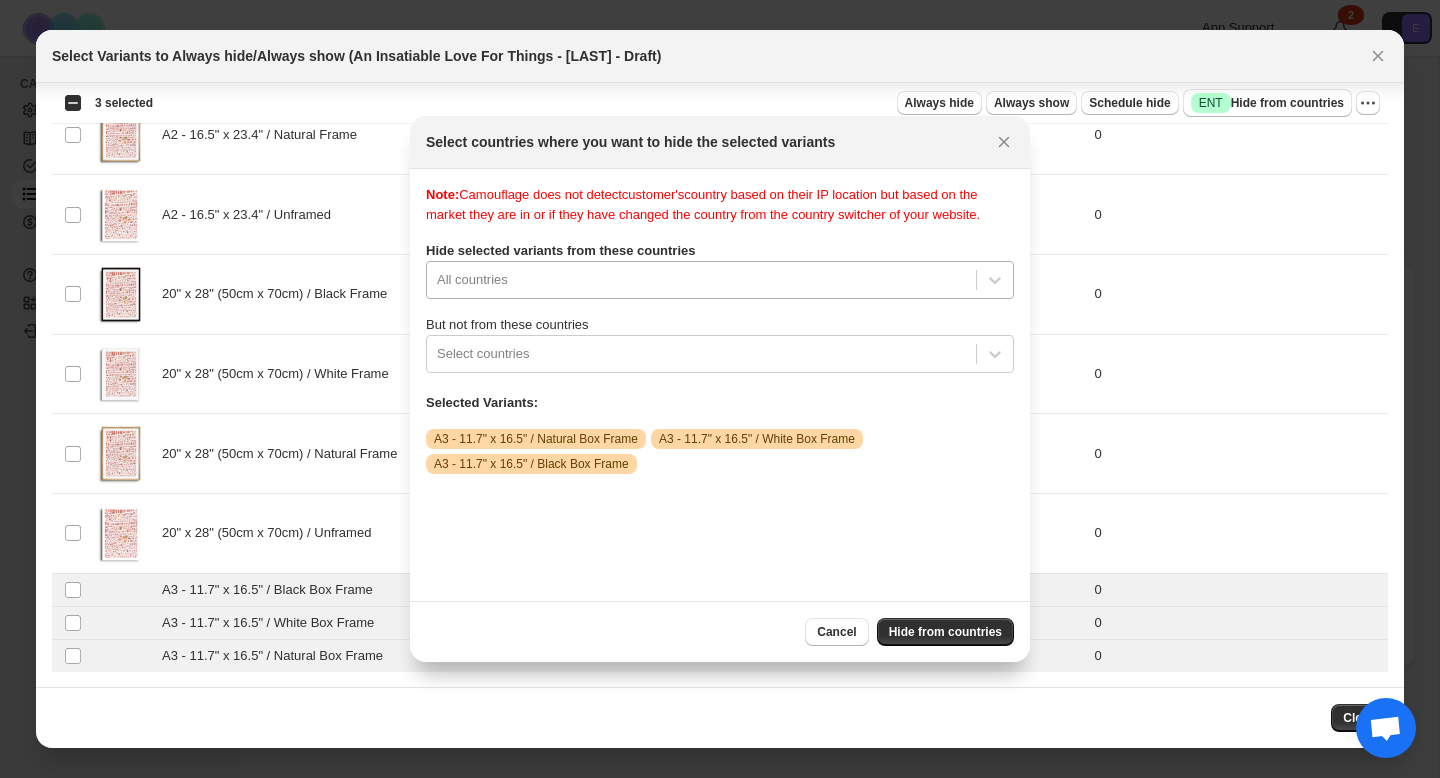 click on "All countries" at bounding box center (720, 280) 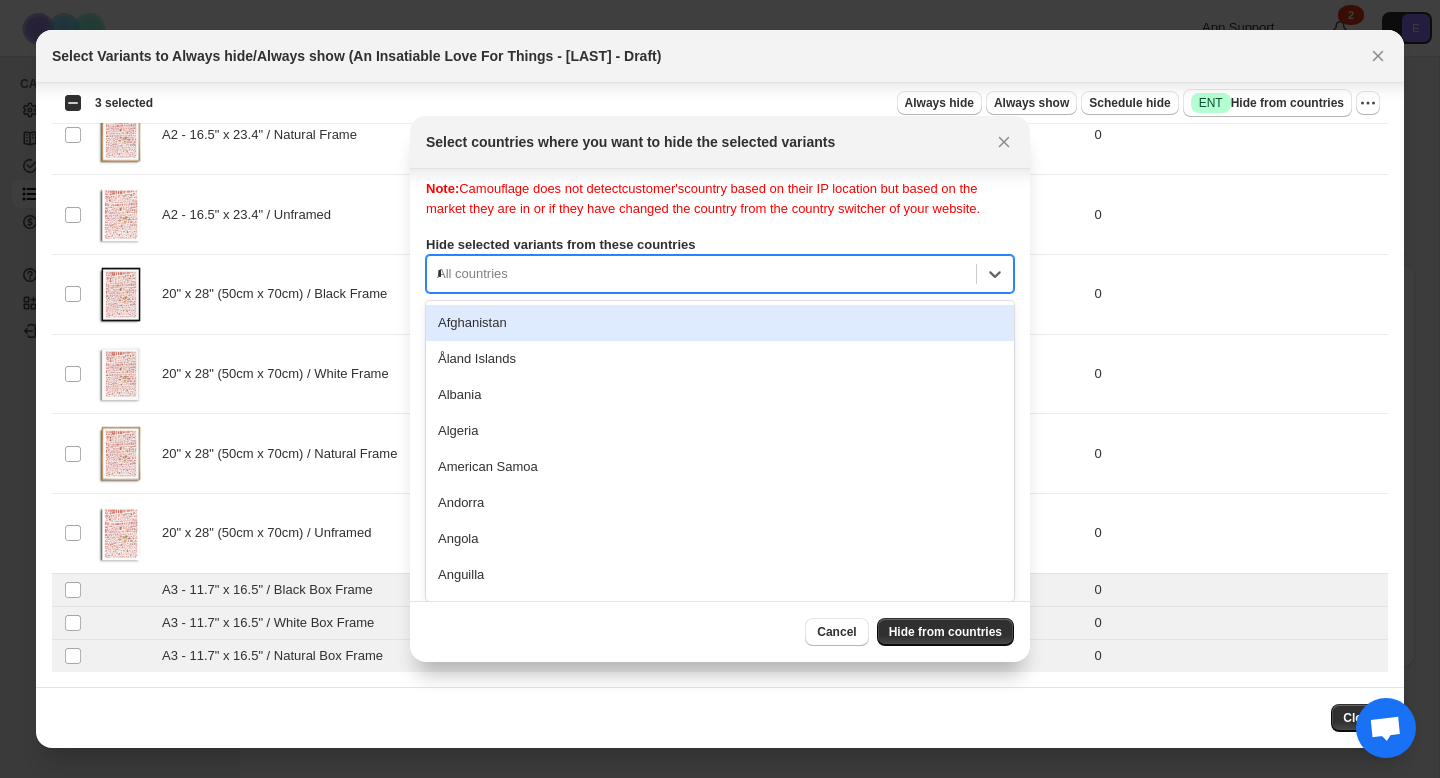 type on "***" 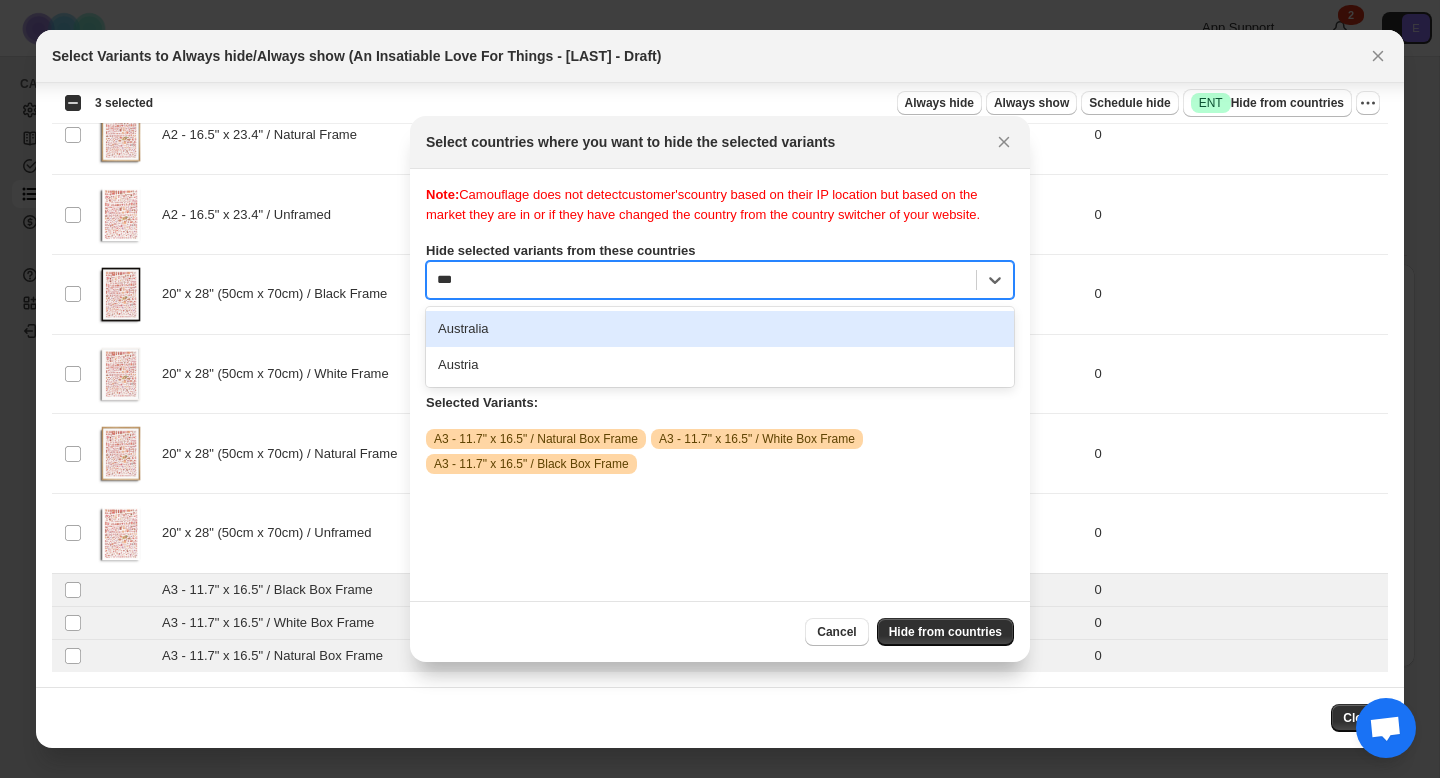 scroll, scrollTop: 0, scrollLeft: 0, axis: both 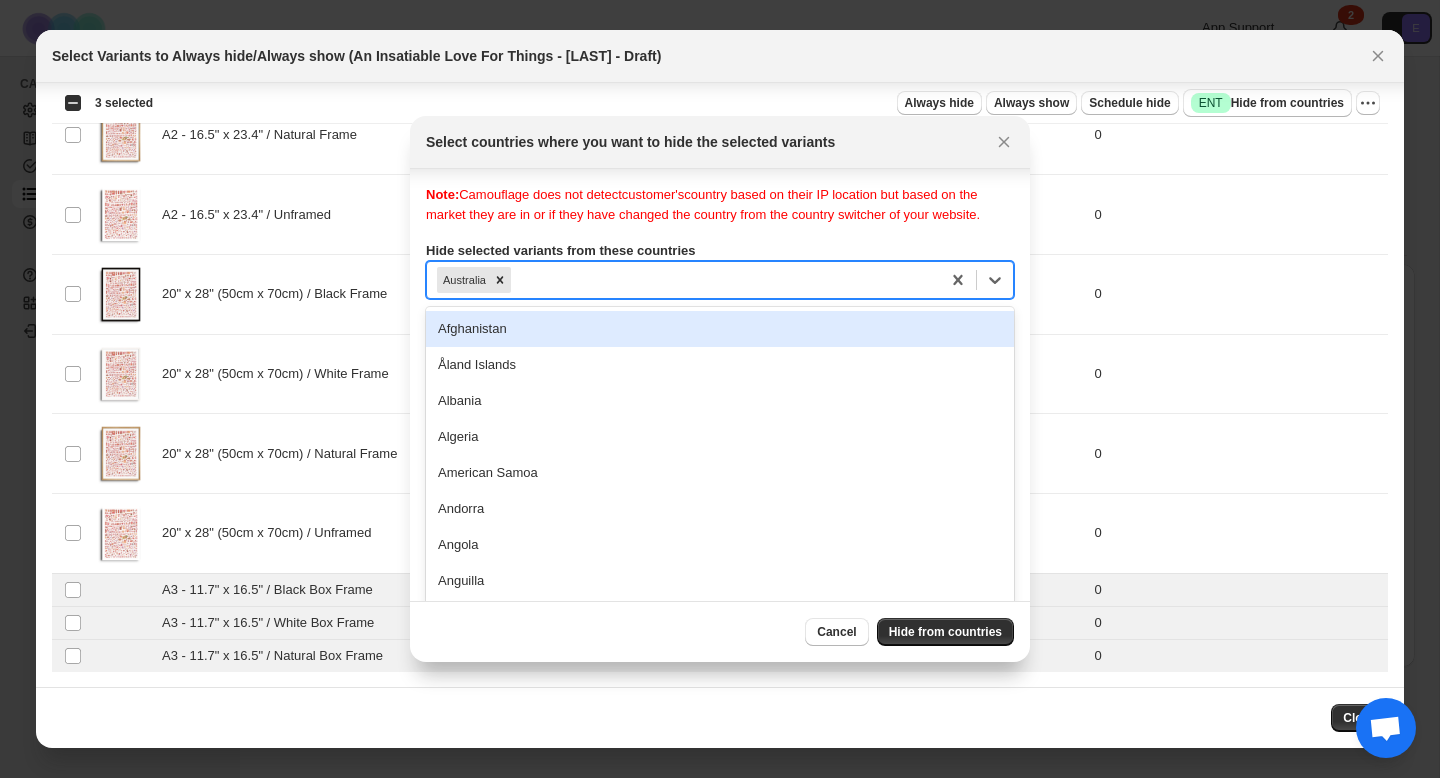 click on "option Australia, selected. Afghanistan, 1 of 249. 249 results available. Use Up and Down to choose options, press Enter to select the currently focused option, press Escape to exit the menu, press Tab to select the option and exit the menu. Australia Afghanistan Åland Islands Albania Algeria American Samoa Andorra Angola Anguilla Antarctica Antigua and Barbuda Argentina Armenia Aruba Austria Azerbaijan Bahamas Bahrain Bangladesh Barbados Belarus Belgium Belize Benin Bermuda Bhutan Bolivia, Plurinational State of Bonaire, Sint Eustatius and Saba Bosnia and Herzegovina Botswana Bouvet Island Brazil British Indian Ocean Territory Brunei Darussalam Bulgaria Burkina Faso Burundi Cabo Verde Cambodia Cameroon Canada Cayman Islands Central African Republic Chad Chile China Christmas Island Cocos (Keeling) Islands Colombia Comoros Congo Congo, Democratic Republic of the Cook Islands Costa Rica Croatia Cuba Curaçao Cyprus Czechia Côte d'Ivoire Denmark Djibouti Dominica Dominican Republic Ecuador Egypt El Salvador" at bounding box center [720, 280] 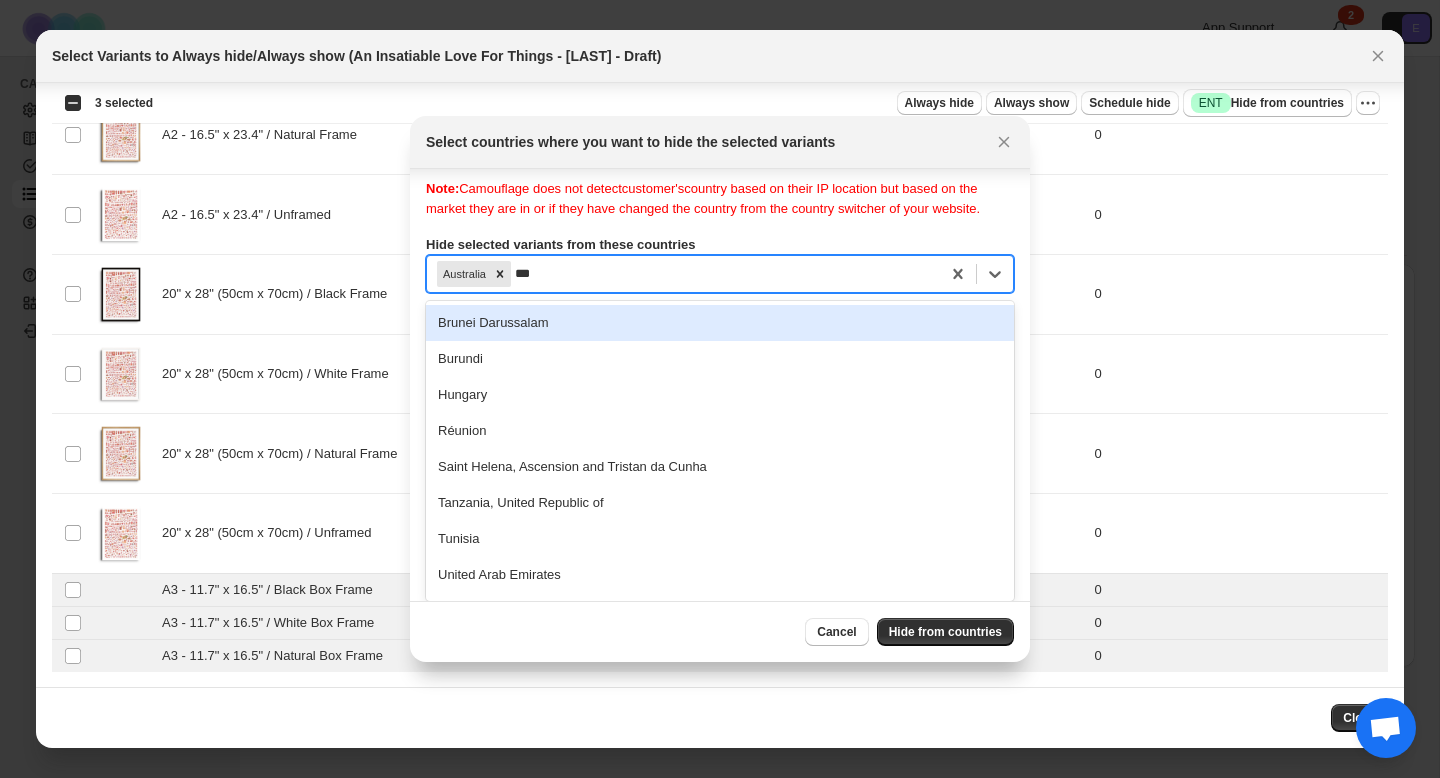 scroll, scrollTop: 0, scrollLeft: 0, axis: both 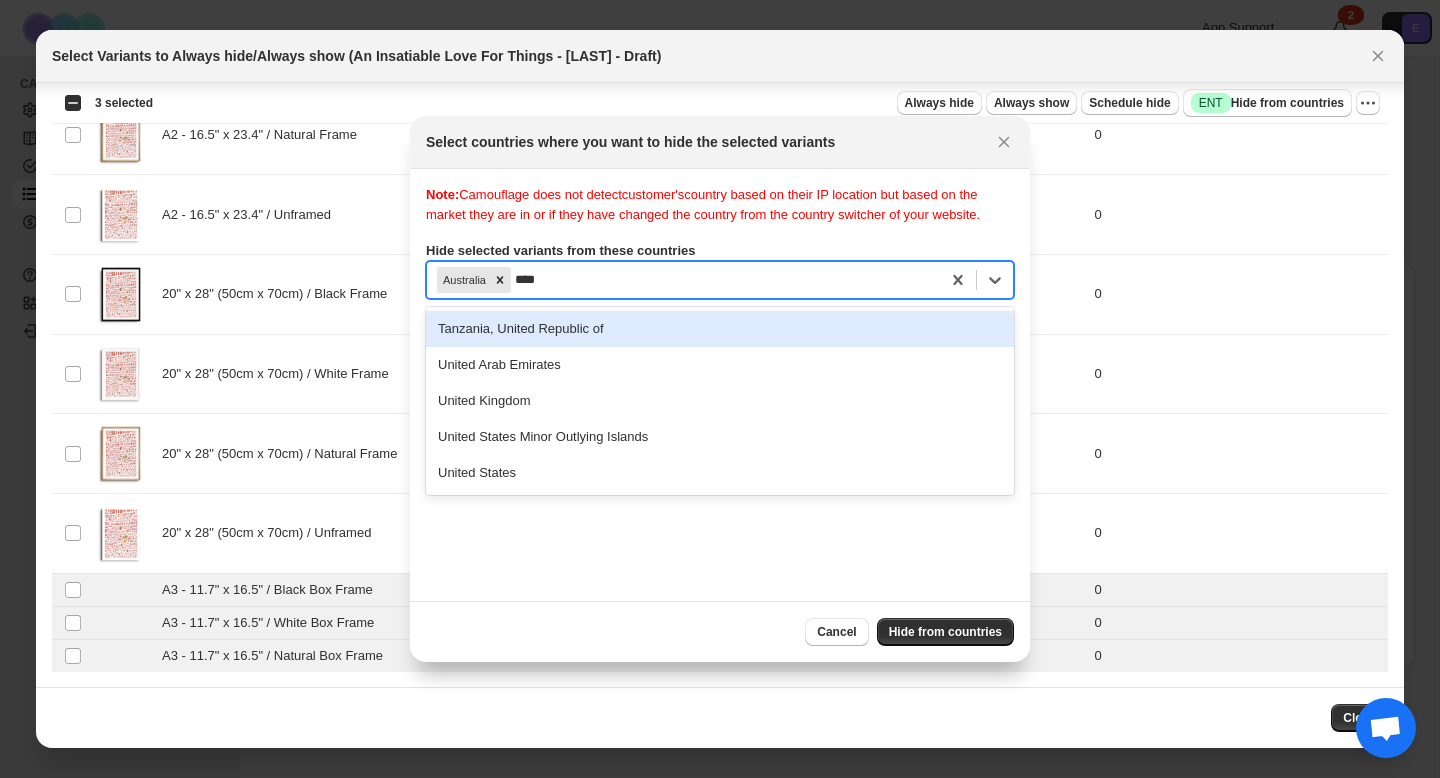 type on "*****" 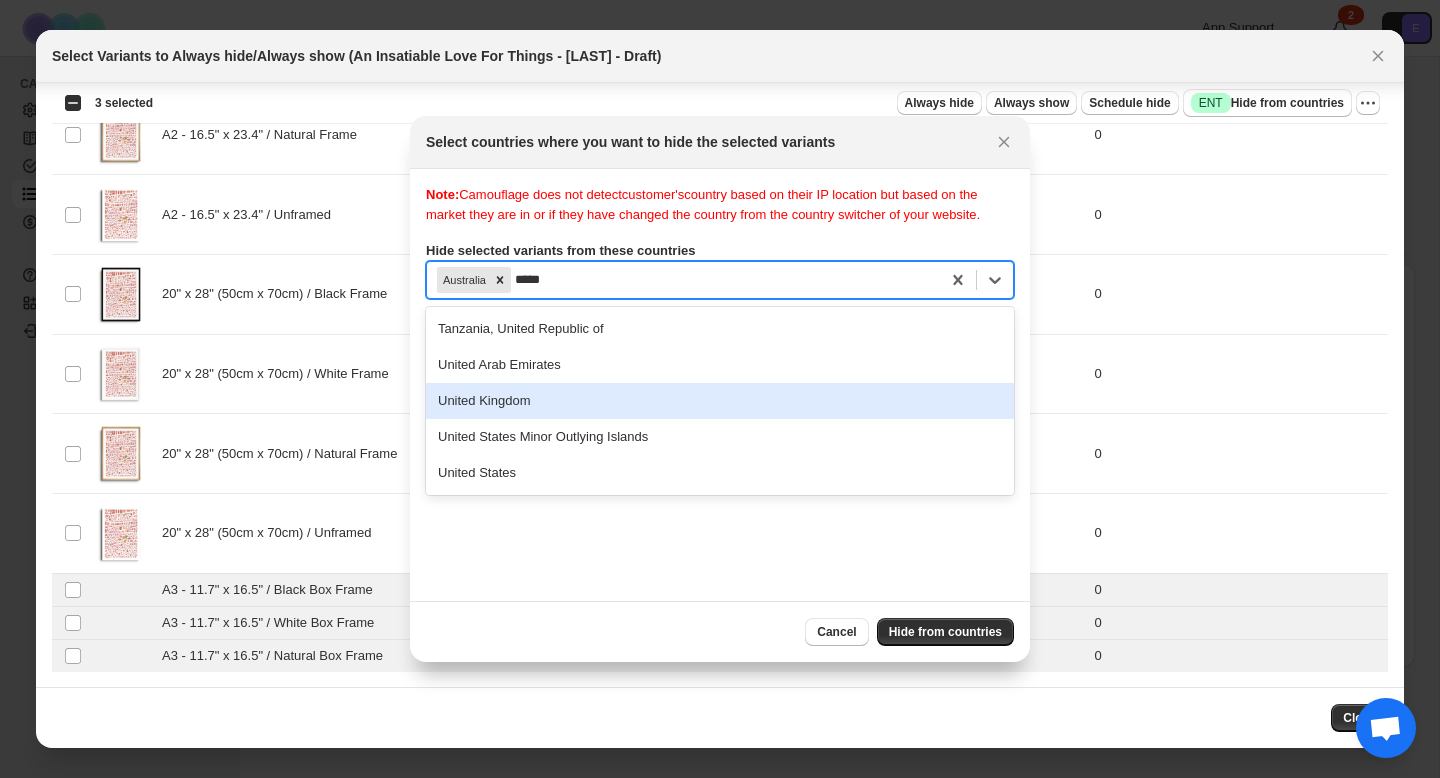 click on "United Kingdom" at bounding box center [720, 401] 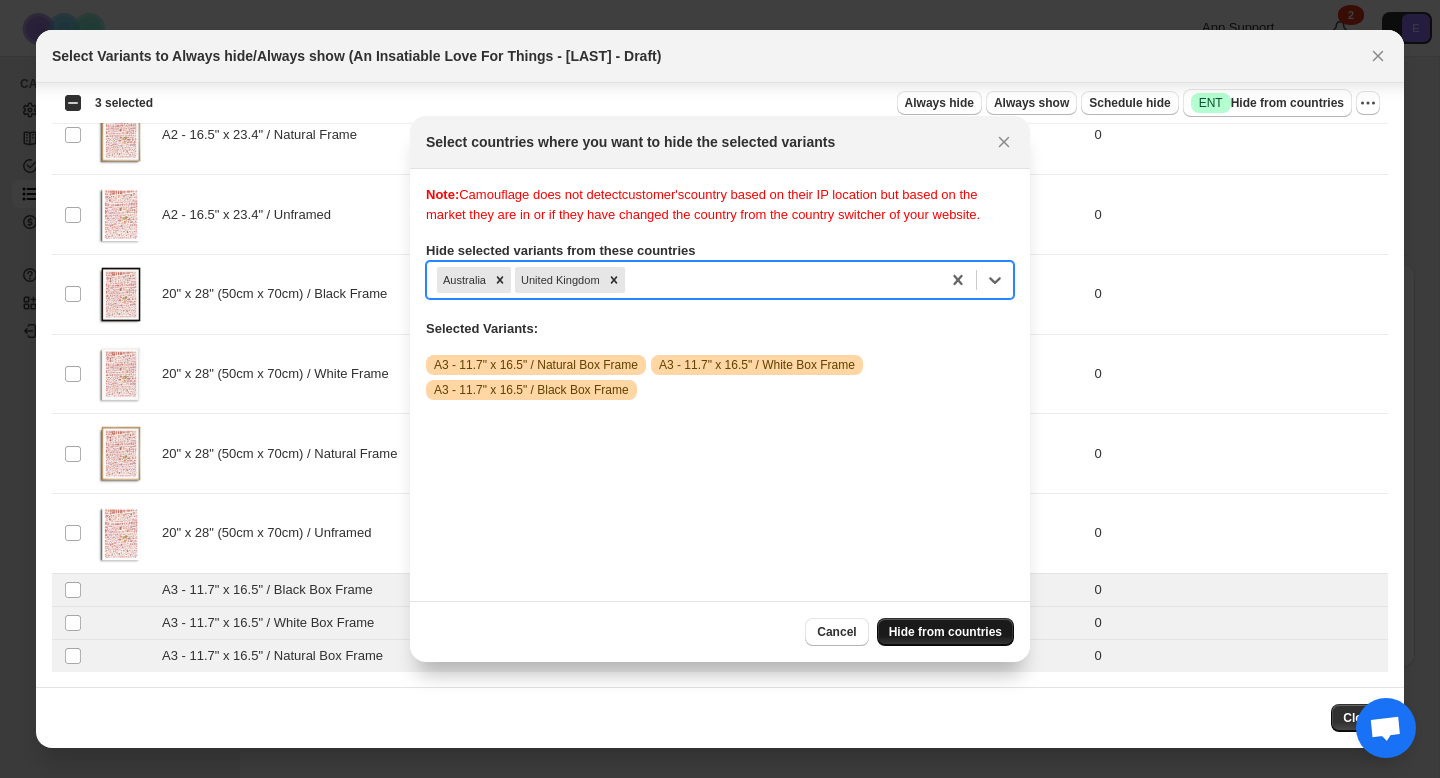 click on "Hide from countries" at bounding box center (945, 632) 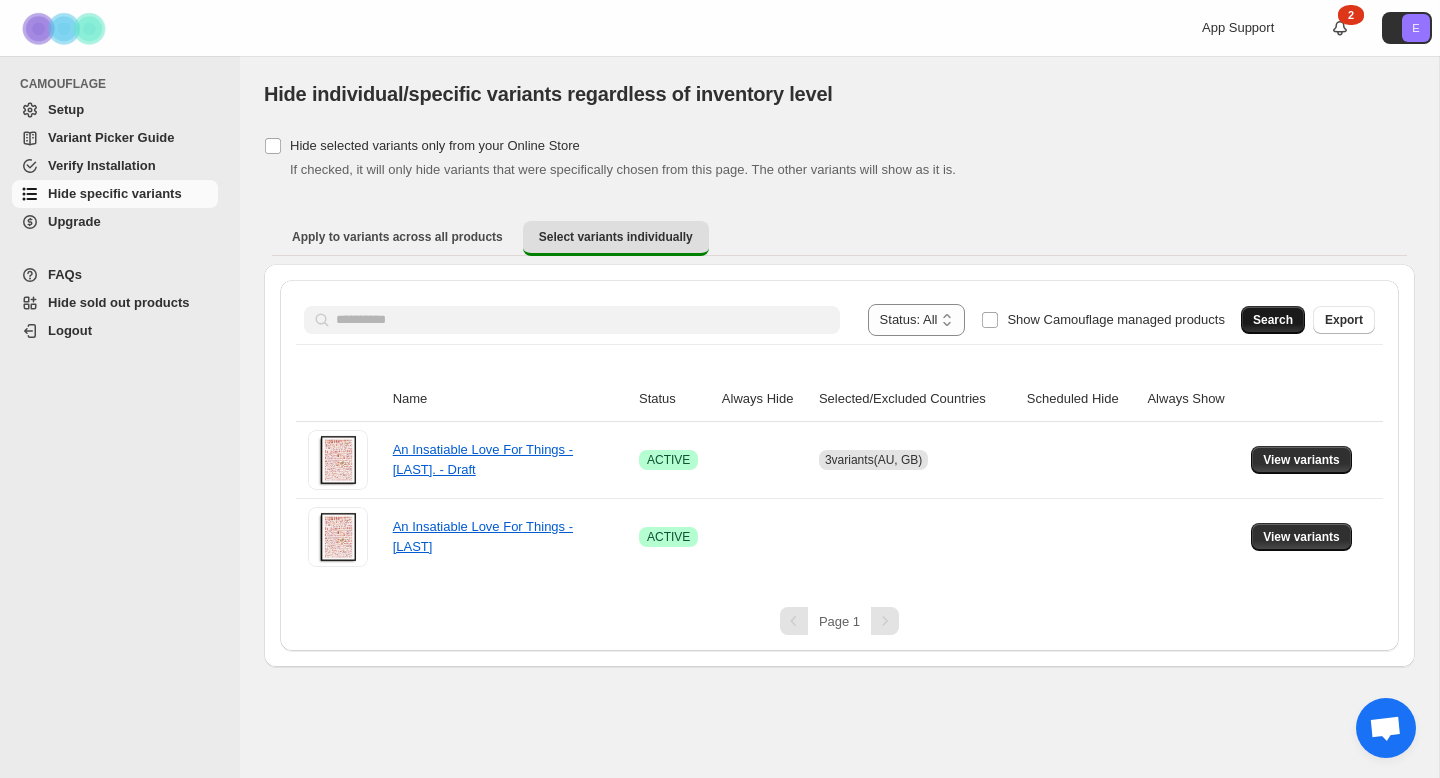 click on "Search" at bounding box center [1273, 320] 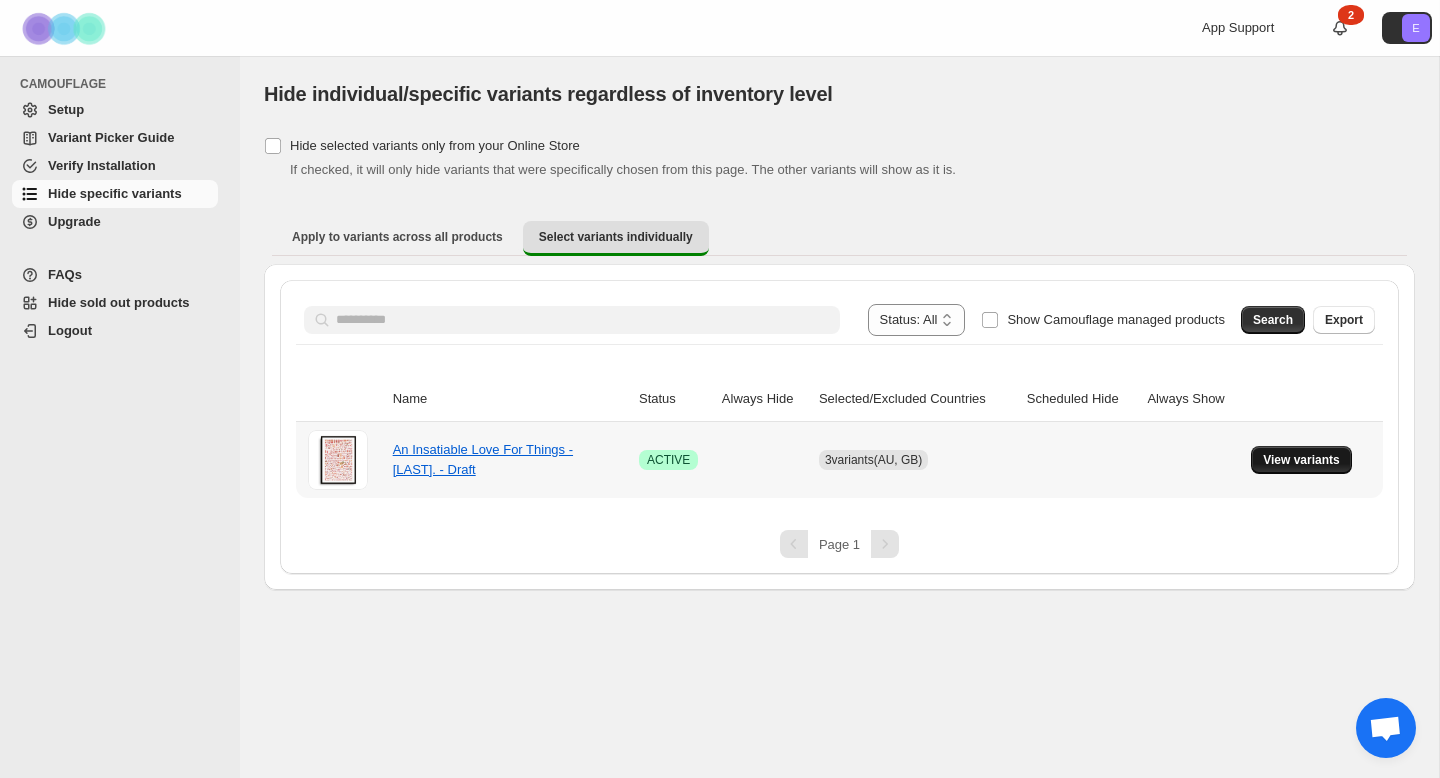 click on "View variants" at bounding box center [1301, 460] 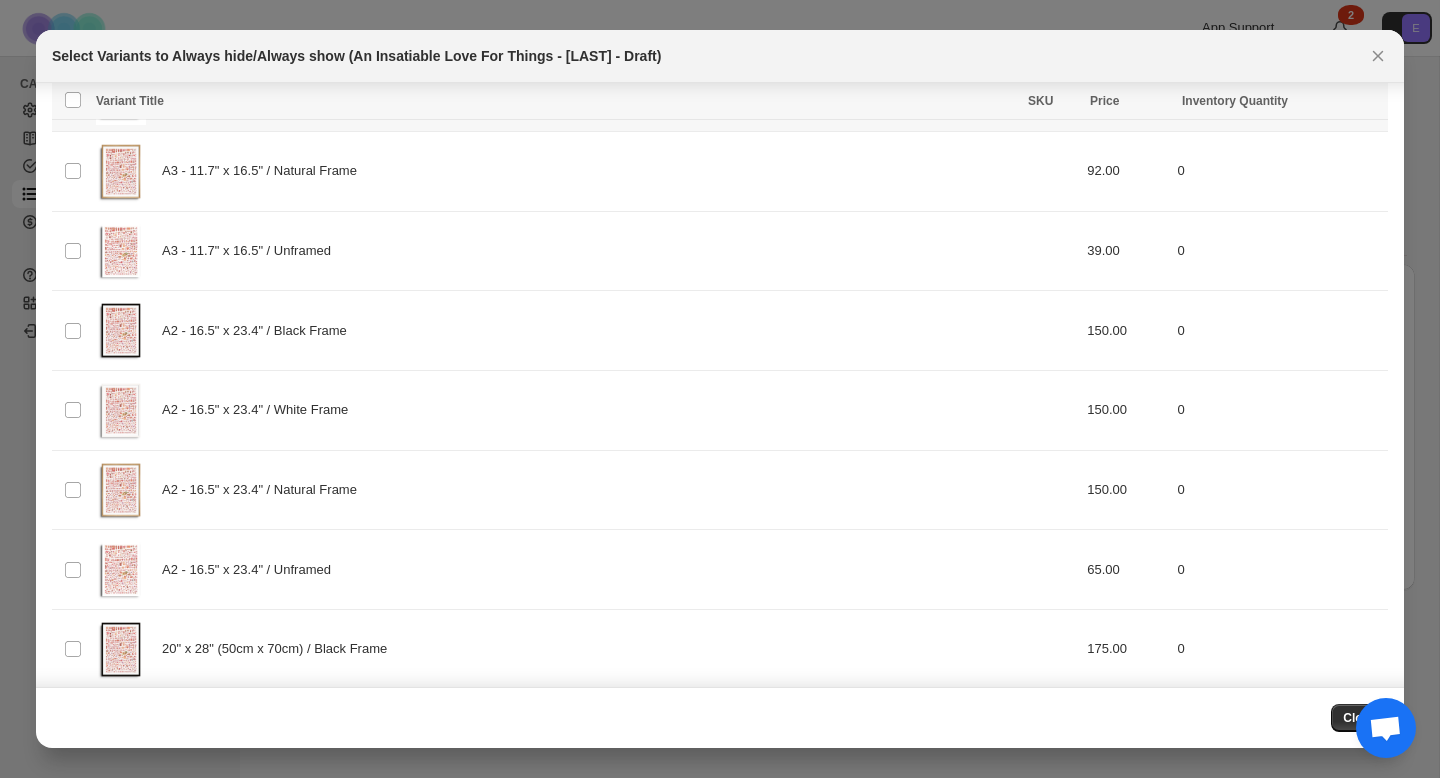scroll, scrollTop: 901, scrollLeft: 0, axis: vertical 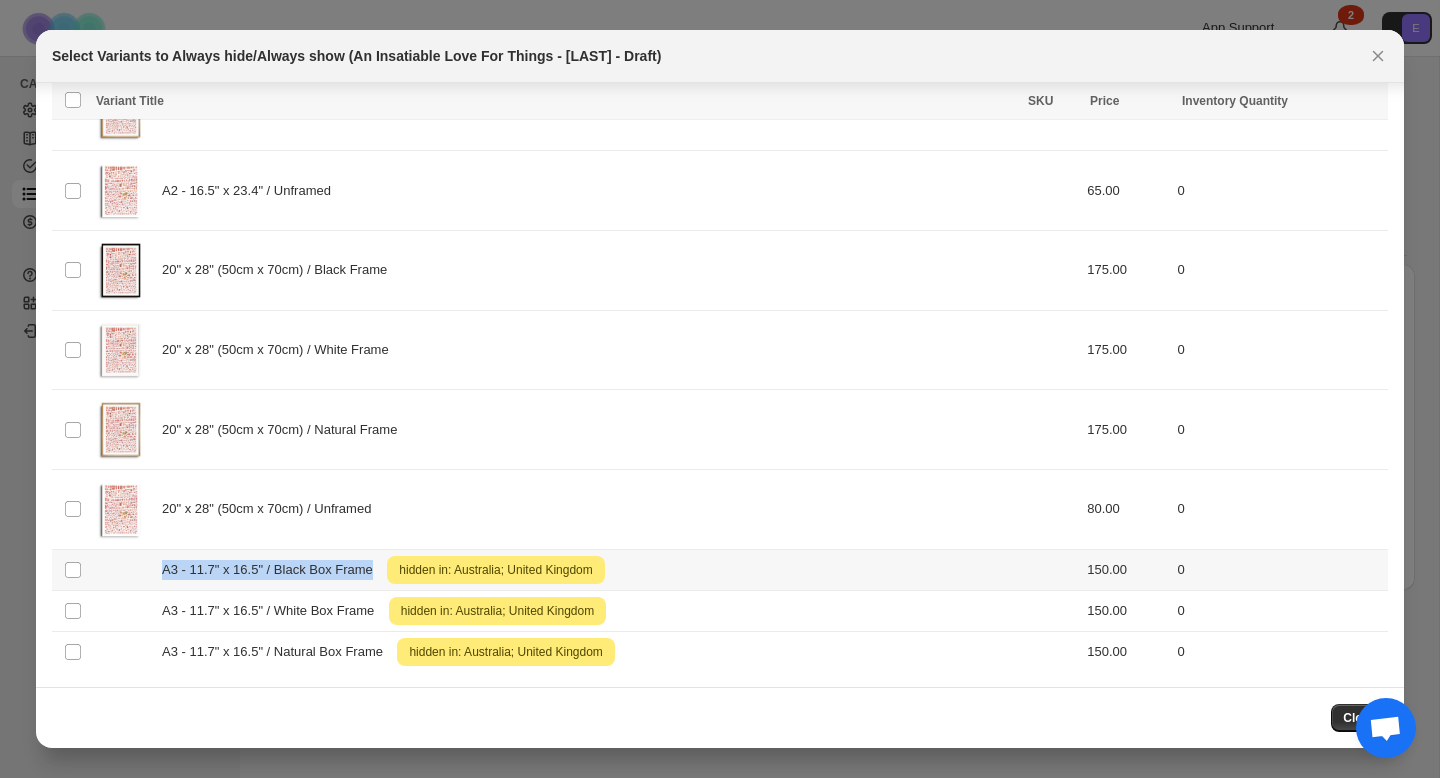 drag, startPoint x: 162, startPoint y: 572, endPoint x: 377, endPoint y: 573, distance: 215.00232 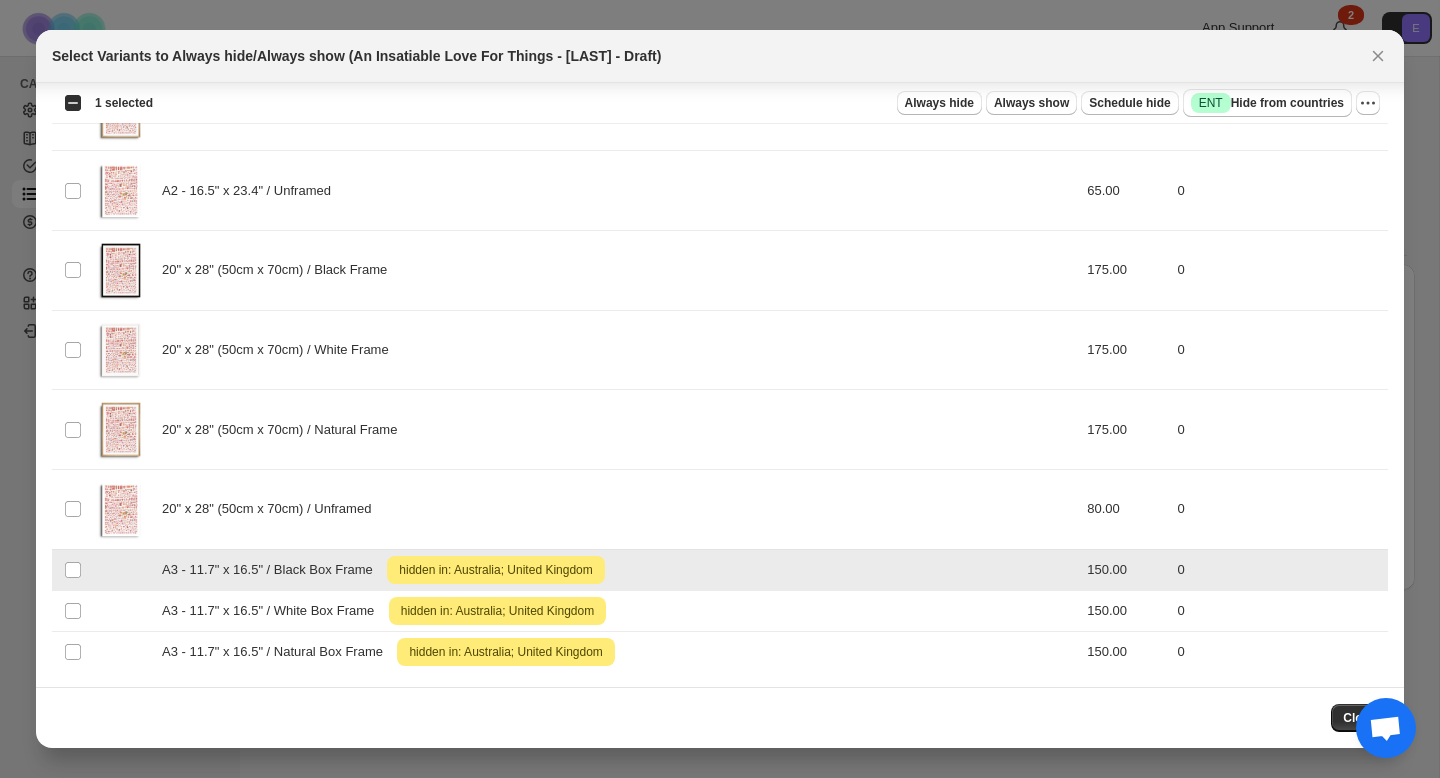 drag, startPoint x: 162, startPoint y: 572, endPoint x: 358, endPoint y: 579, distance: 196.12495 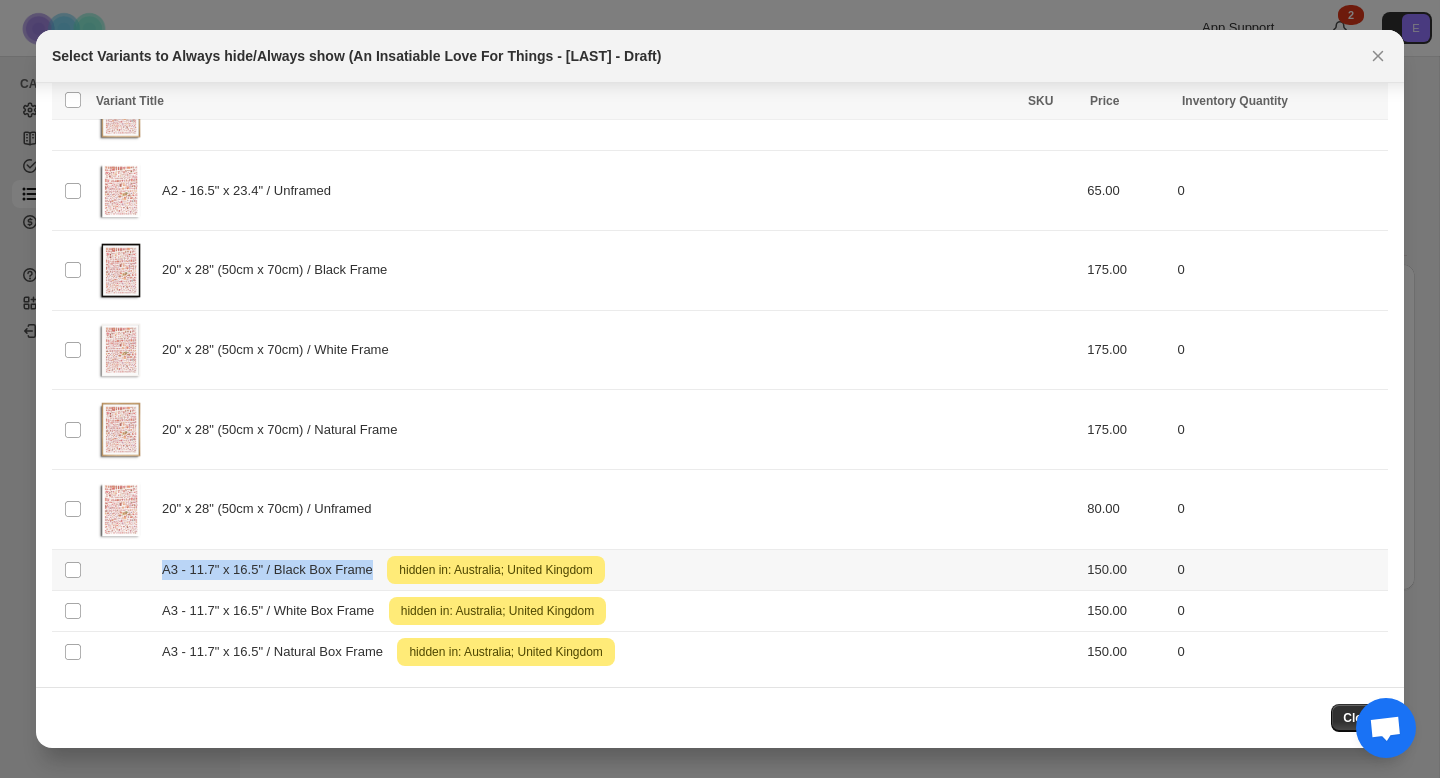 copy on "A3 - 11.7" x 16.5" / Black Box Frame" 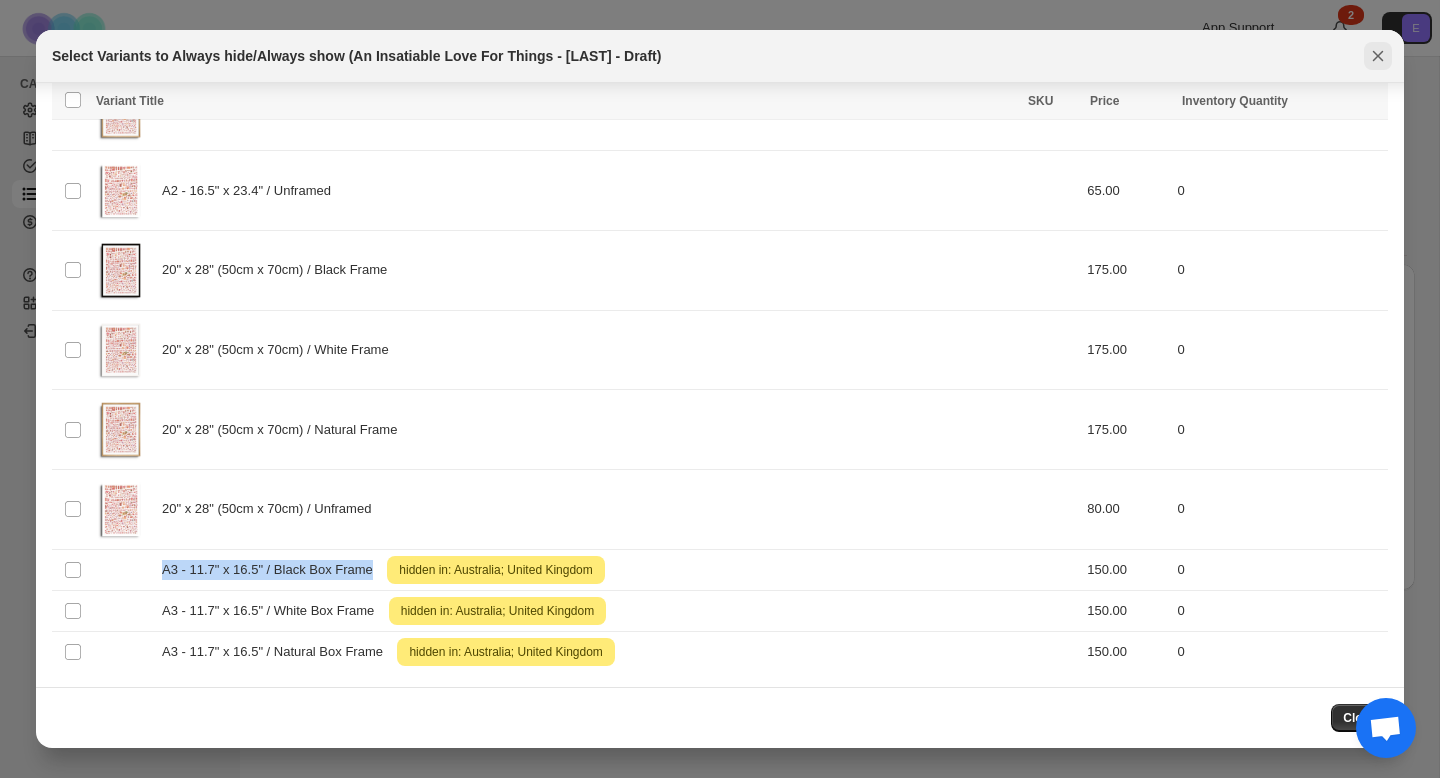 click 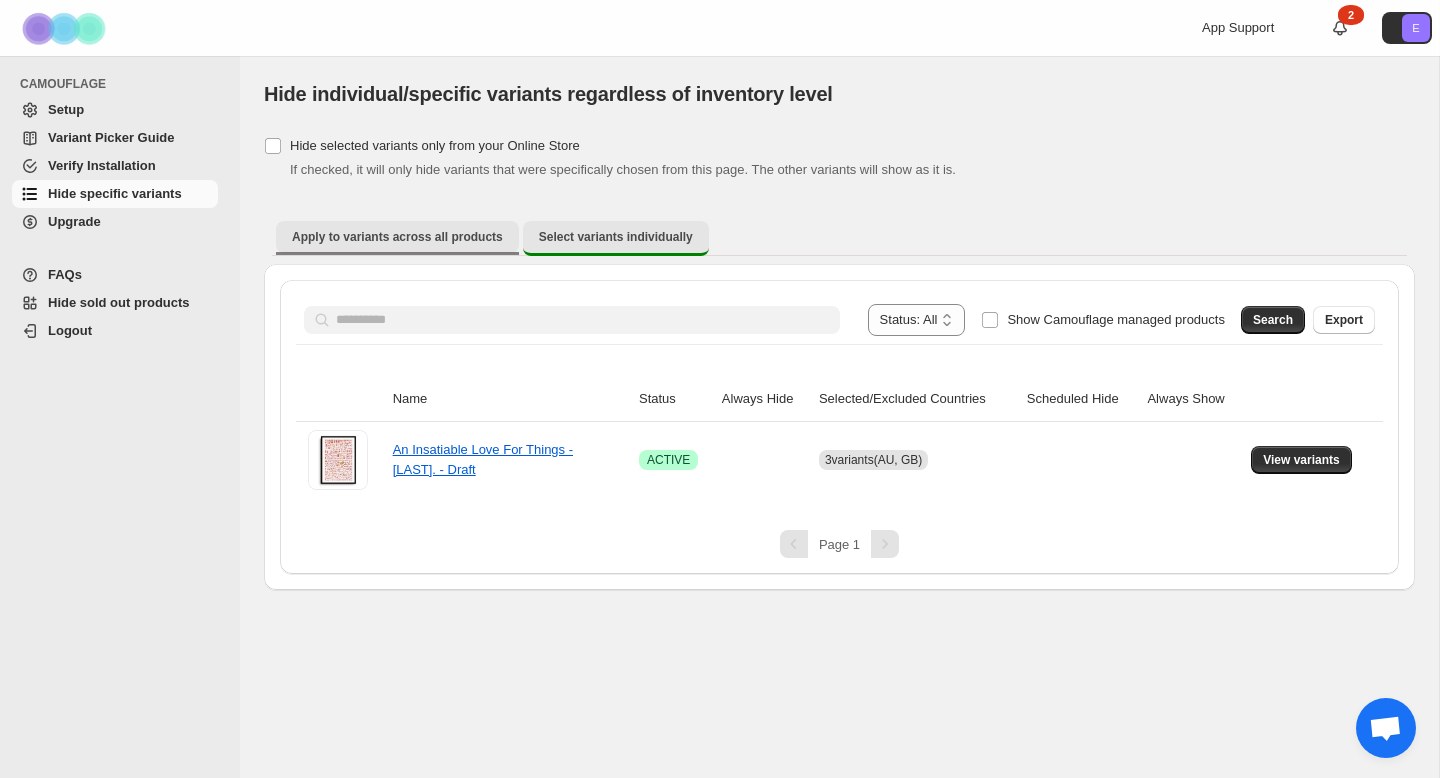 click on "Apply to variants across all products" at bounding box center [397, 237] 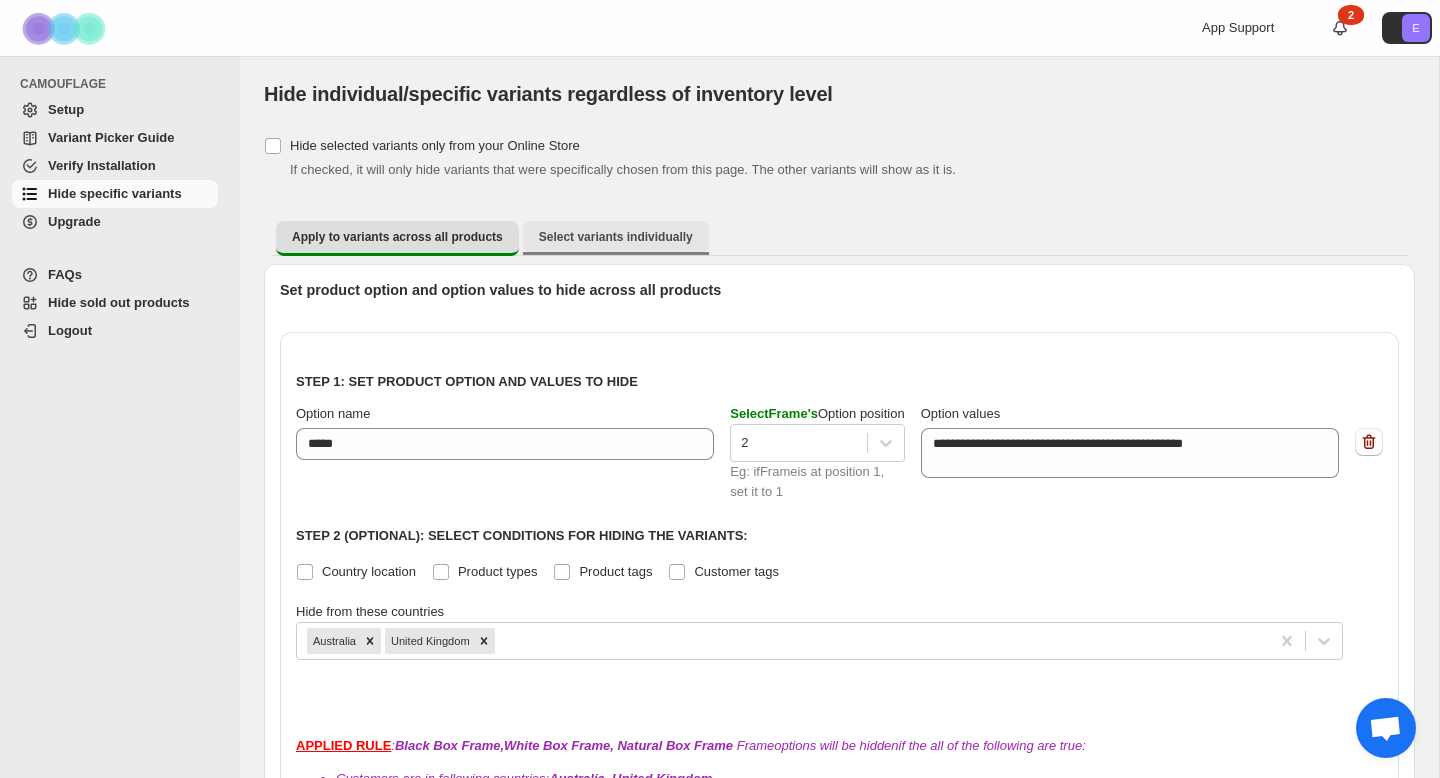 click on "Select variants individually" at bounding box center (616, 237) 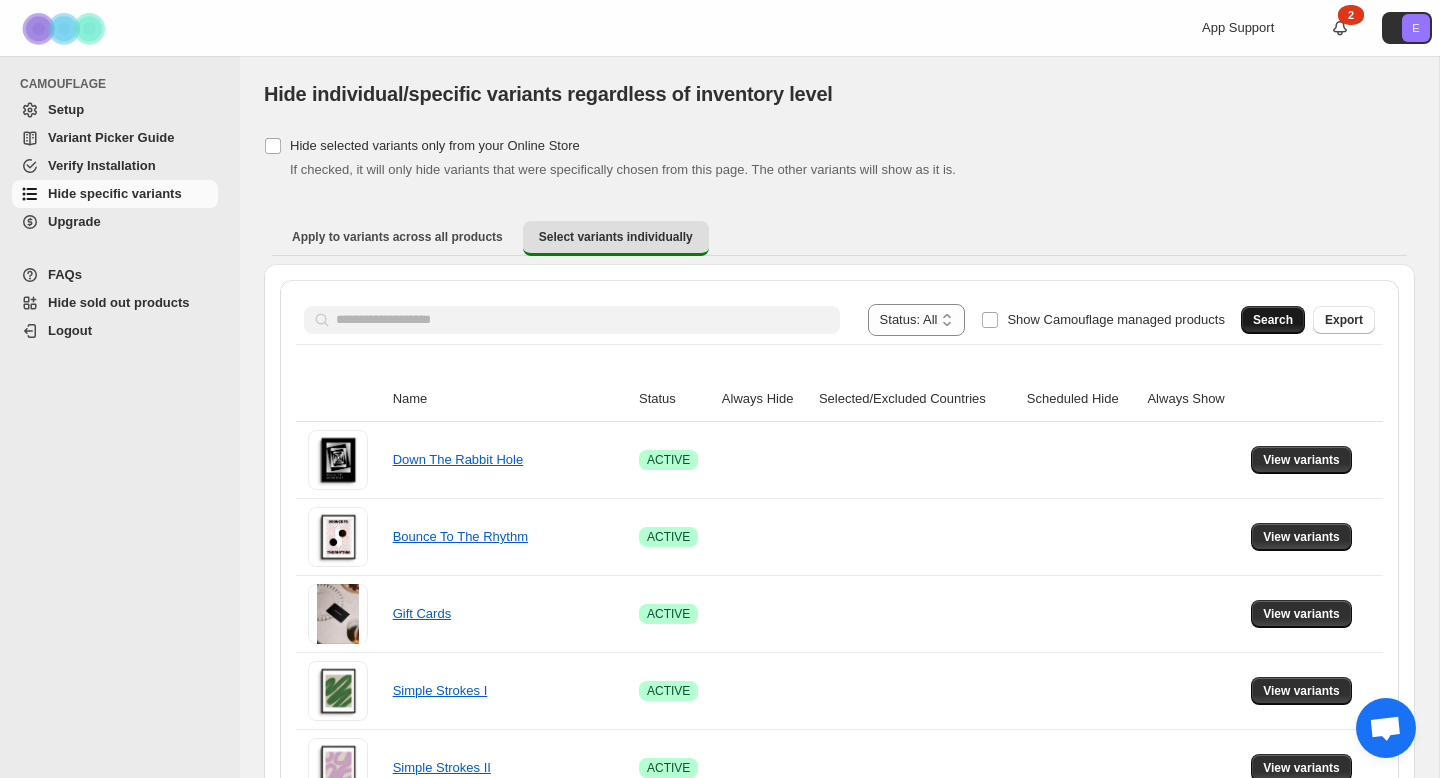 click on "Search" at bounding box center (1273, 320) 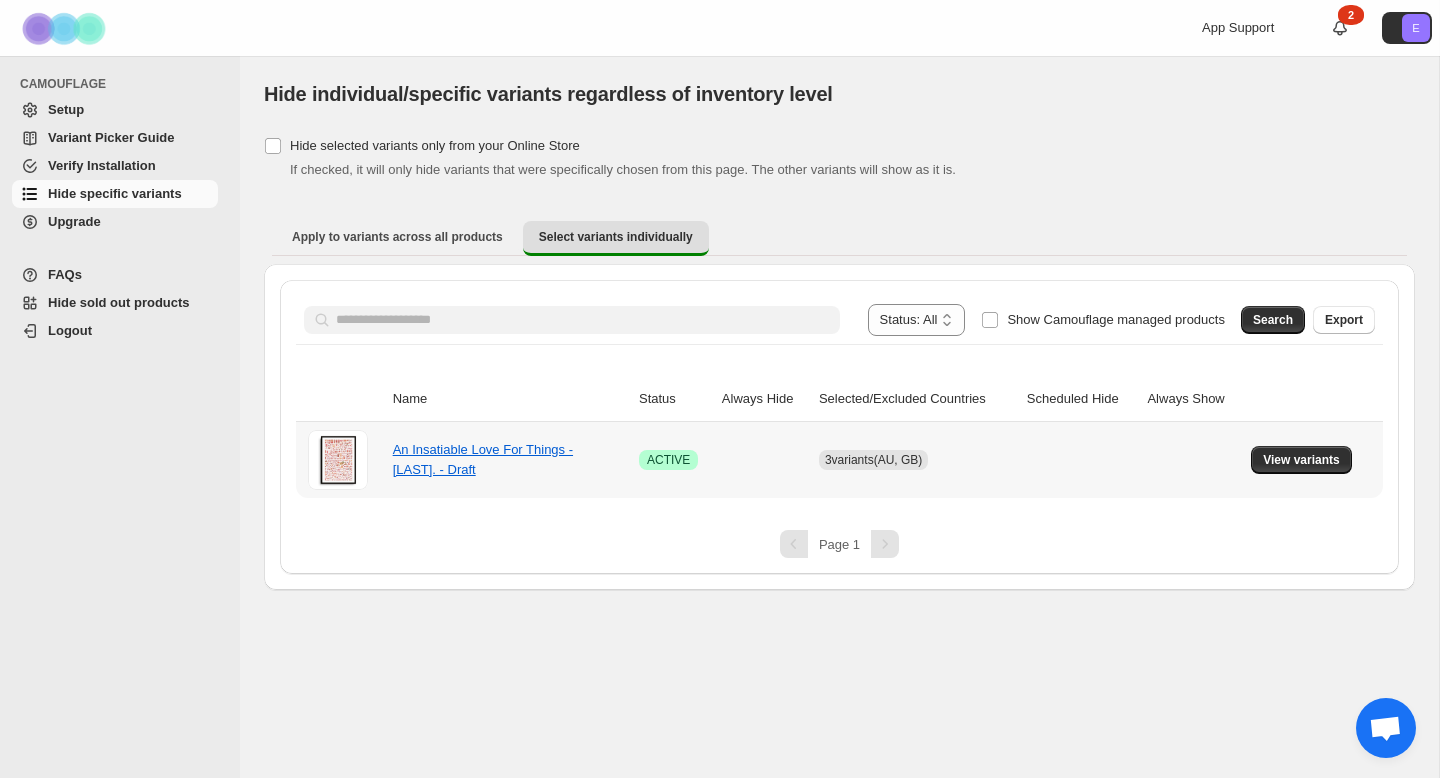 click at bounding box center (764, 460) 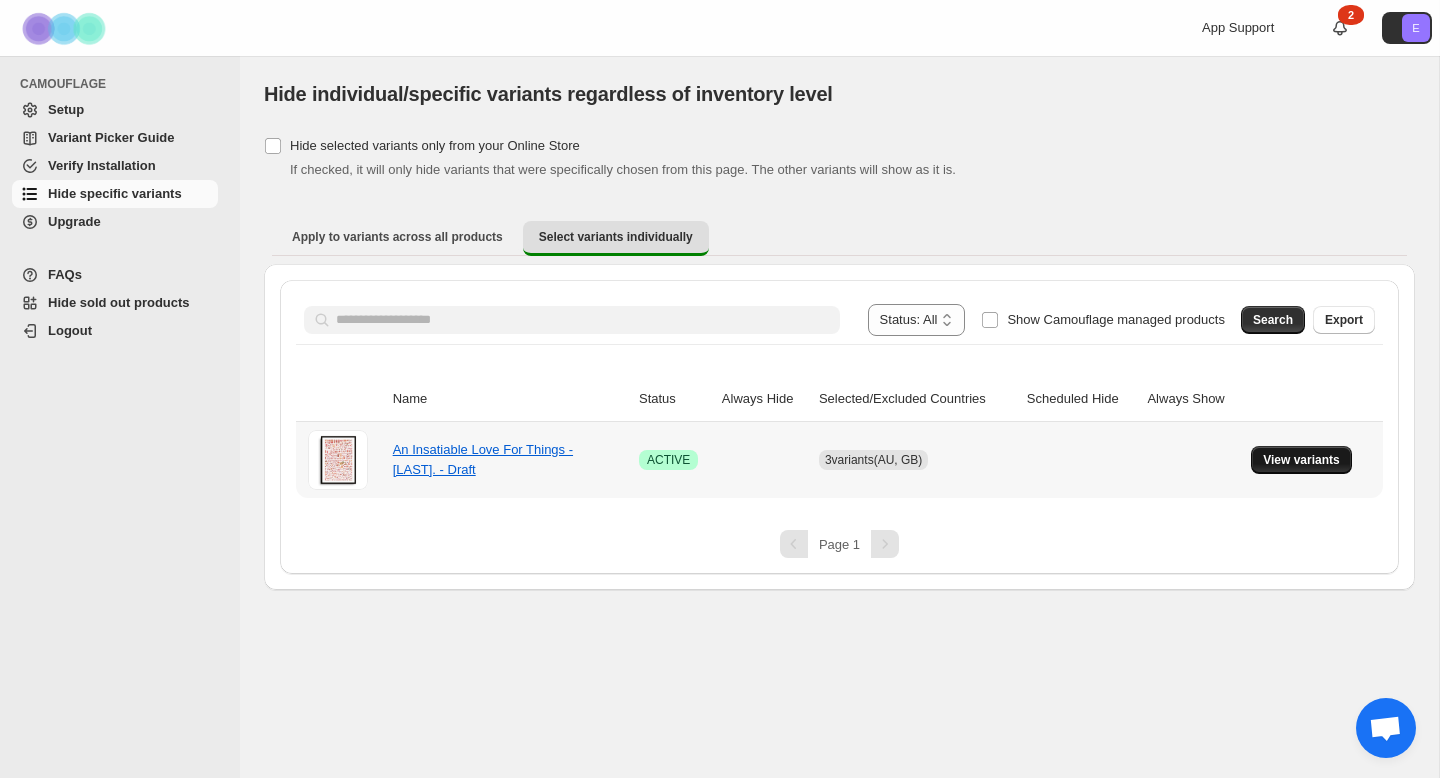 click on "View variants" at bounding box center (1301, 460) 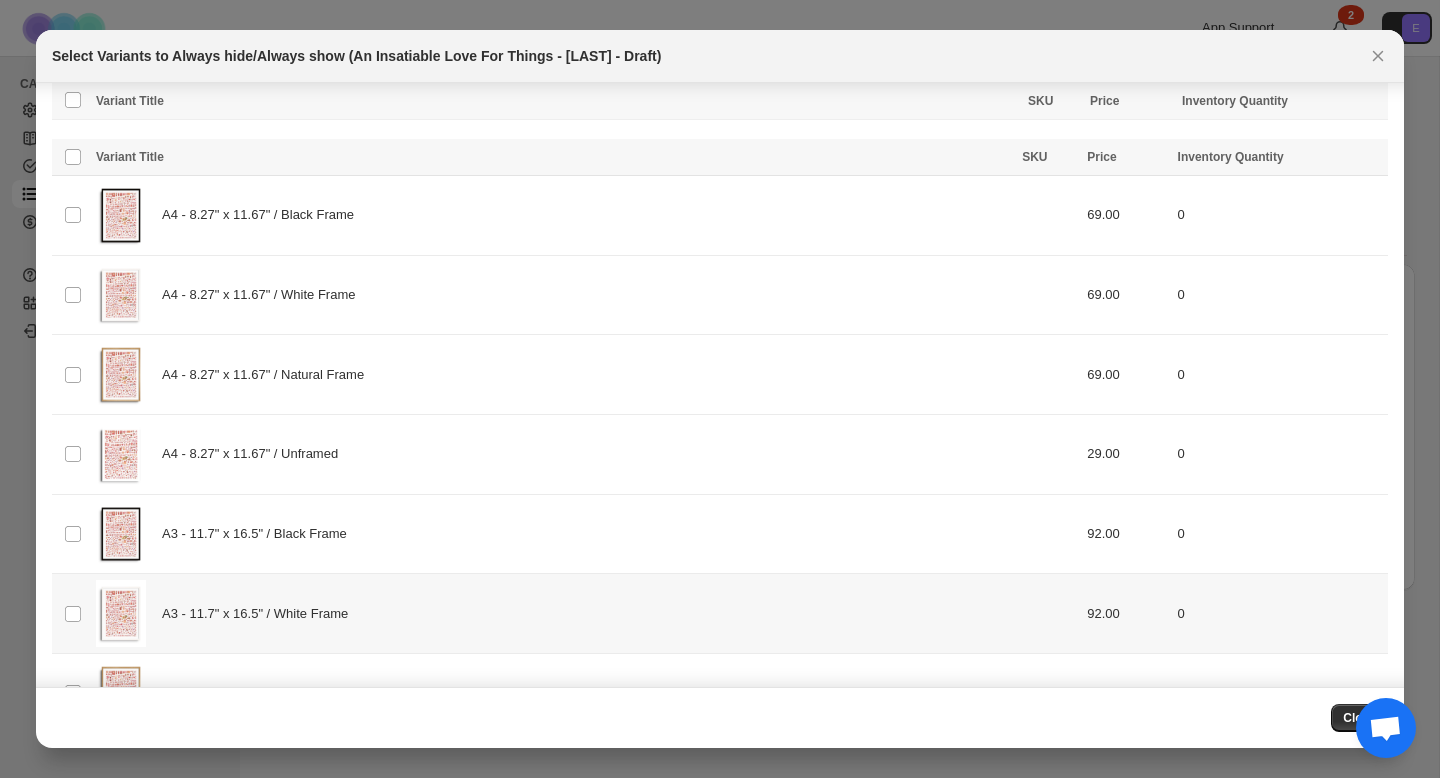 scroll, scrollTop: 901, scrollLeft: 0, axis: vertical 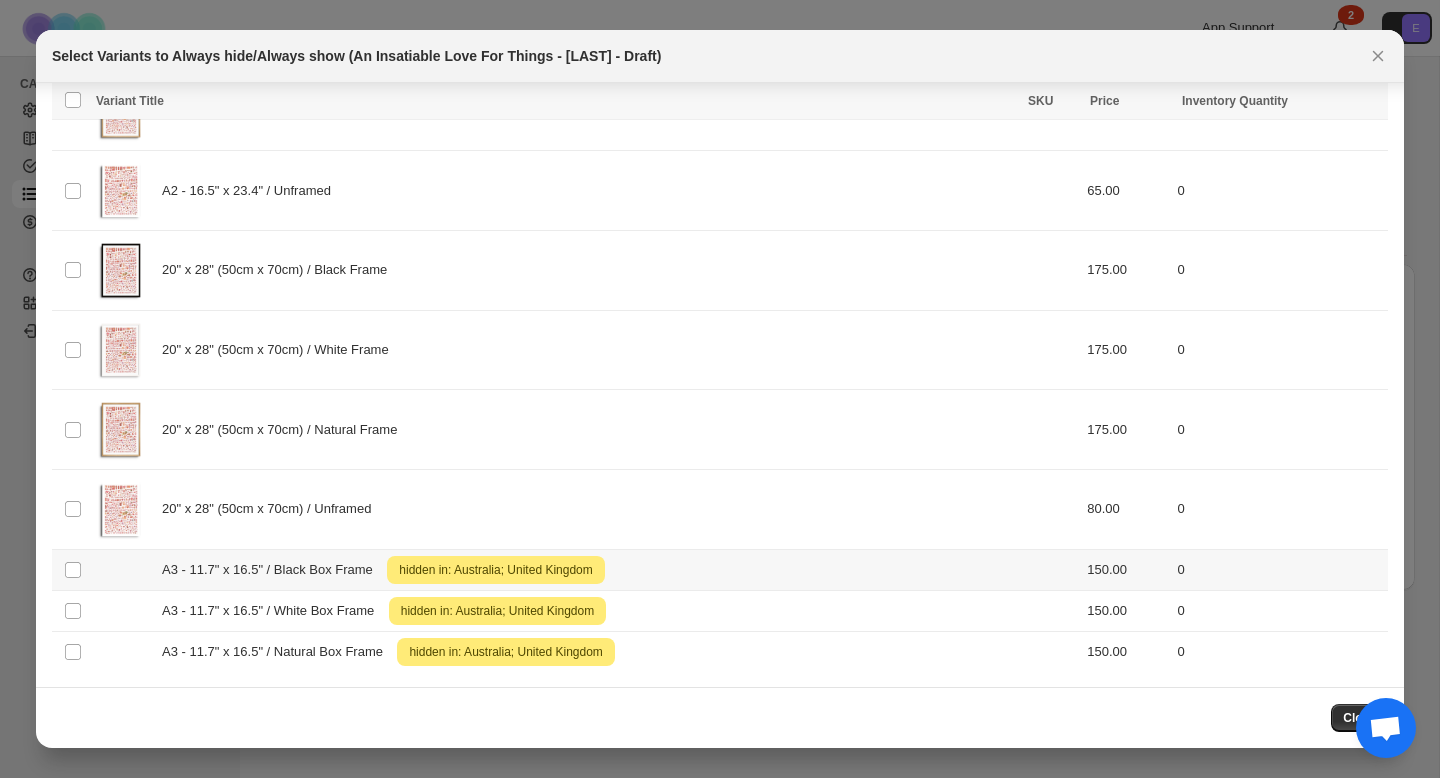 click on "A3 - 11.7" x 16.5" / Black Box Frame       Attention hidden in: Australia; United Kingdom" at bounding box center (553, 569) 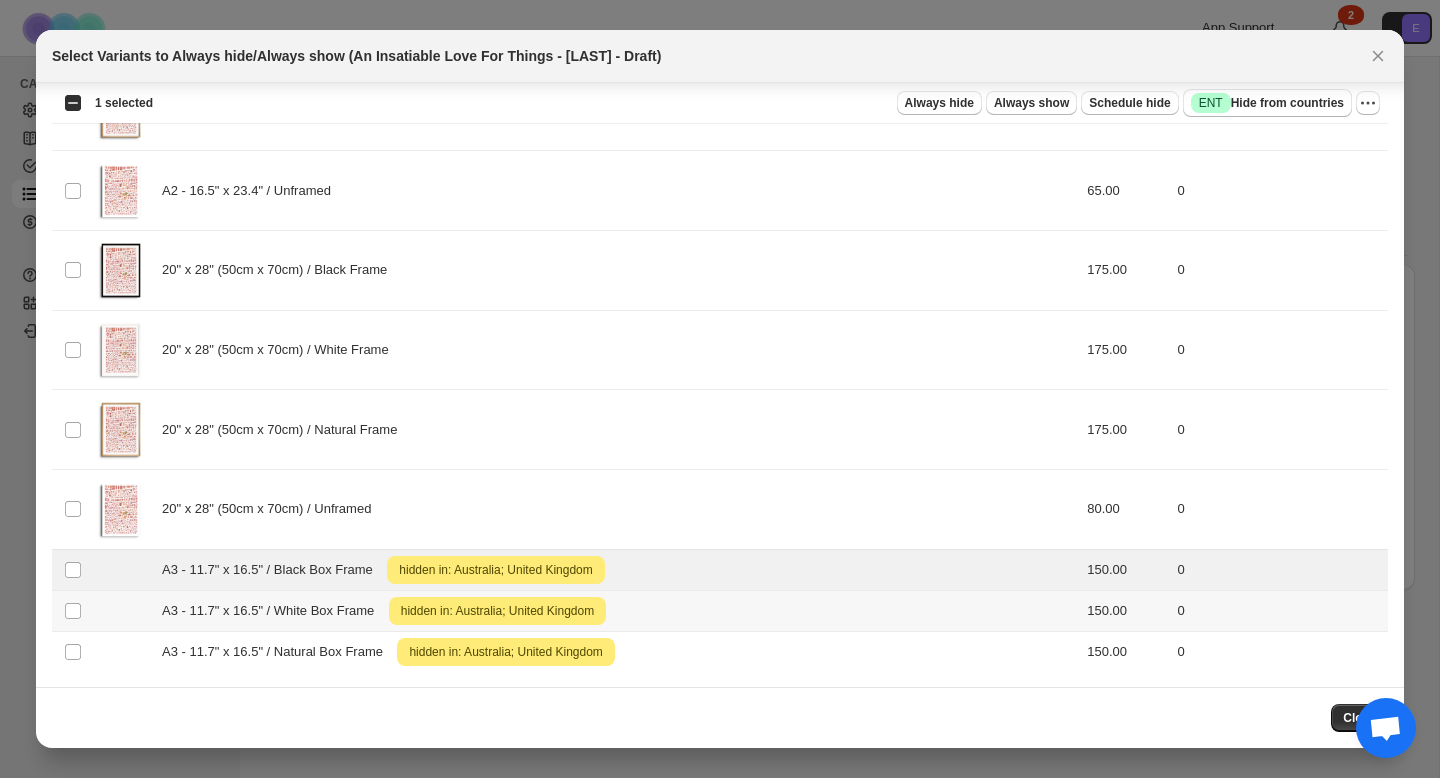 click on "A3 - 11.7" x 16.5" / White Box Frame       Attention hidden in: Australia; United Kingdom" at bounding box center (553, 611) 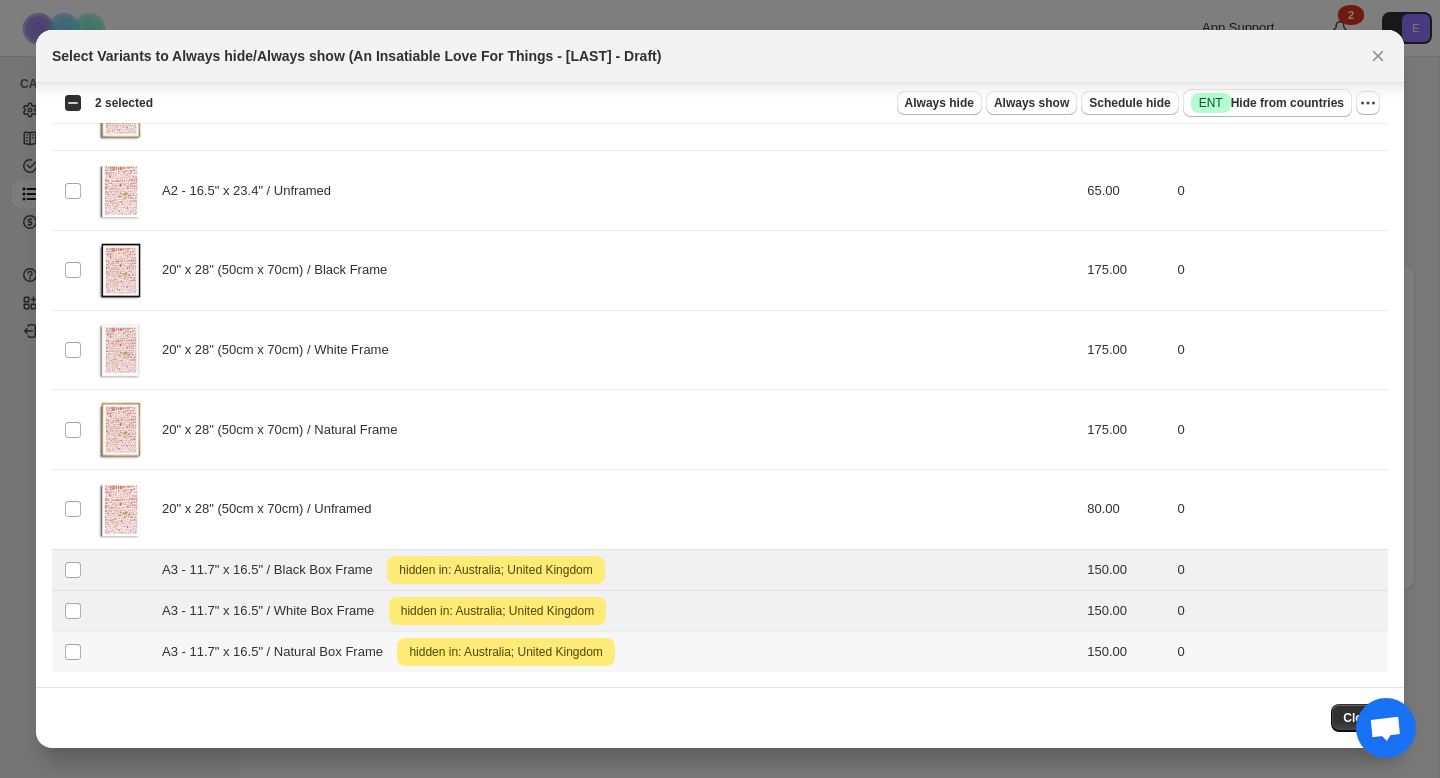 click on "A3 - 11.7" x 16.5" / Natural Box Frame       Attention hidden in: Australia; United Kingdom" at bounding box center (553, 652) 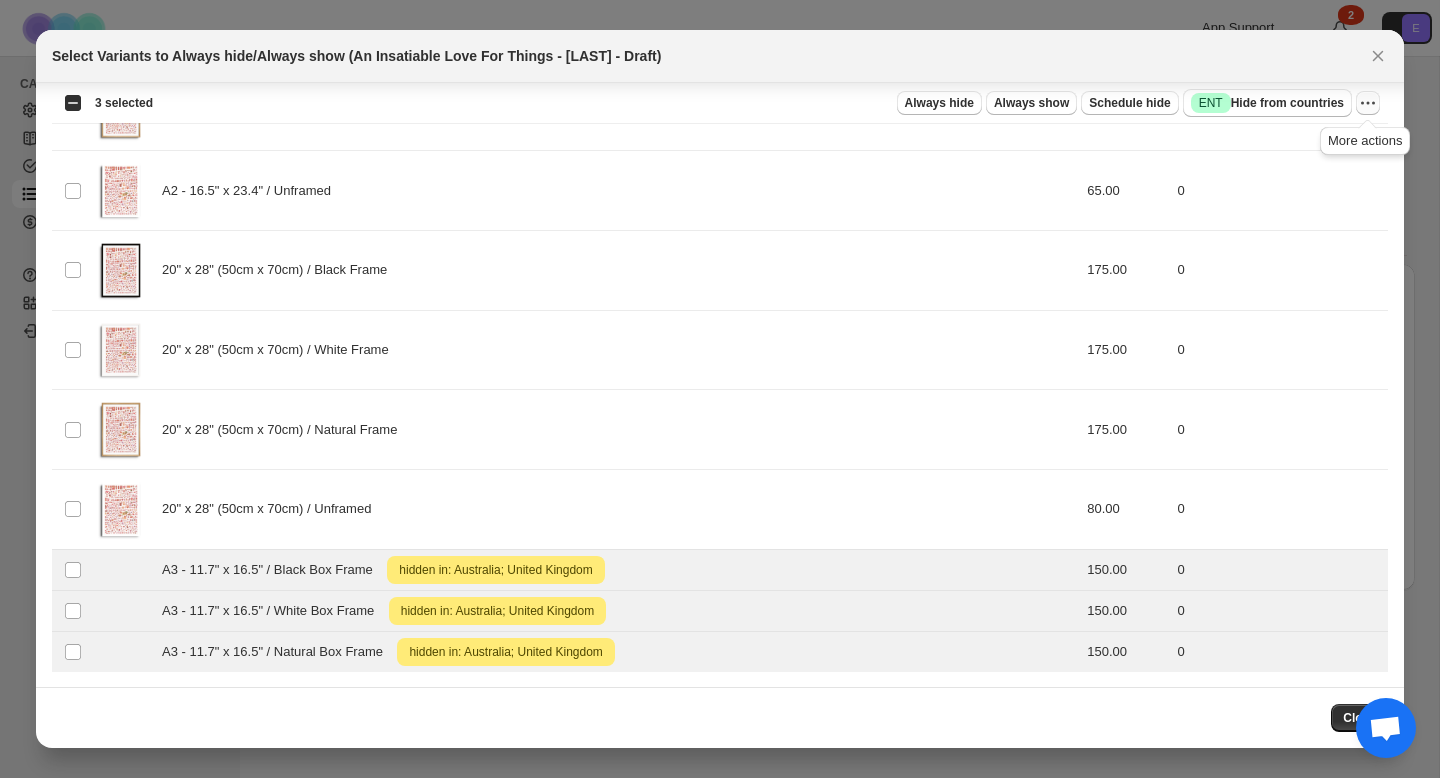 click 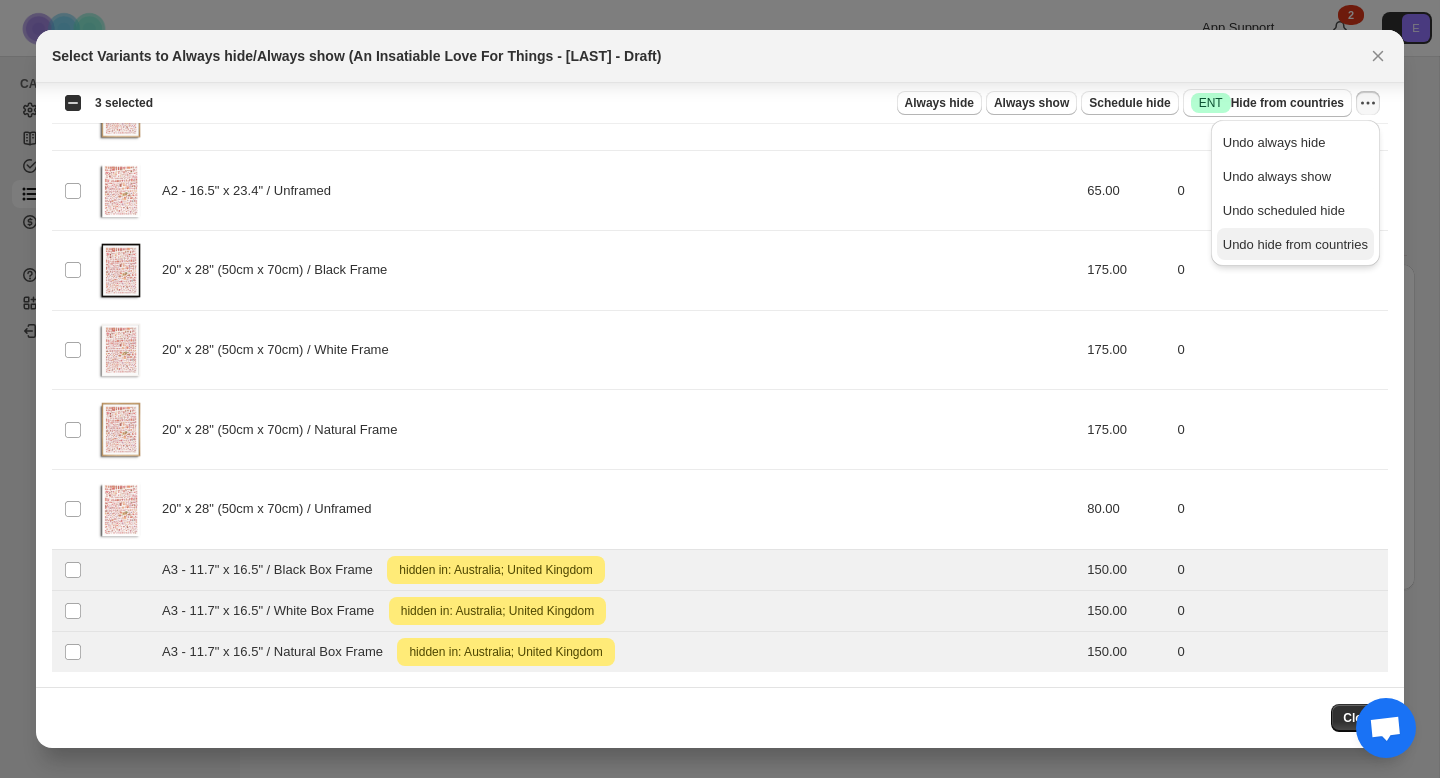 click on "Undo hide from countries" at bounding box center (1295, 244) 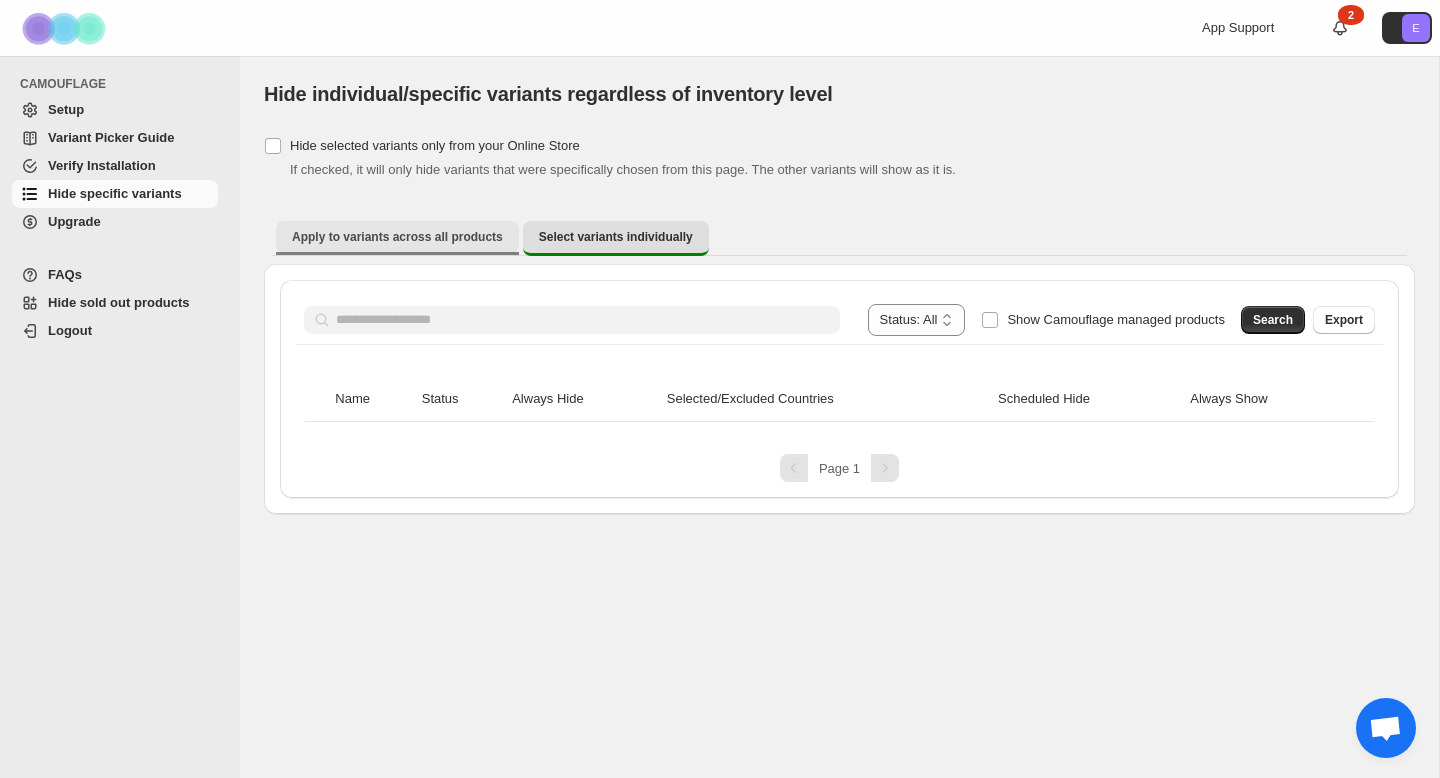 click on "Apply to variants across all products" at bounding box center (397, 237) 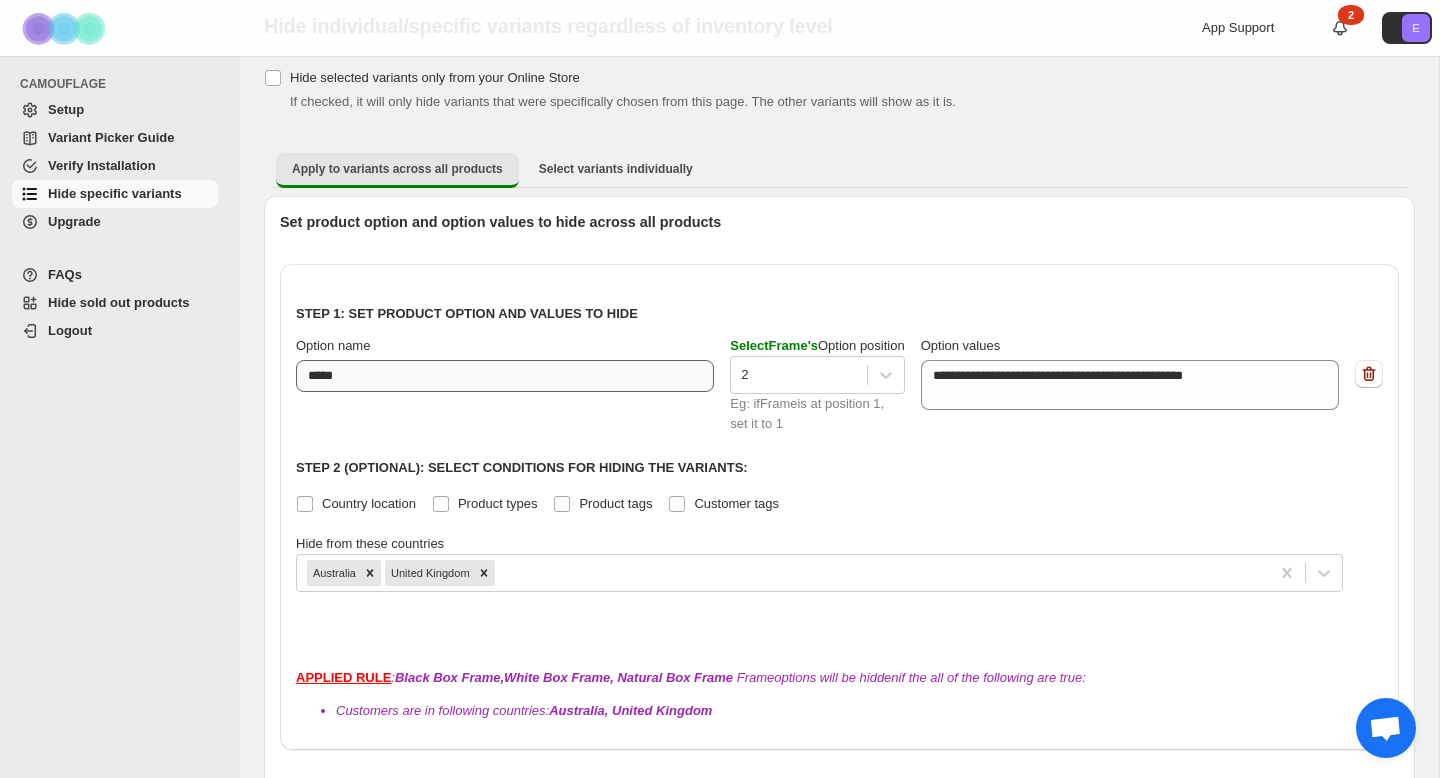 scroll, scrollTop: 85, scrollLeft: 0, axis: vertical 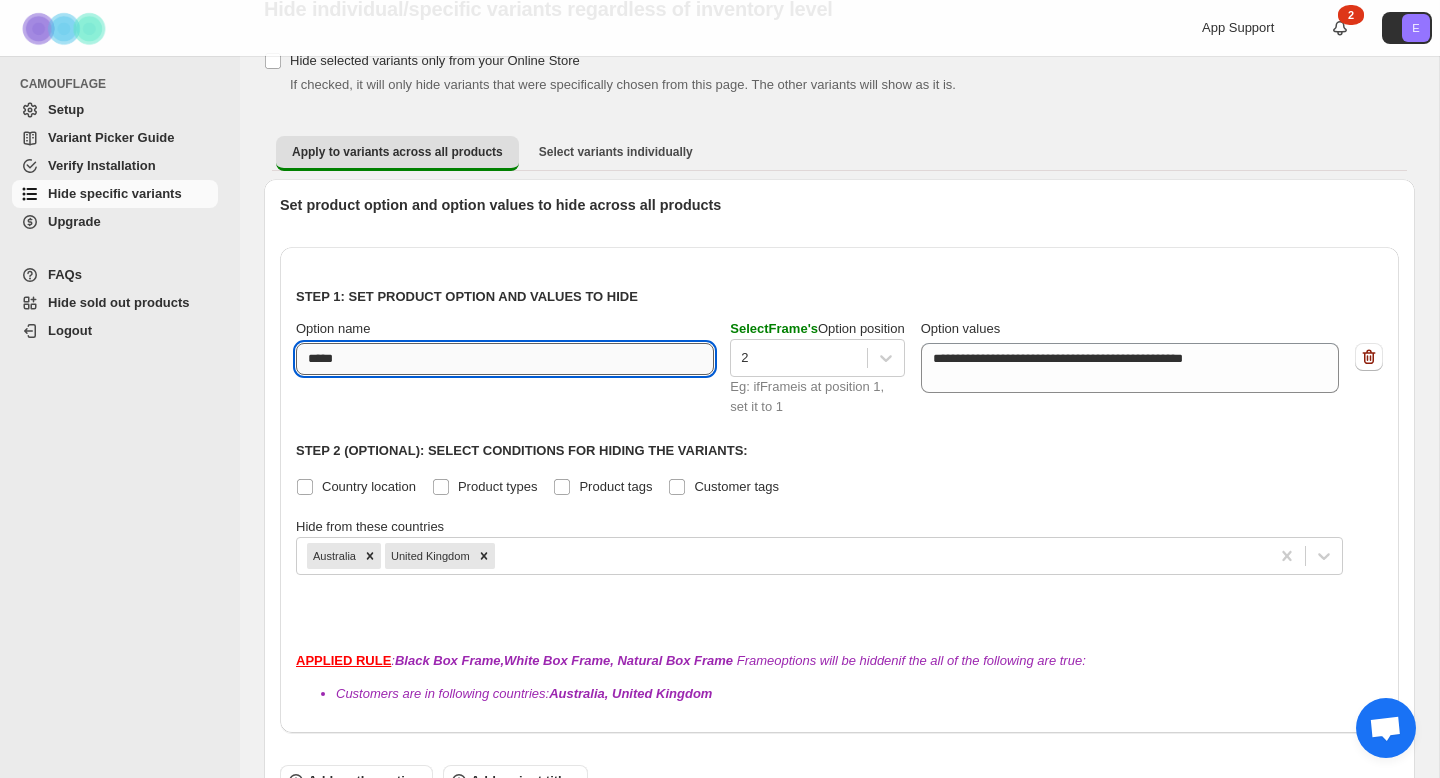 click on "*****" at bounding box center [505, 359] 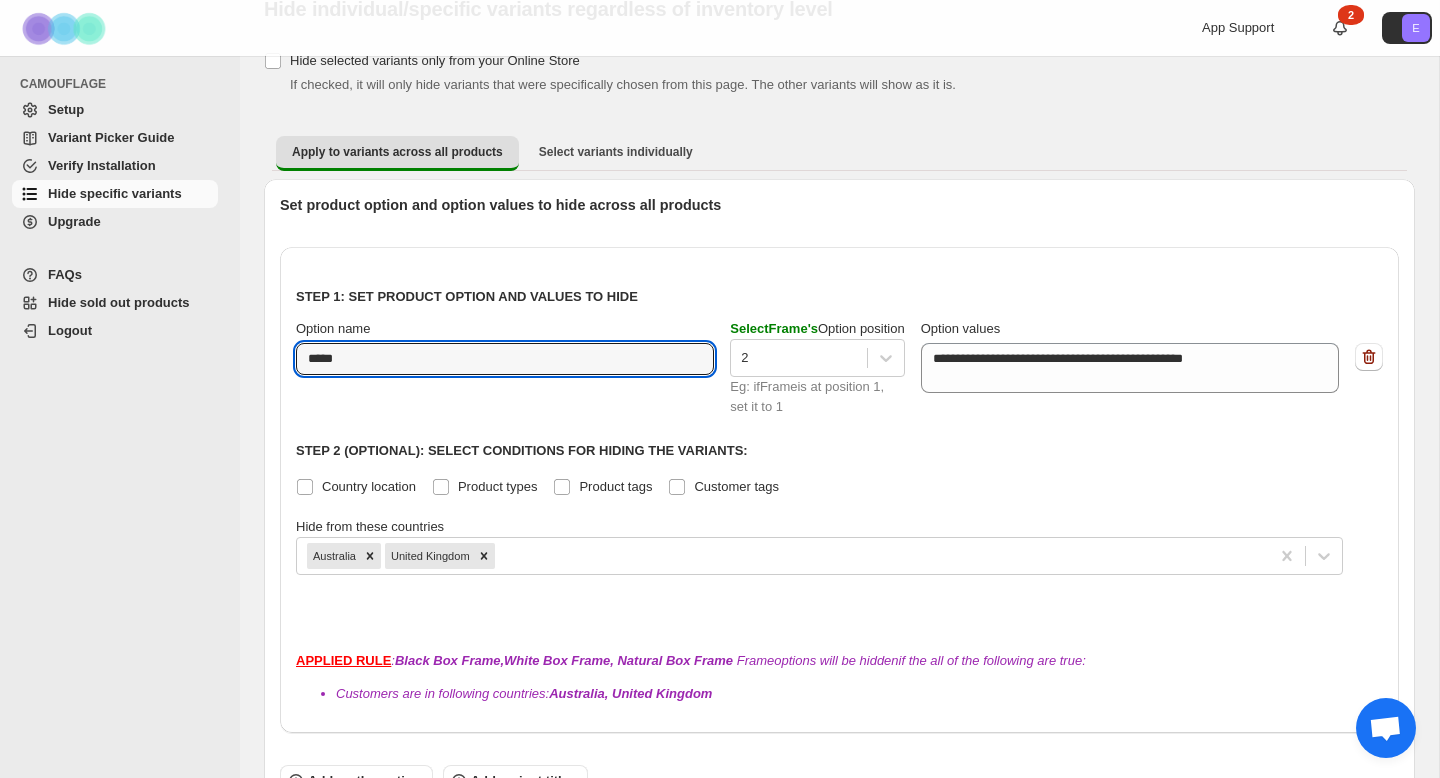 click on "**********" at bounding box center (839, 441) 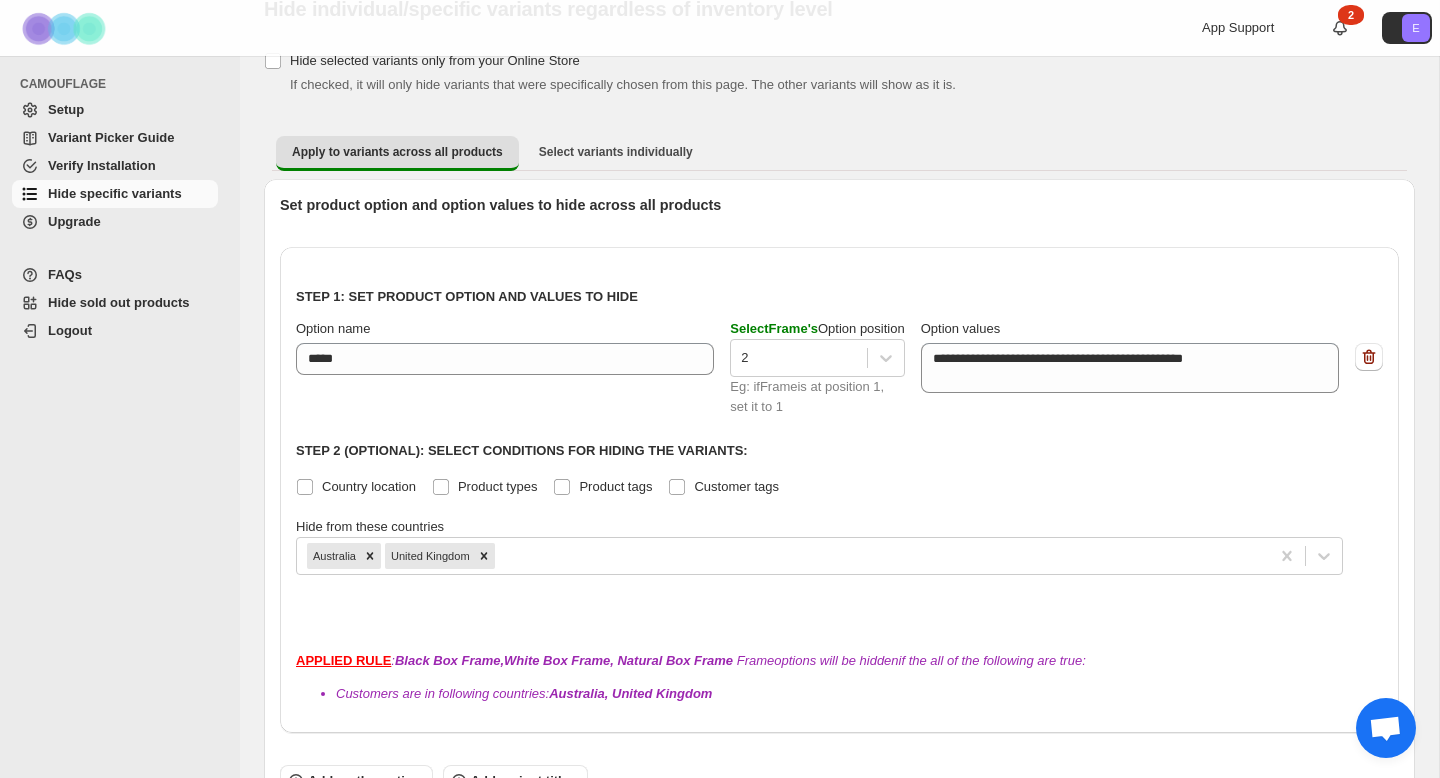 scroll, scrollTop: 0, scrollLeft: 0, axis: both 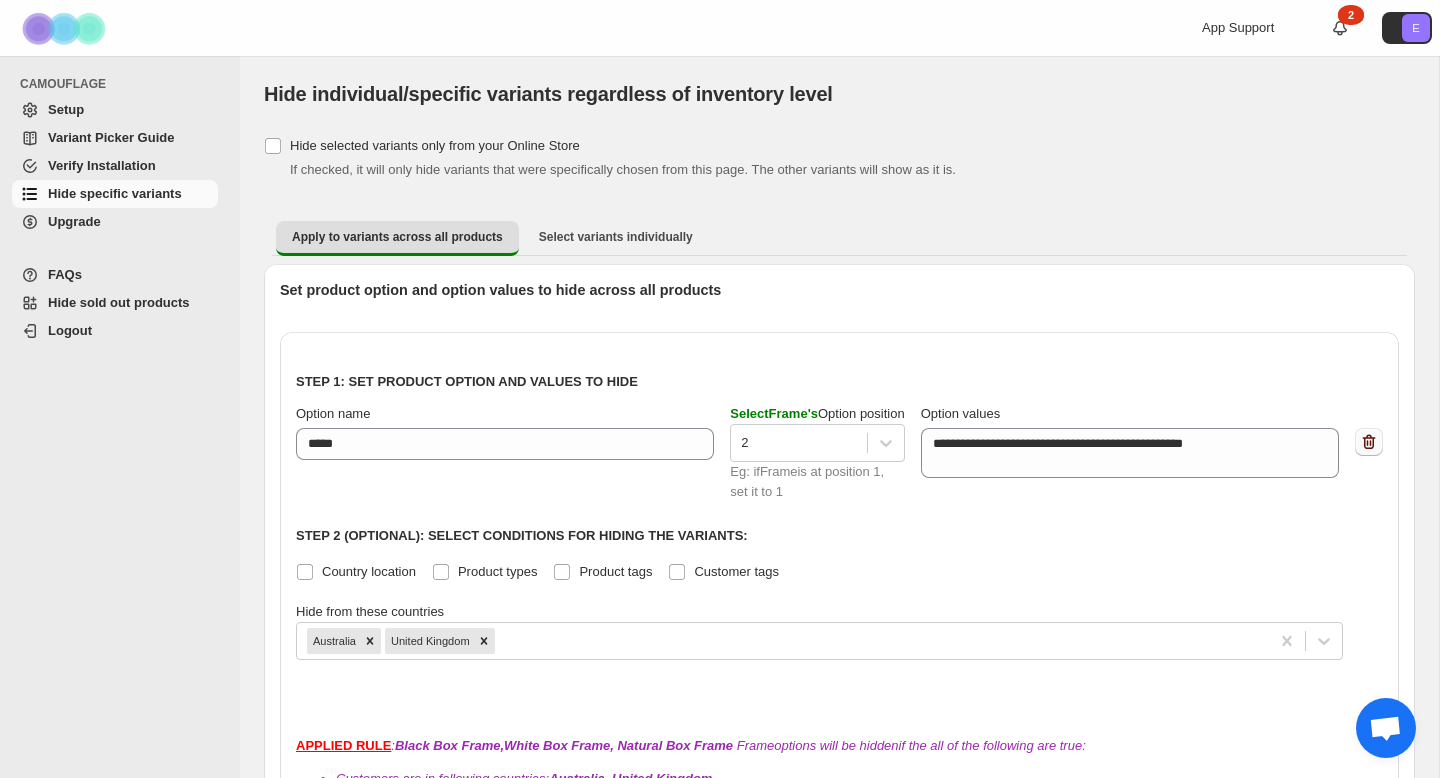 click 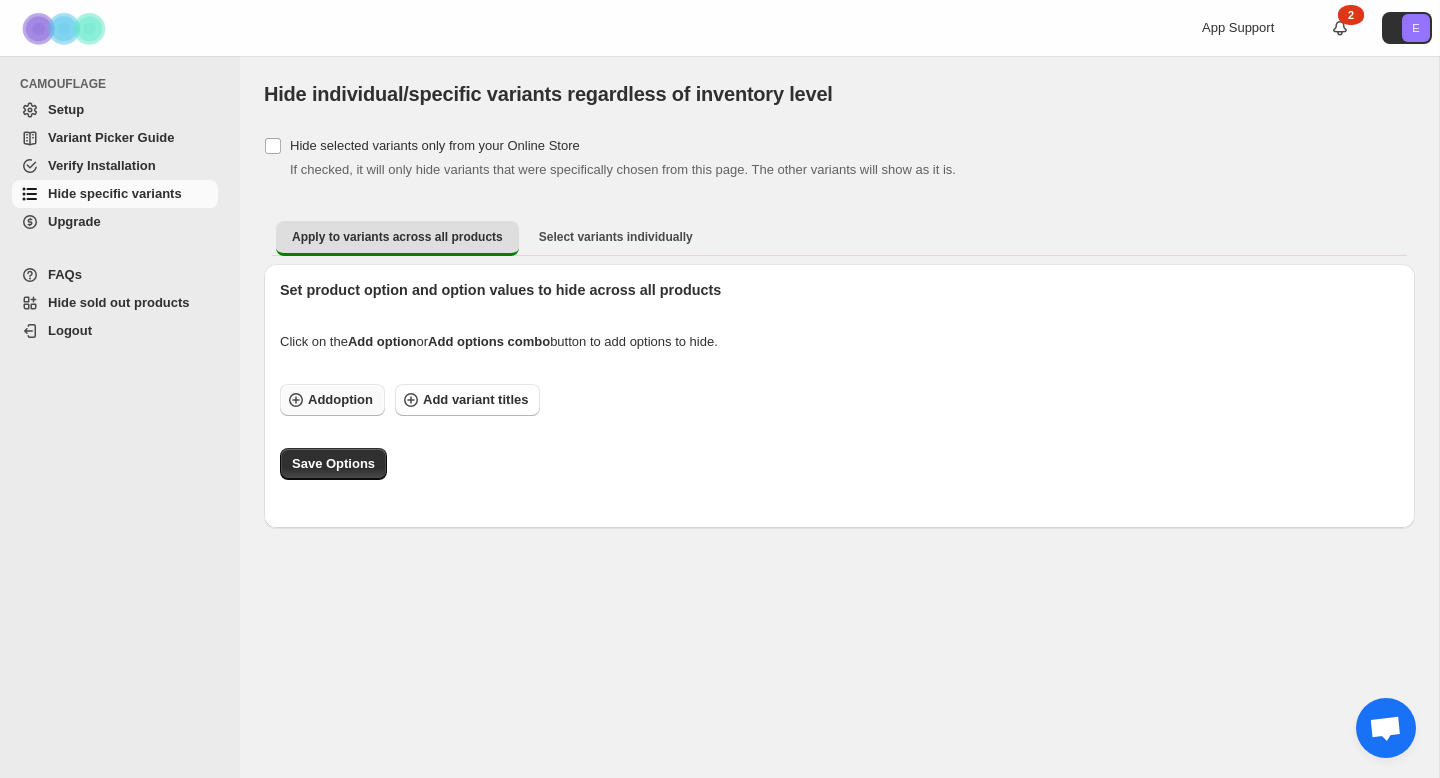 click on "Add   option" at bounding box center (340, 400) 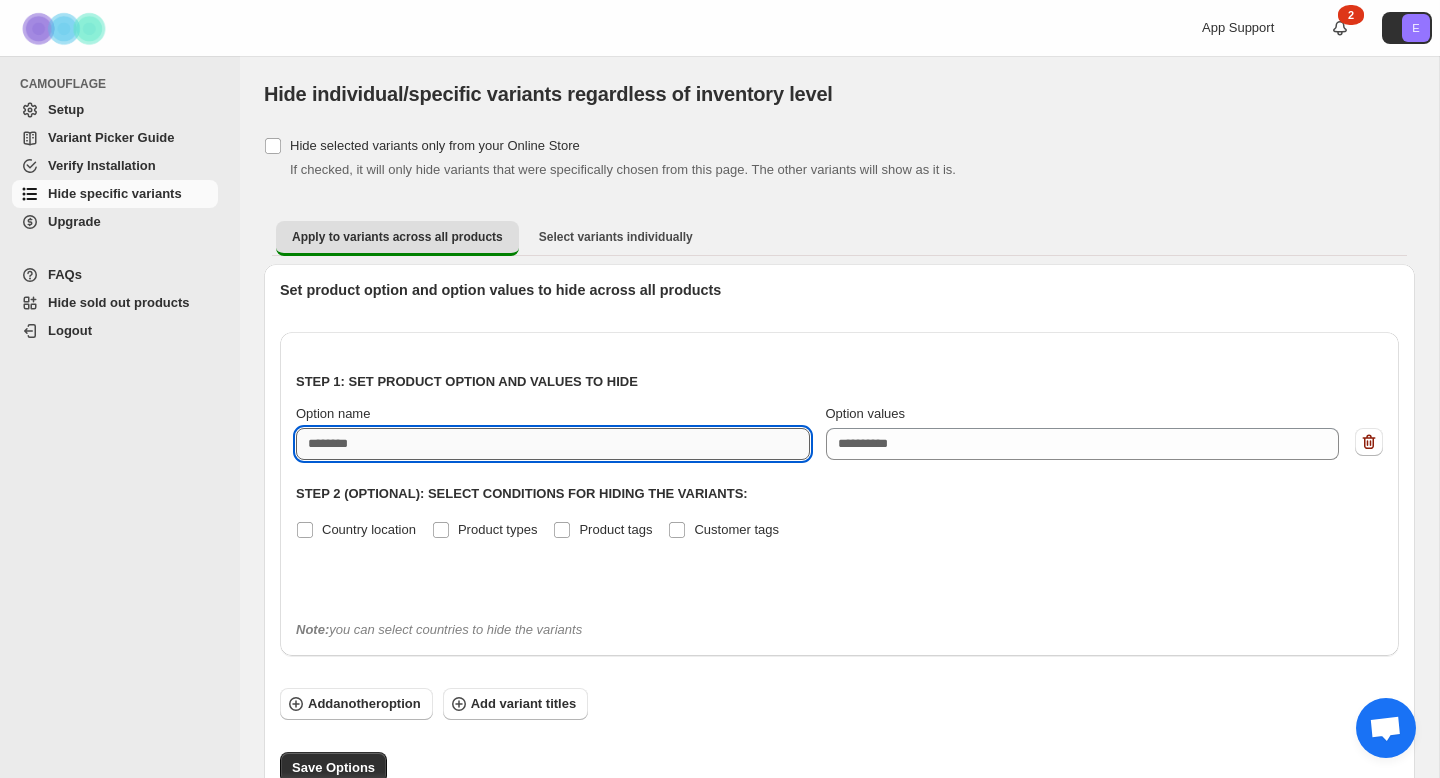 click on "Option name" at bounding box center [553, 444] 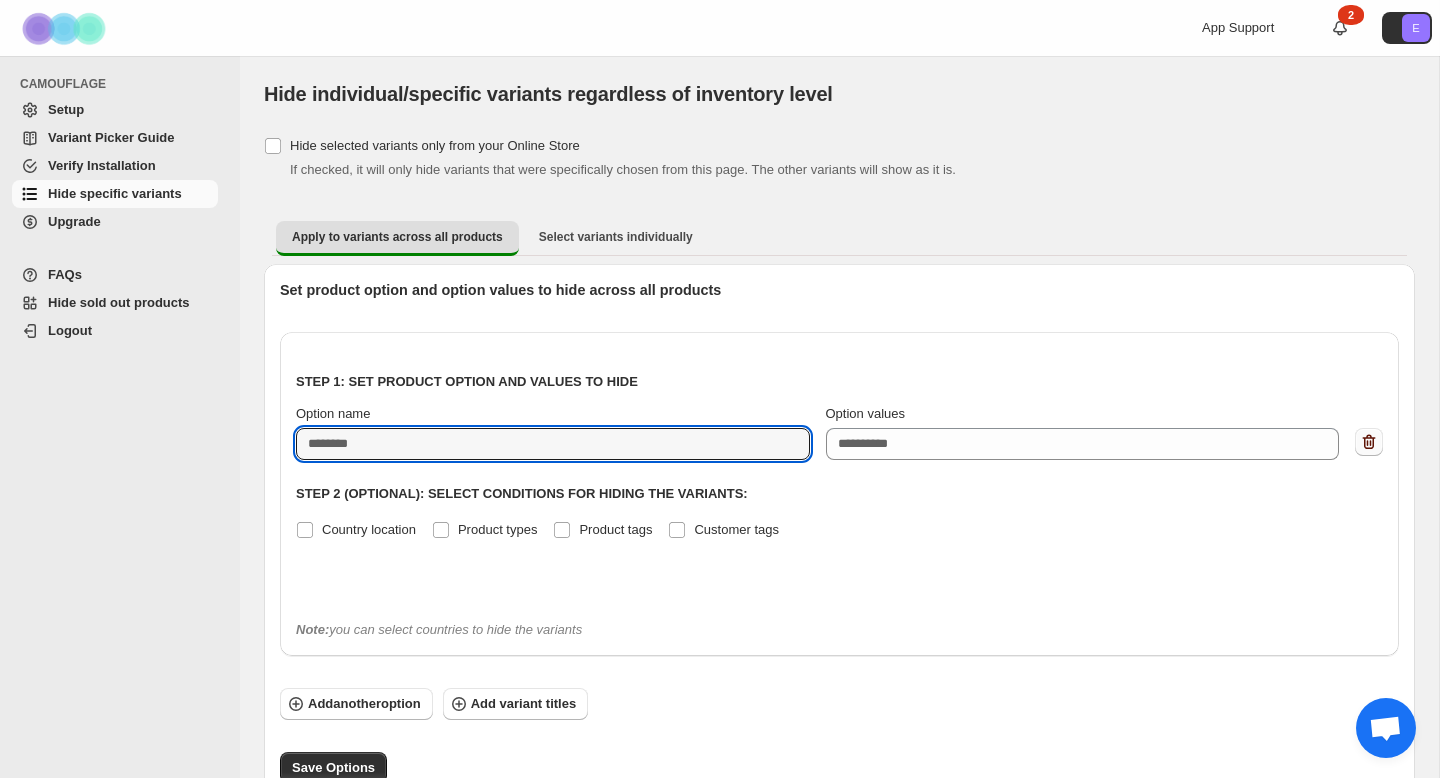 click 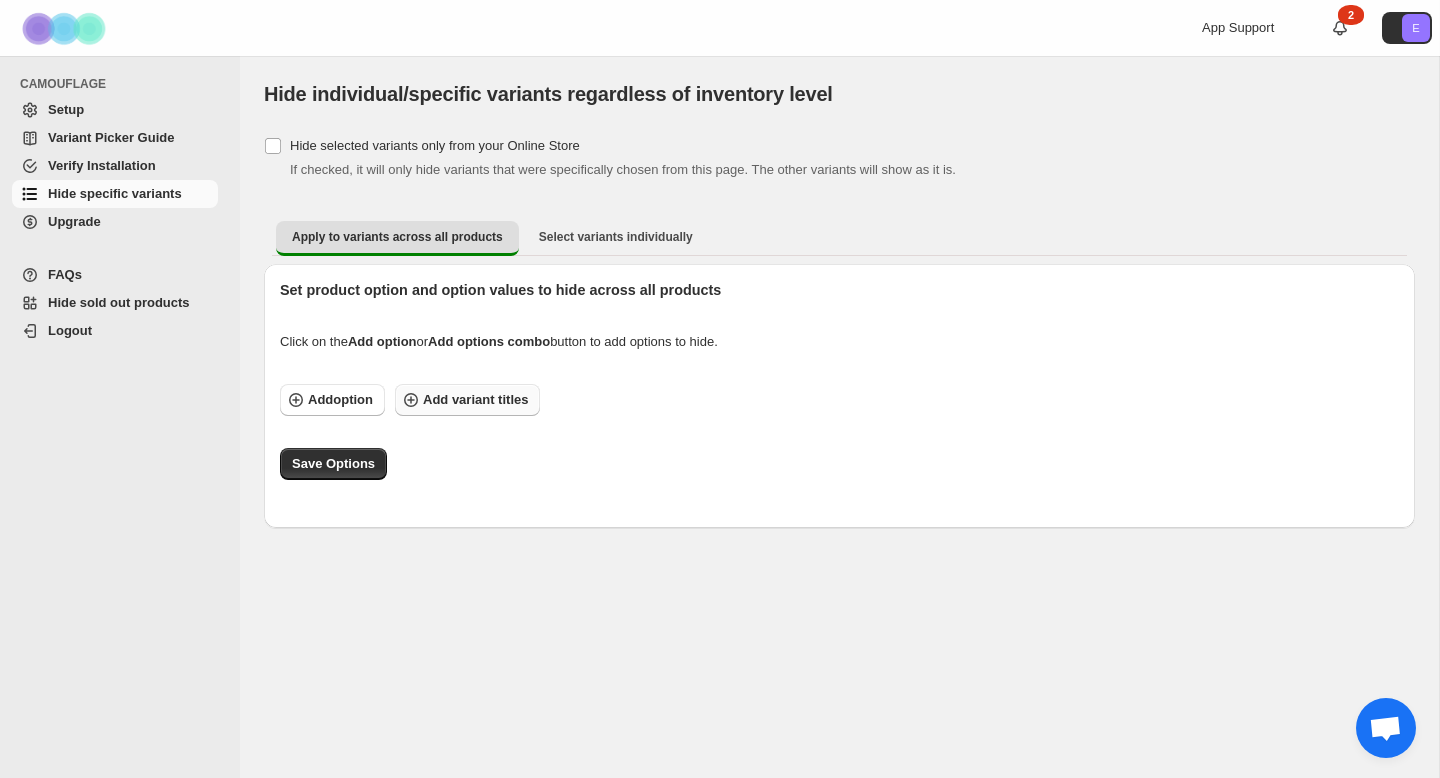 click on "Add variant titles" at bounding box center (467, 400) 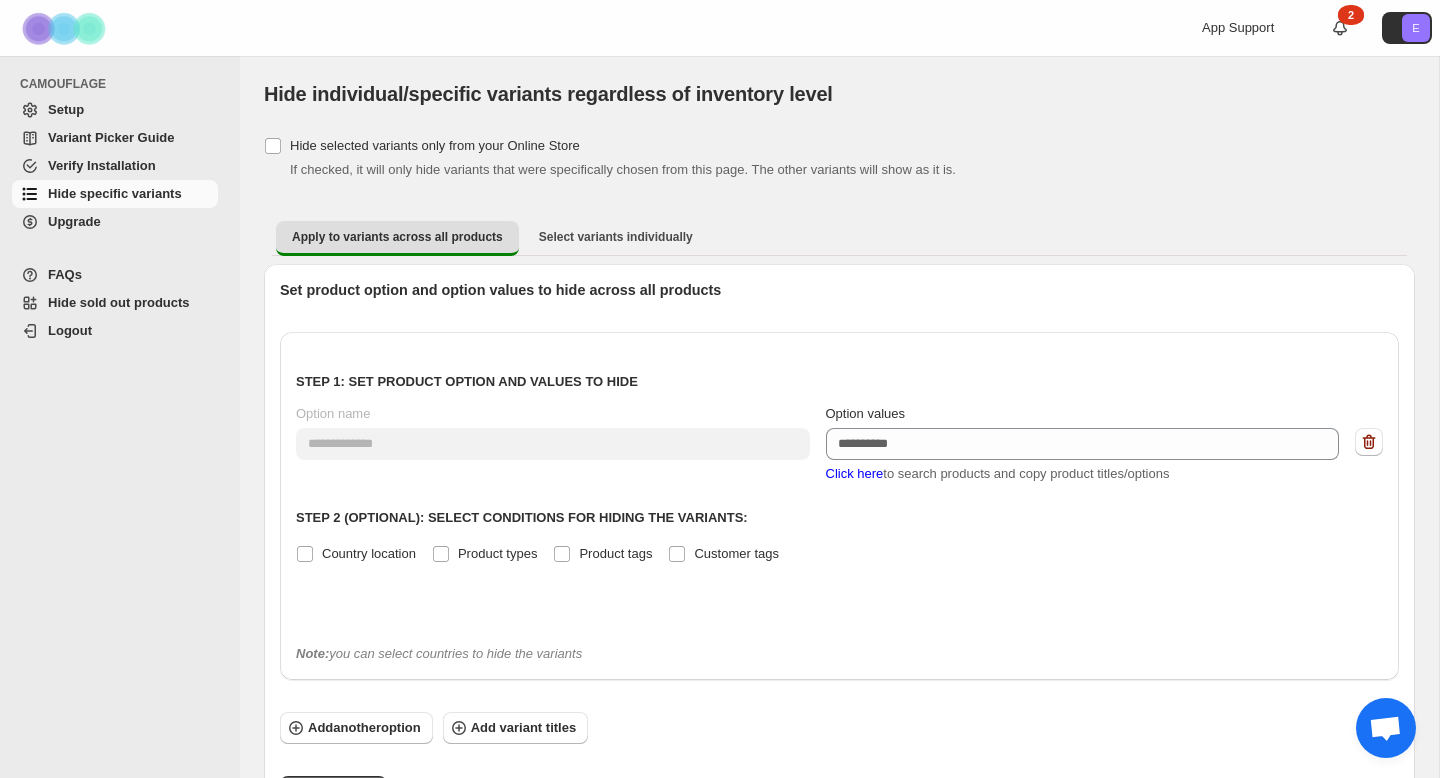 click on "Click here" at bounding box center (855, 473) 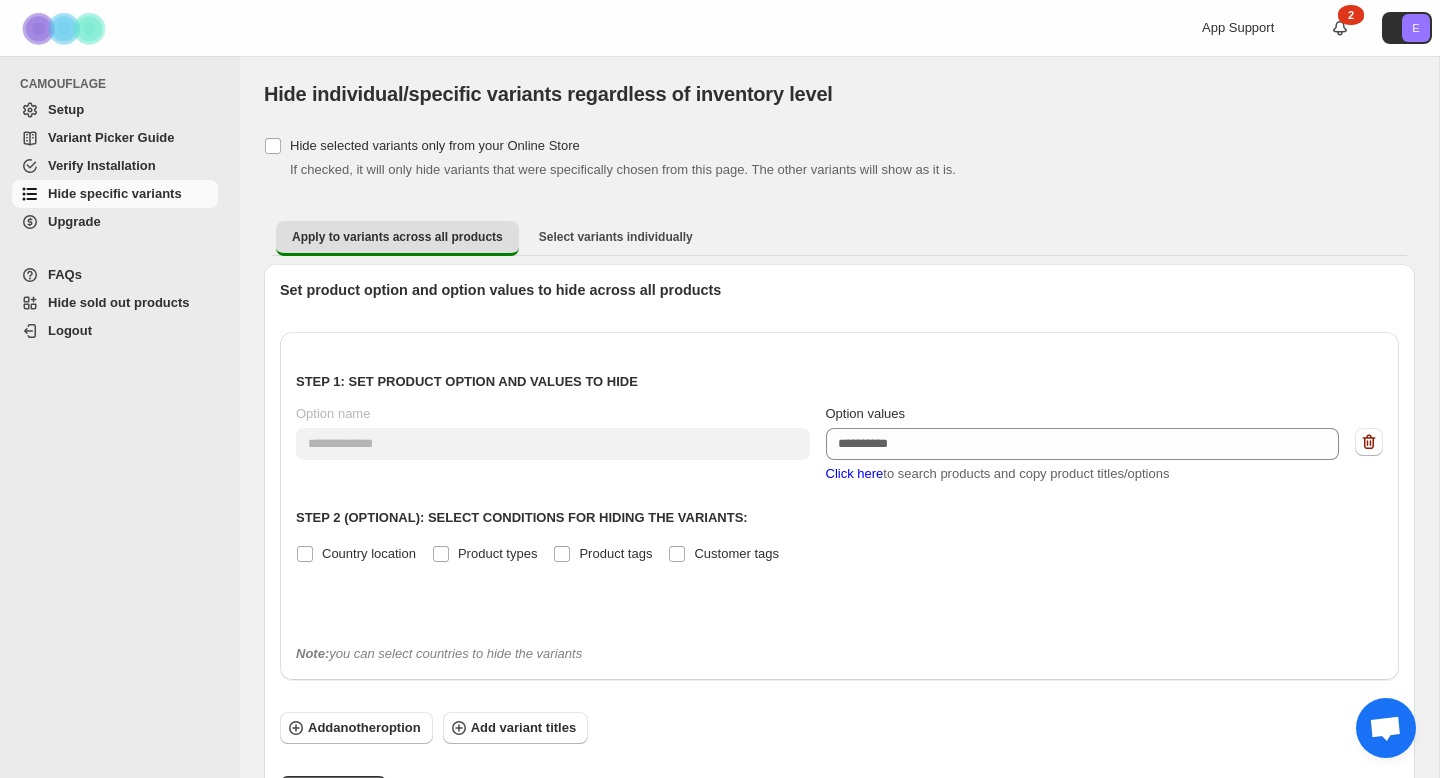 click on "Click here" at bounding box center [855, 473] 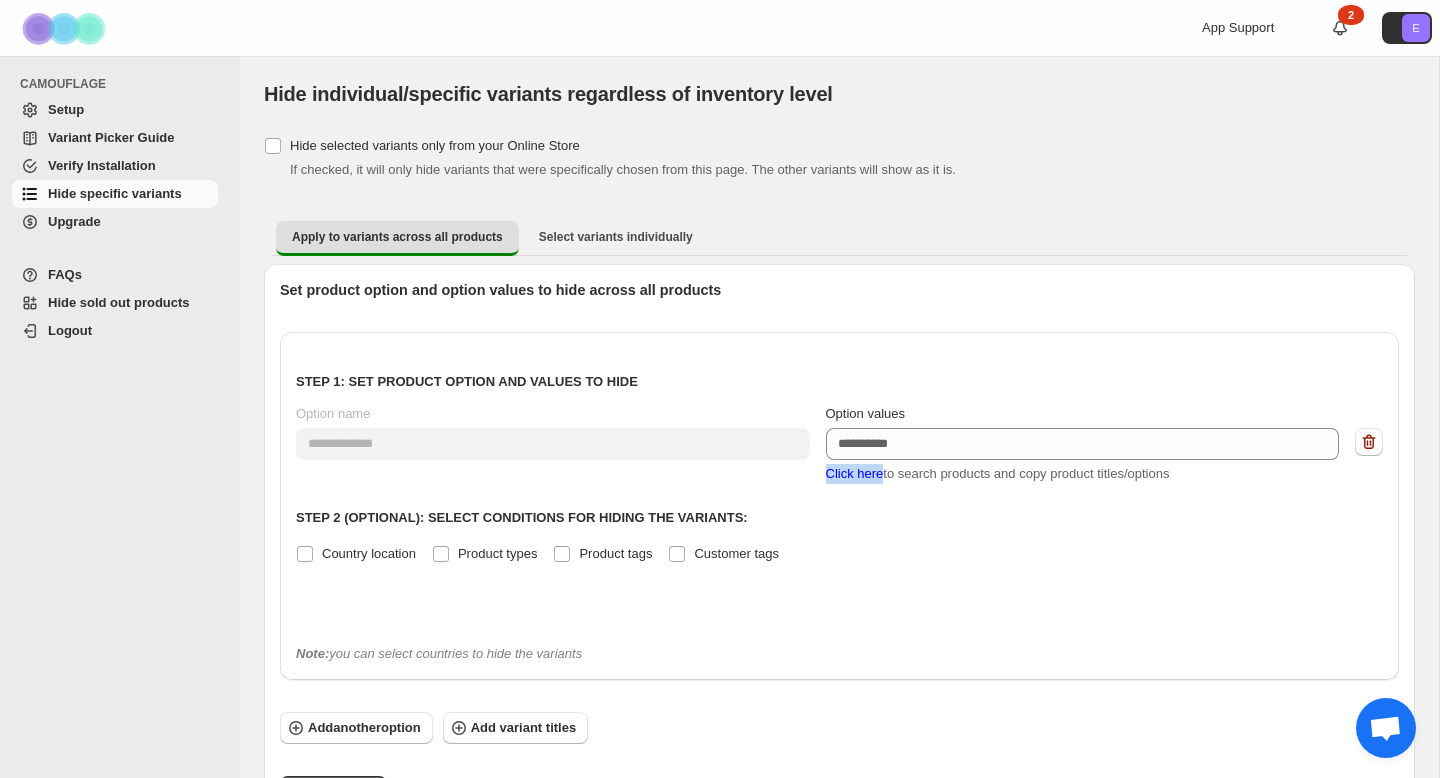 click on "Click here" at bounding box center (855, 473) 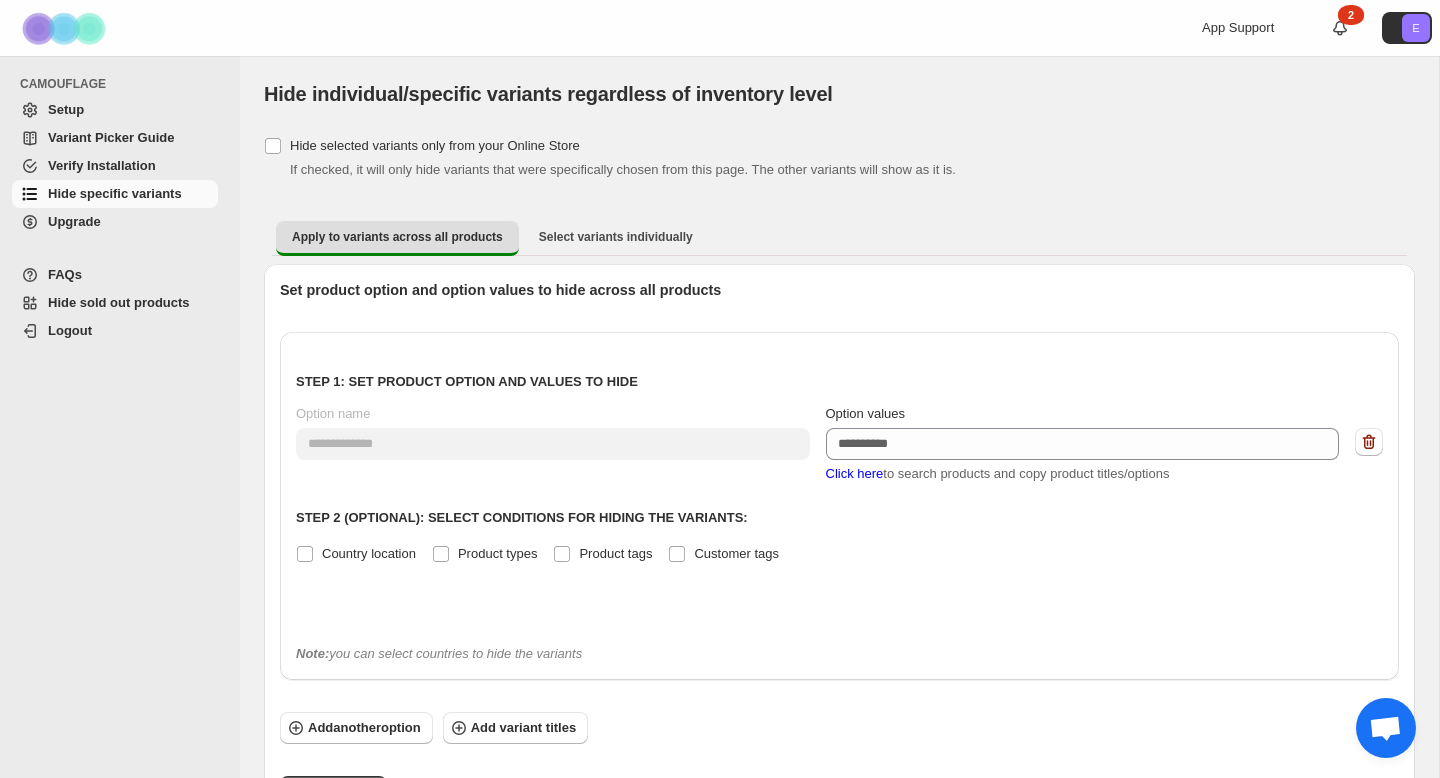 click on "**********" at bounding box center (839, 488) 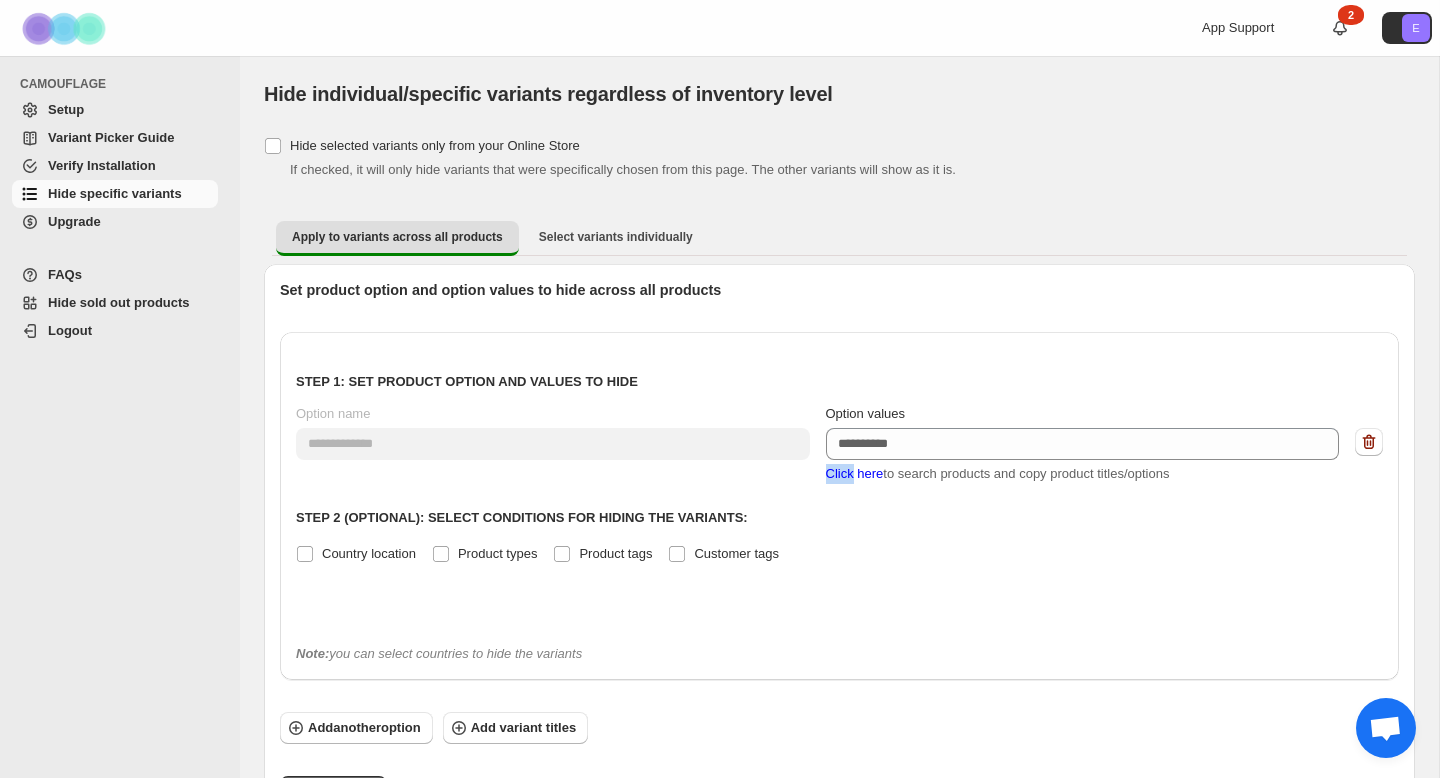 click on "Click here" at bounding box center [855, 473] 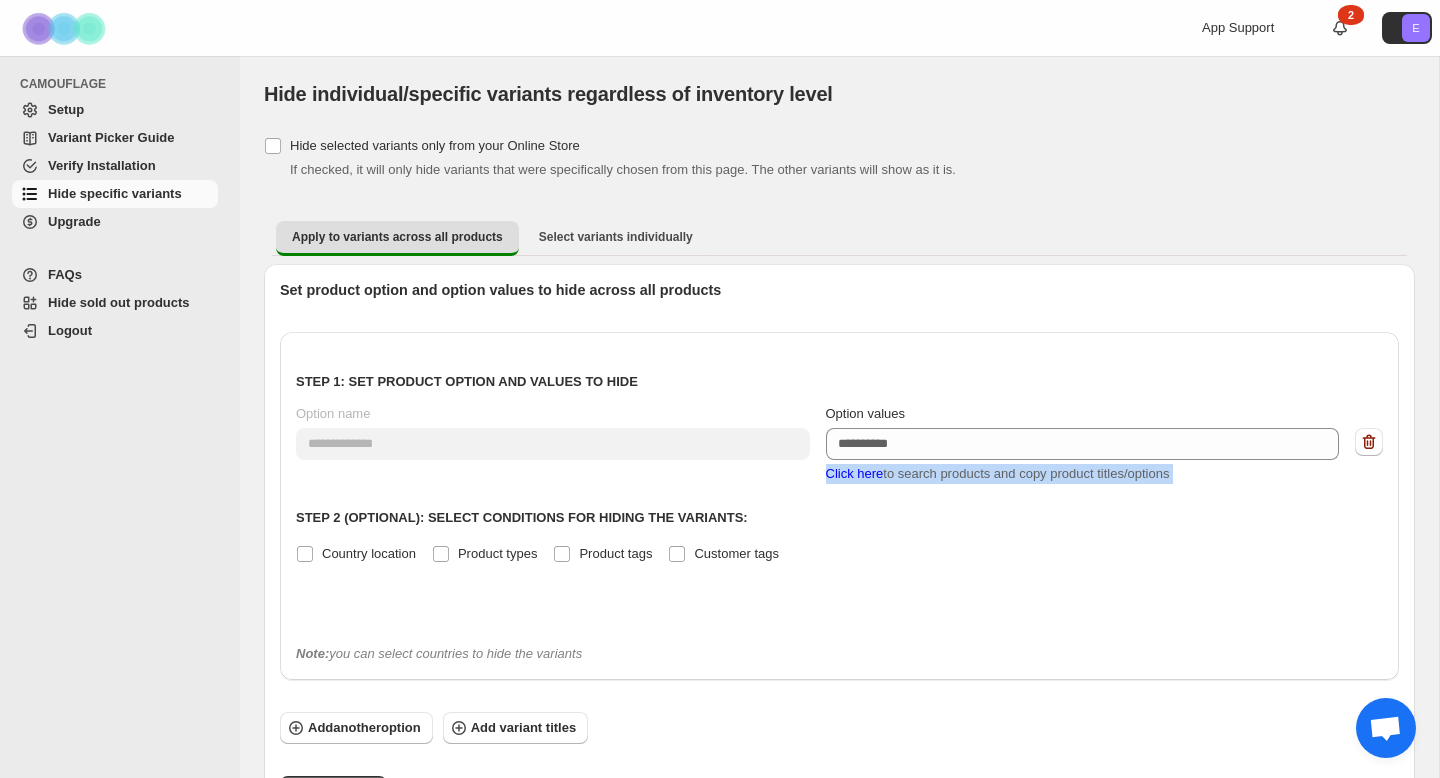 click on "Click here" at bounding box center (855, 473) 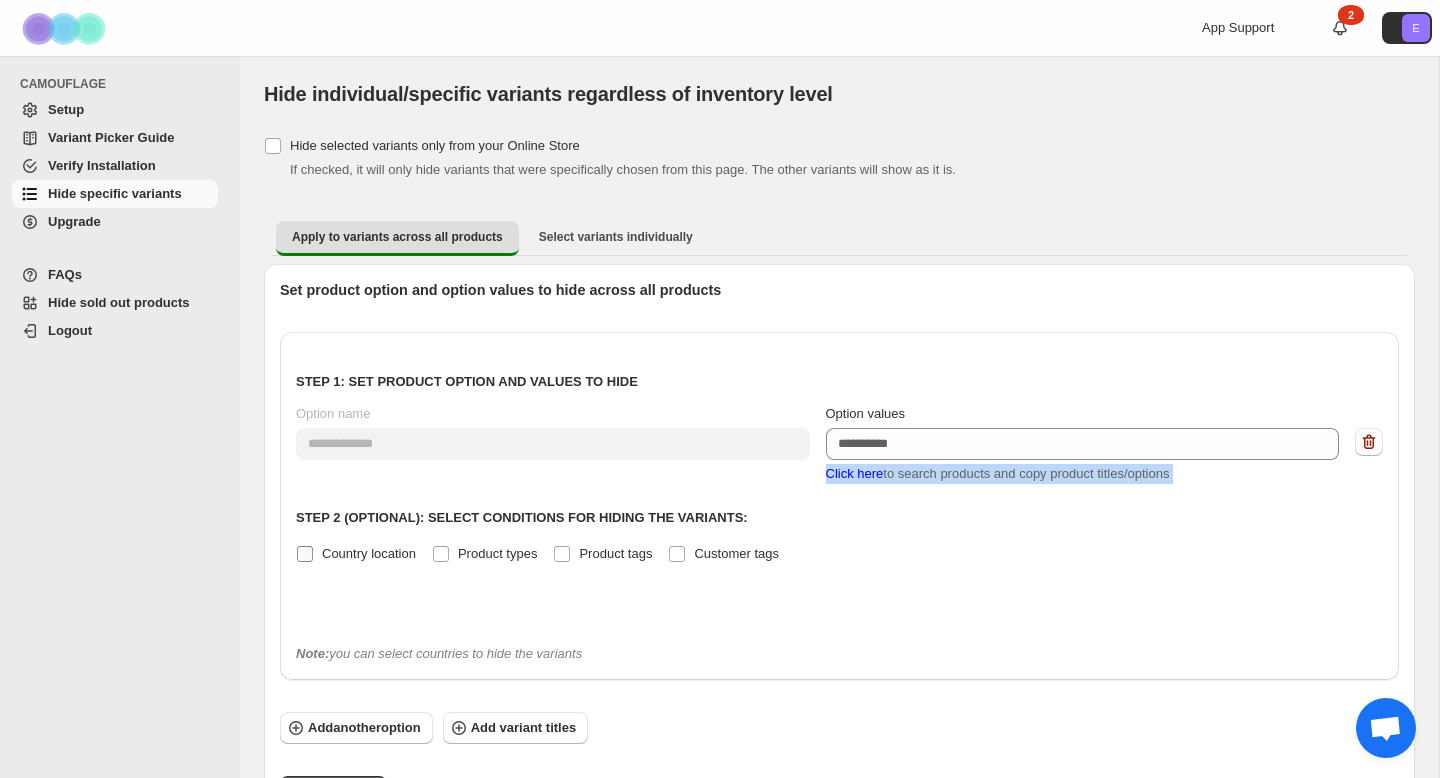 scroll, scrollTop: 14, scrollLeft: 0, axis: vertical 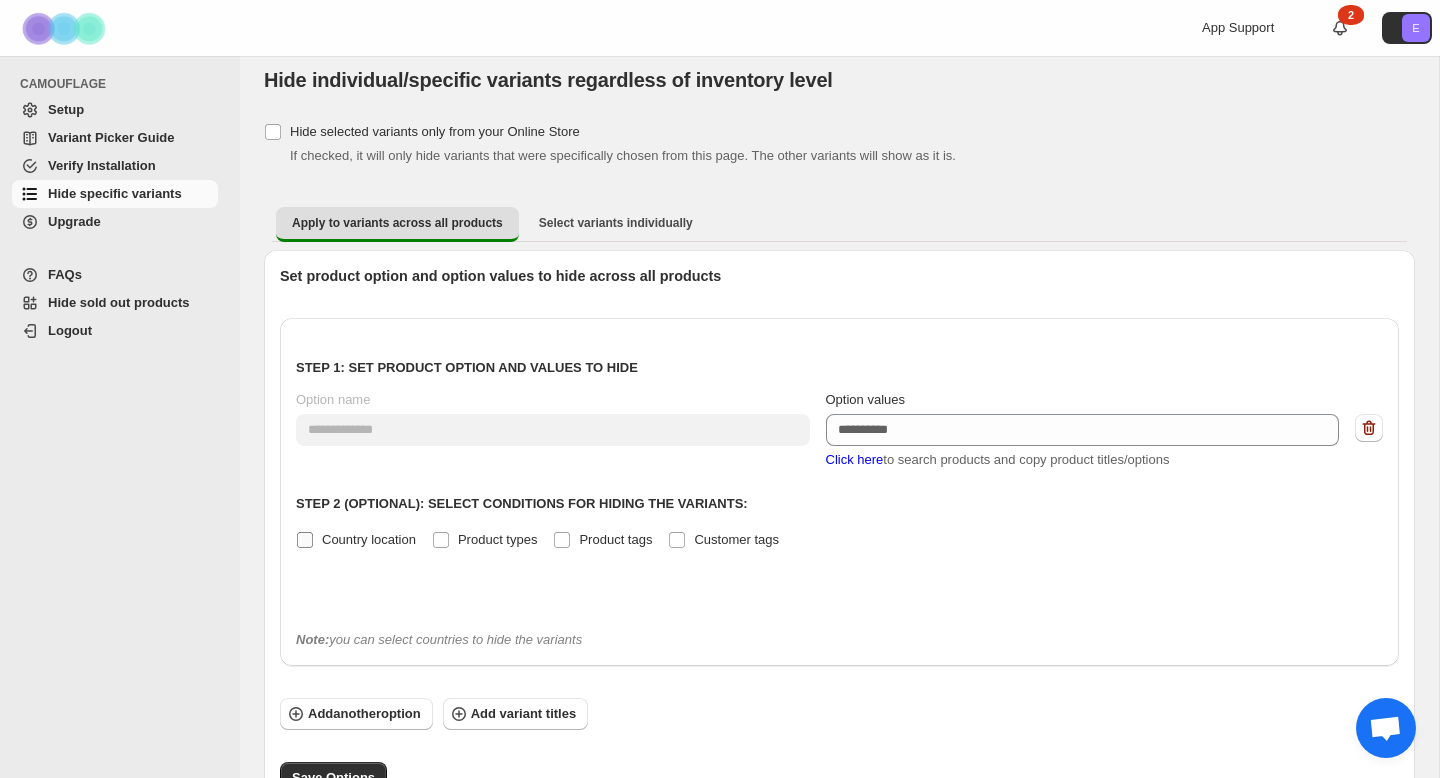 click on "Country location" at bounding box center [369, 539] 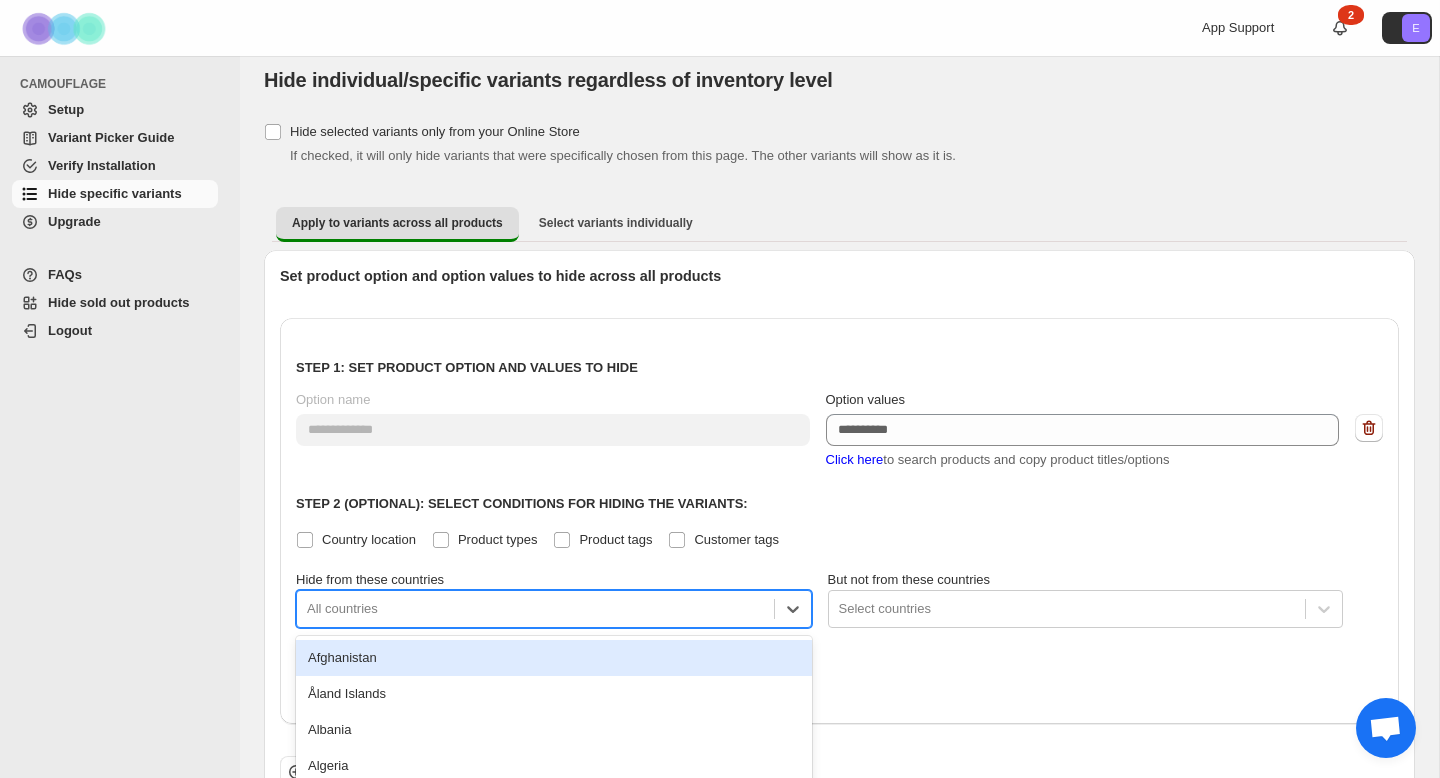 click at bounding box center [535, 609] 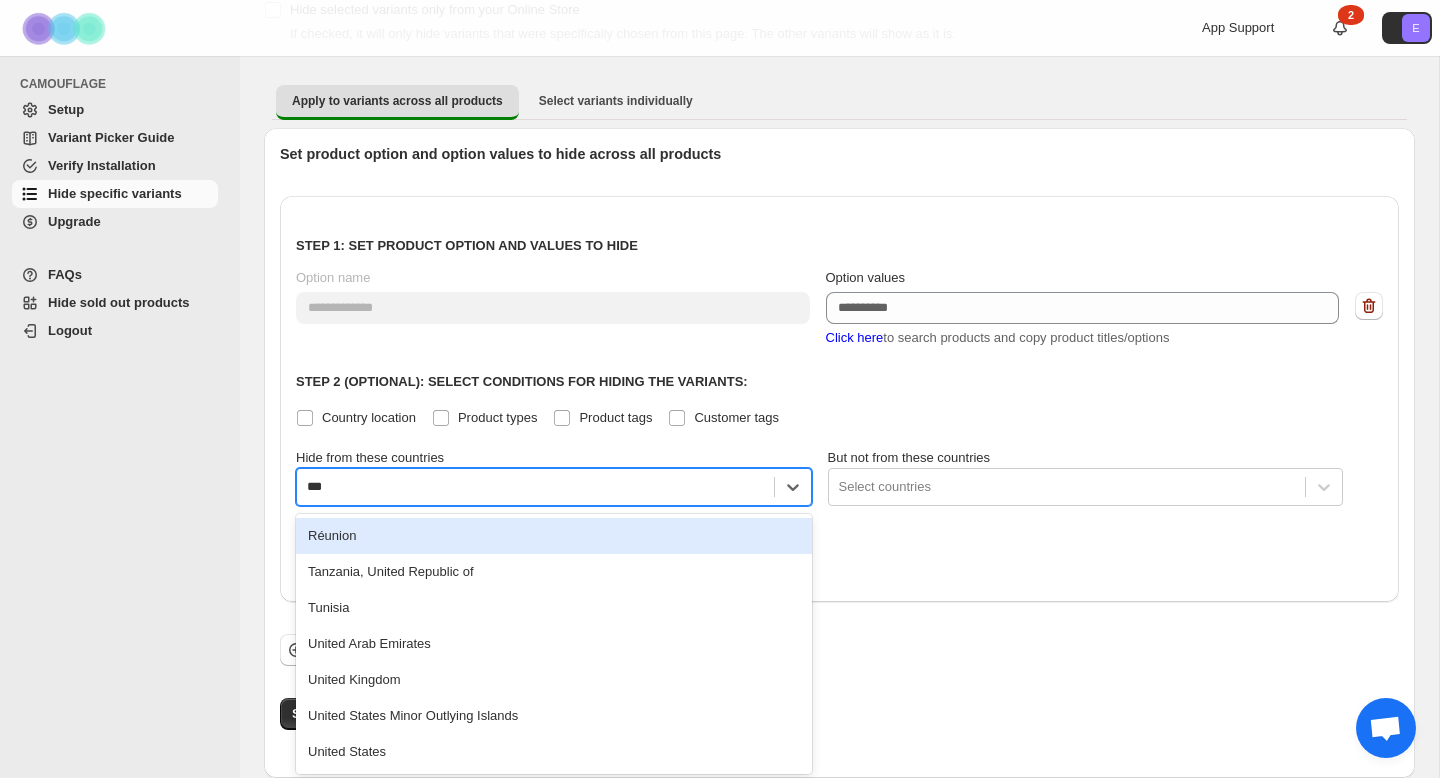 scroll, scrollTop: 136, scrollLeft: 0, axis: vertical 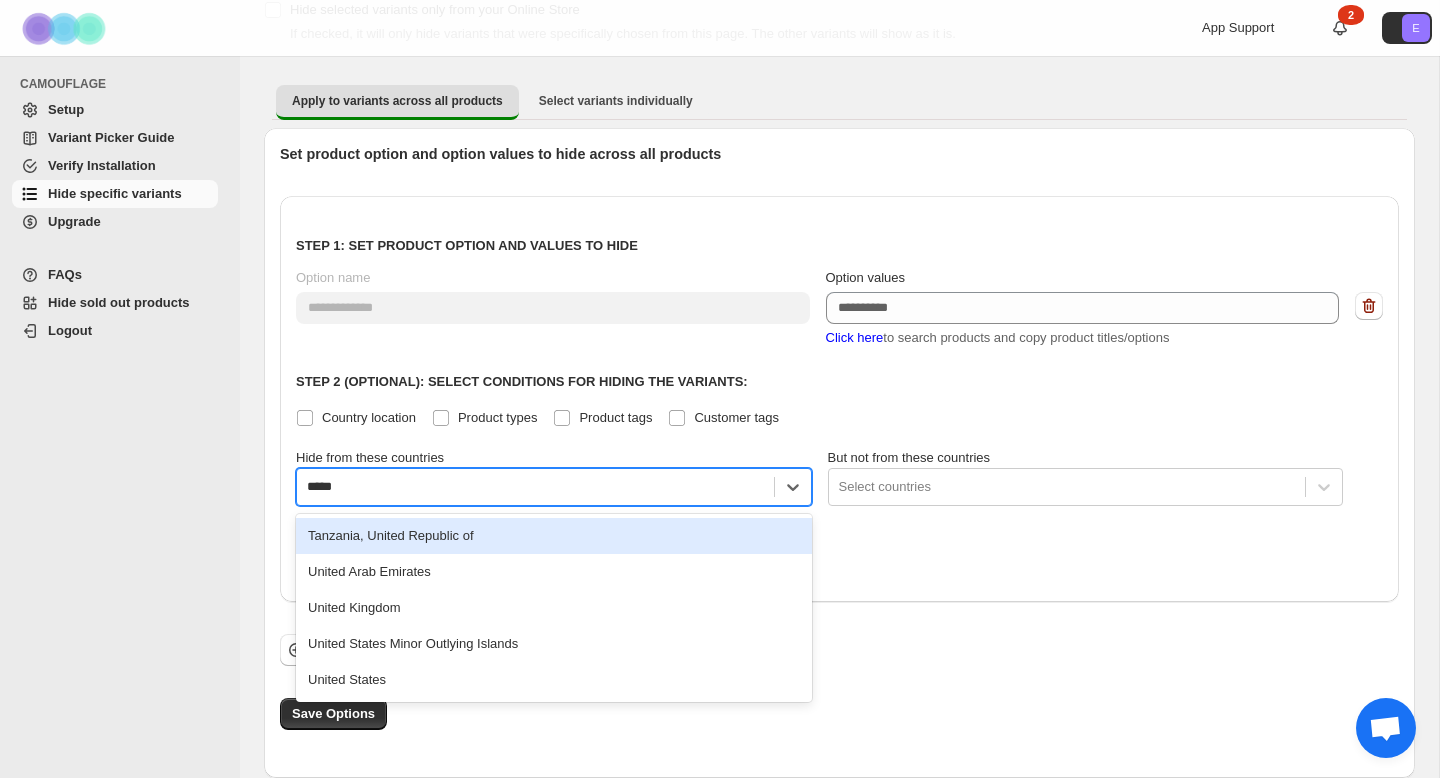 type on "******" 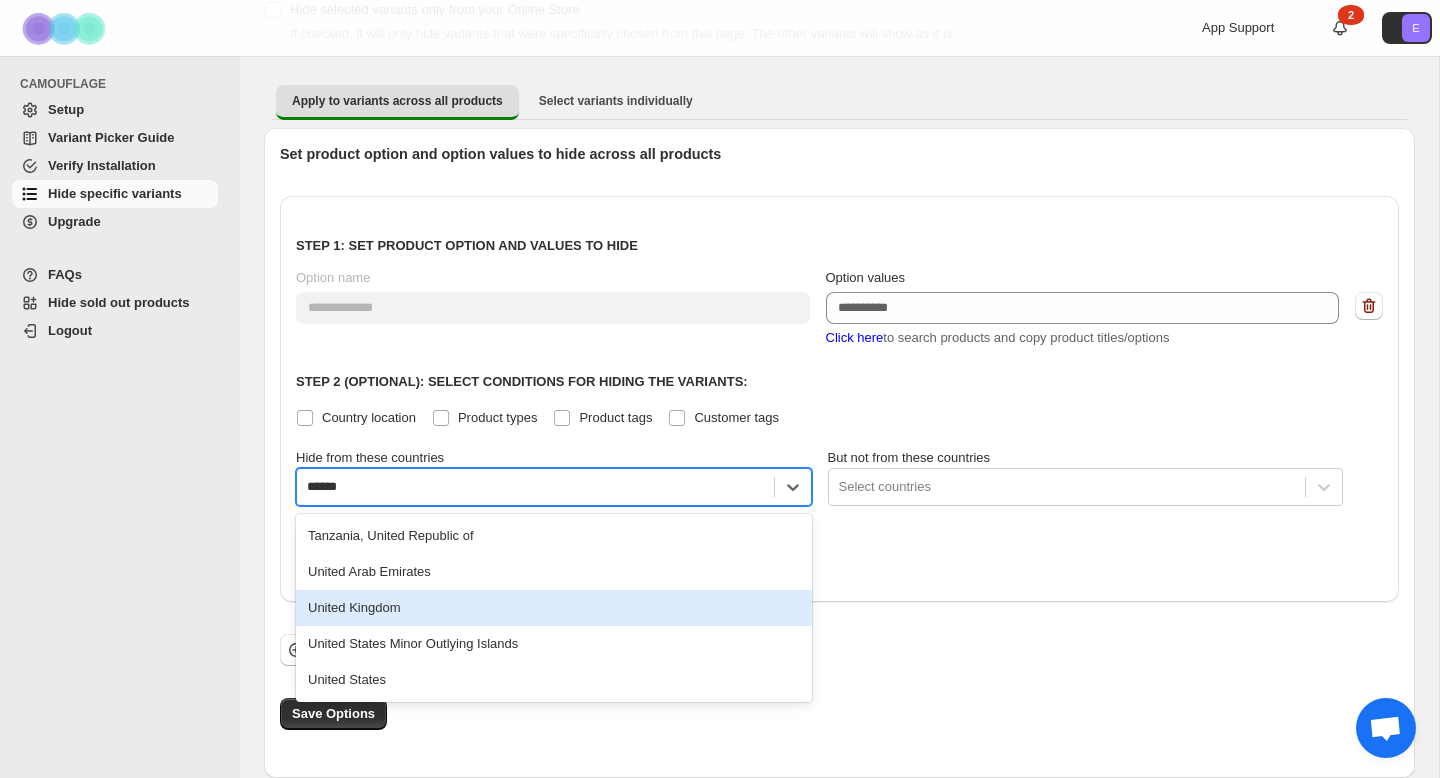 click on "United Kingdom" at bounding box center (554, 608) 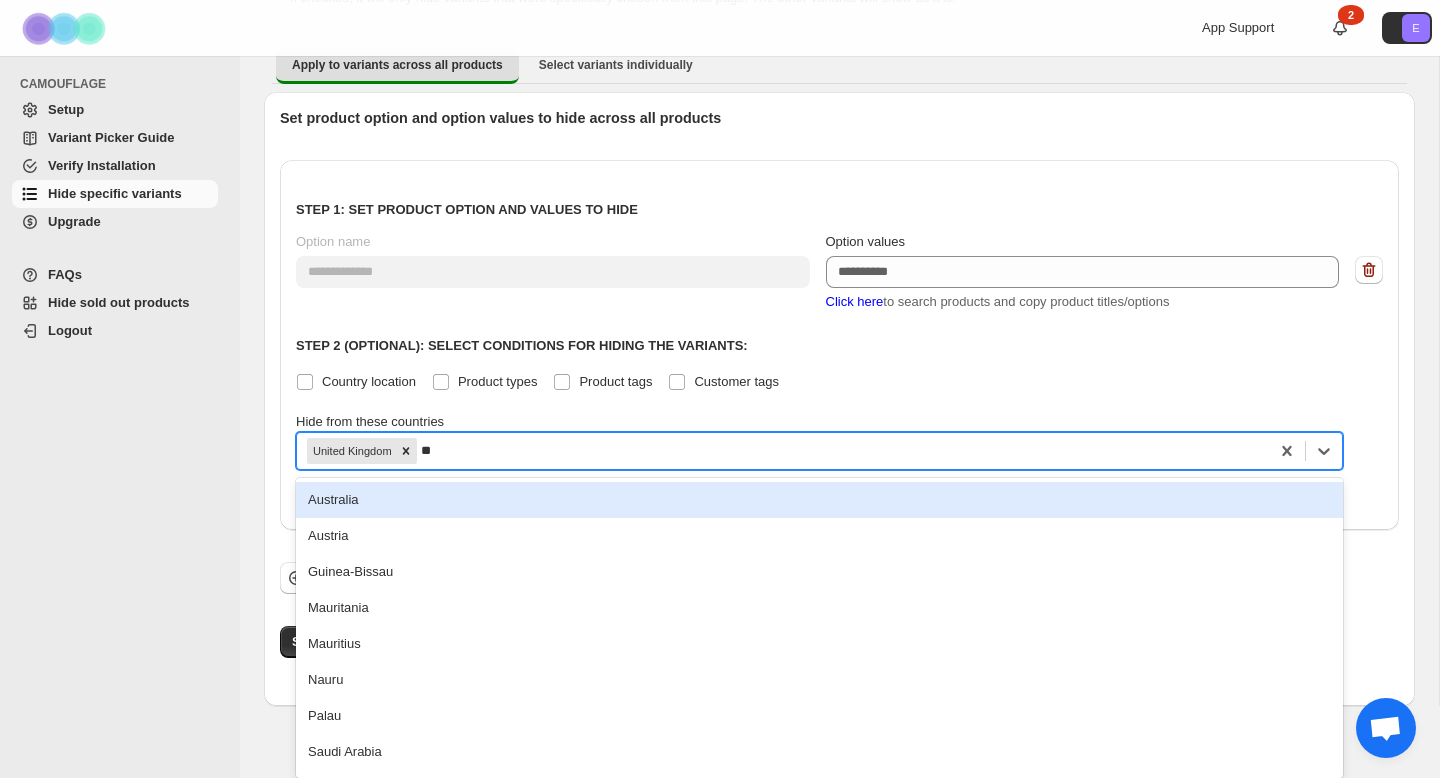 type on "***" 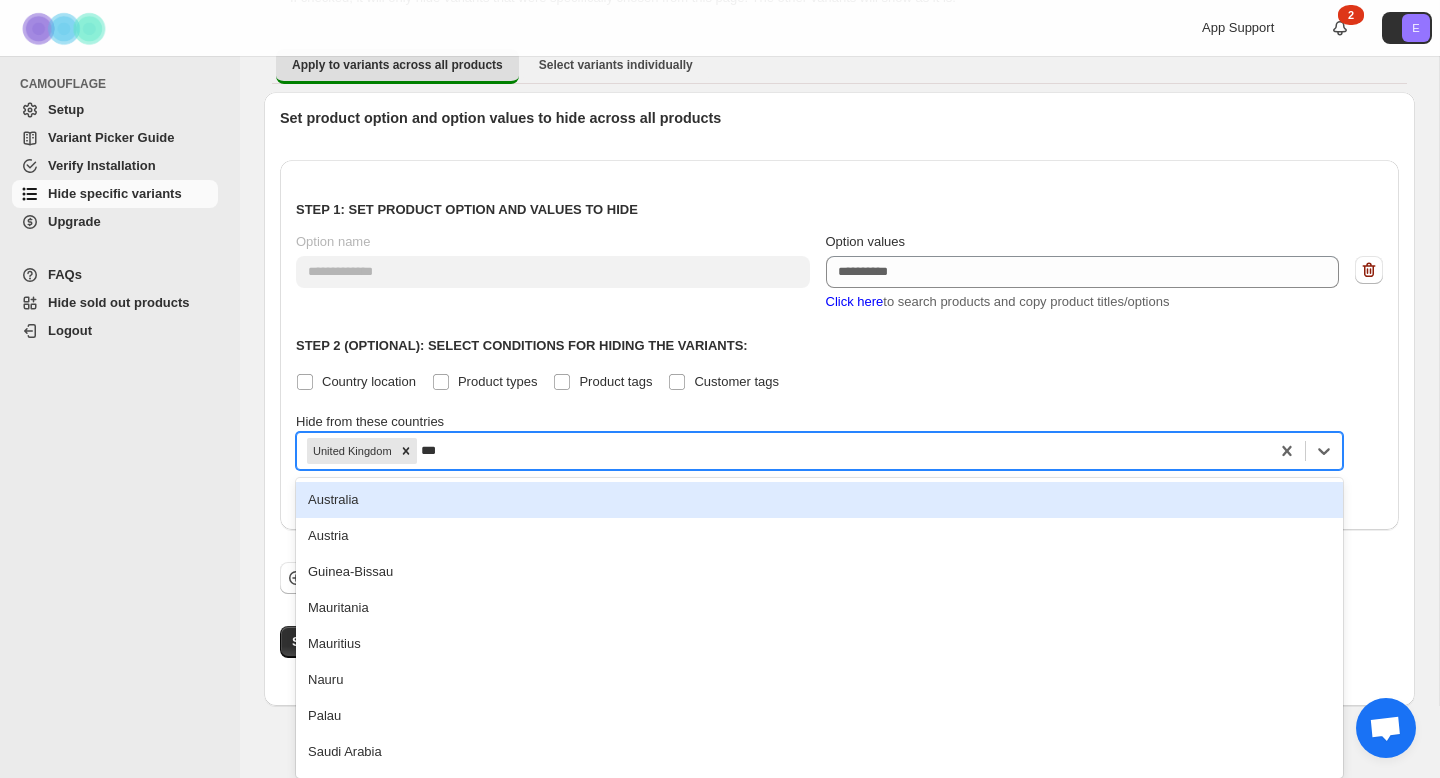scroll, scrollTop: 100, scrollLeft: 0, axis: vertical 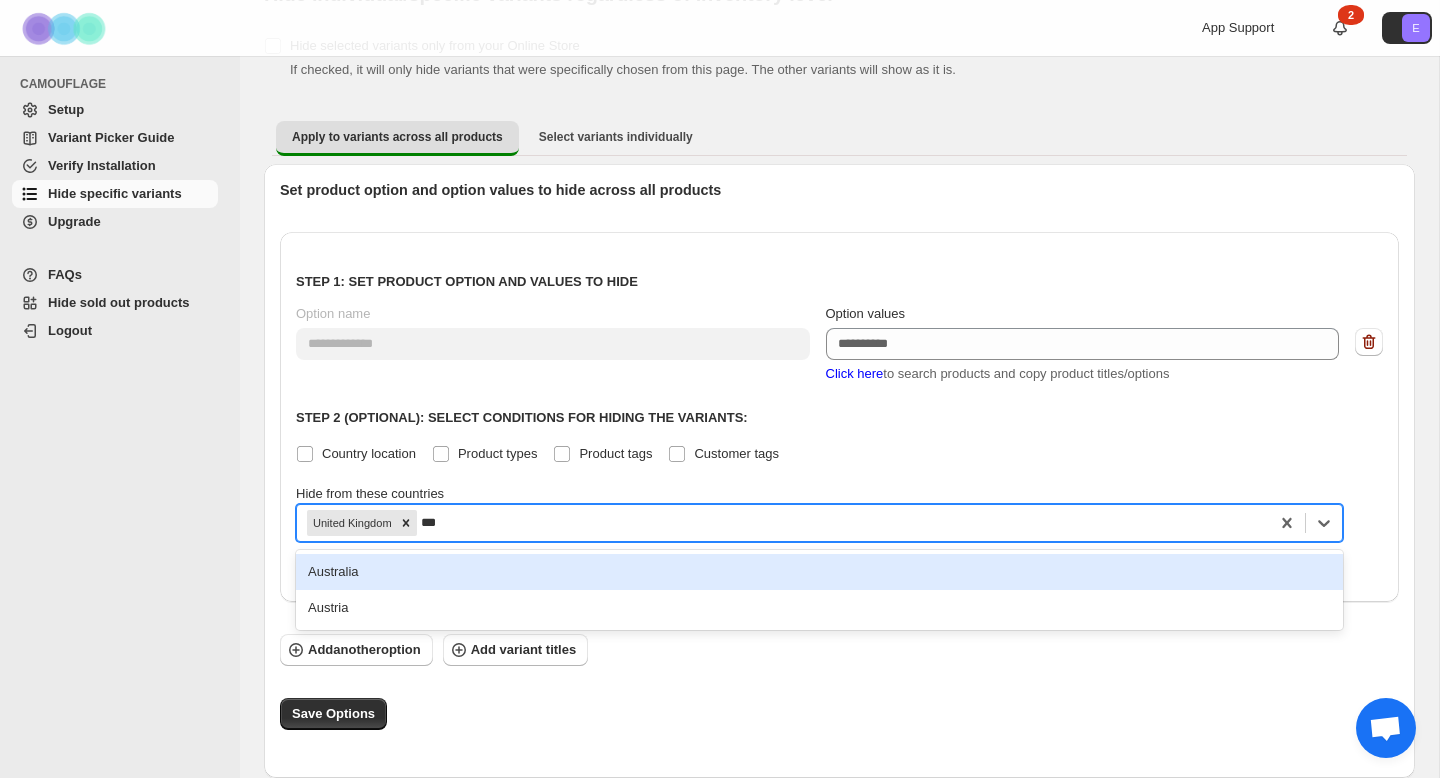 click on "Australia" at bounding box center (819, 572) 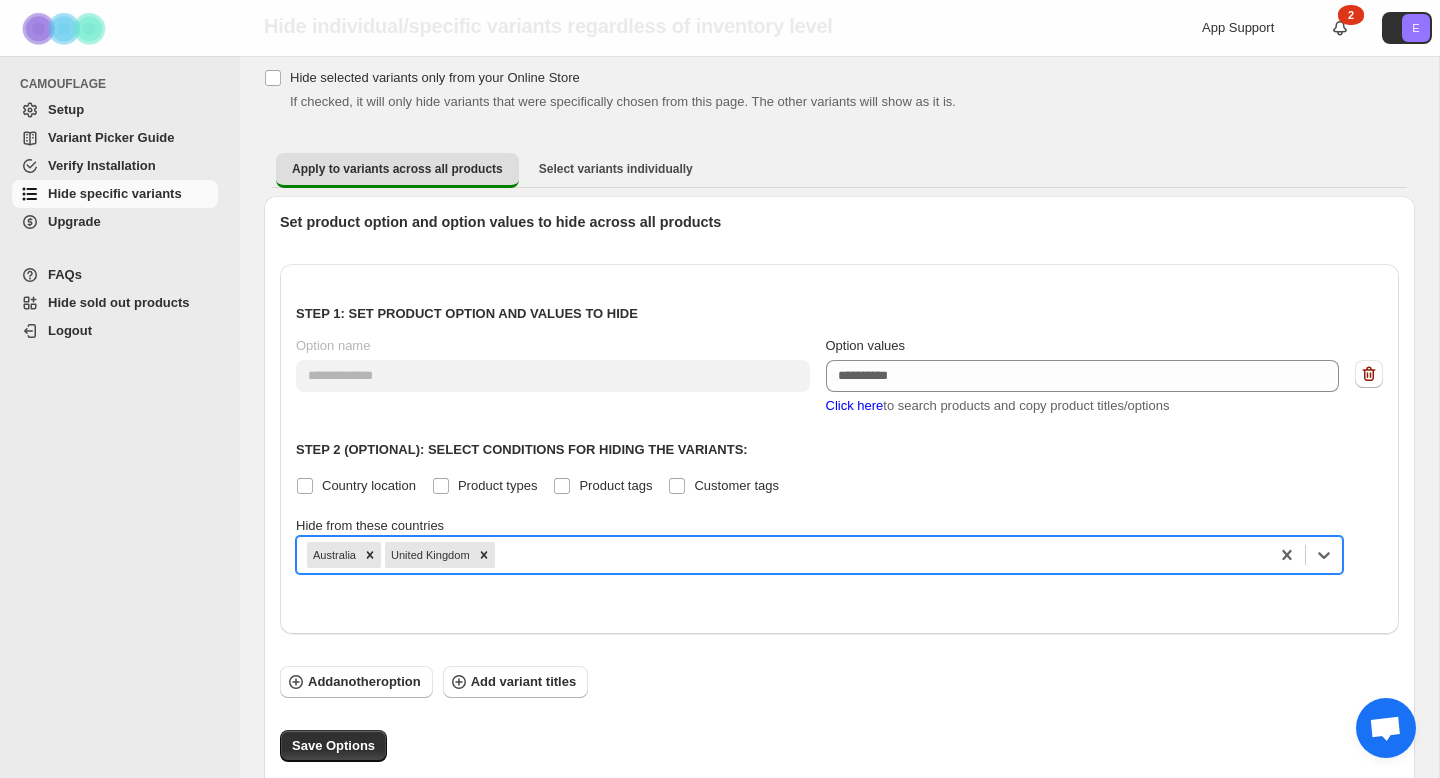 scroll, scrollTop: 100, scrollLeft: 0, axis: vertical 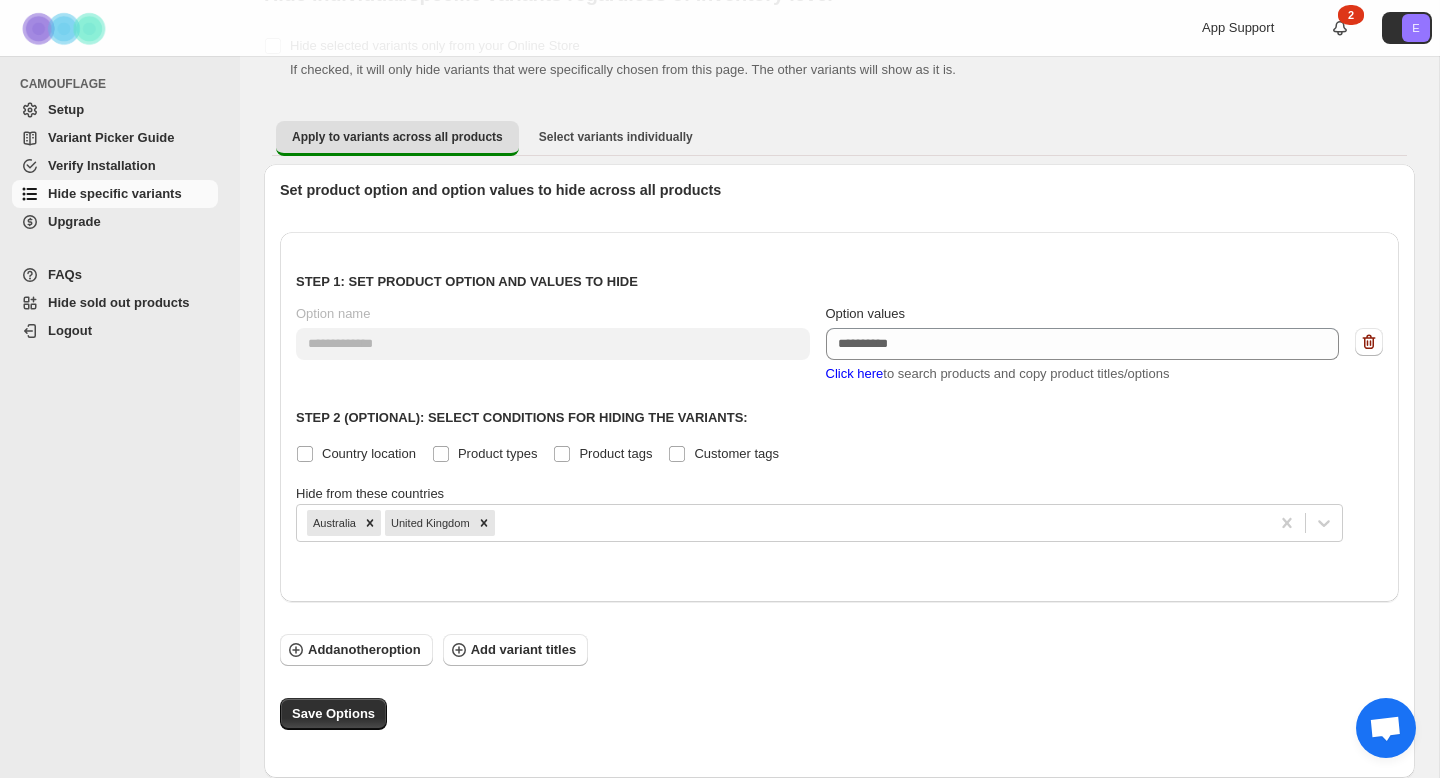 click on "**********" at bounding box center (839, 471) 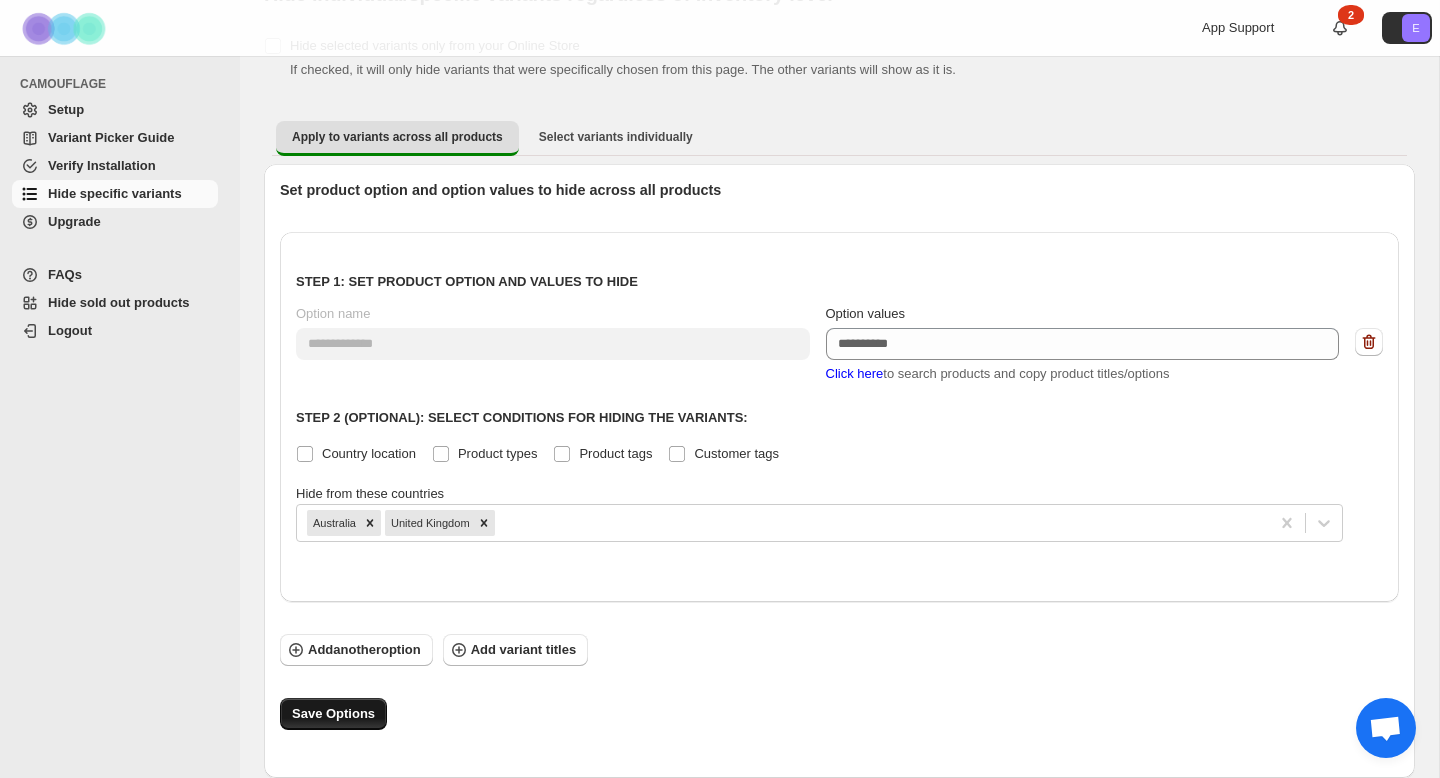 click on "Save Options" at bounding box center [333, 714] 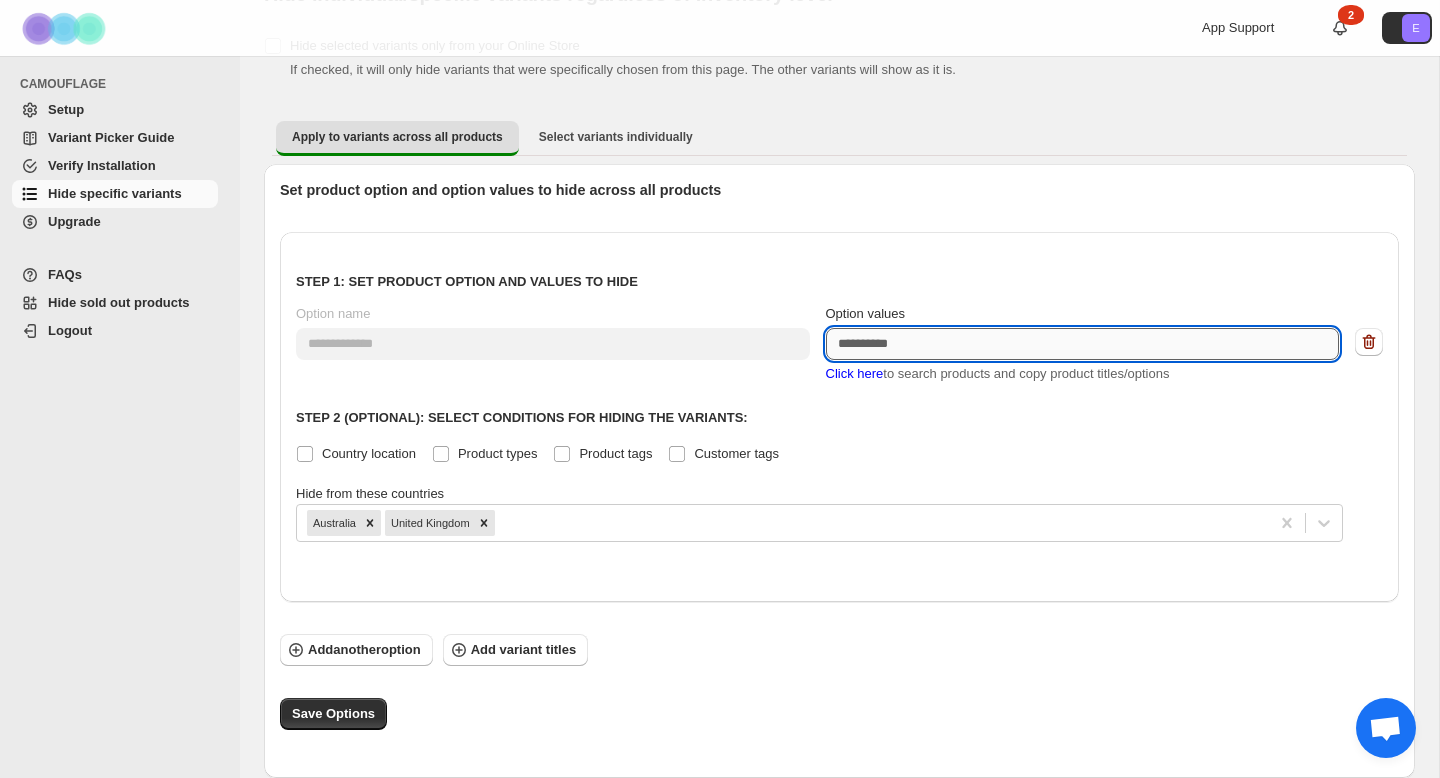 click on "Option values" at bounding box center [1083, 344] 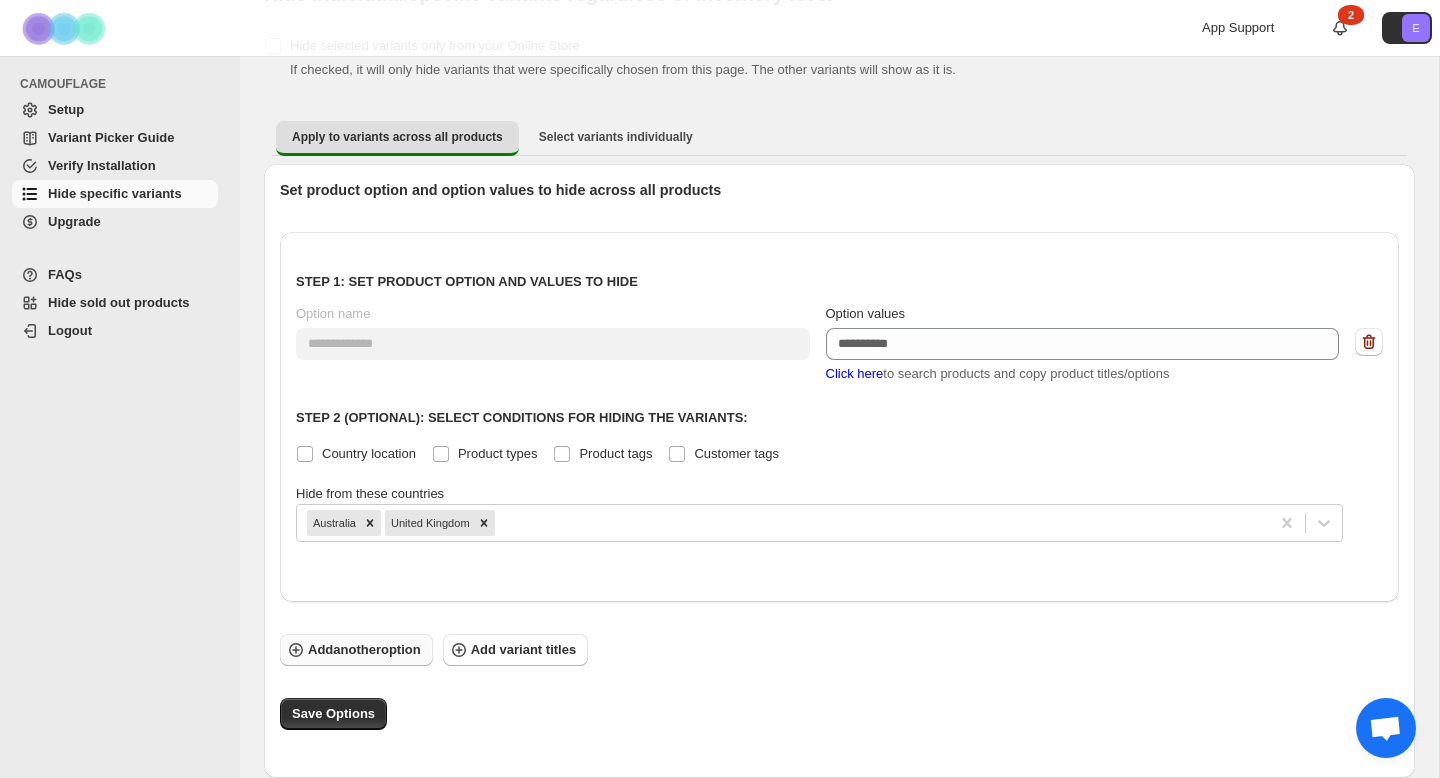 click on "Add  another  option" at bounding box center (364, 650) 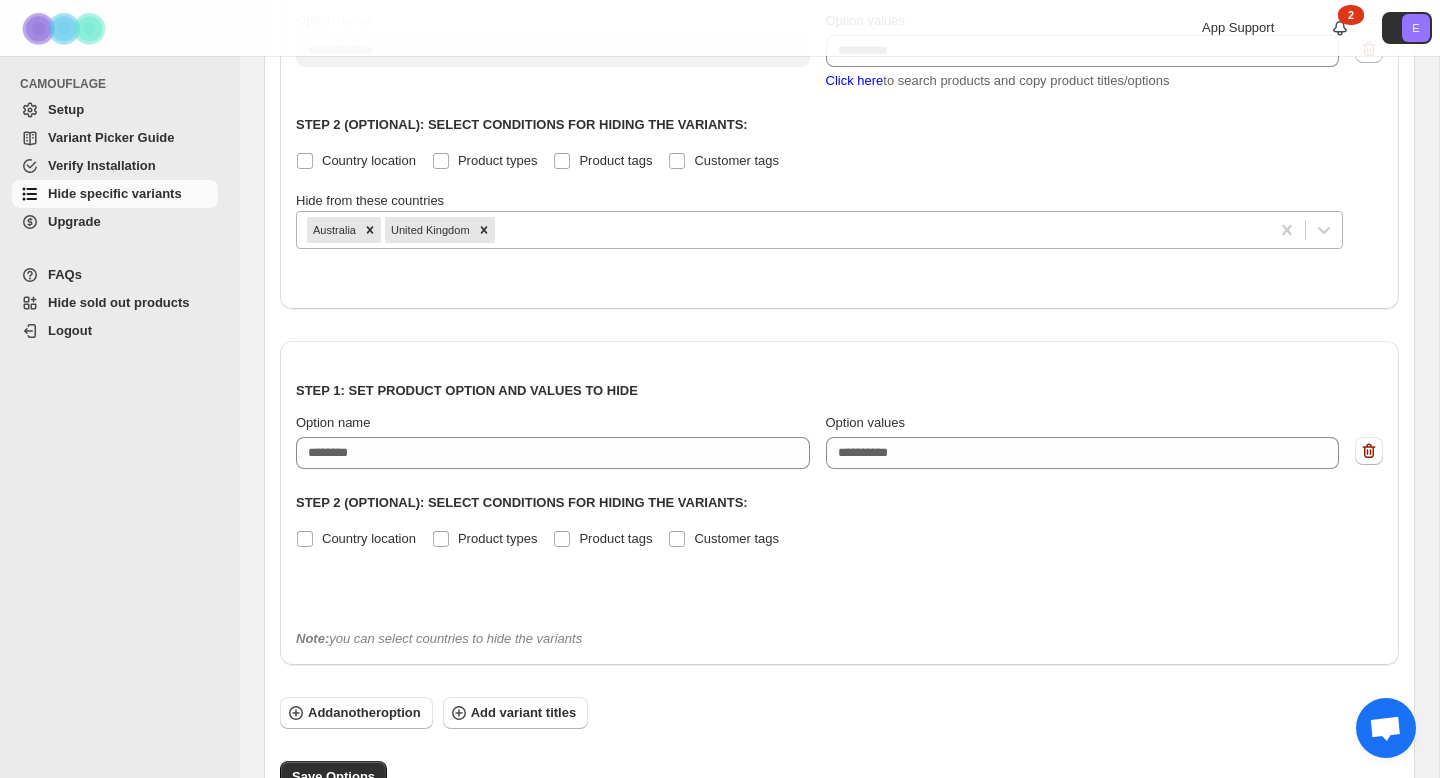 scroll, scrollTop: 396, scrollLeft: 0, axis: vertical 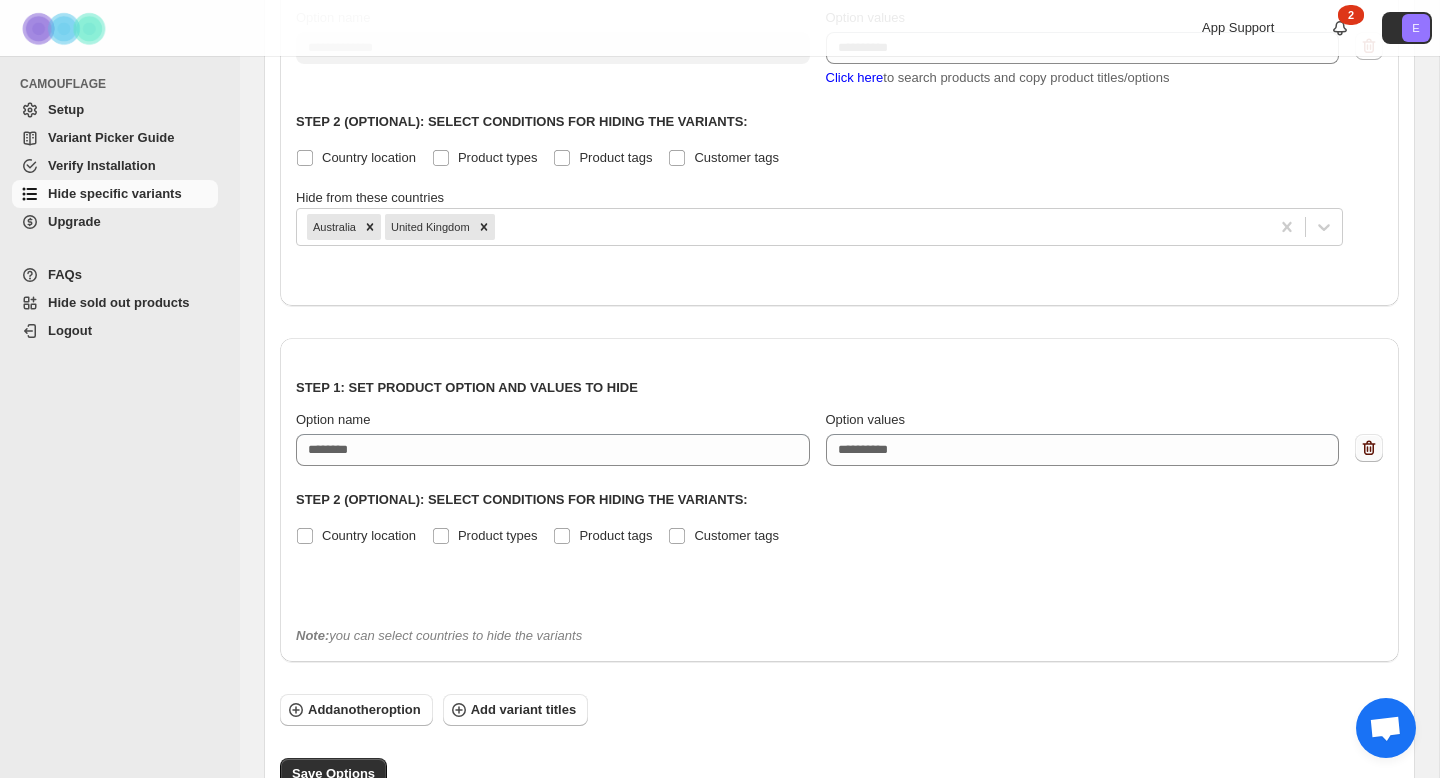 click 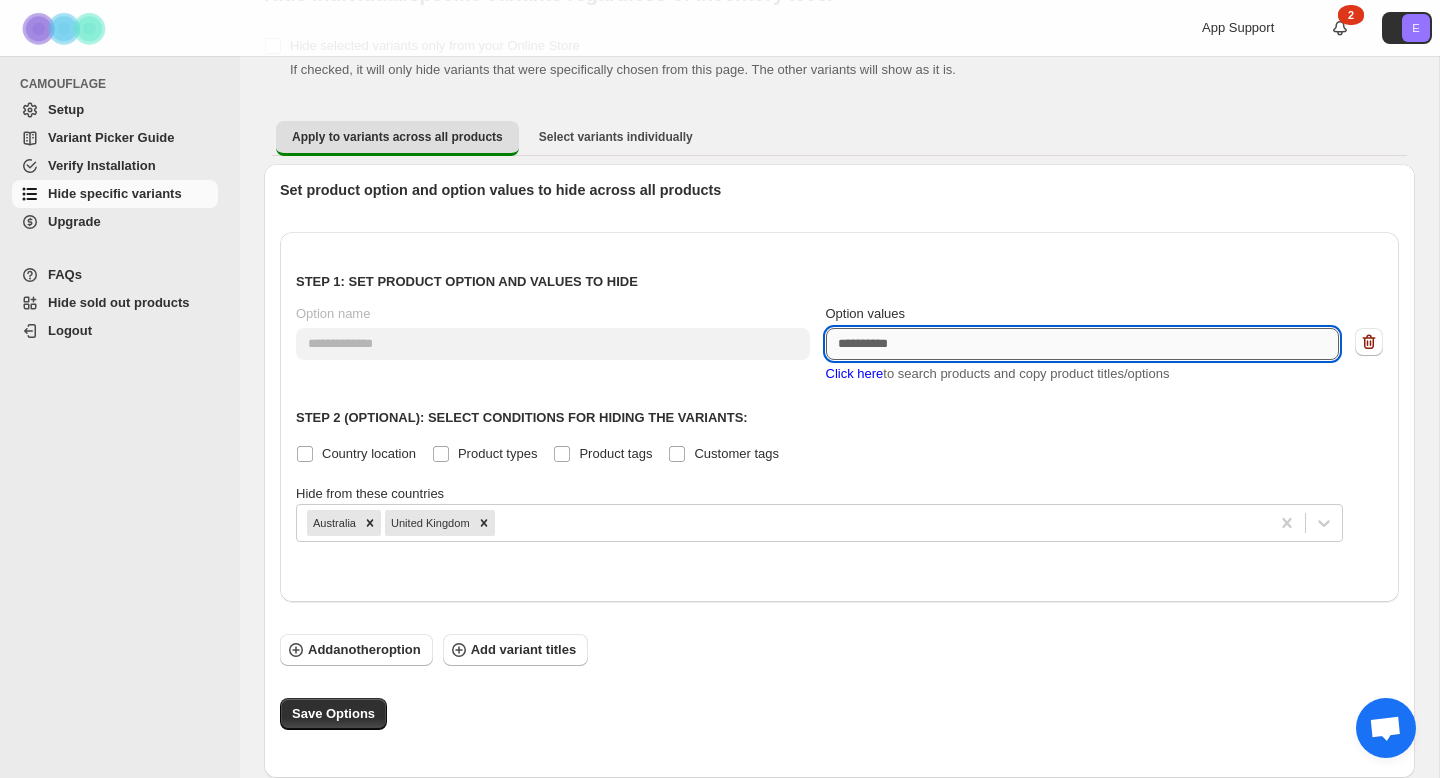 click on "Option values" at bounding box center [1083, 344] 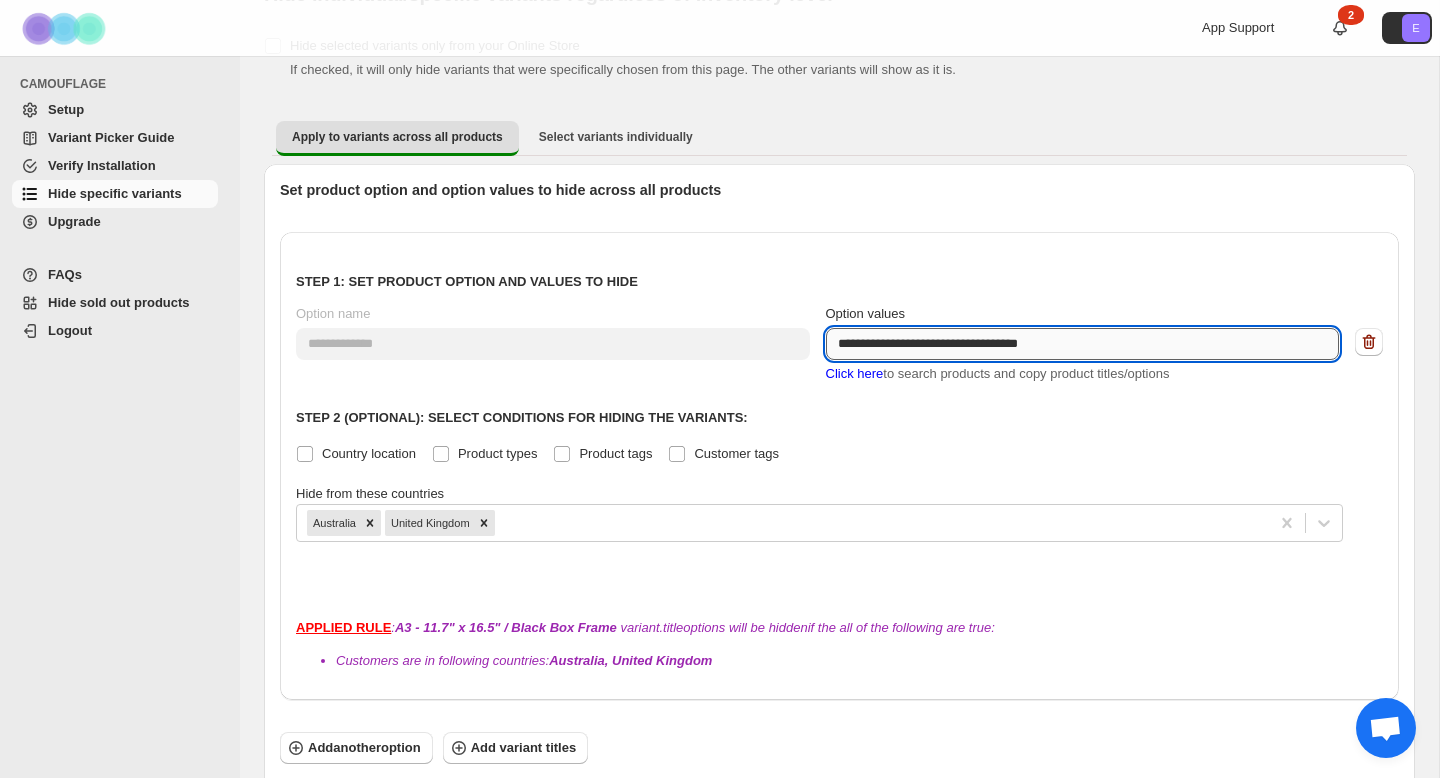 click on "**********" at bounding box center [1083, 344] 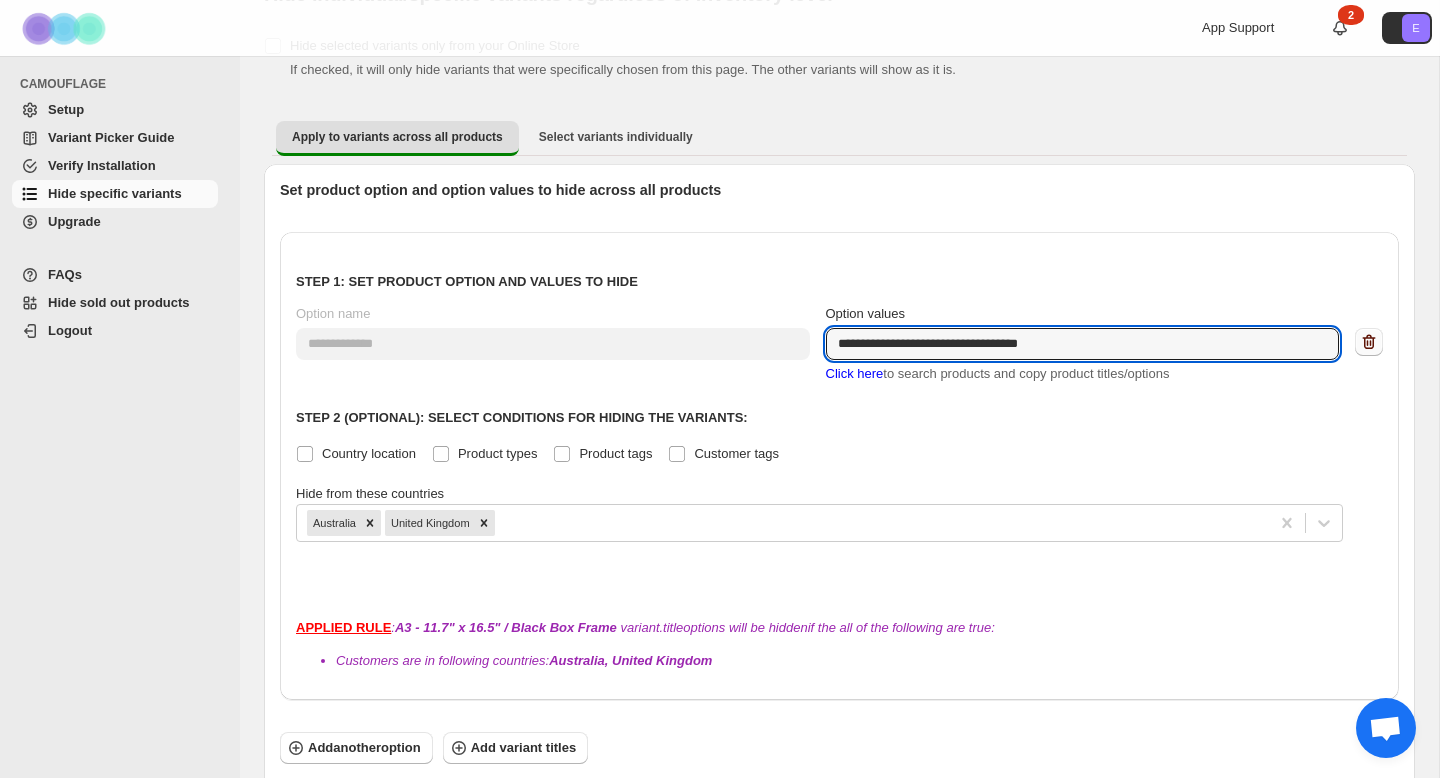 type on "**********" 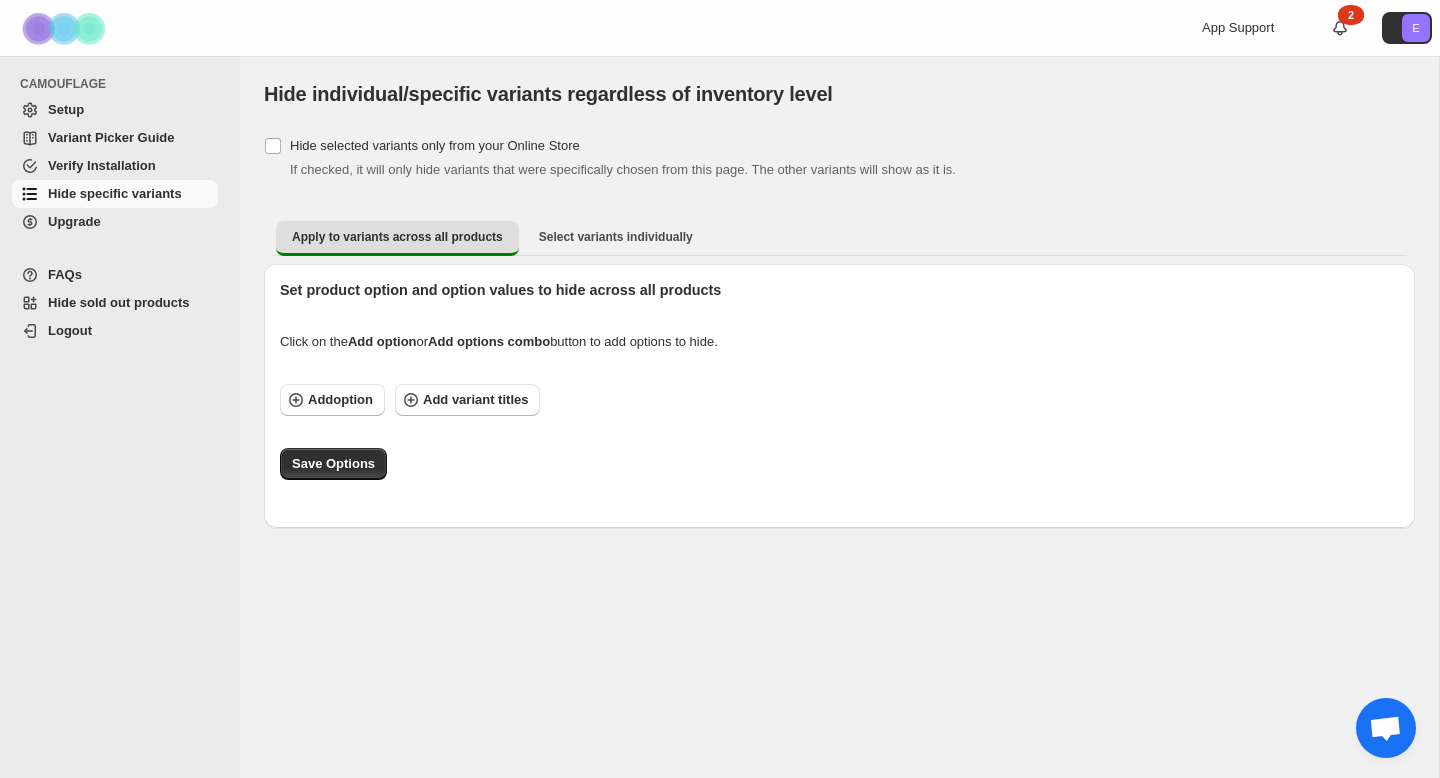 scroll, scrollTop: 0, scrollLeft: 0, axis: both 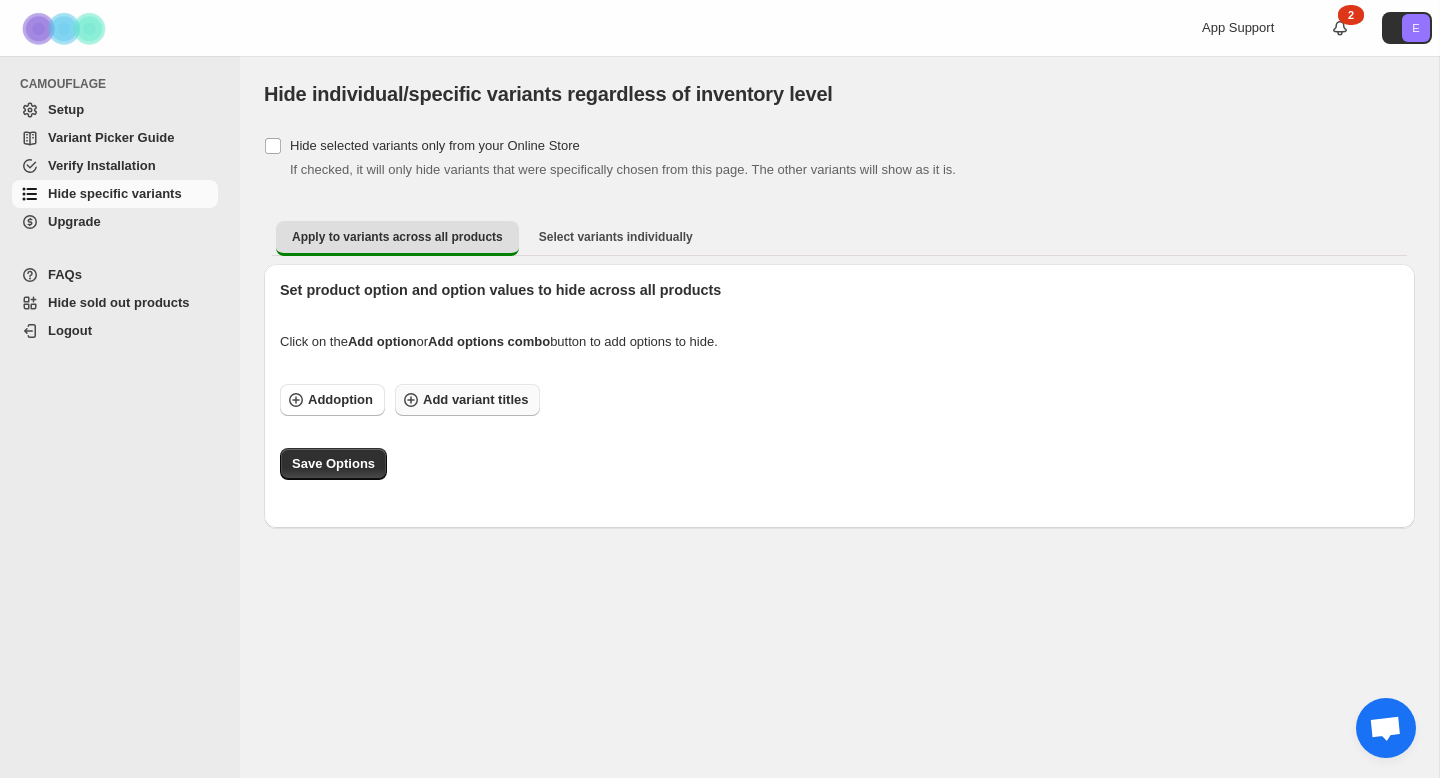 click on "Add variant titles" at bounding box center [475, 400] 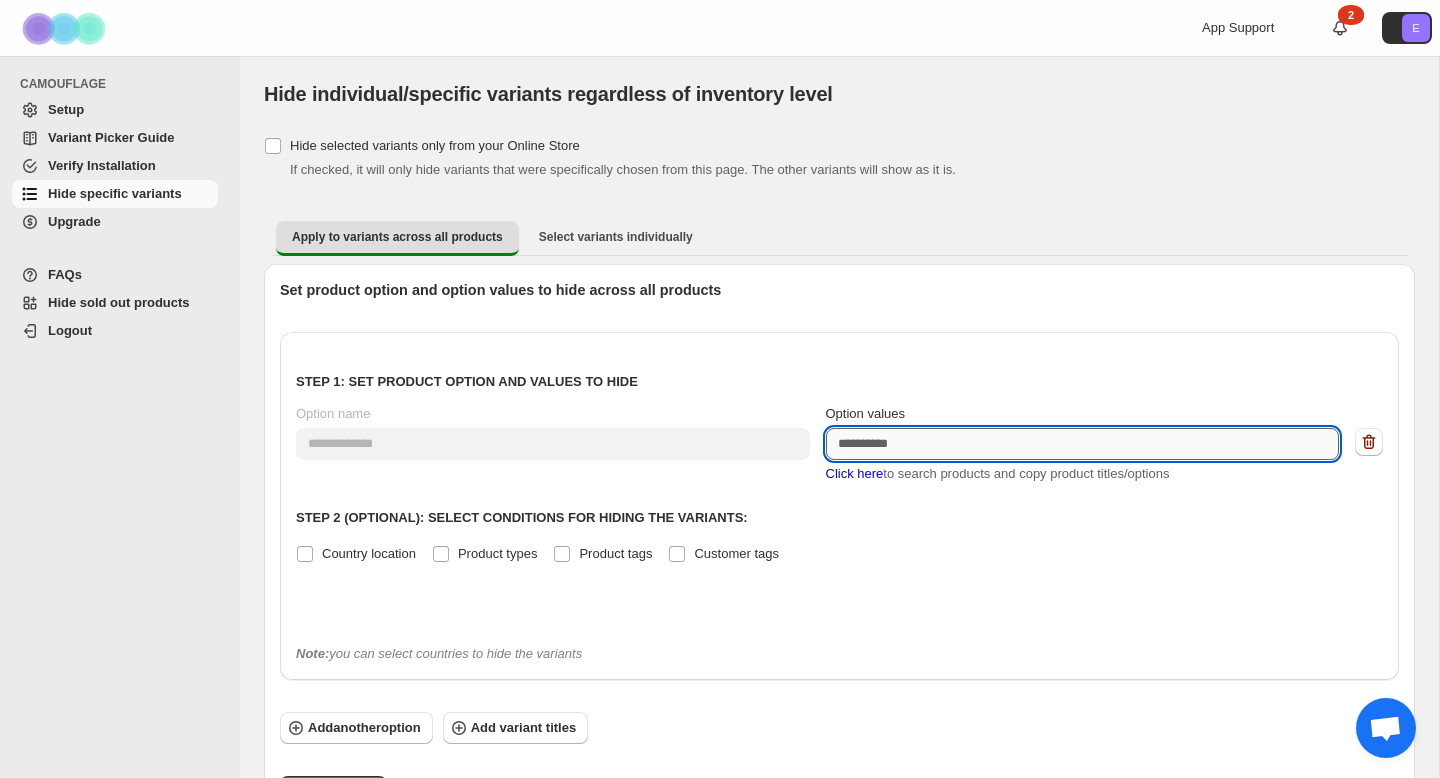 click on "Option values" at bounding box center (1083, 444) 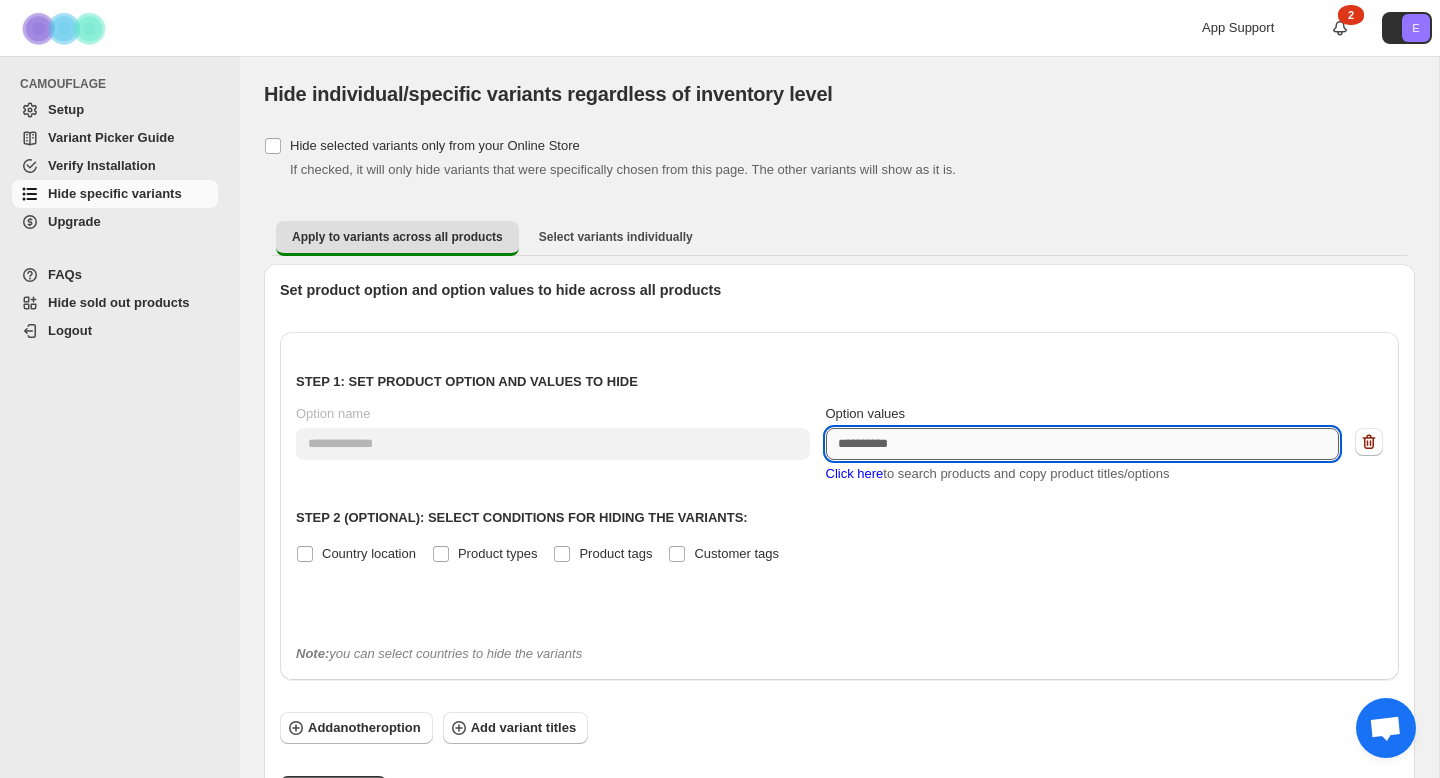 paste on "**********" 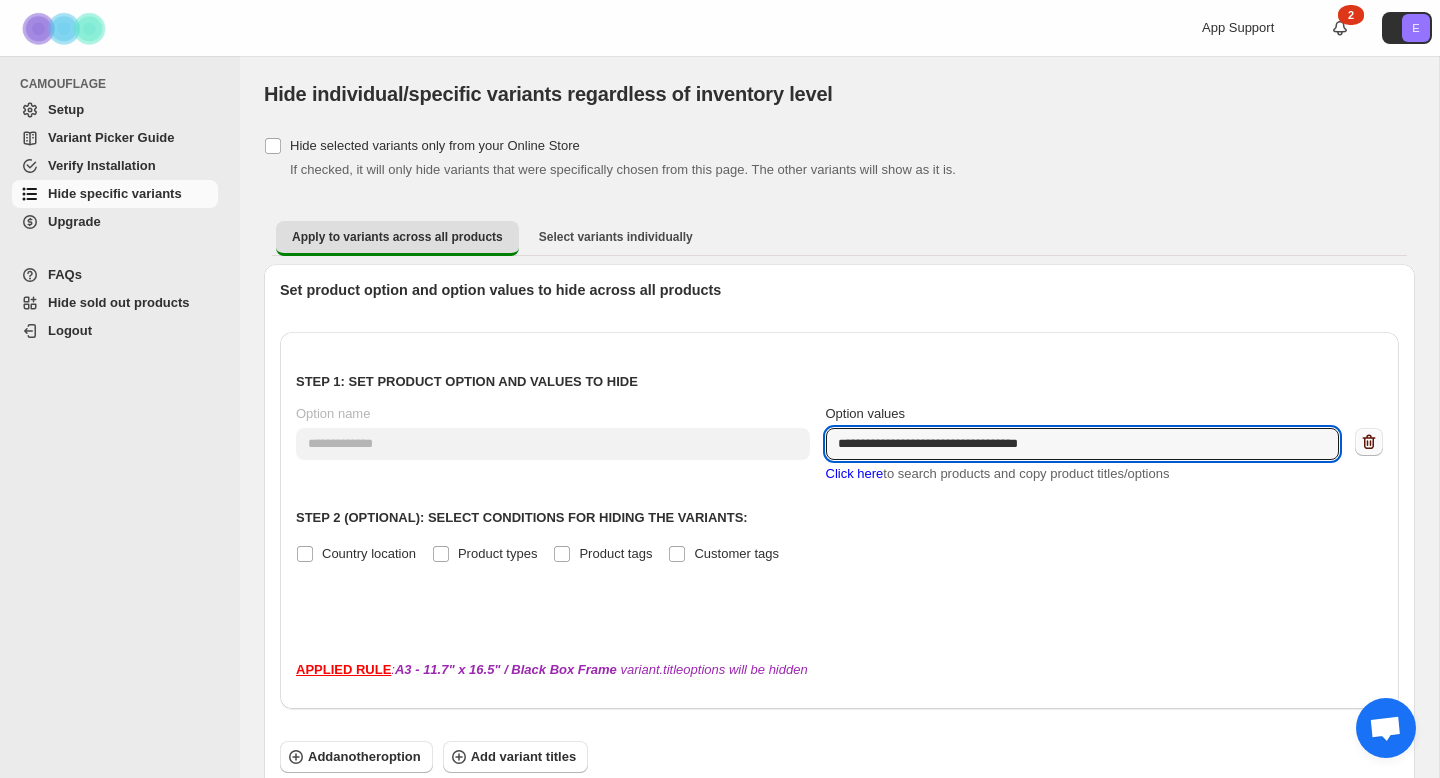 type on "**********" 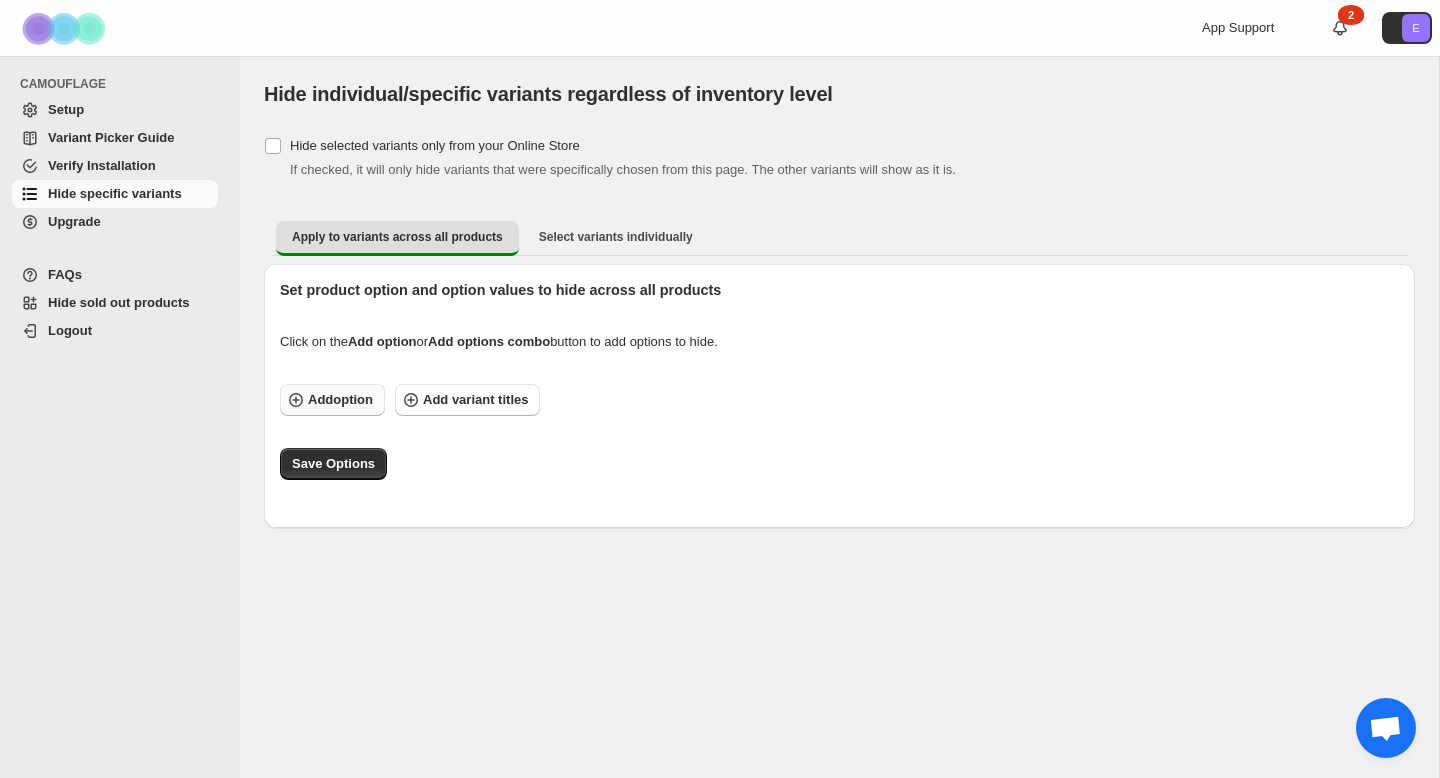 click on "Add   option" at bounding box center [340, 400] 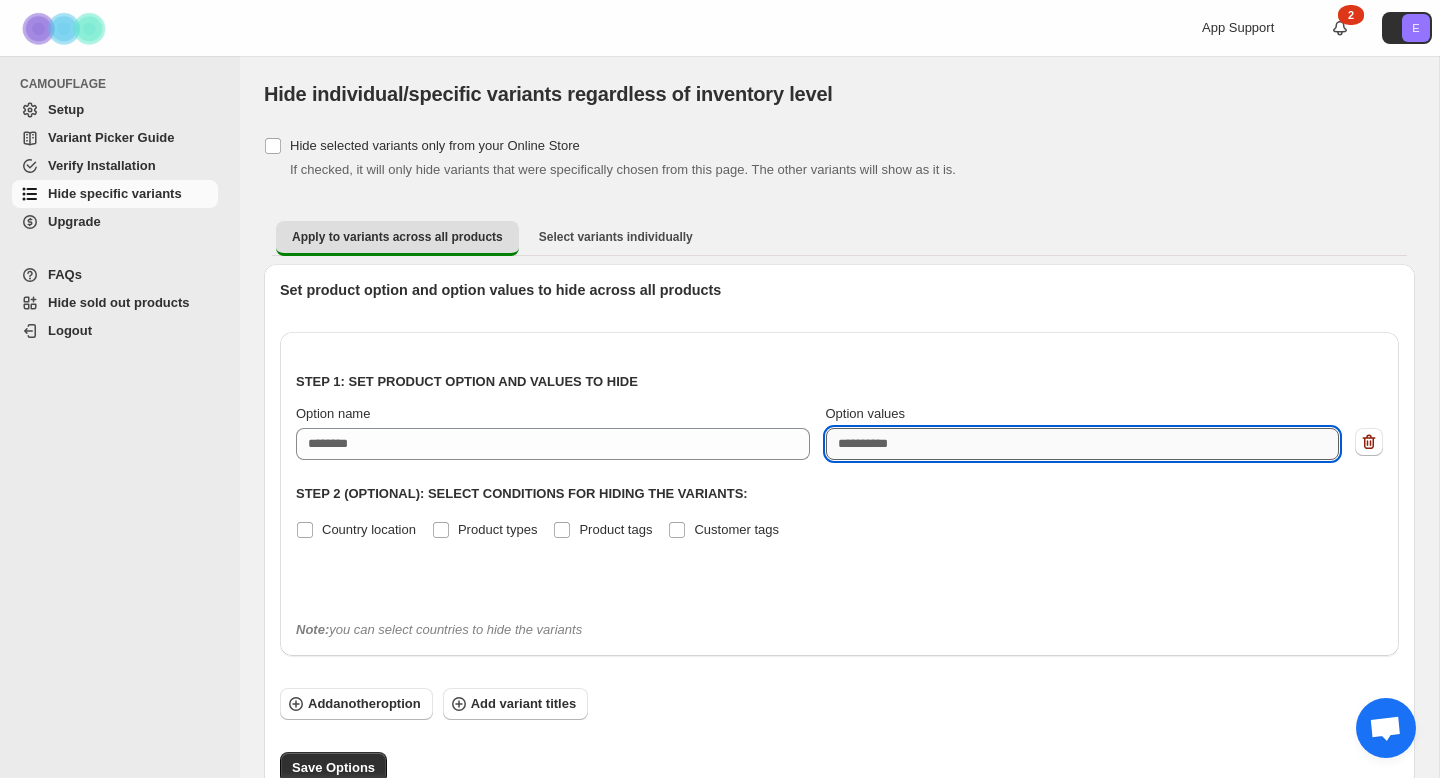 click on "Option values" at bounding box center (1083, 444) 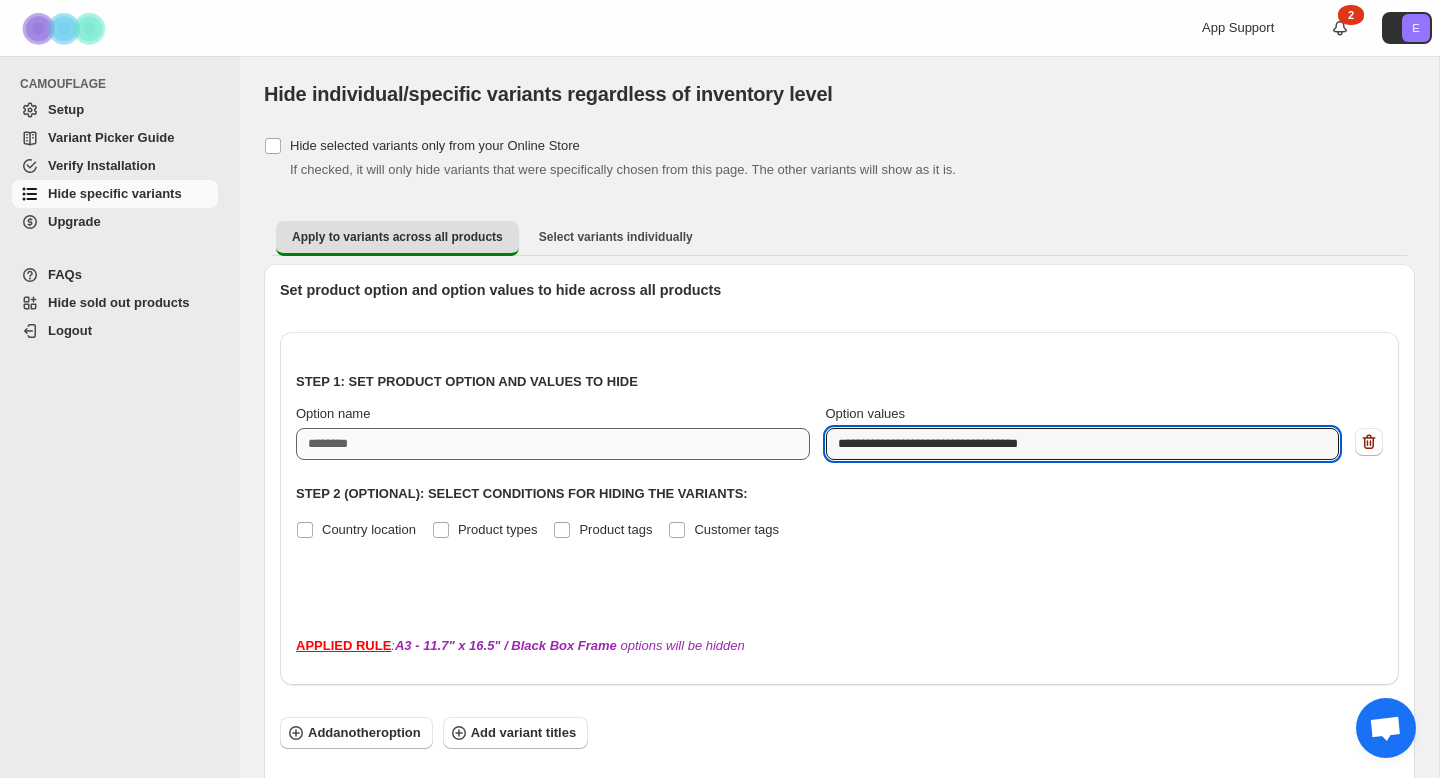 type on "**********" 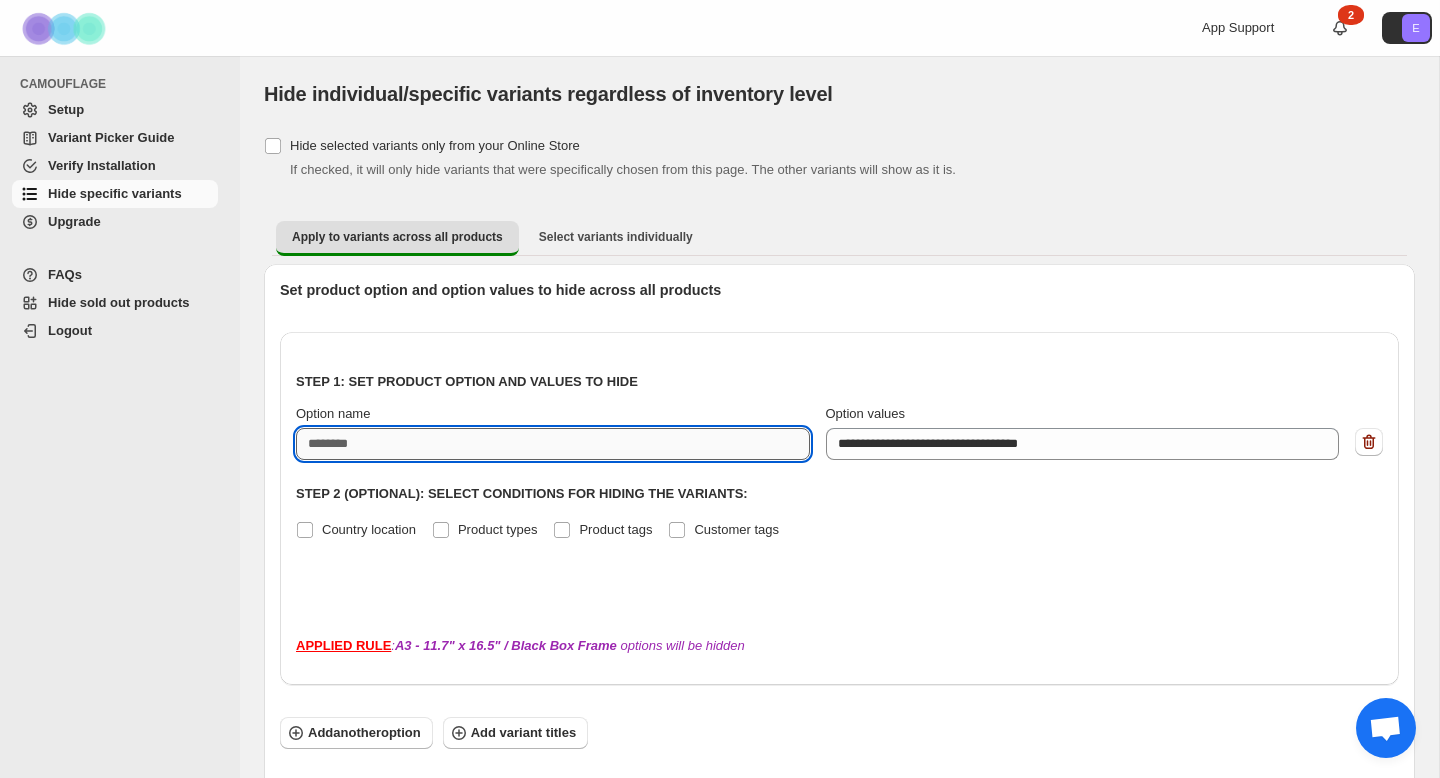 click on "Option name" at bounding box center [553, 444] 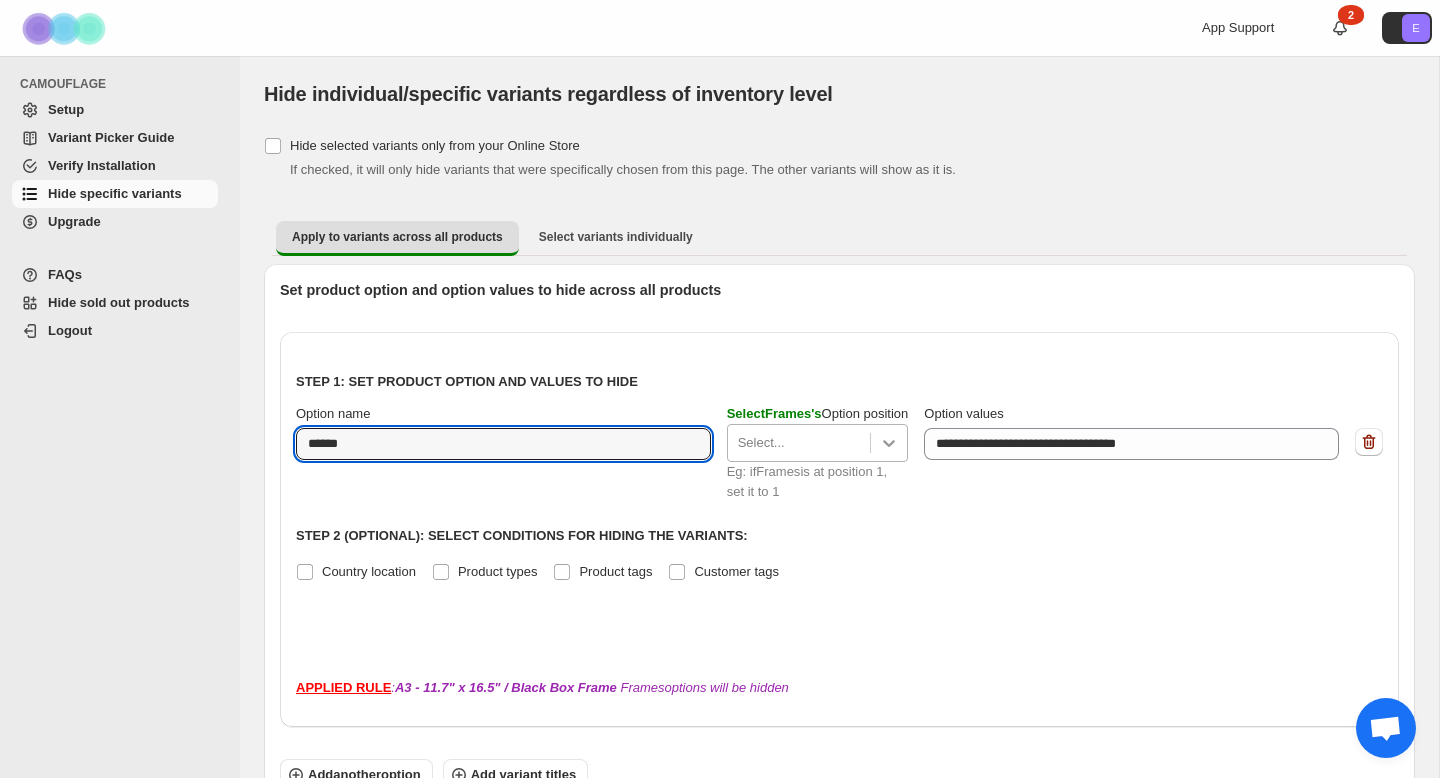 type on "******" 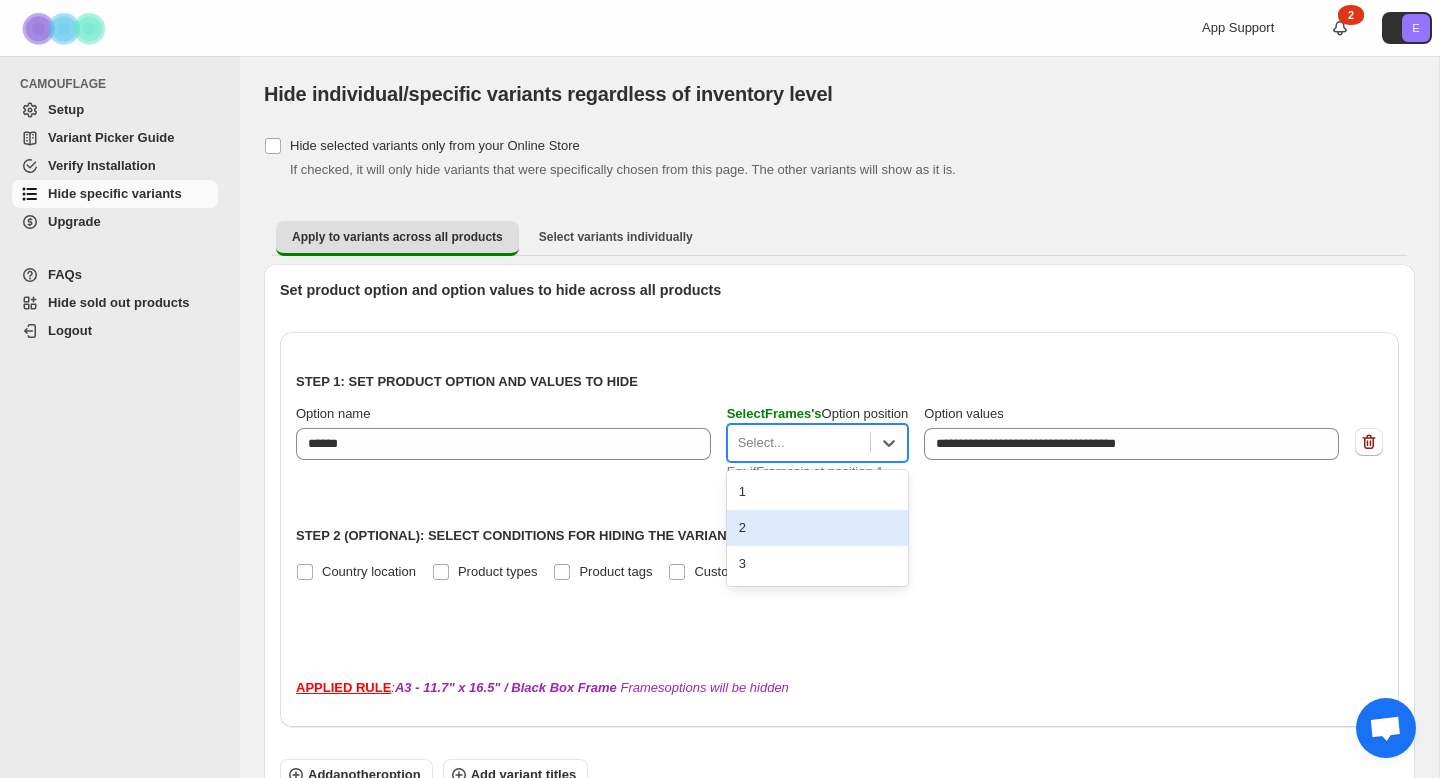 click on "2" at bounding box center (818, 528) 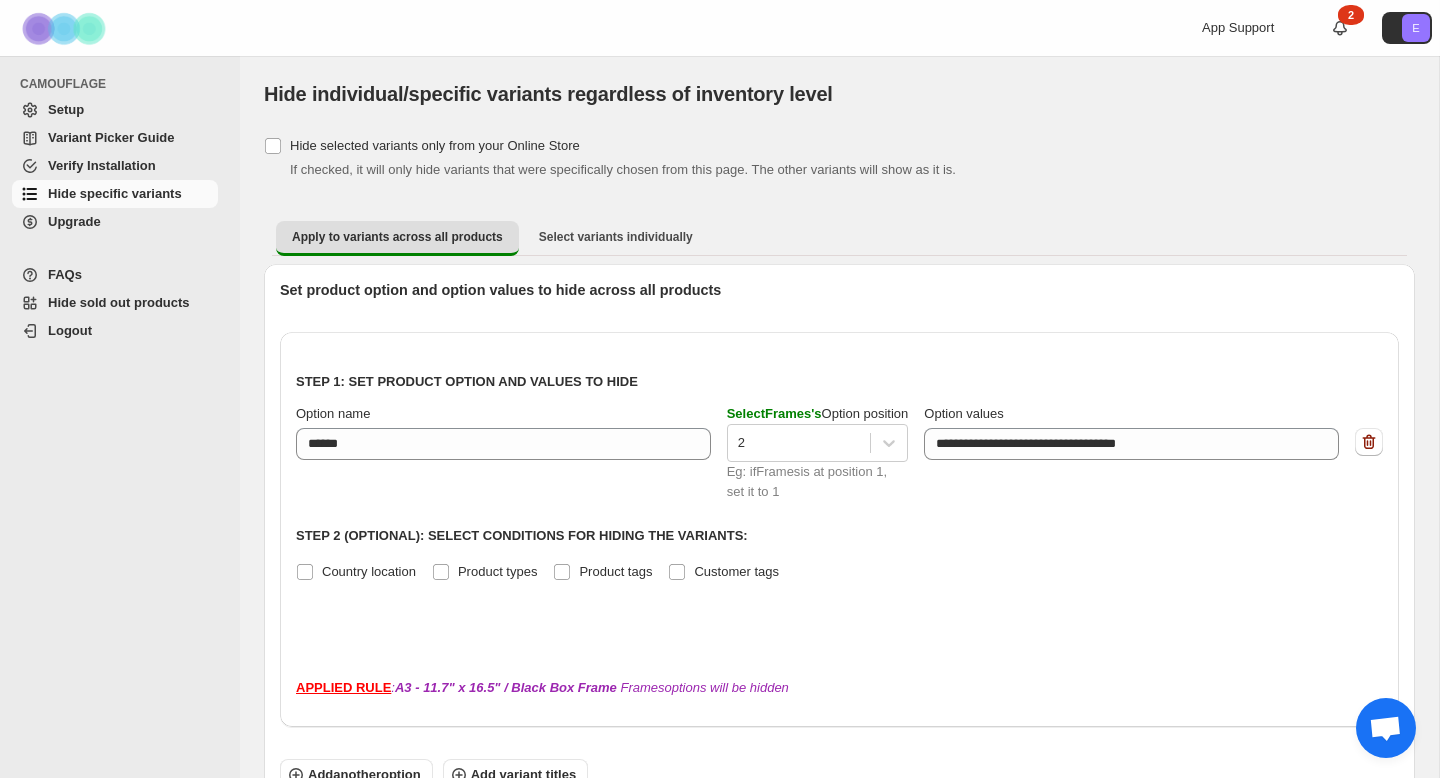 click on "**********" at bounding box center [839, 497] 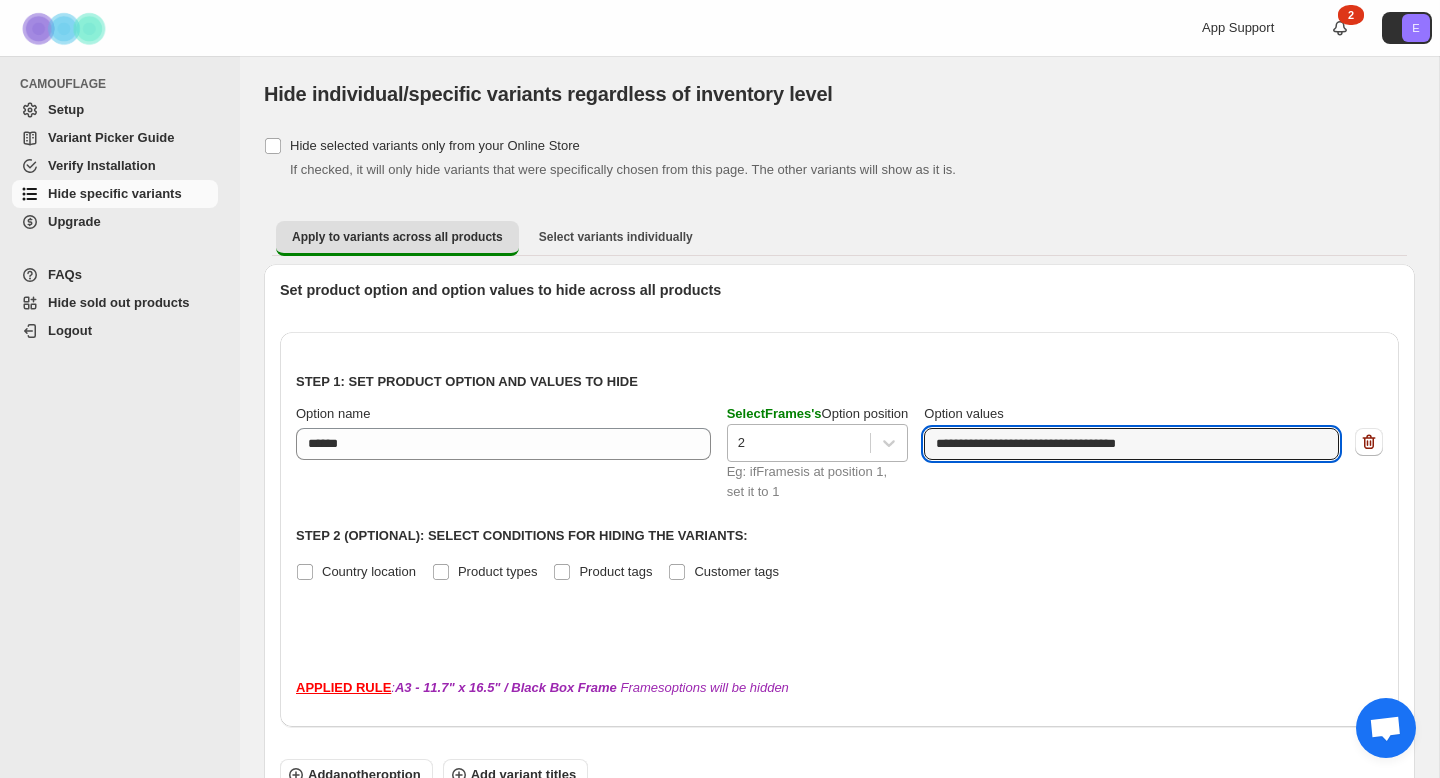 drag, startPoint x: 1060, startPoint y: 443, endPoint x: 854, endPoint y: 428, distance: 206.5454 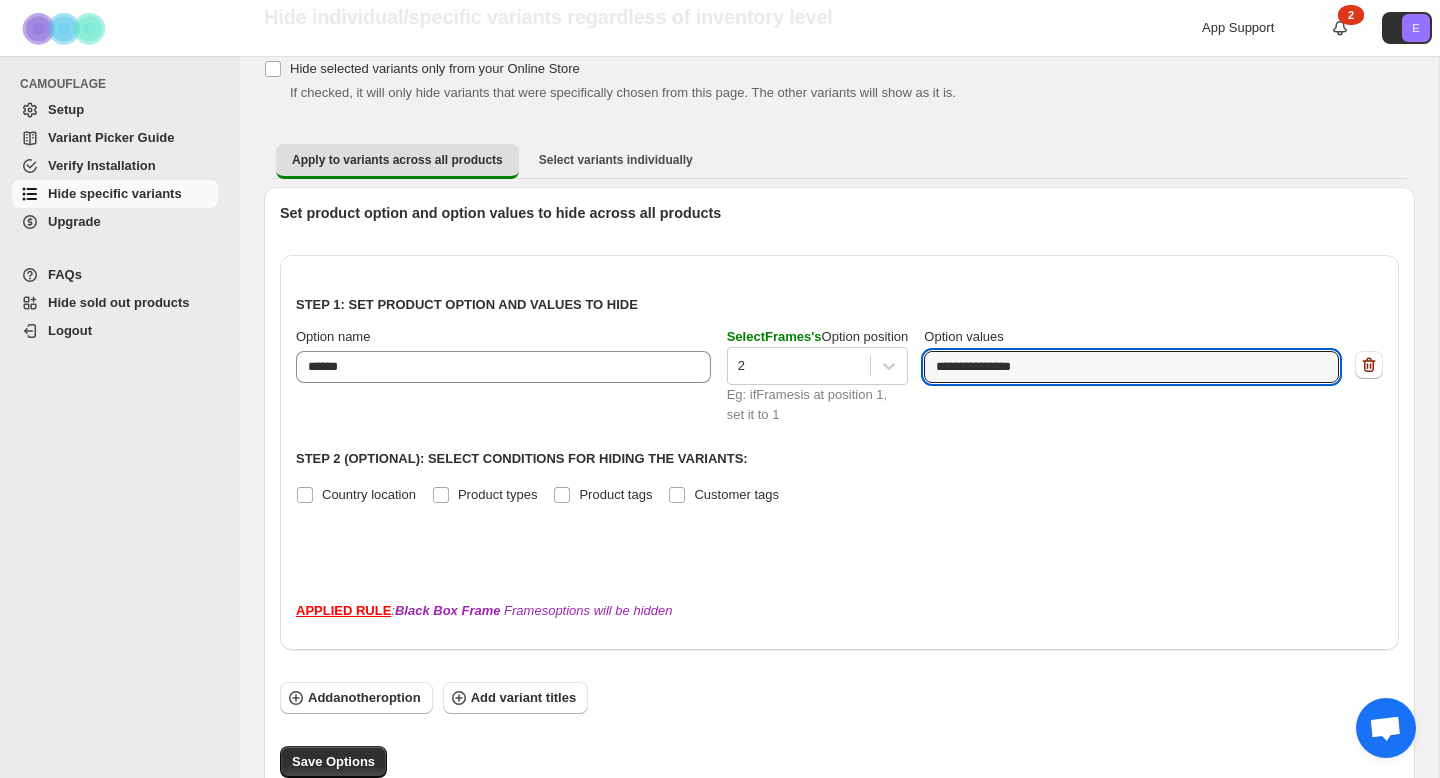 scroll, scrollTop: 125, scrollLeft: 0, axis: vertical 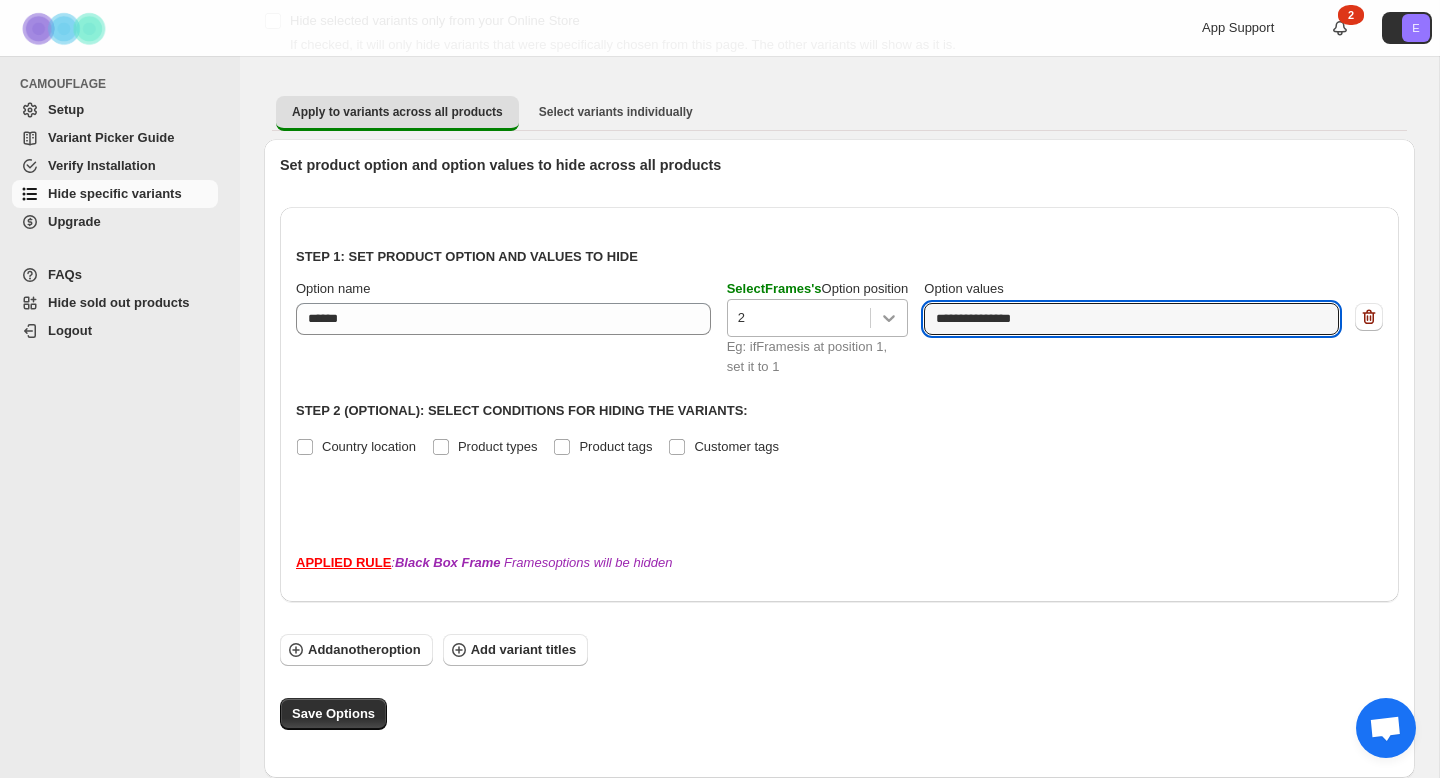 type on "**********" 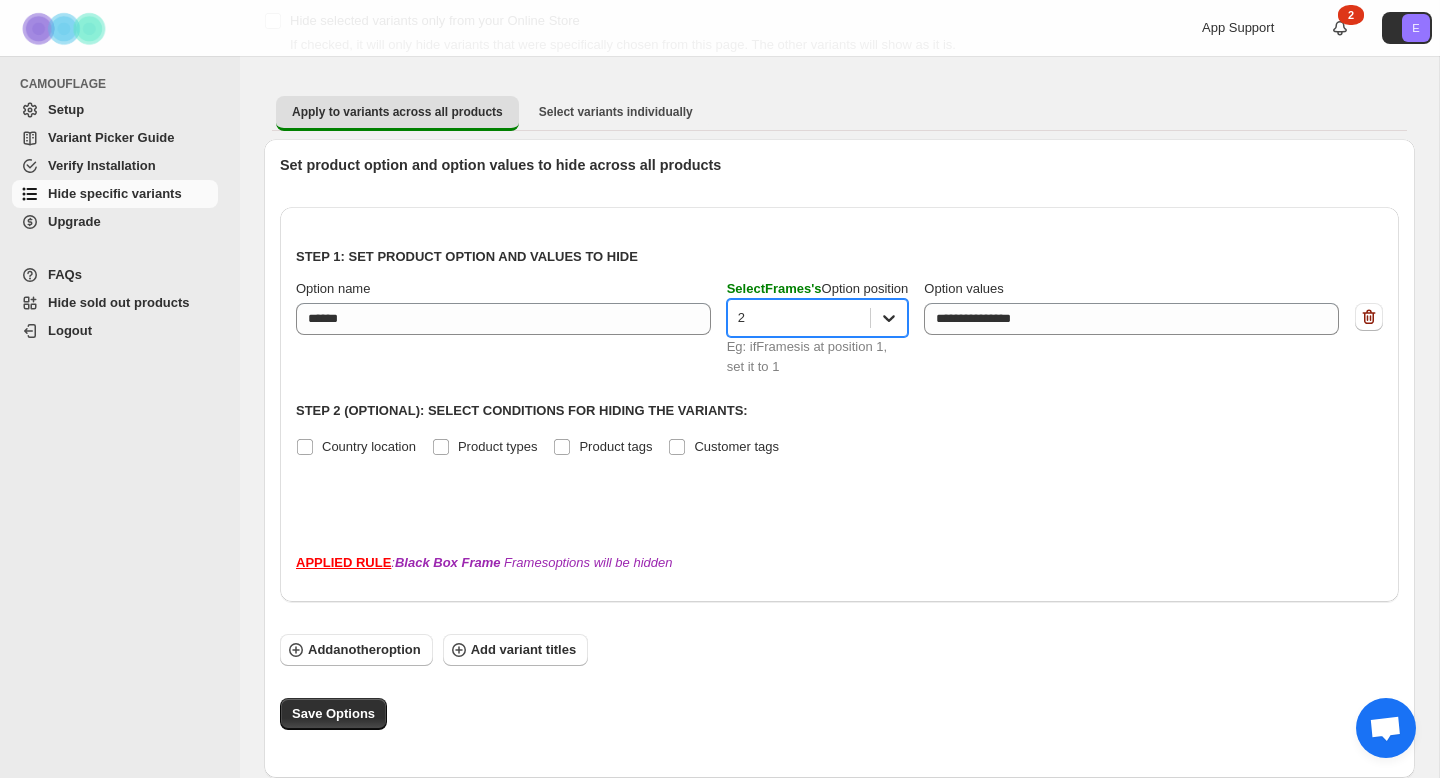 click 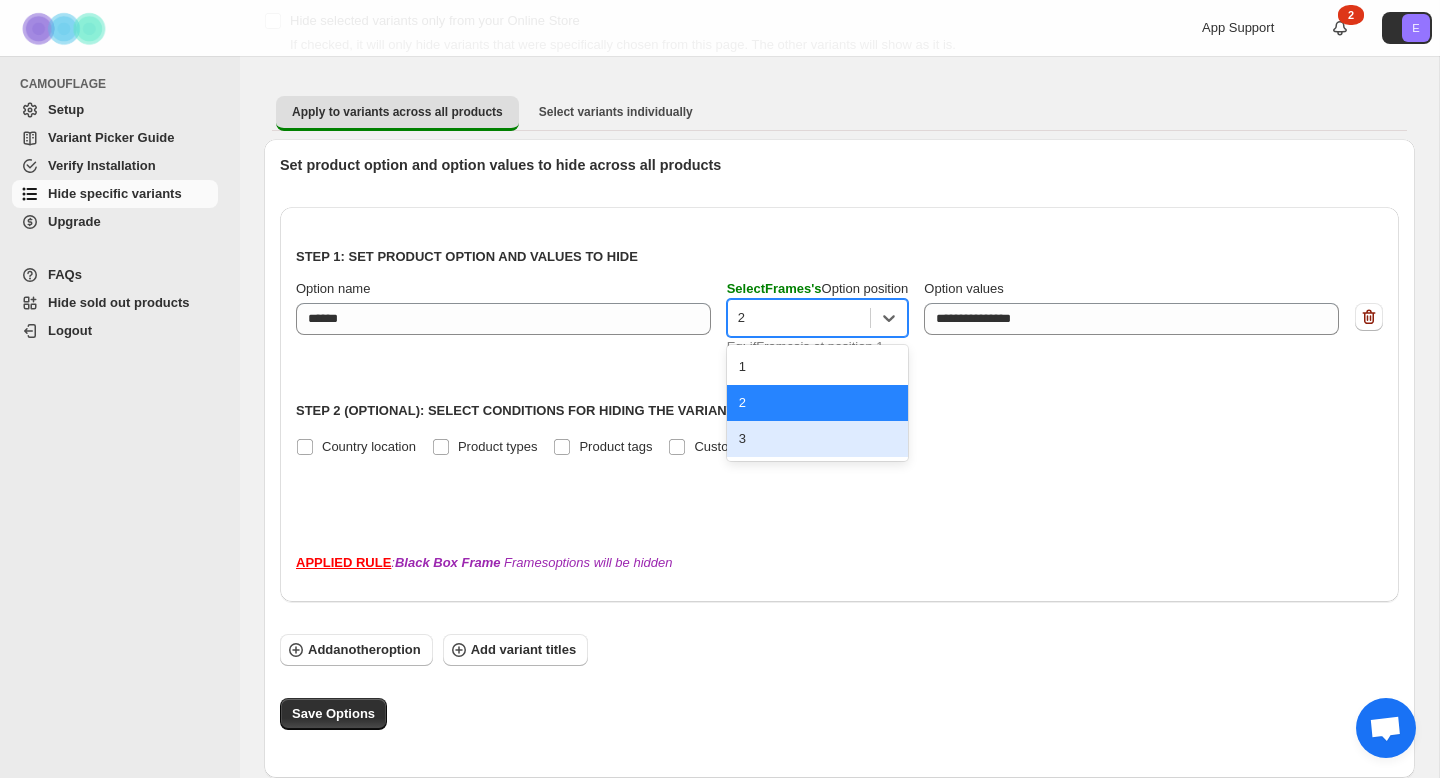 click on "3" at bounding box center (818, 439) 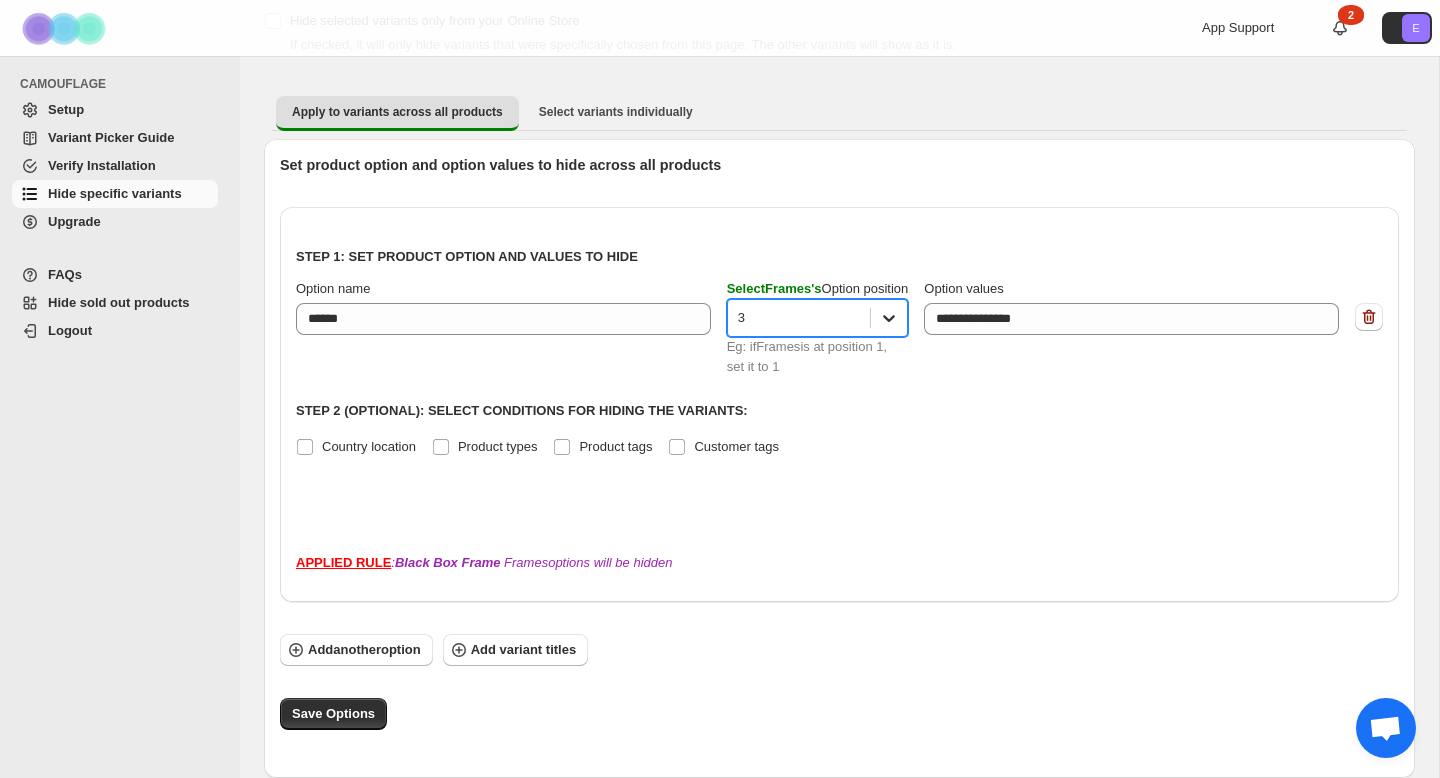 click 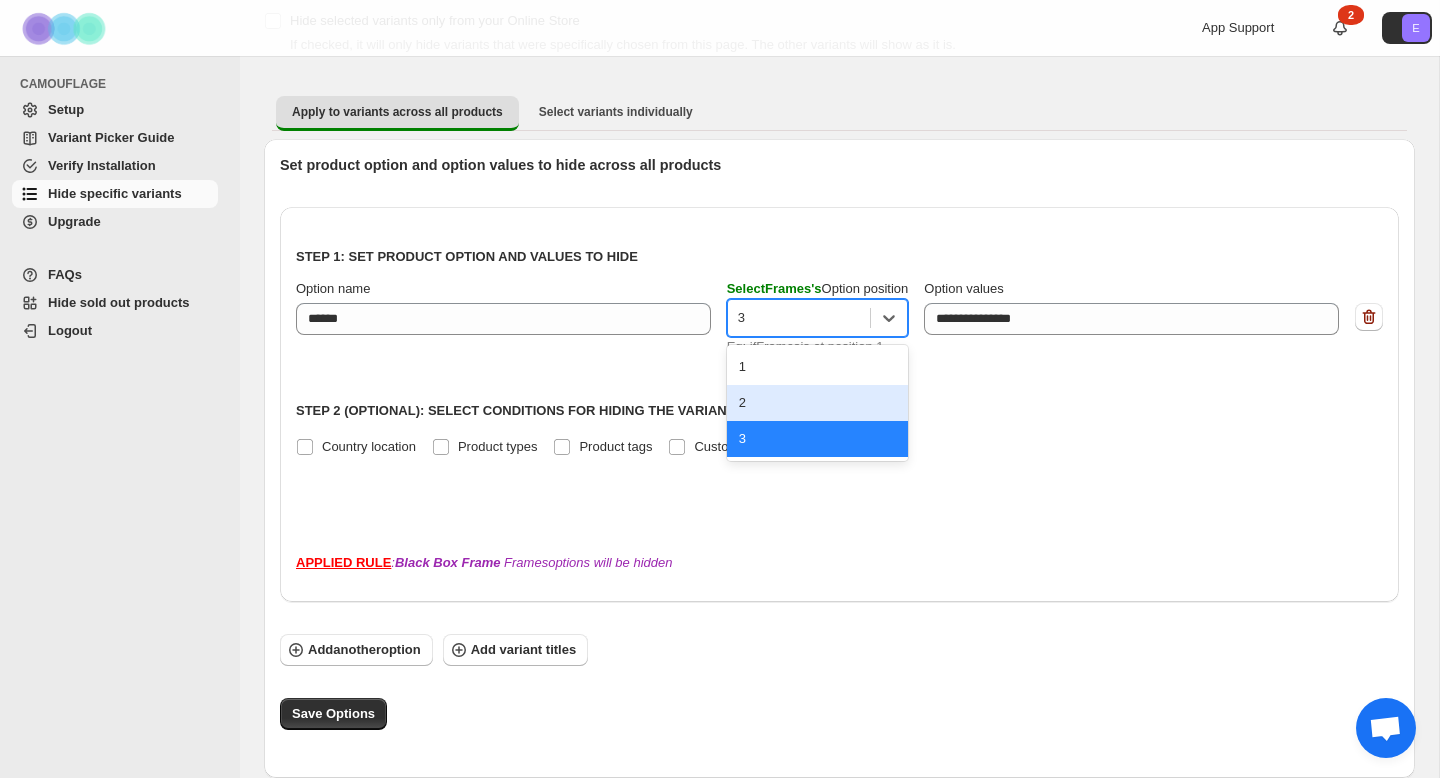 click on "2" at bounding box center (818, 403) 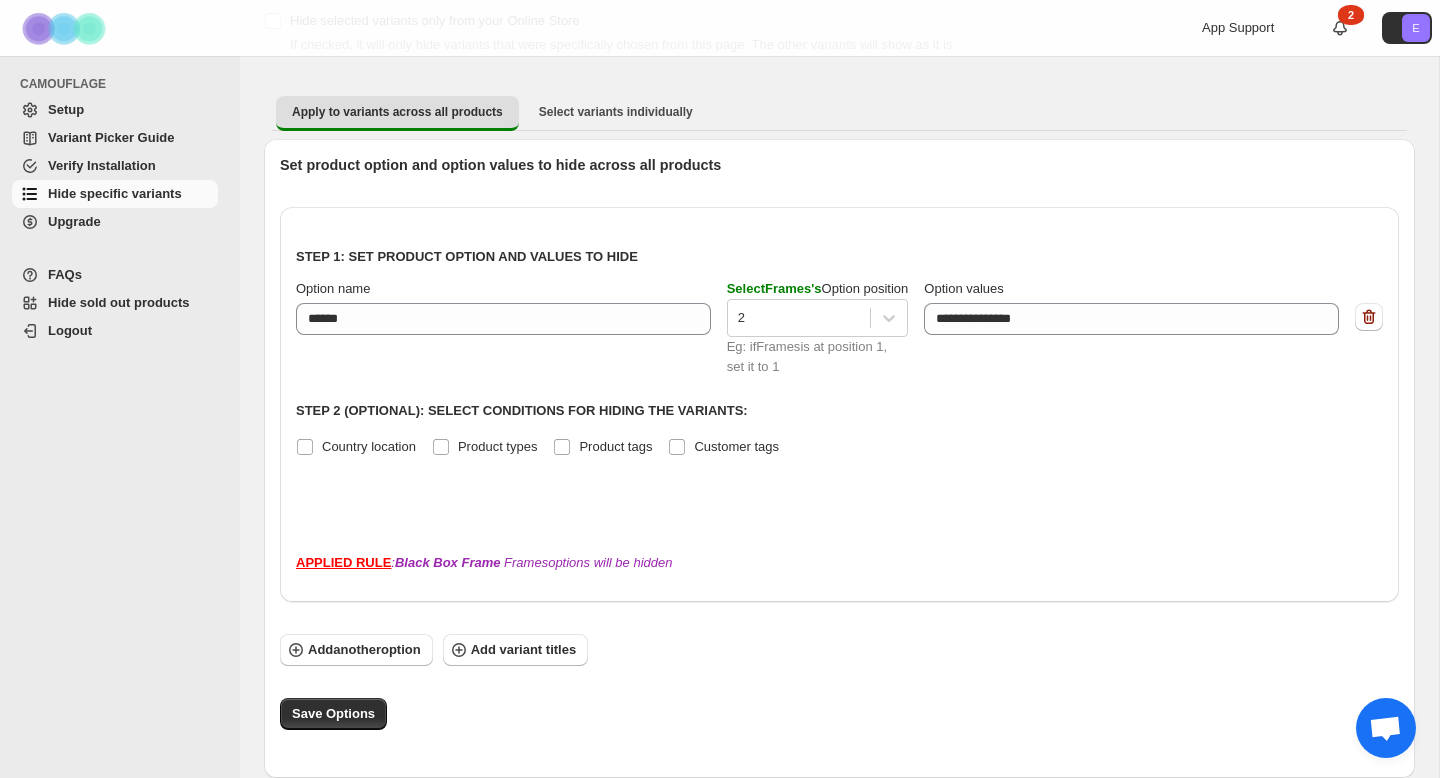 click at bounding box center [839, 509] 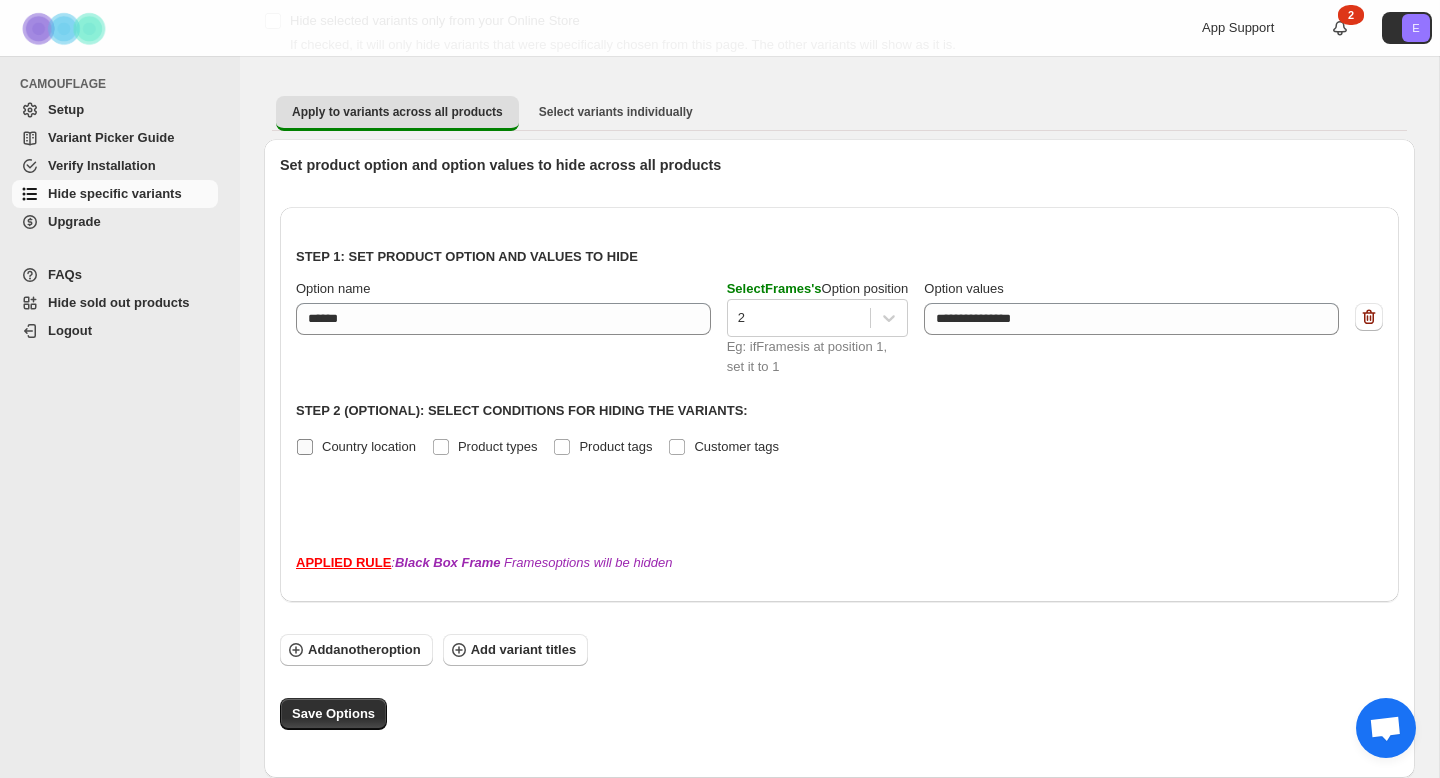 click on "Country location" at bounding box center (356, 447) 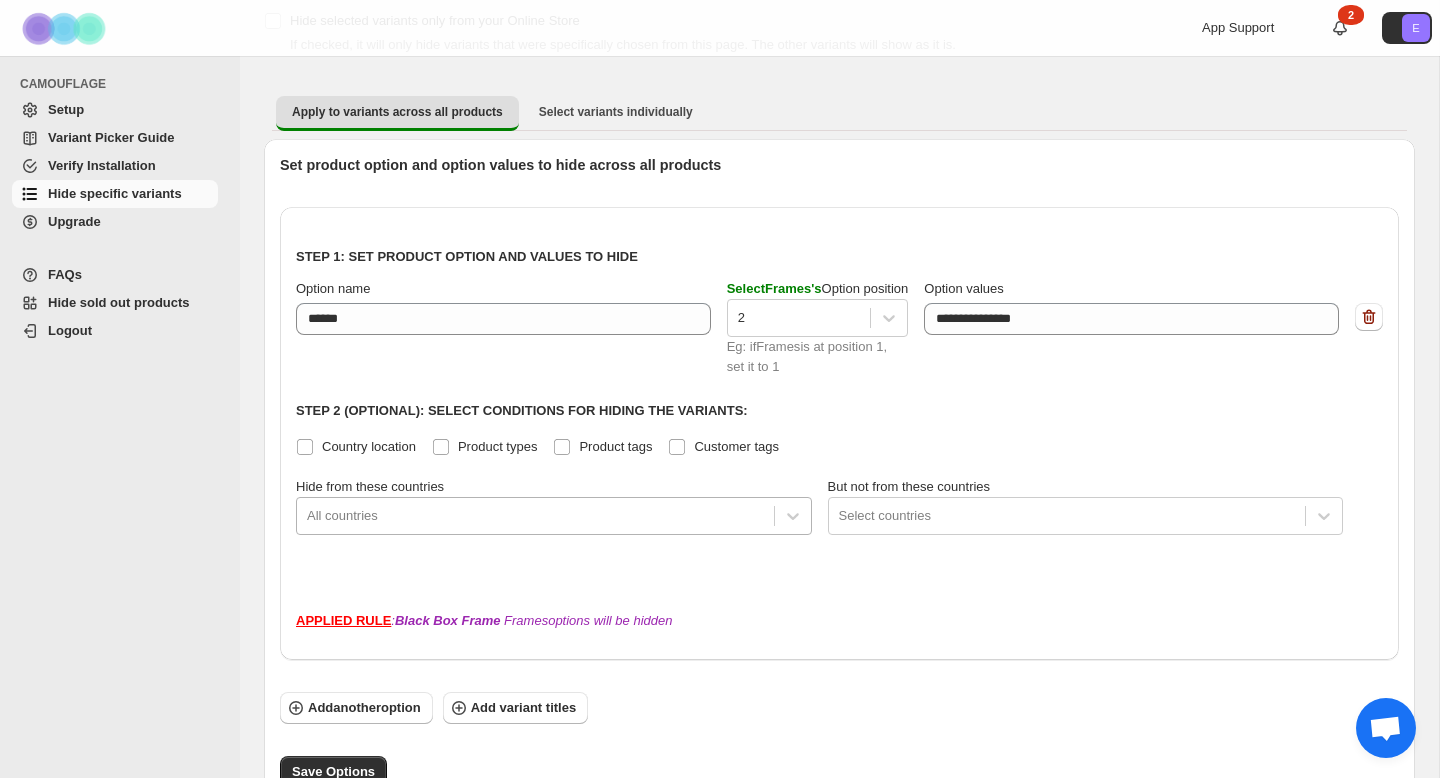 click on "All countries" at bounding box center [535, 516] 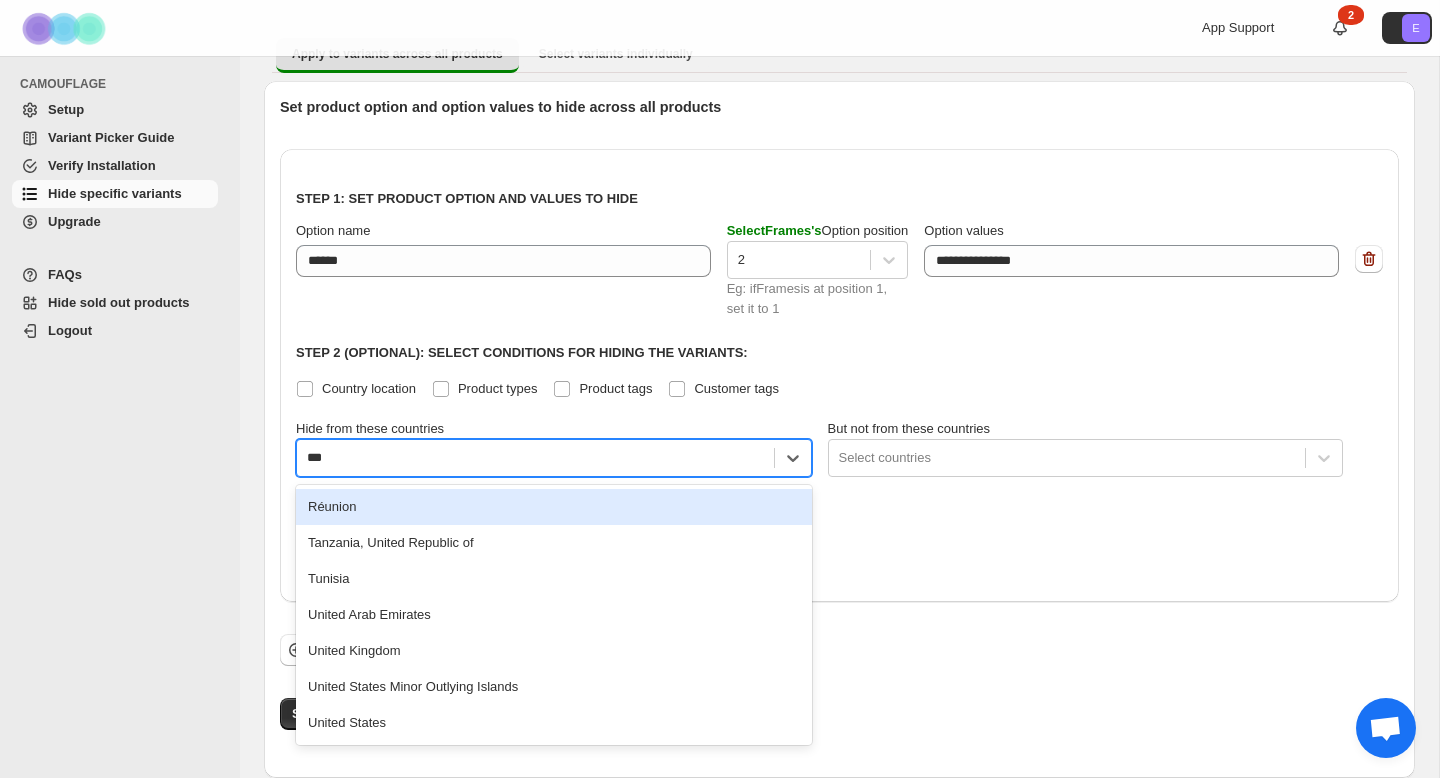 scroll, scrollTop: 183, scrollLeft: 0, axis: vertical 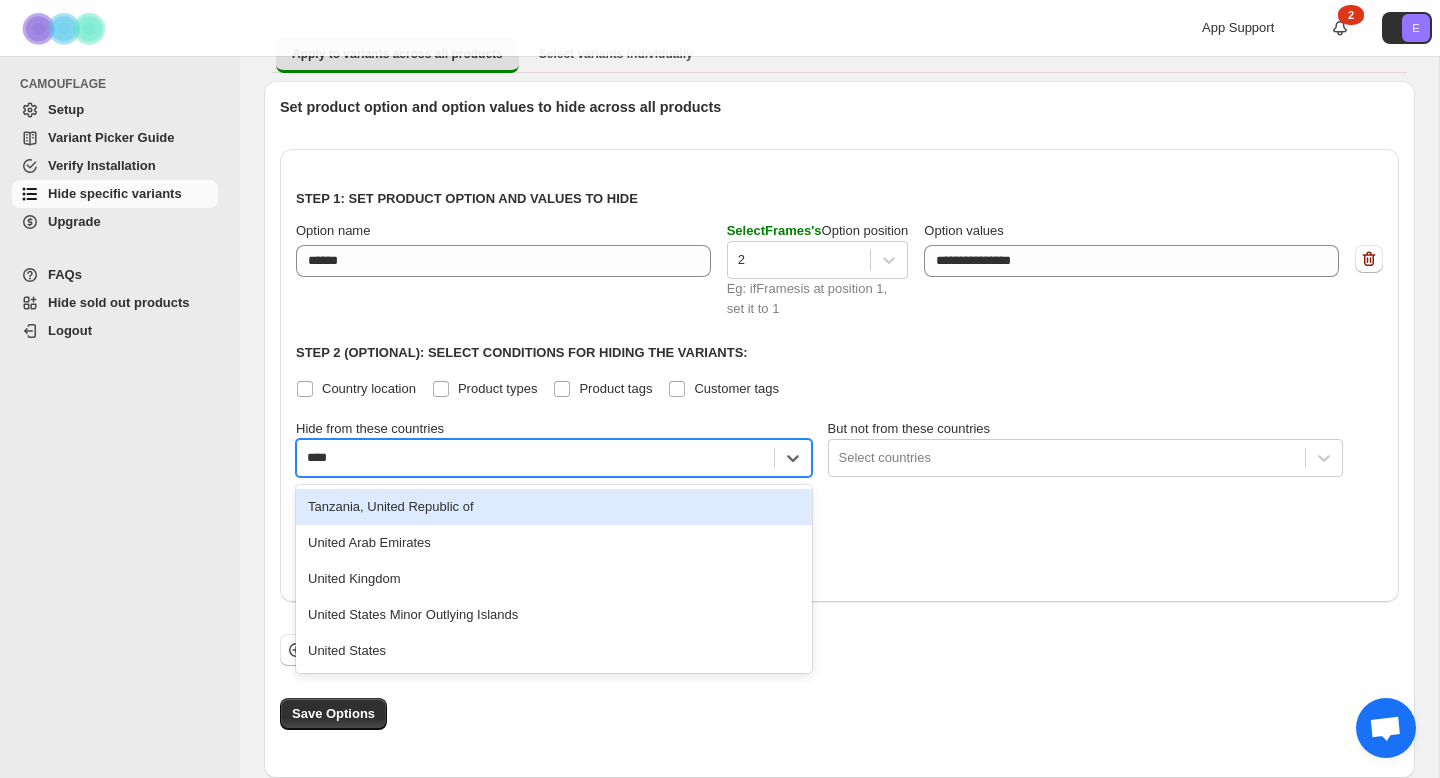 type on "*****" 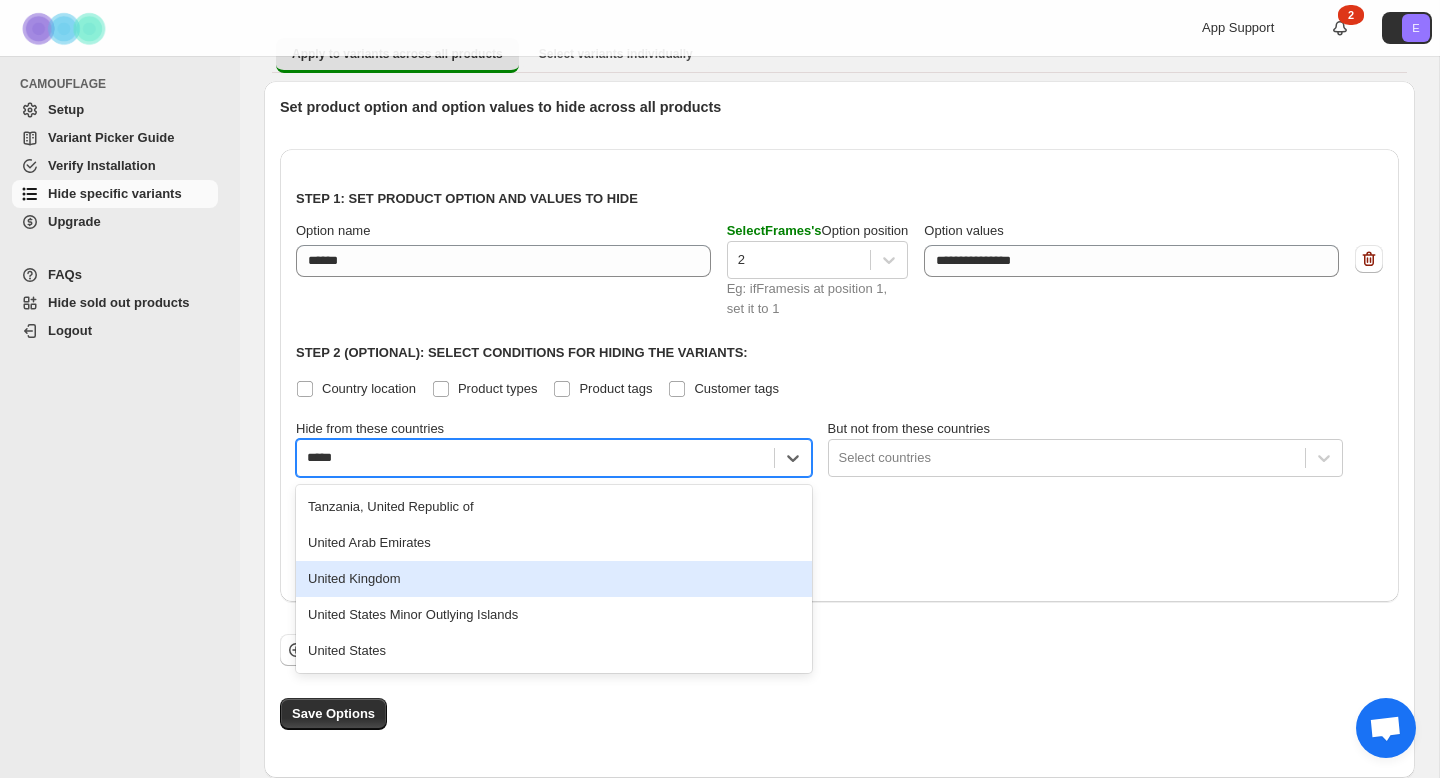 click on "United Kingdom" at bounding box center (554, 579) 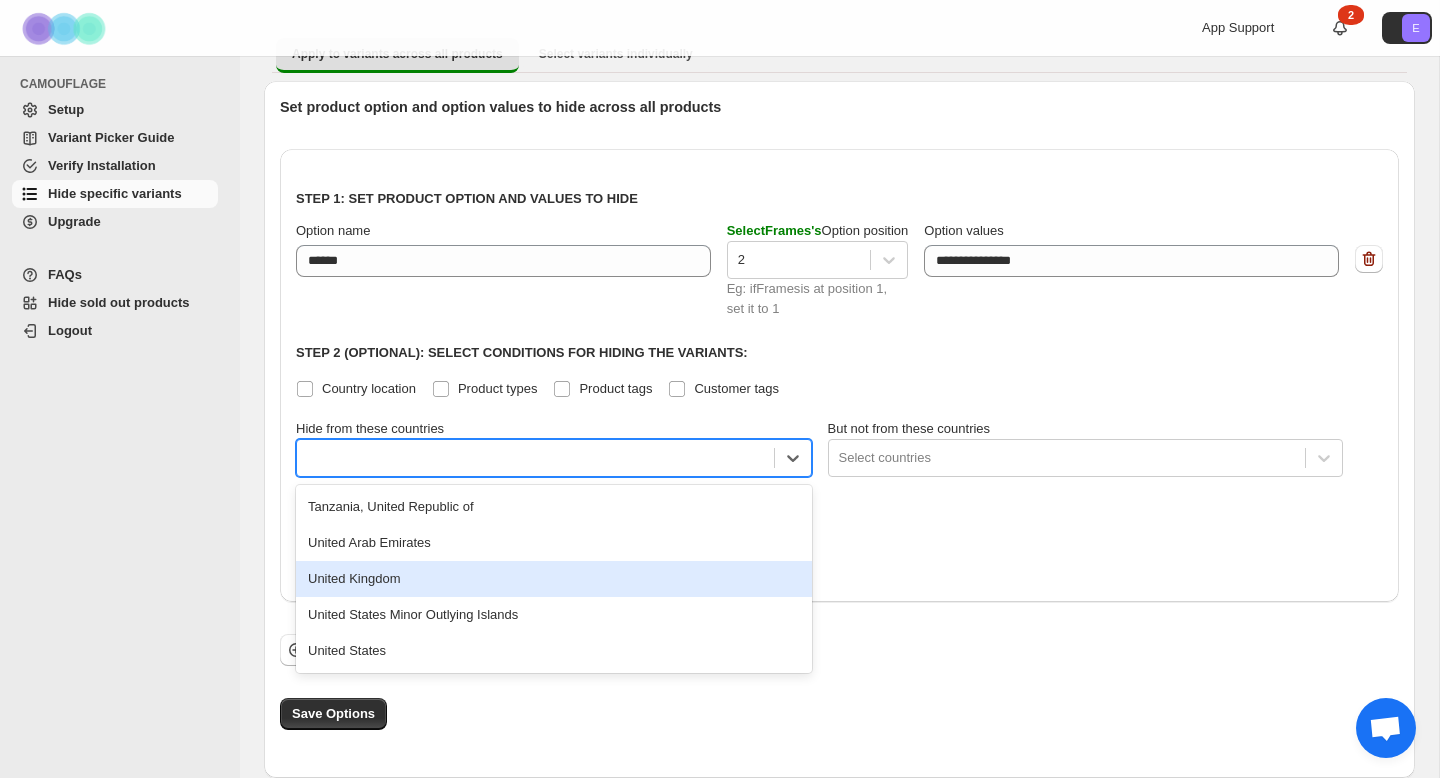 scroll, scrollTop: 190, scrollLeft: 0, axis: vertical 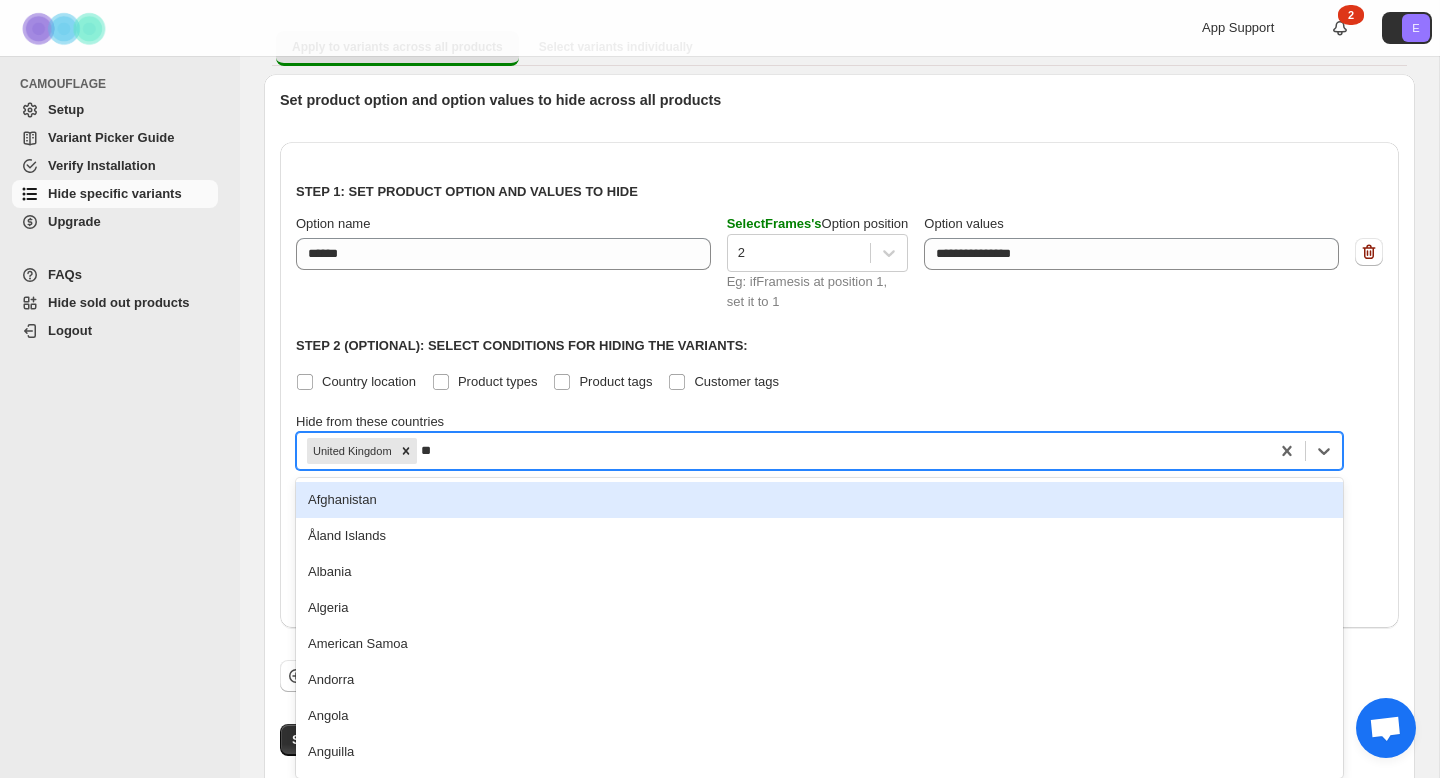 type on "***" 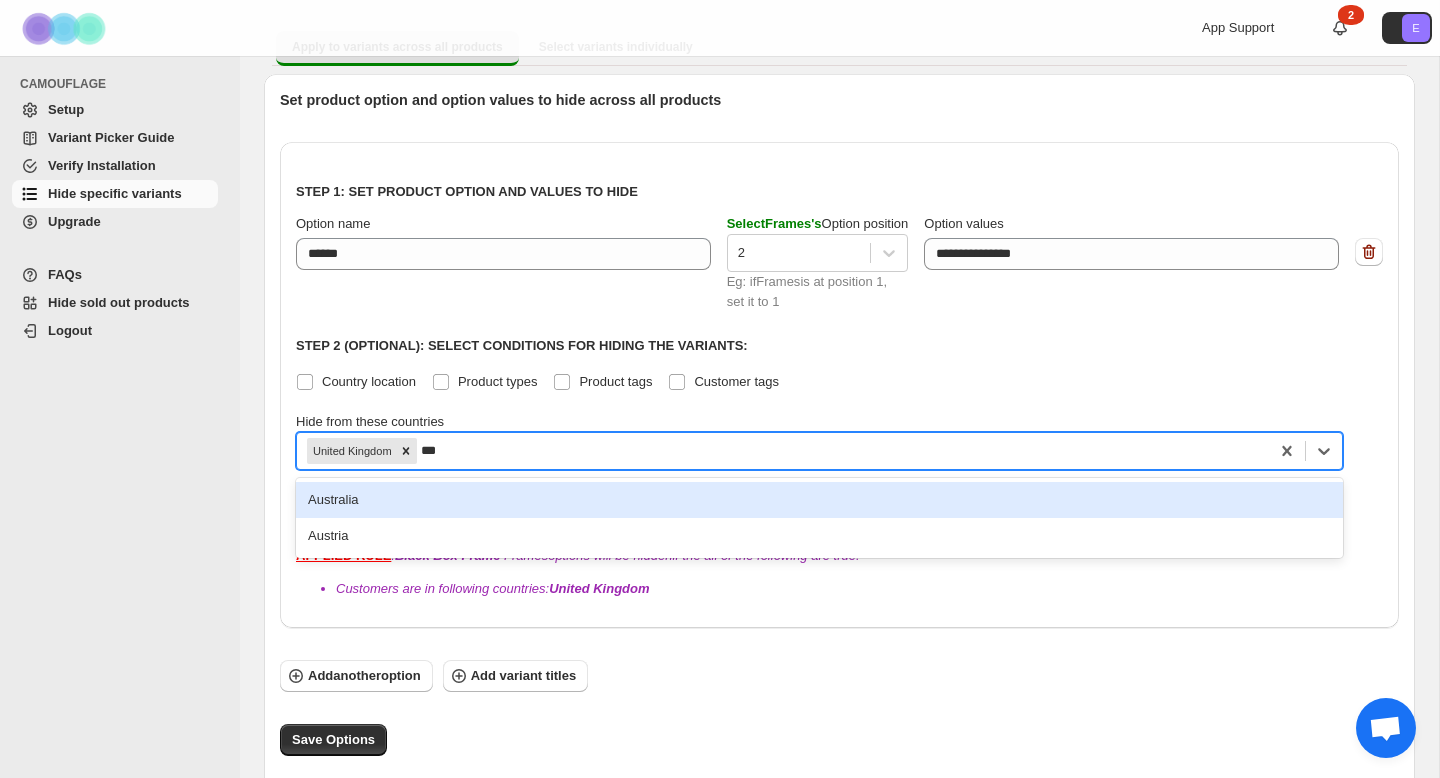 click on "Australia" at bounding box center [819, 500] 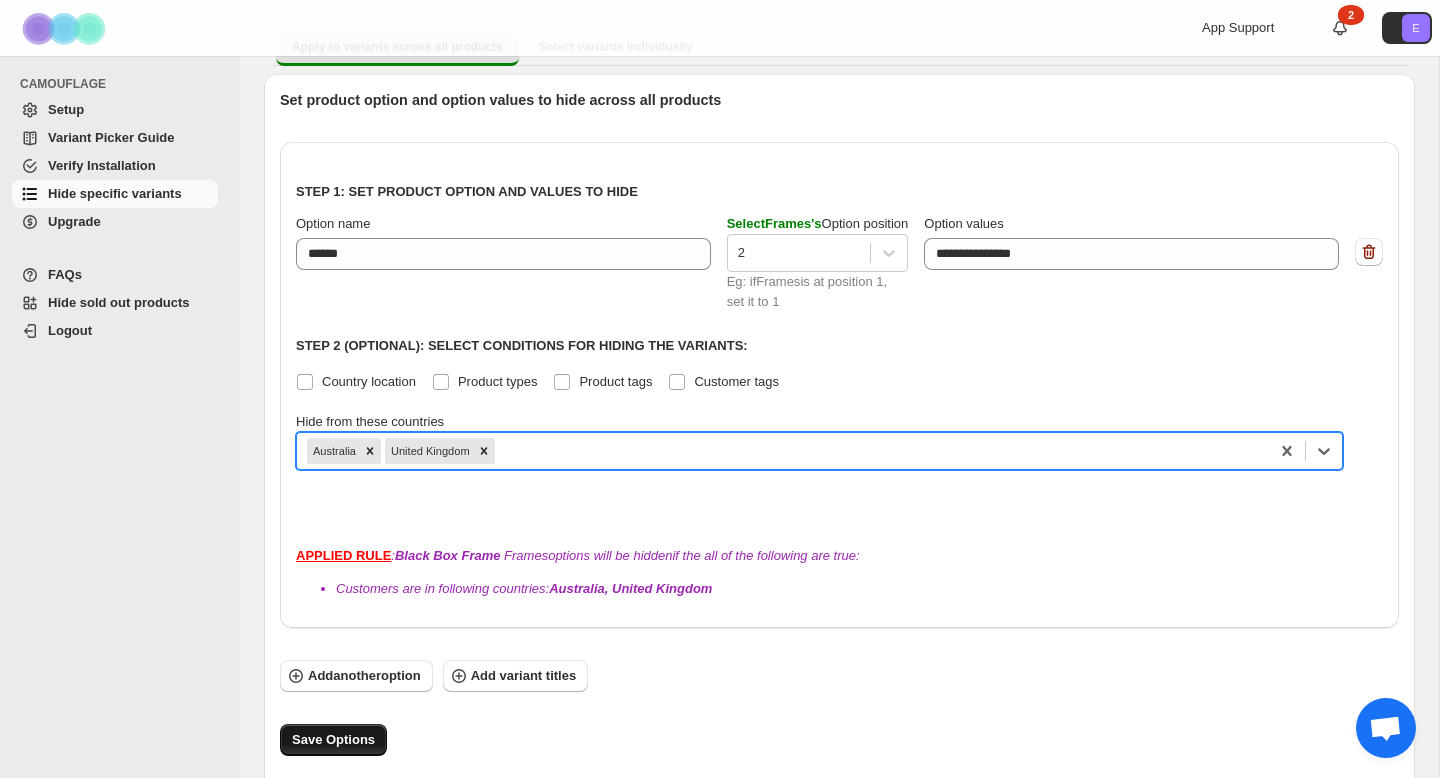 click on "Save Options" at bounding box center (333, 740) 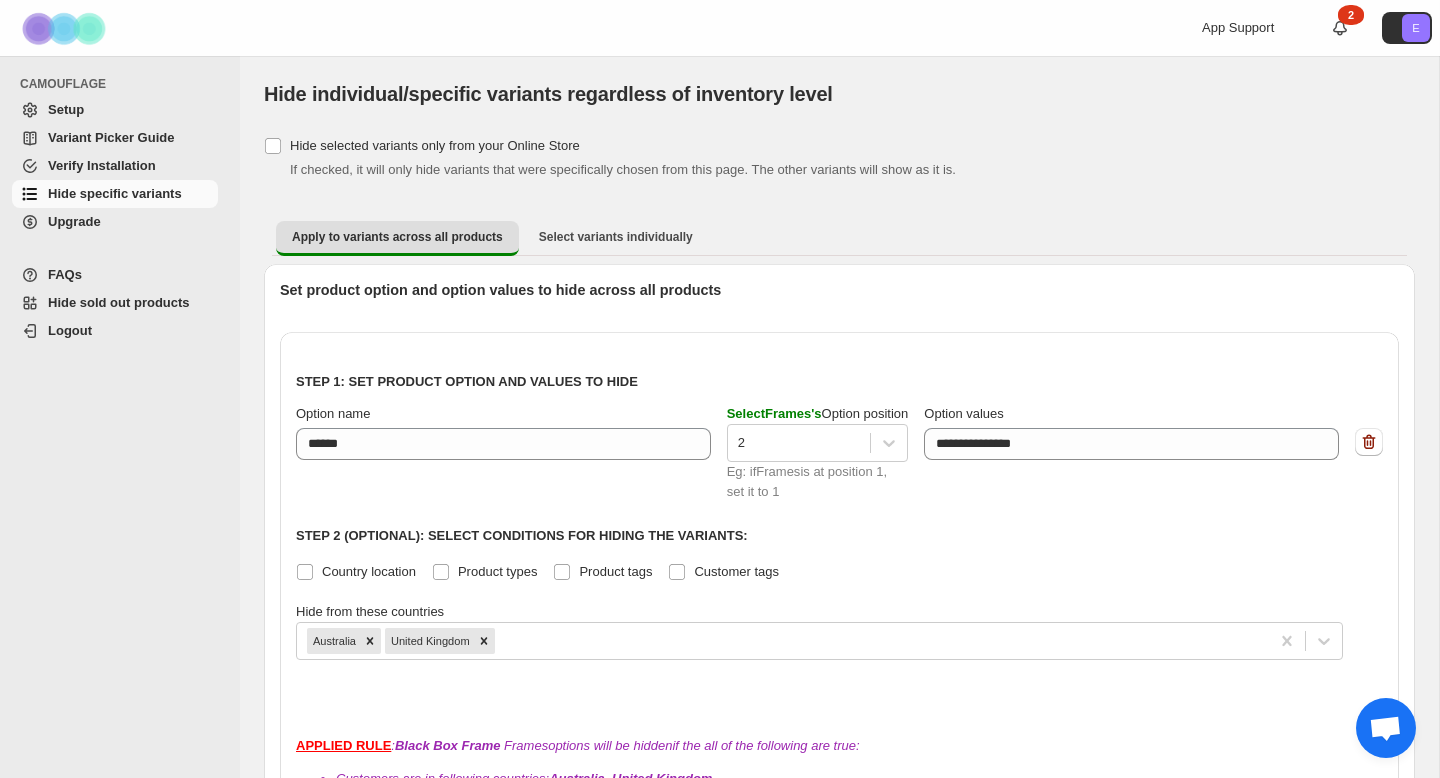 scroll, scrollTop: 216, scrollLeft: 0, axis: vertical 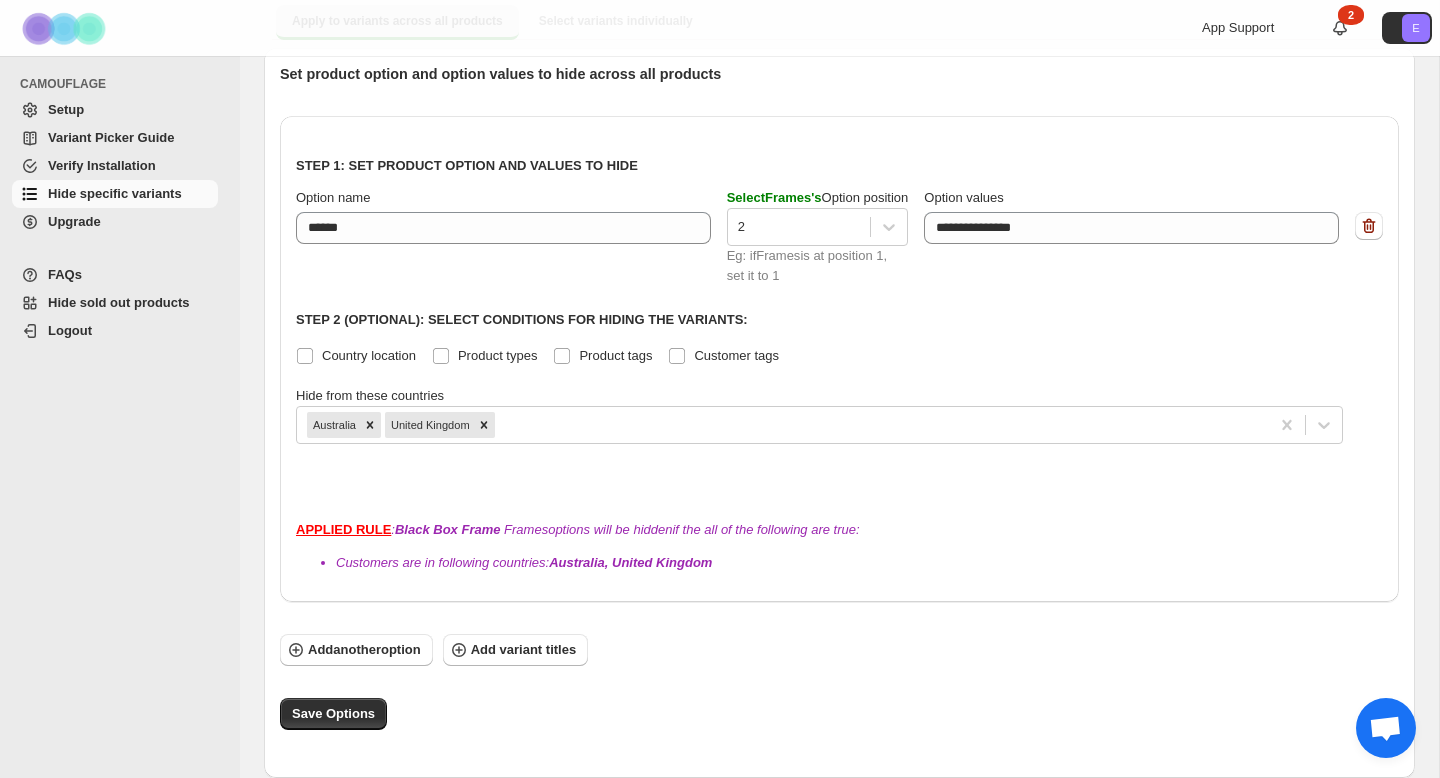 click at bounding box center (1385, 730) 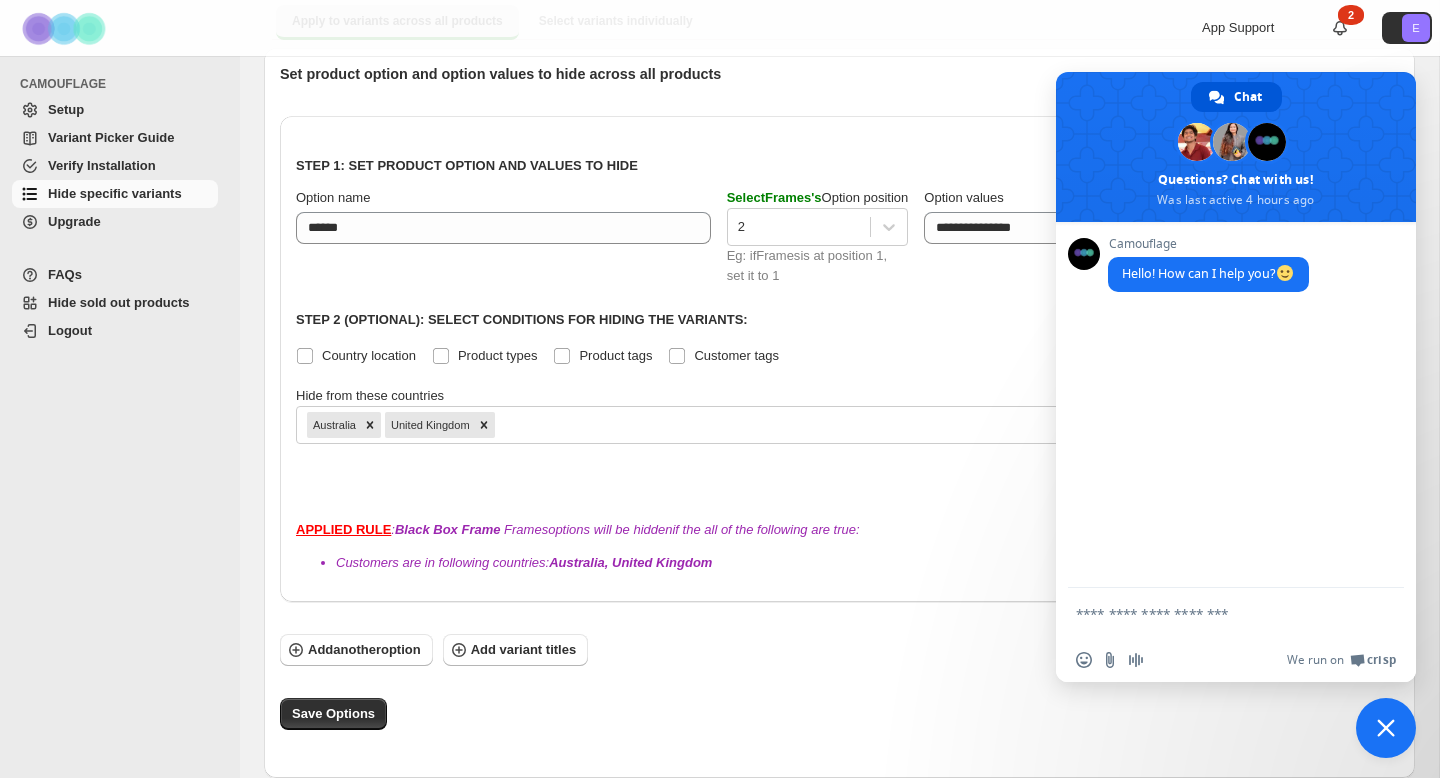 click at bounding box center (1216, 613) 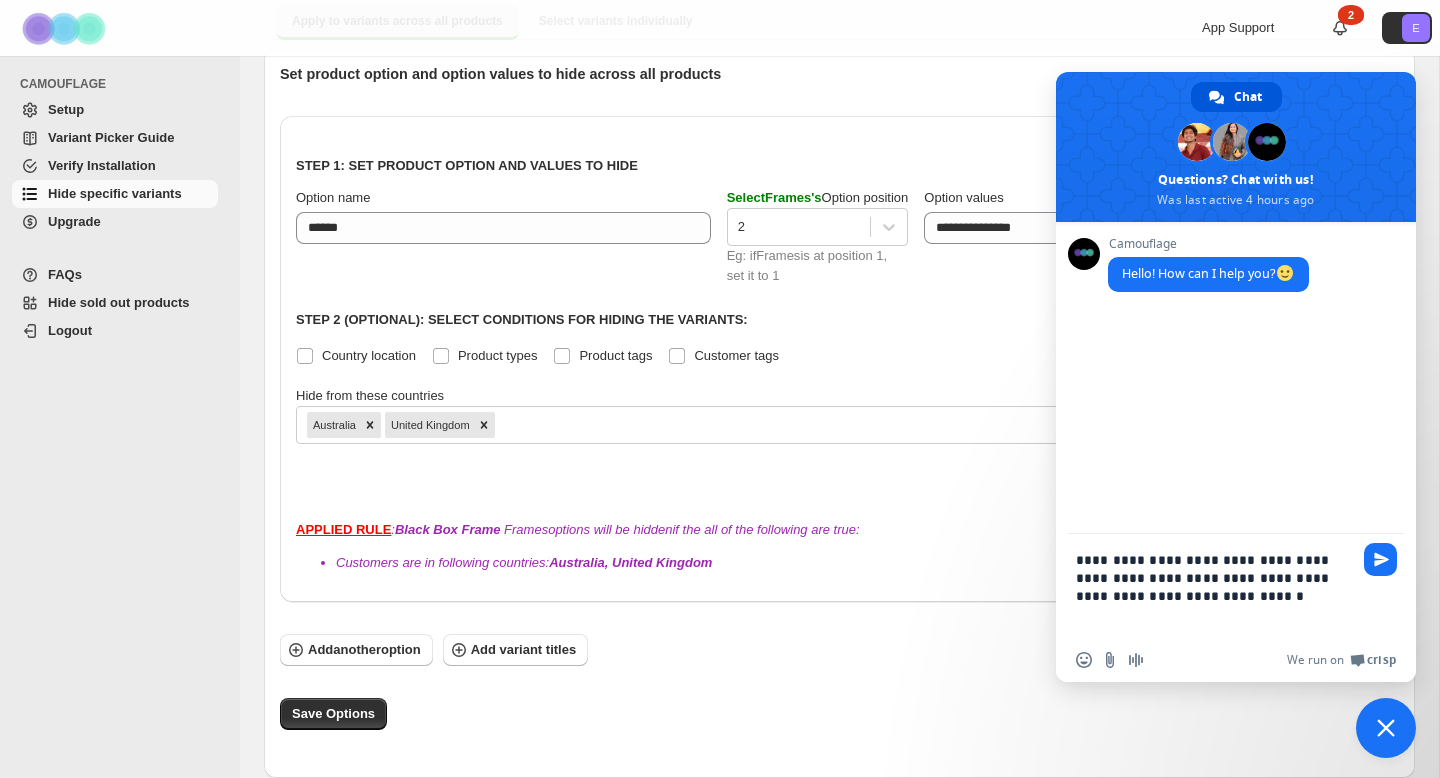 type on "**********" 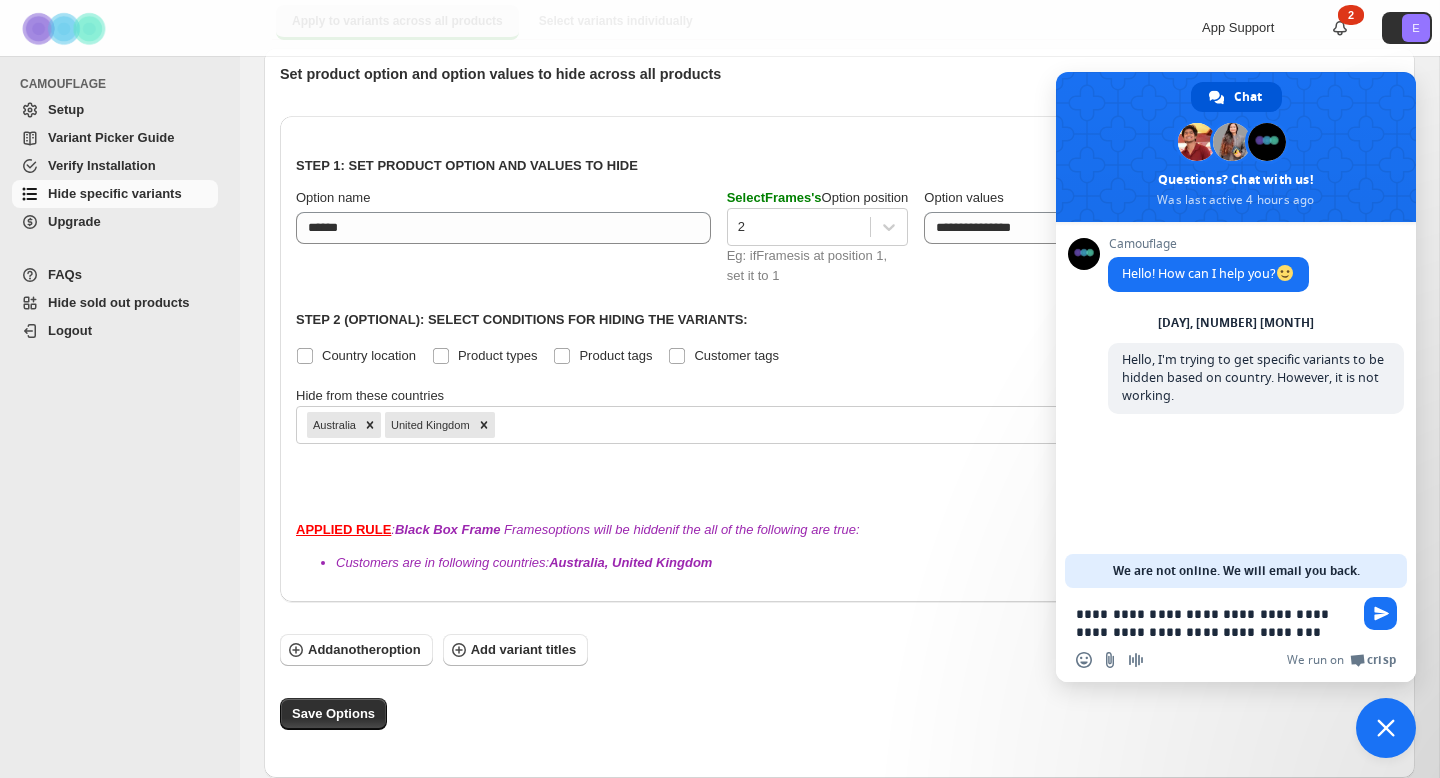 scroll, scrollTop: 0, scrollLeft: 0, axis: both 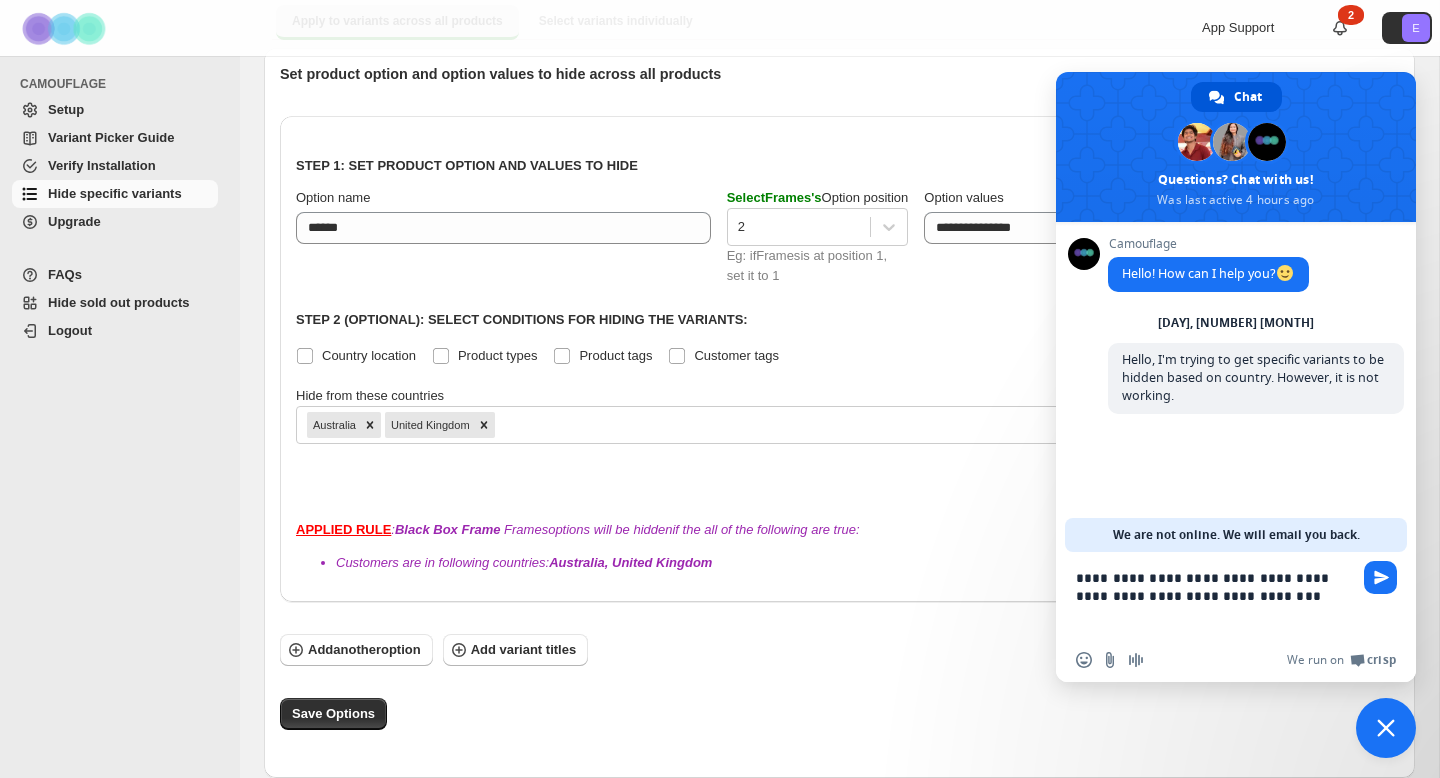 drag, startPoint x: 1122, startPoint y: 594, endPoint x: 1267, endPoint y: 578, distance: 145.88008 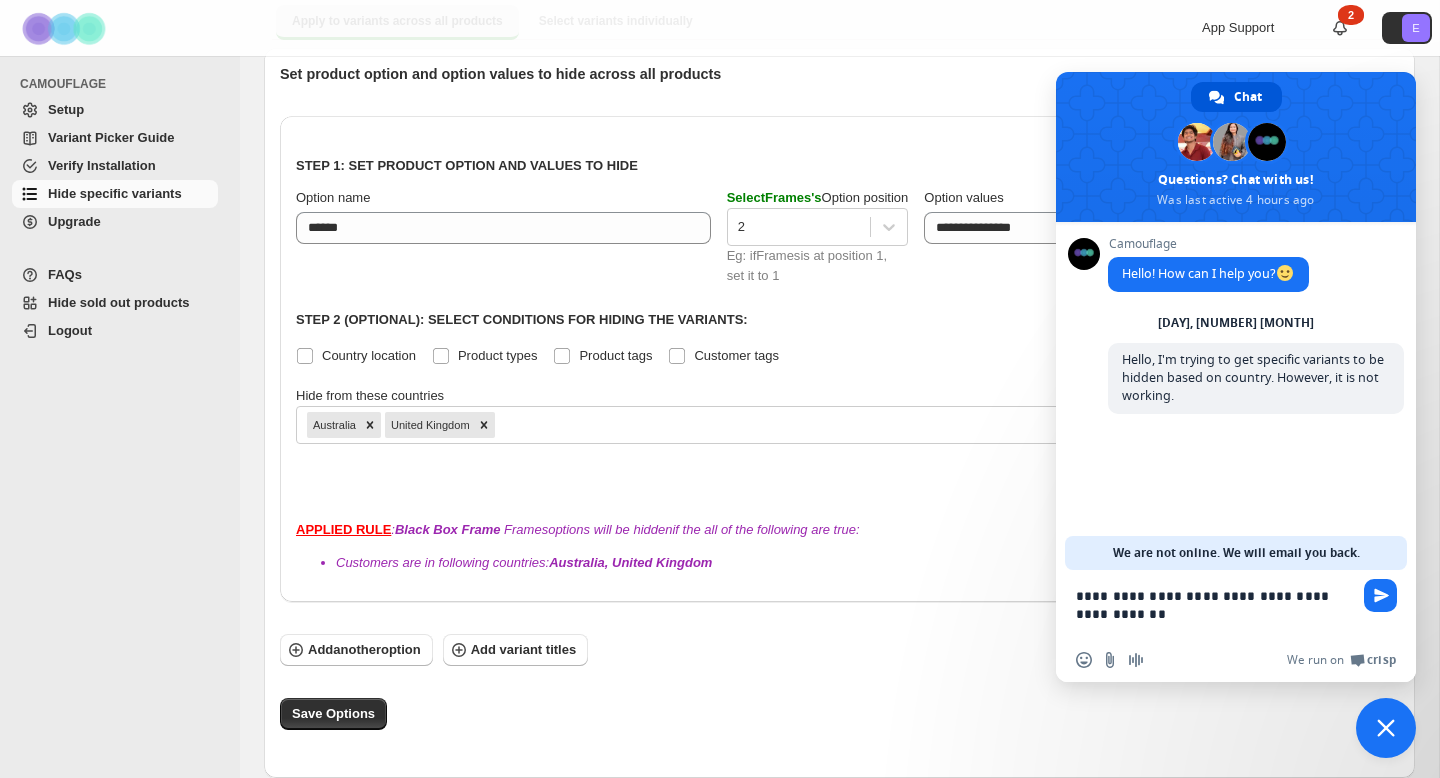 click on "**********" at bounding box center (1216, 604) 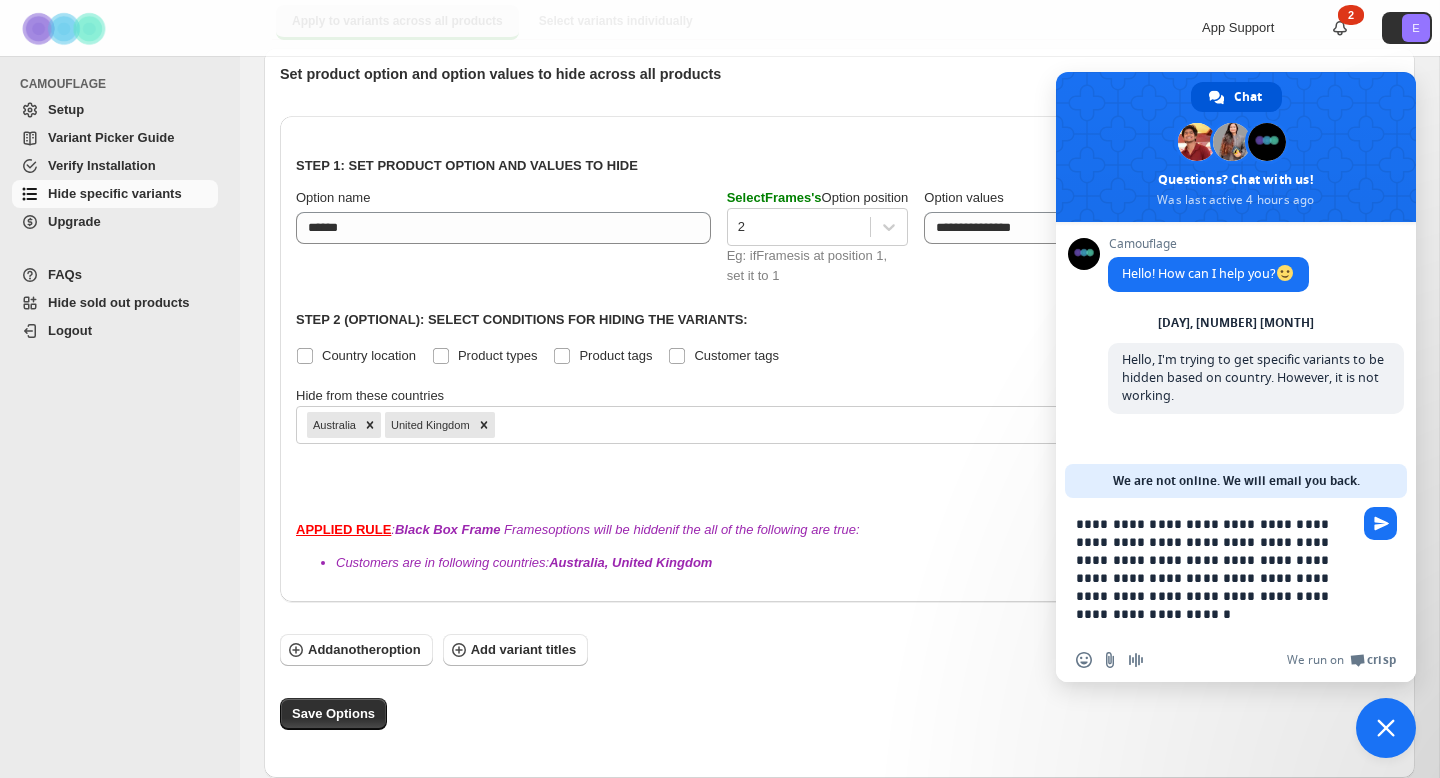 click on "**********" at bounding box center (1216, 568) 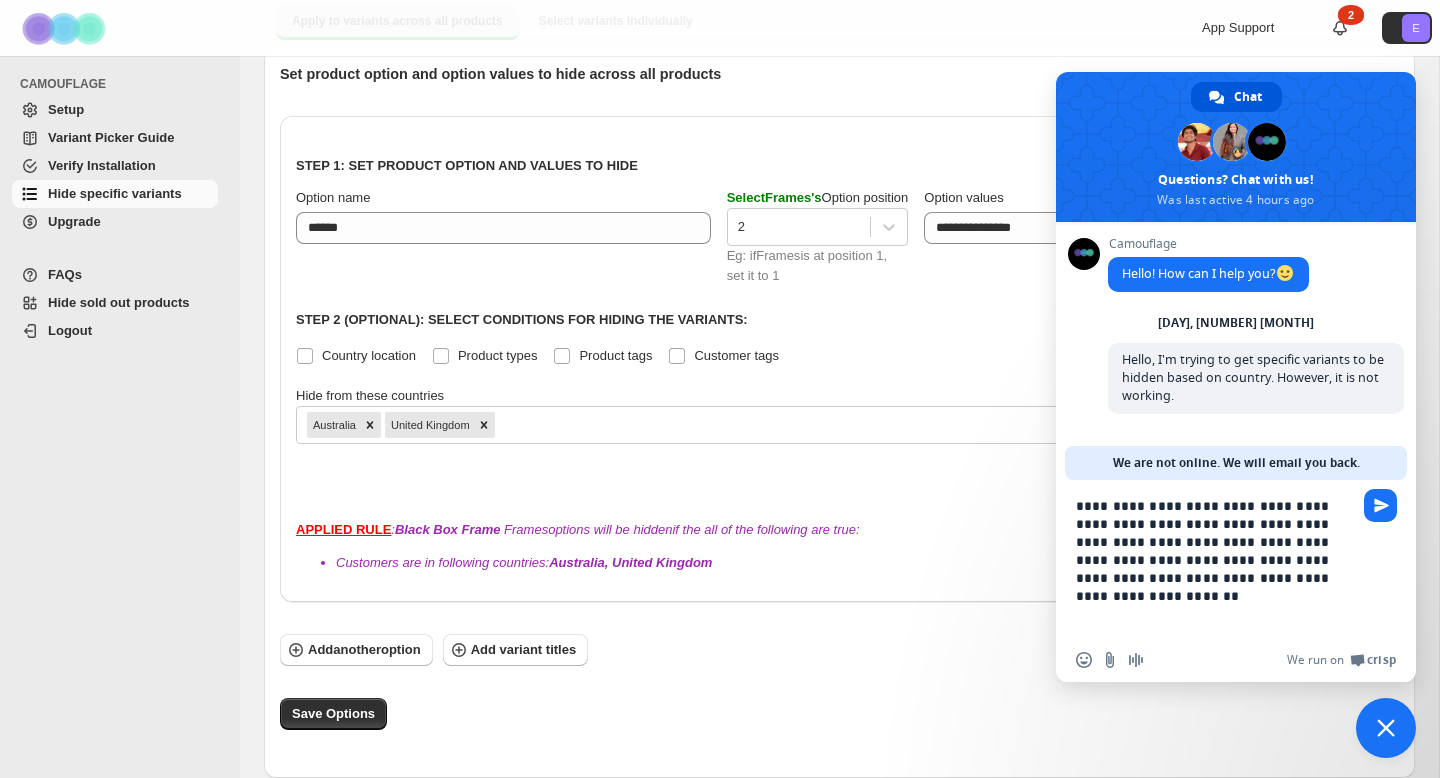 click on "**********" at bounding box center (1216, 559) 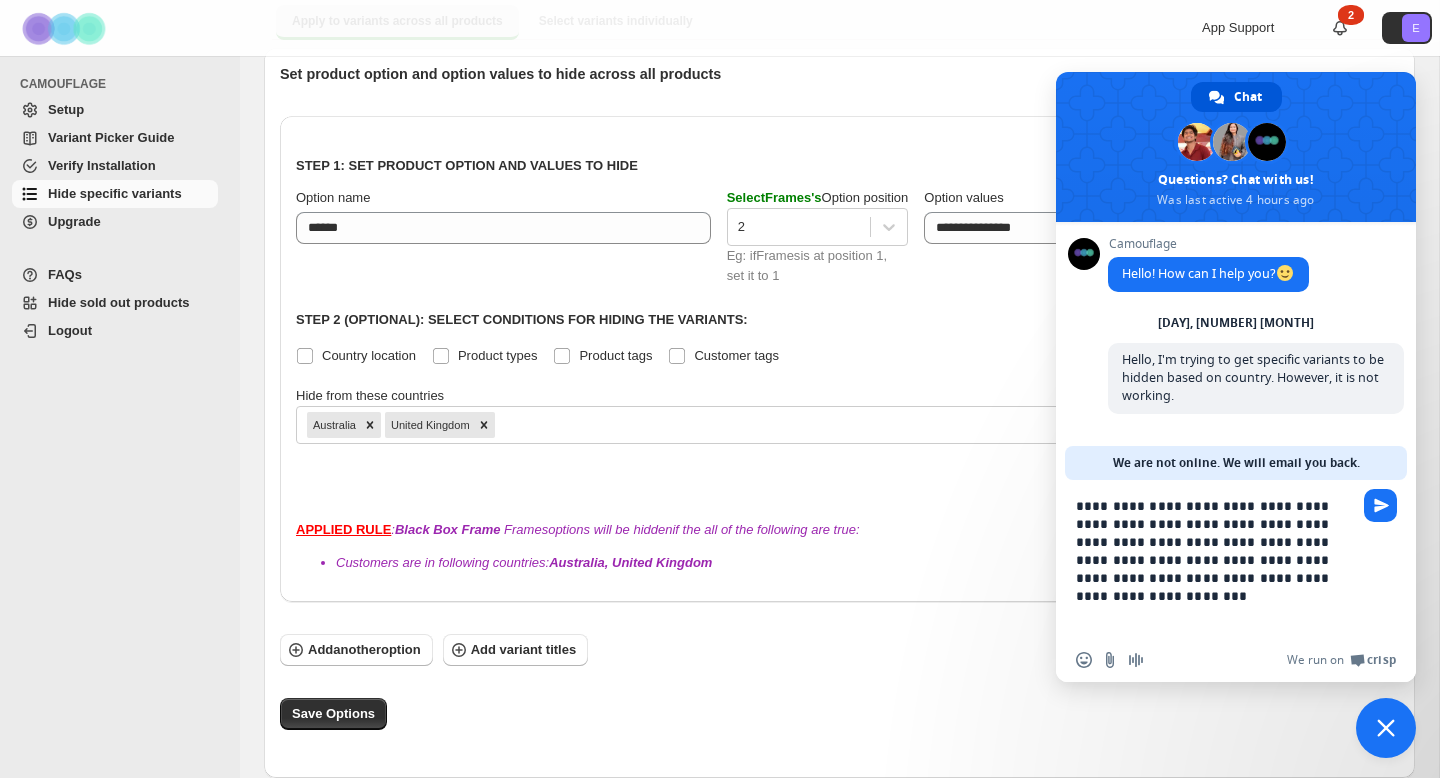 click on "**********" at bounding box center [1216, 559] 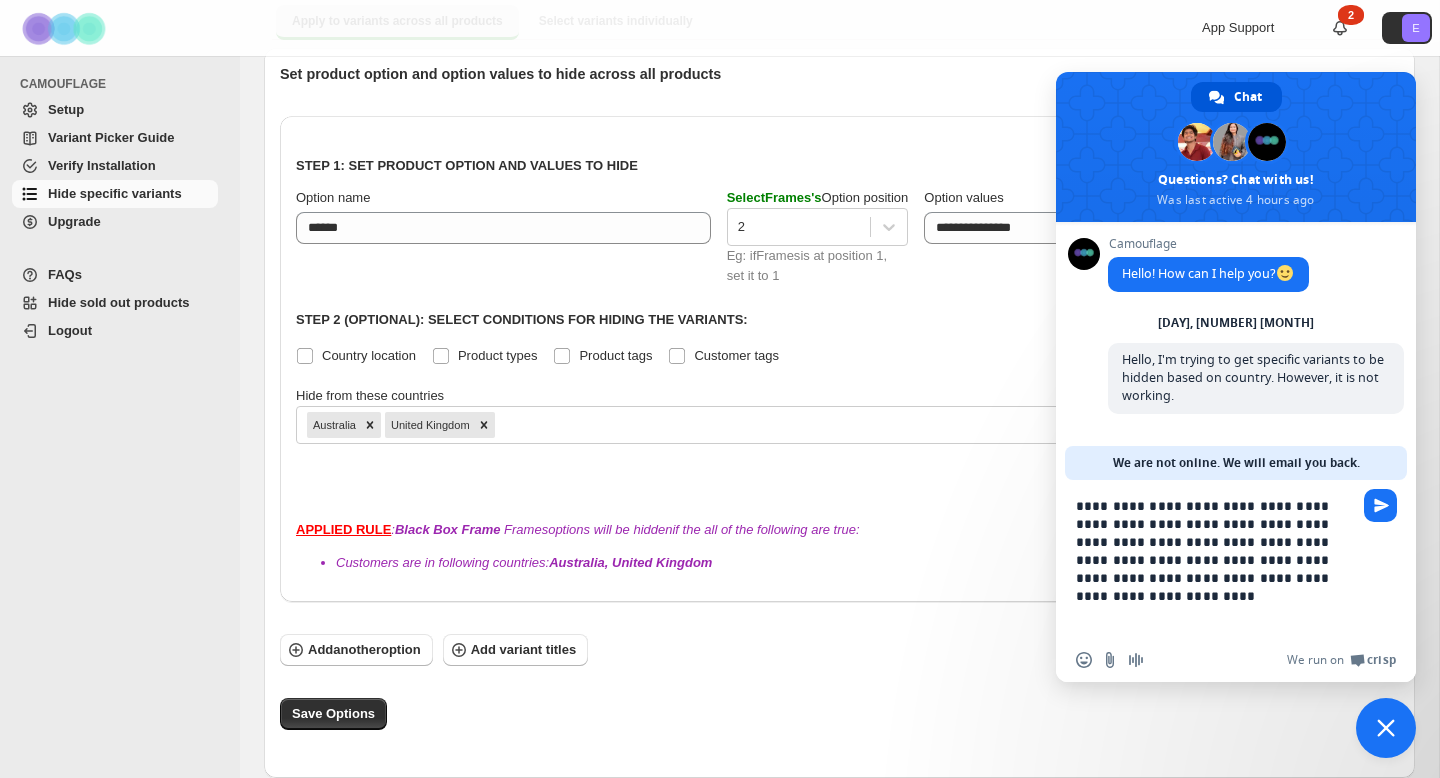 click on "**********" at bounding box center [1216, 559] 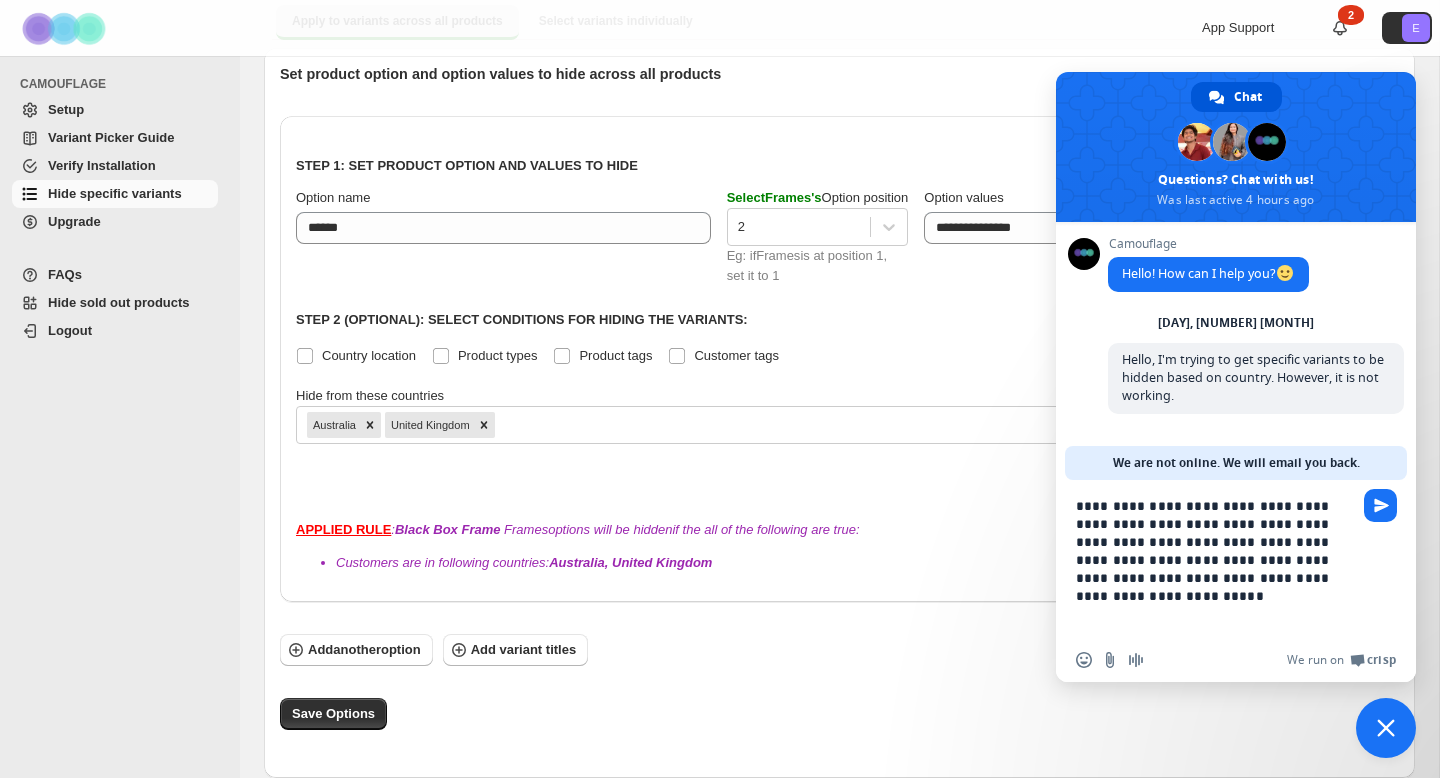 click on "**********" at bounding box center (1216, 559) 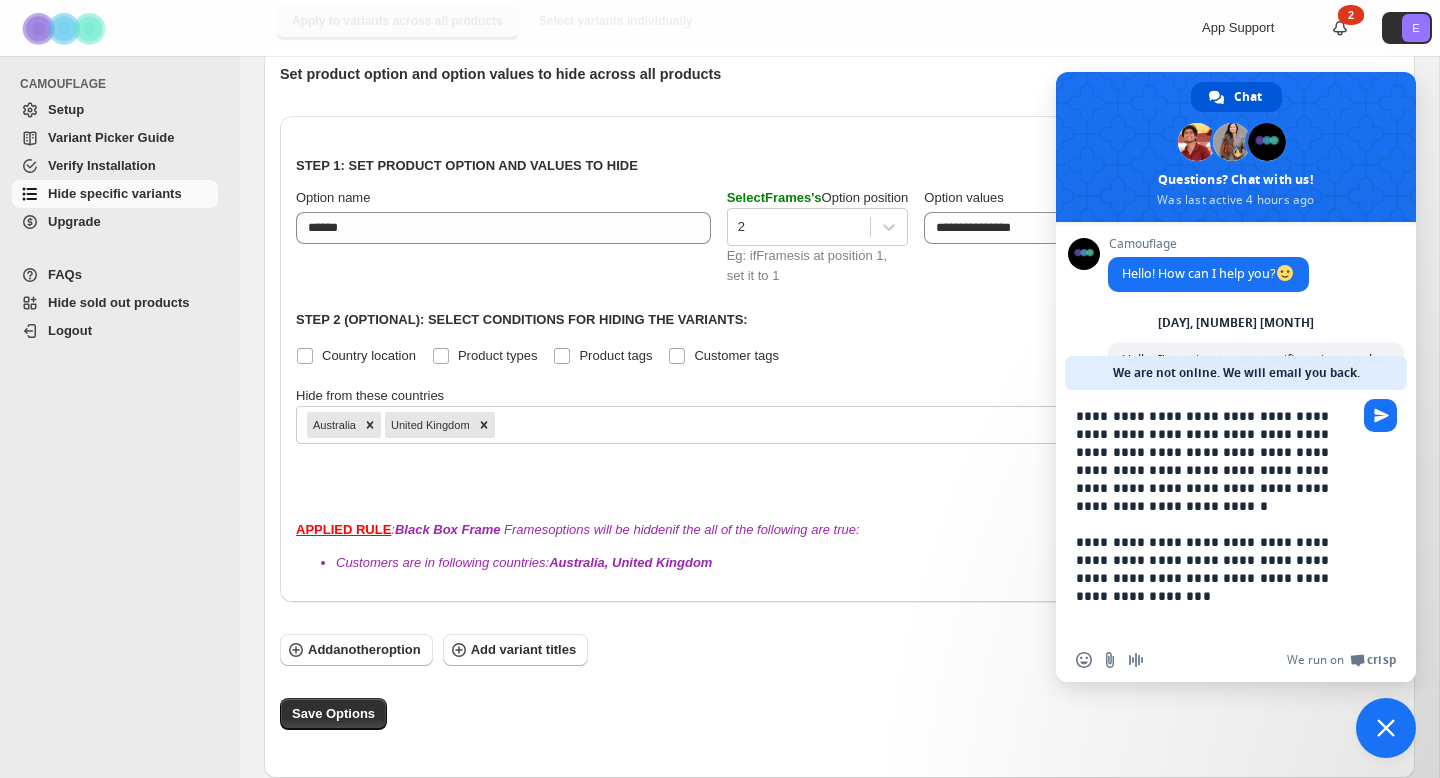 click on "**********" at bounding box center [1216, 514] 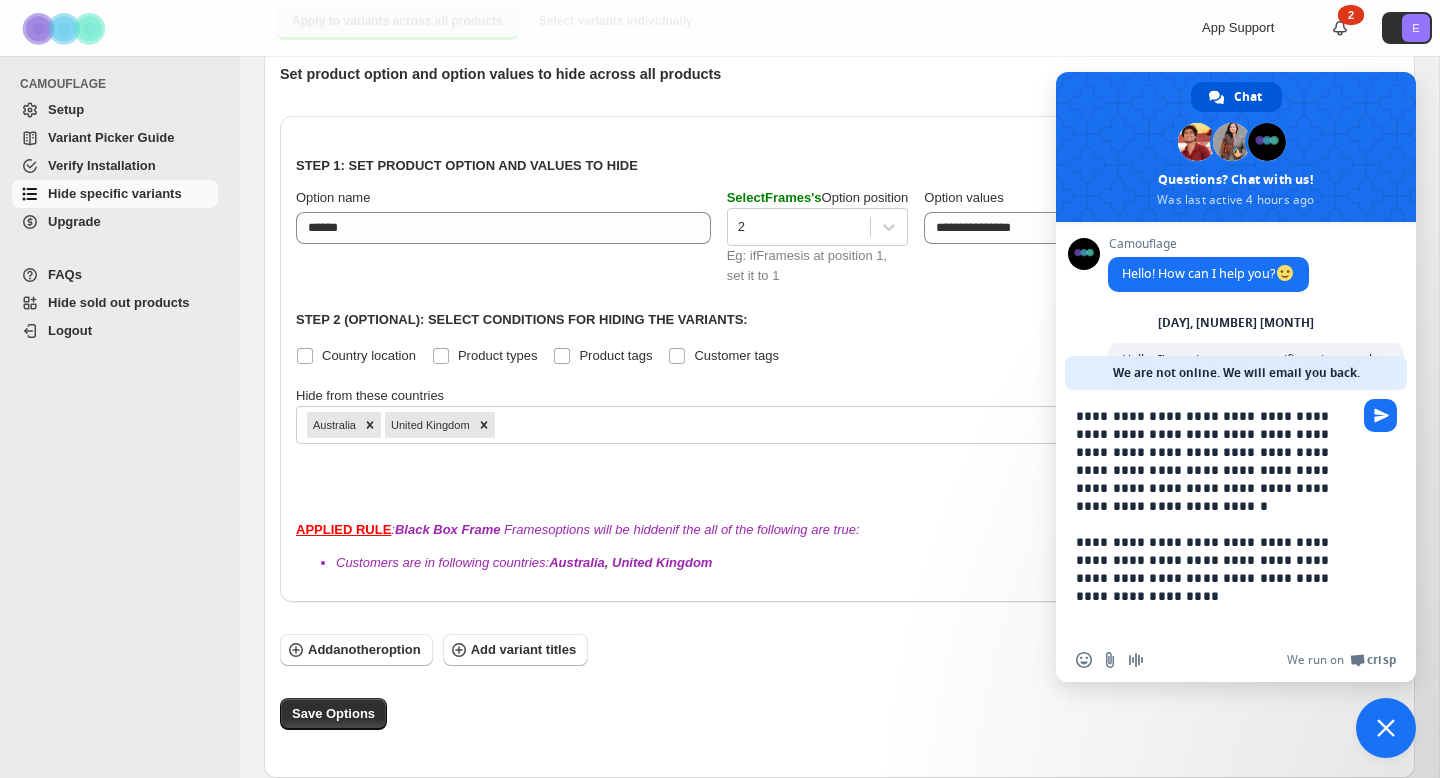 type on "**********" 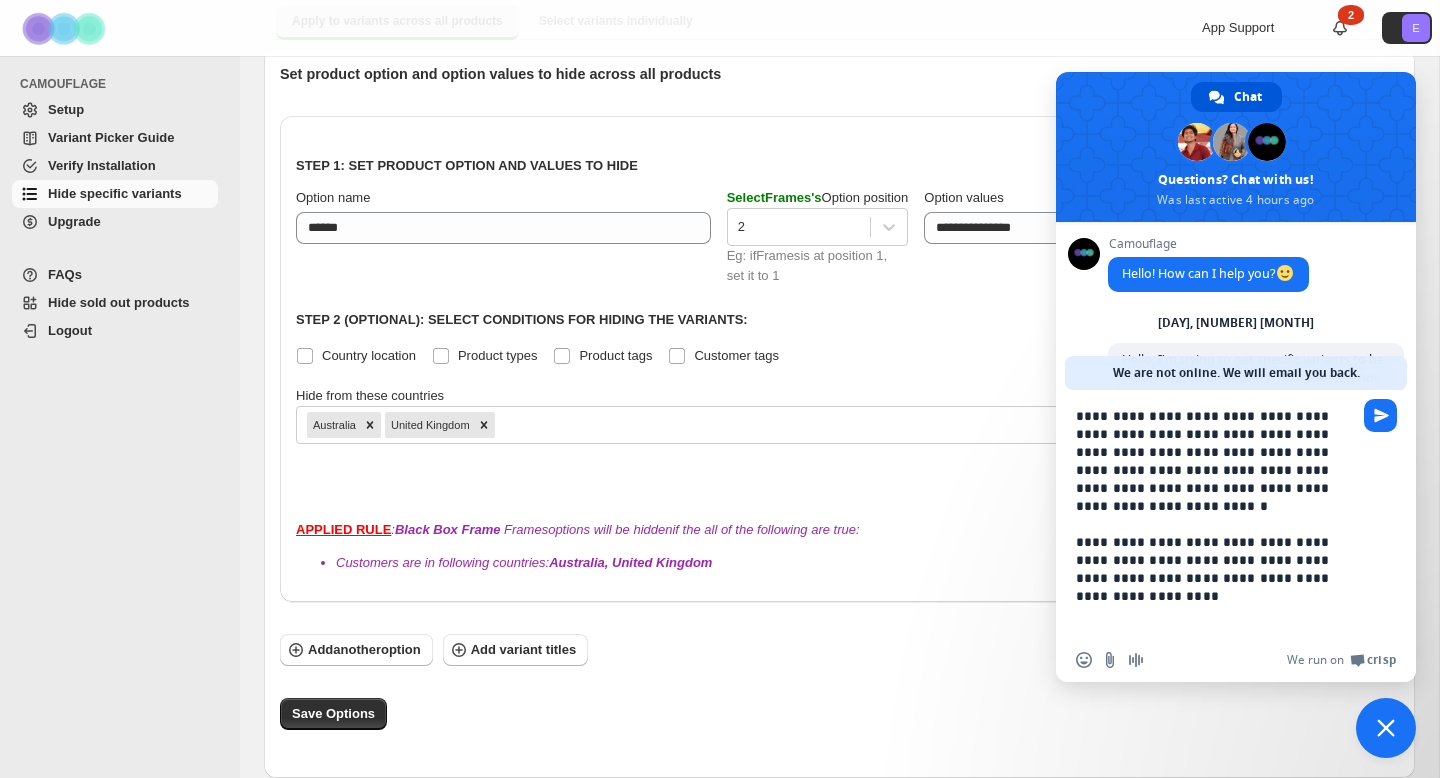 click on "**********" at bounding box center (1236, 514) 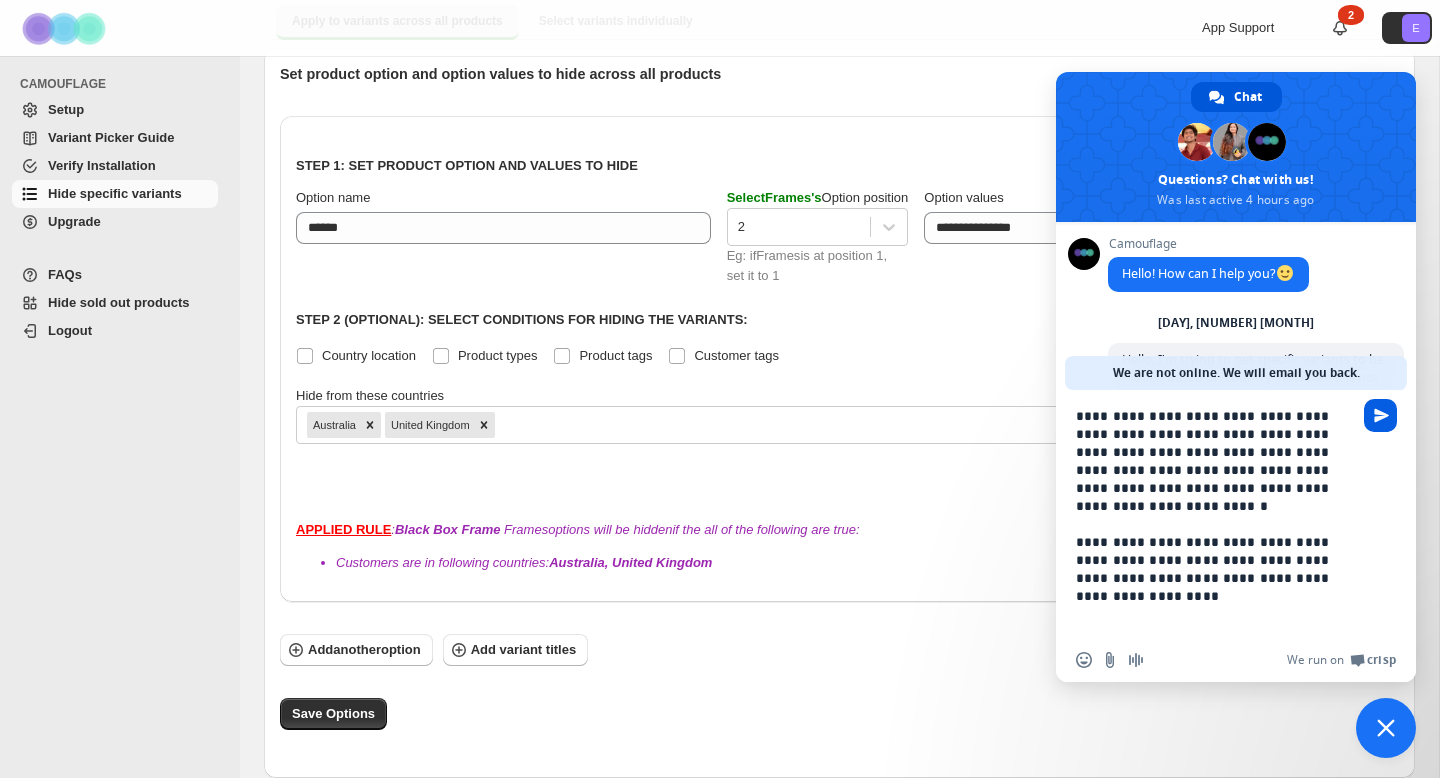 click at bounding box center [1380, 415] 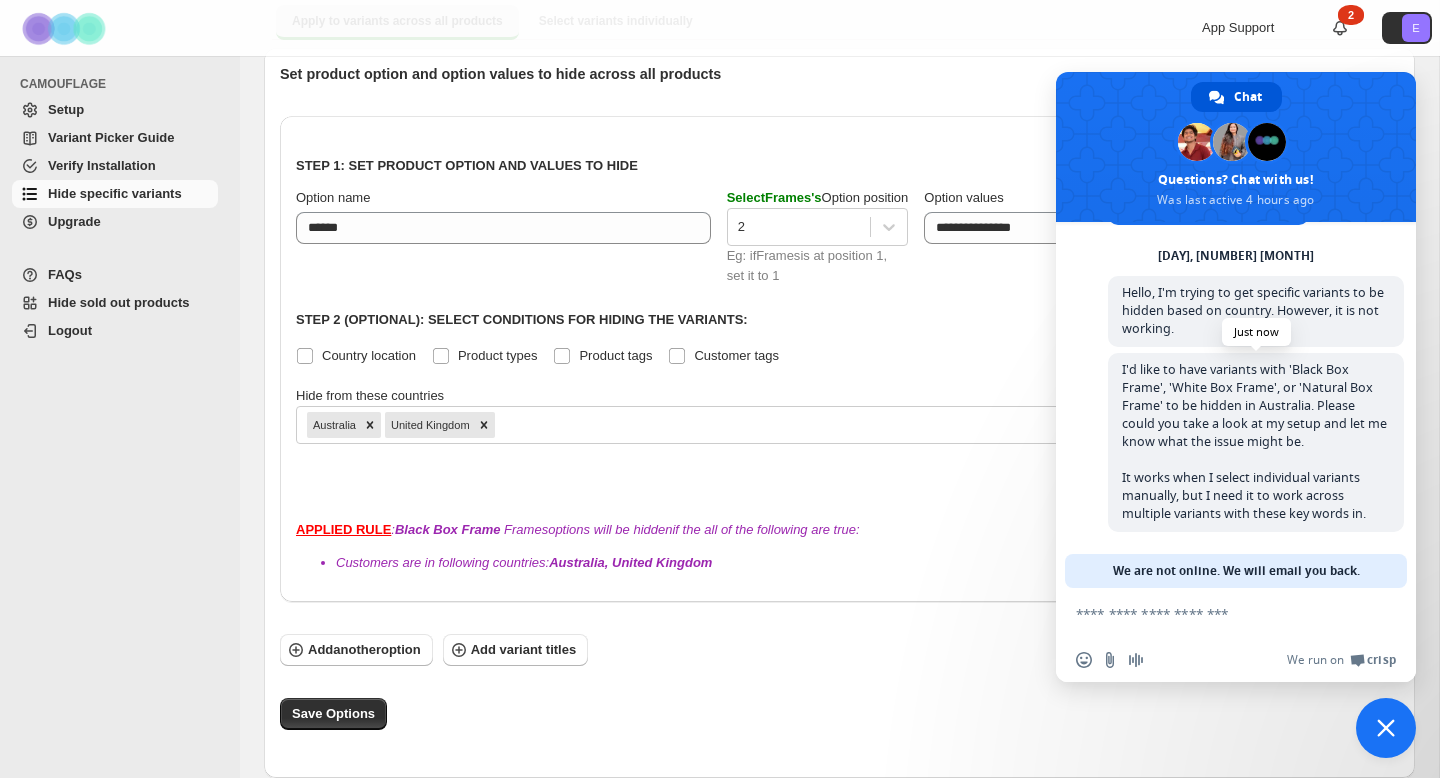 scroll, scrollTop: 73, scrollLeft: 0, axis: vertical 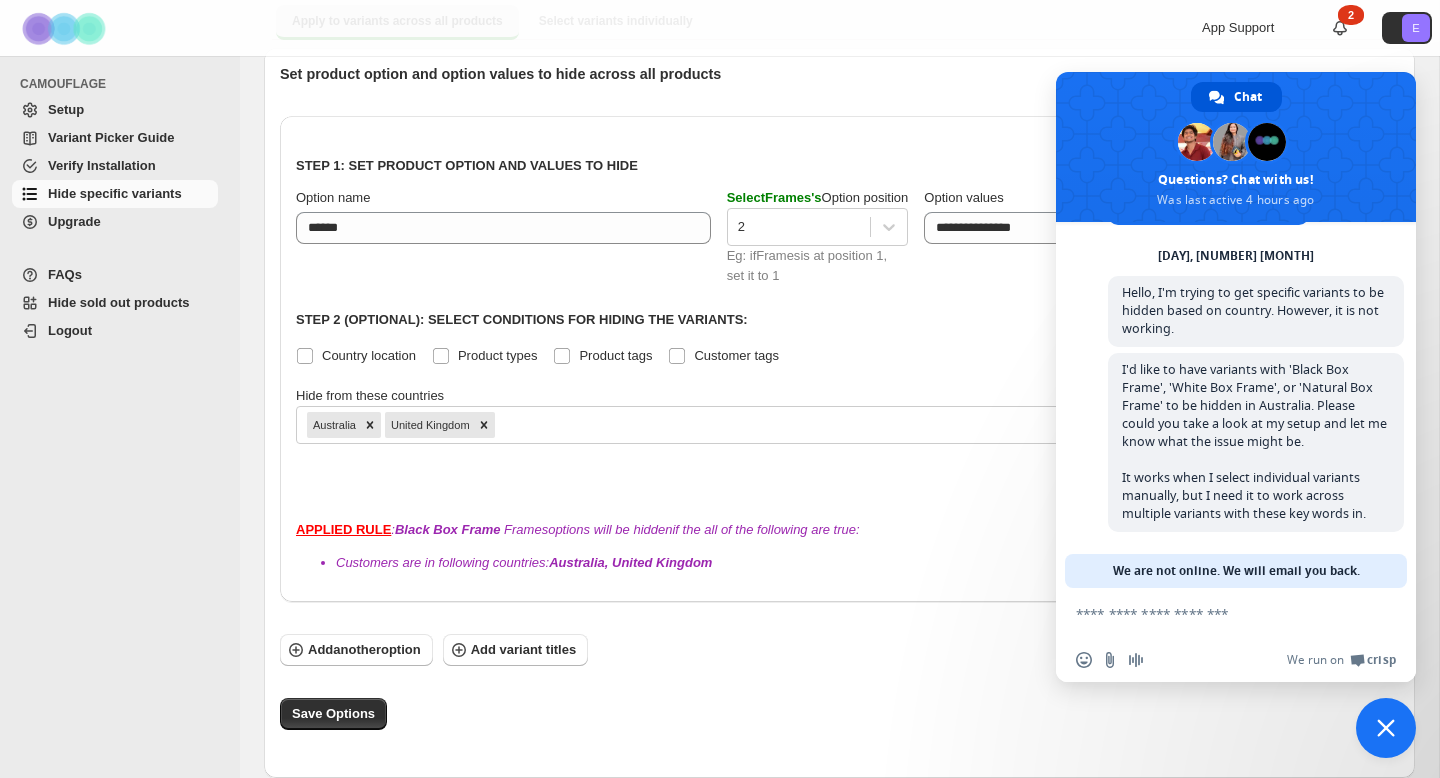 click at bounding box center (1386, 728) 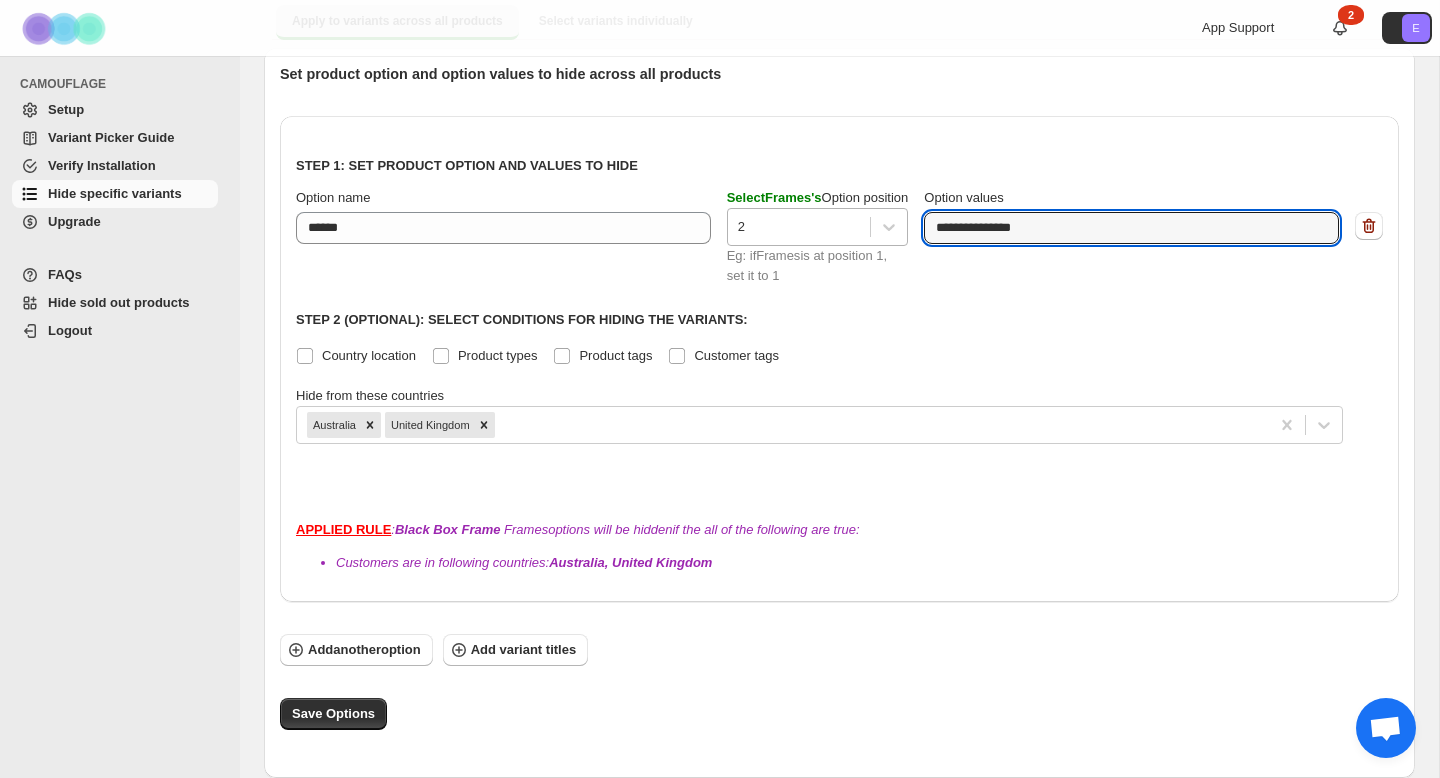 drag, startPoint x: 1060, startPoint y: 231, endPoint x: 873, endPoint y: 214, distance: 187.77113 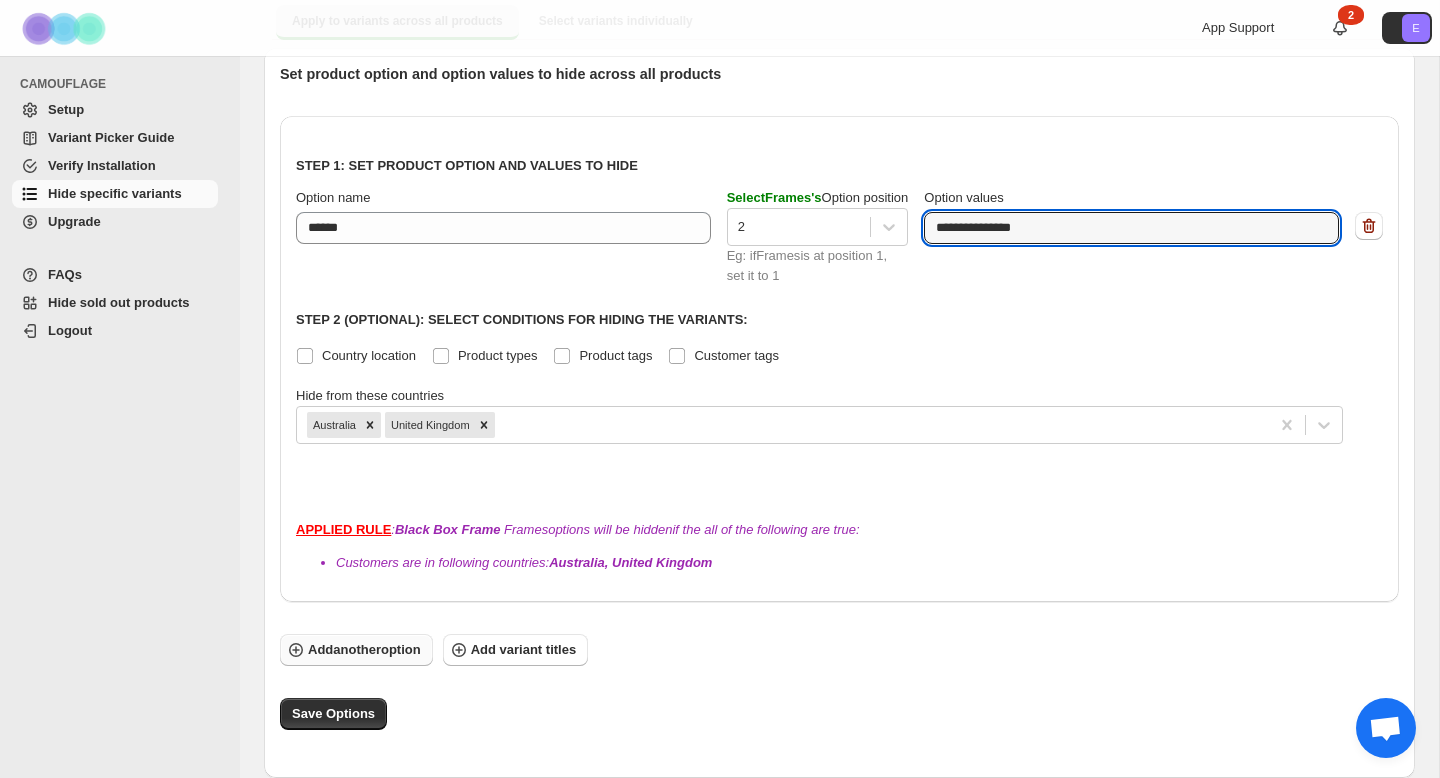 click on "Add  another  option" at bounding box center (364, 650) 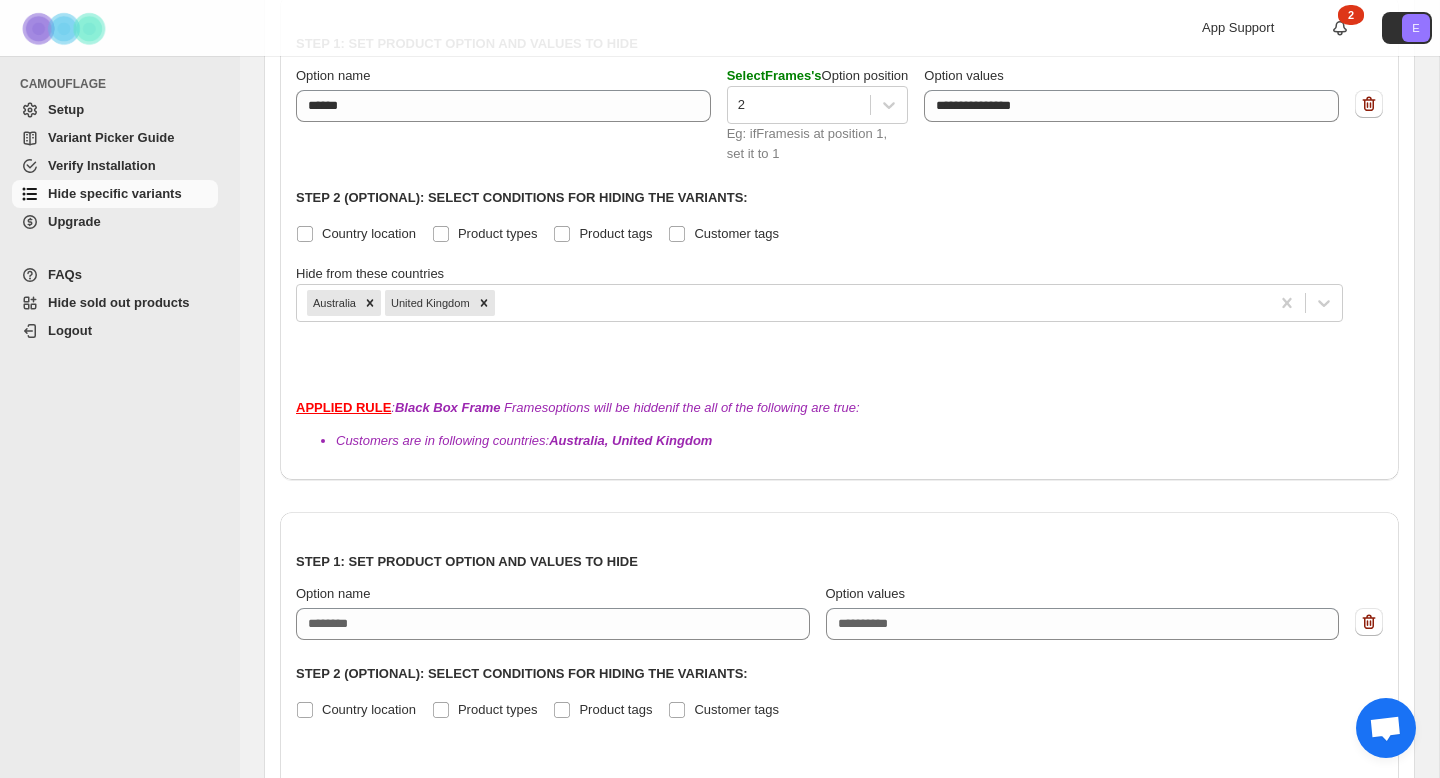 scroll, scrollTop: 402, scrollLeft: 0, axis: vertical 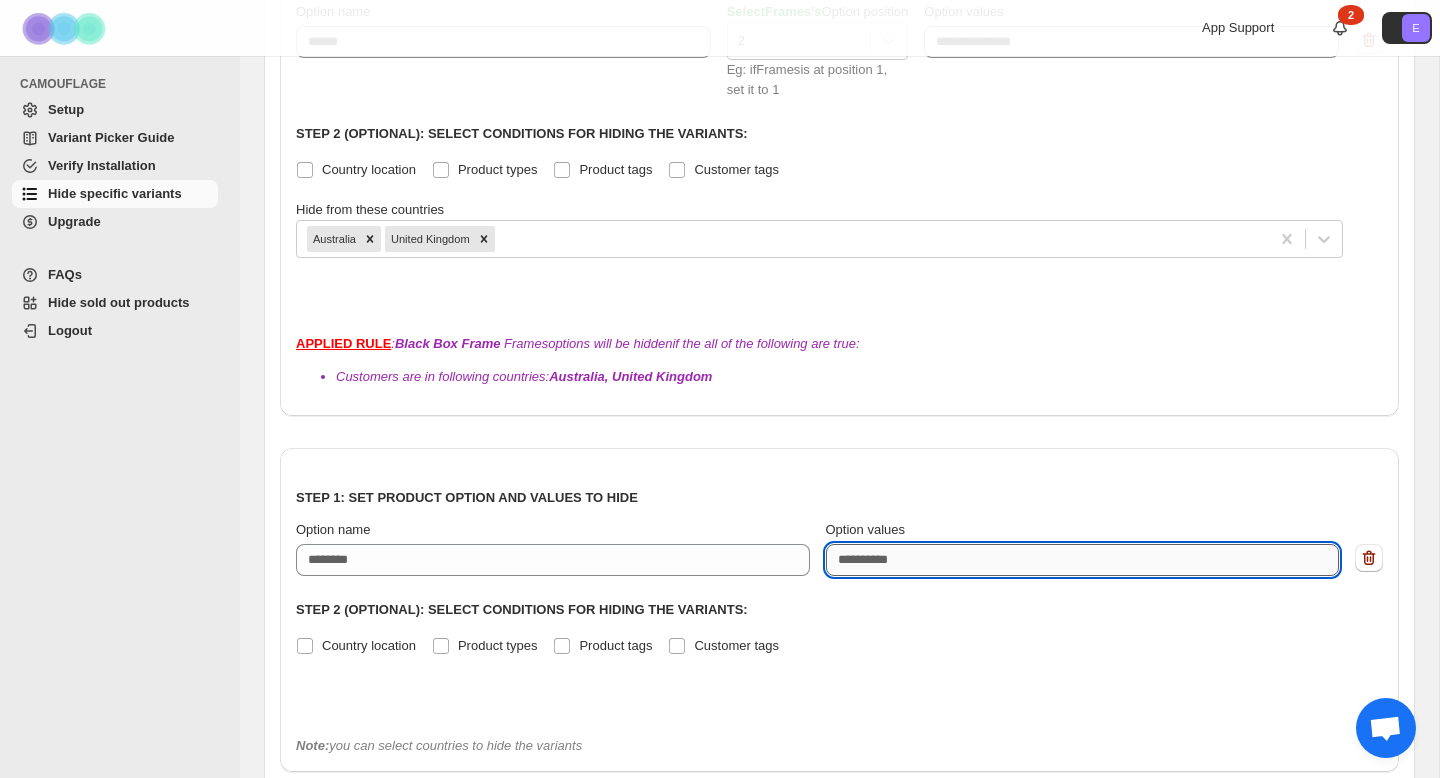 click on "Option values" at bounding box center (1083, 560) 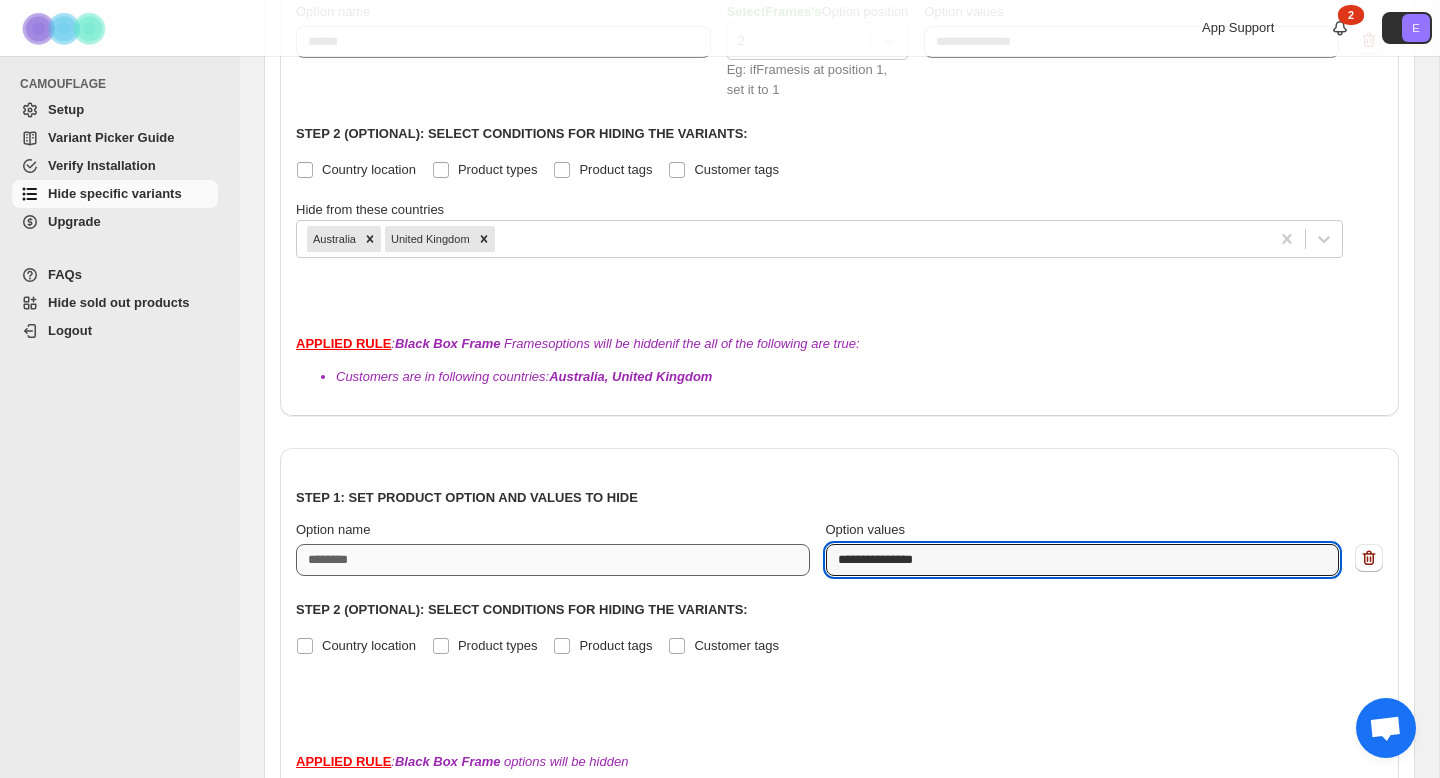 type on "**********" 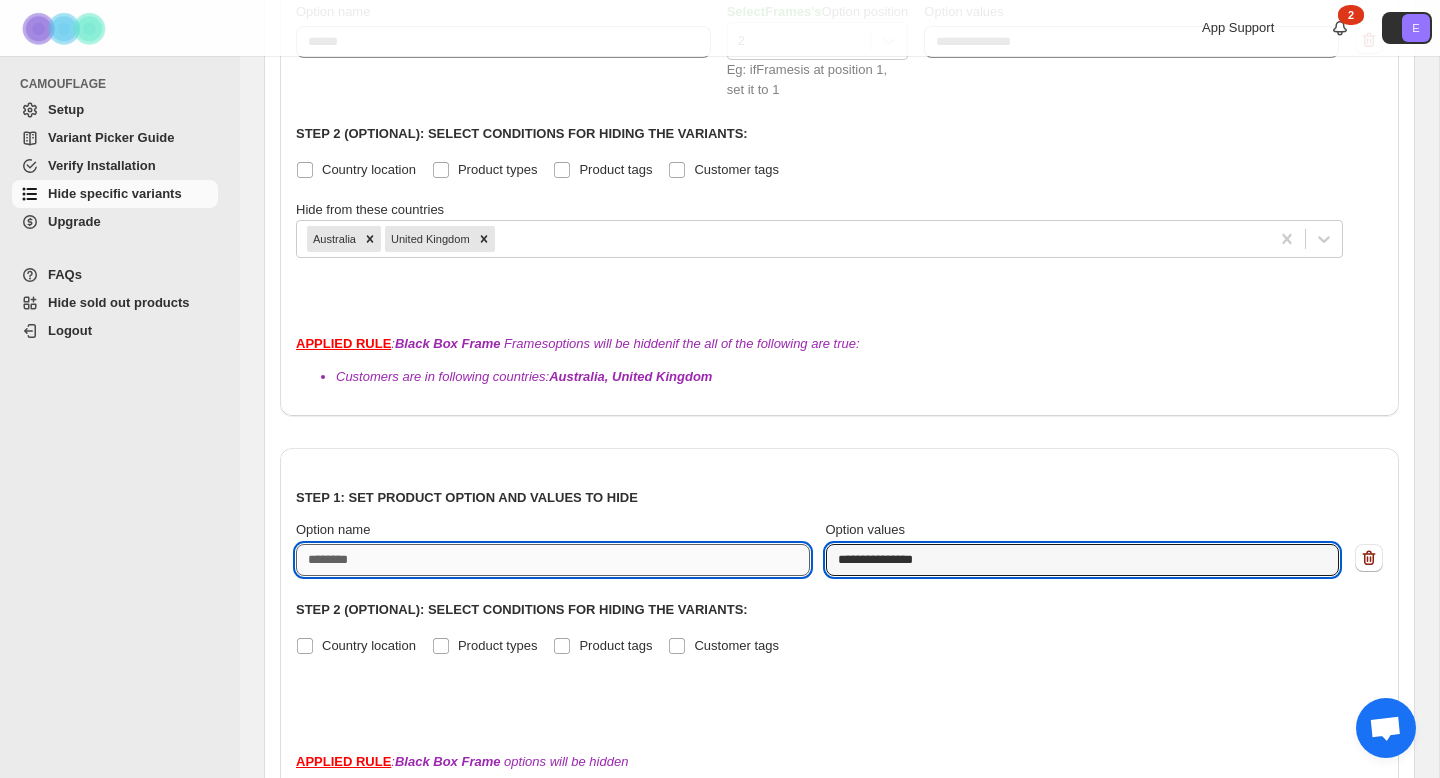 click on "Option name" at bounding box center (553, 560) 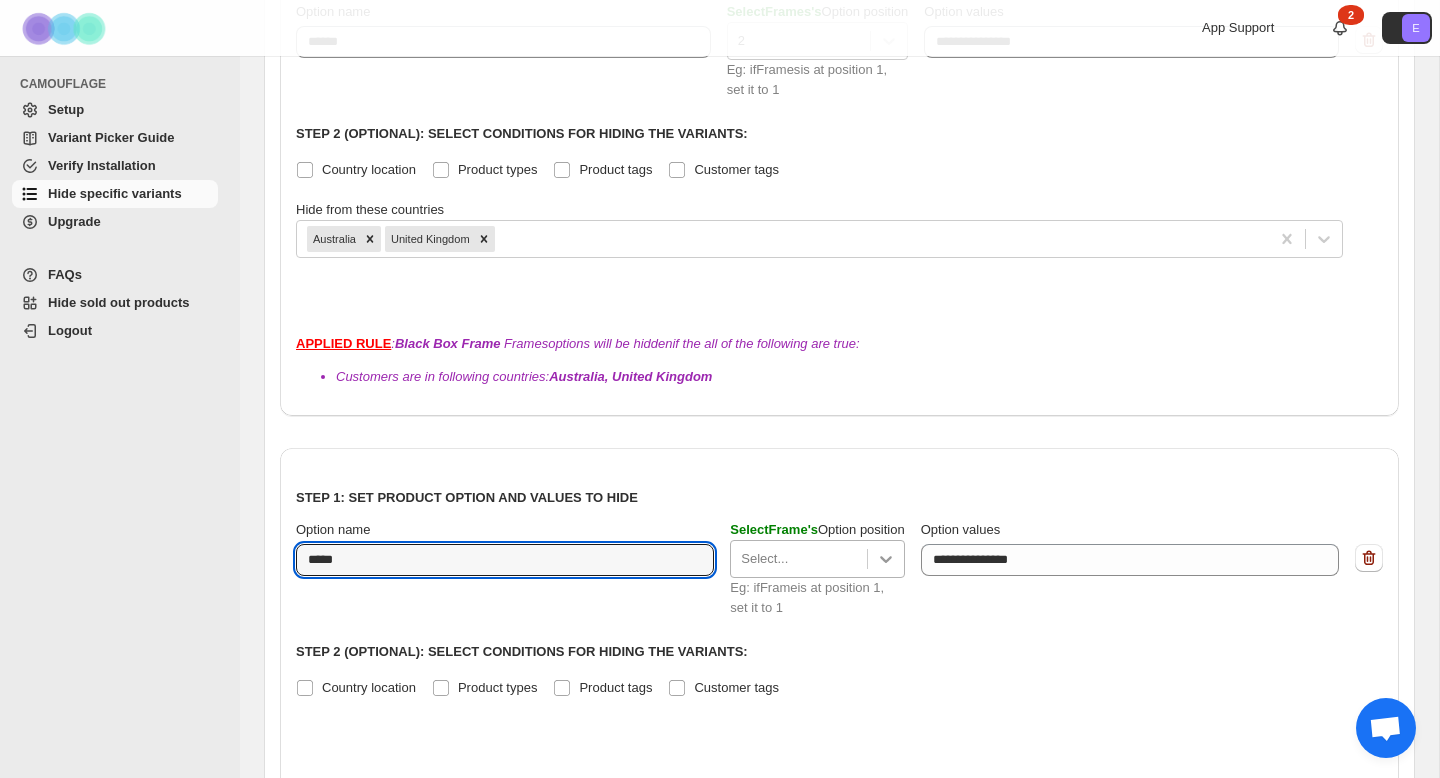 type on "*****" 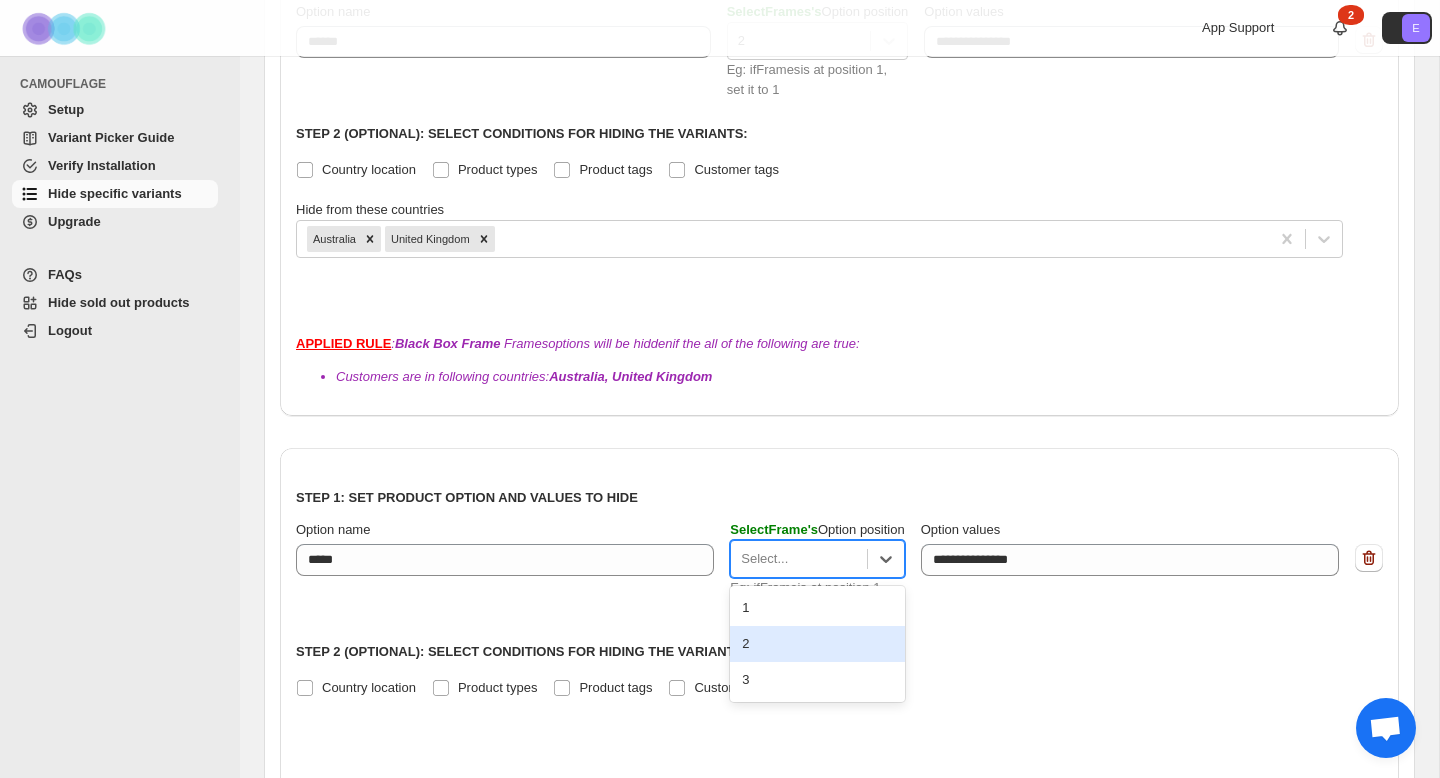 click on "3" at bounding box center (817, 680) 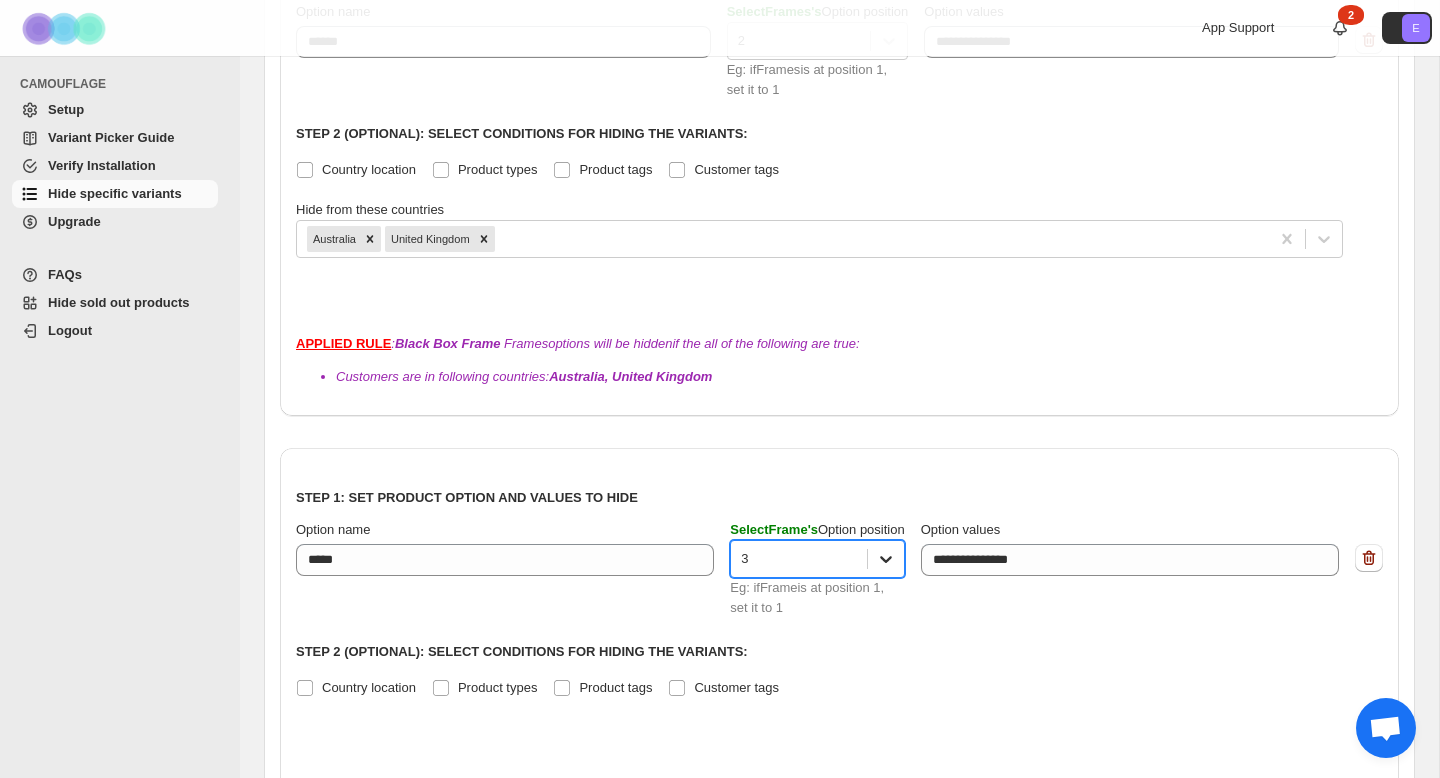 click 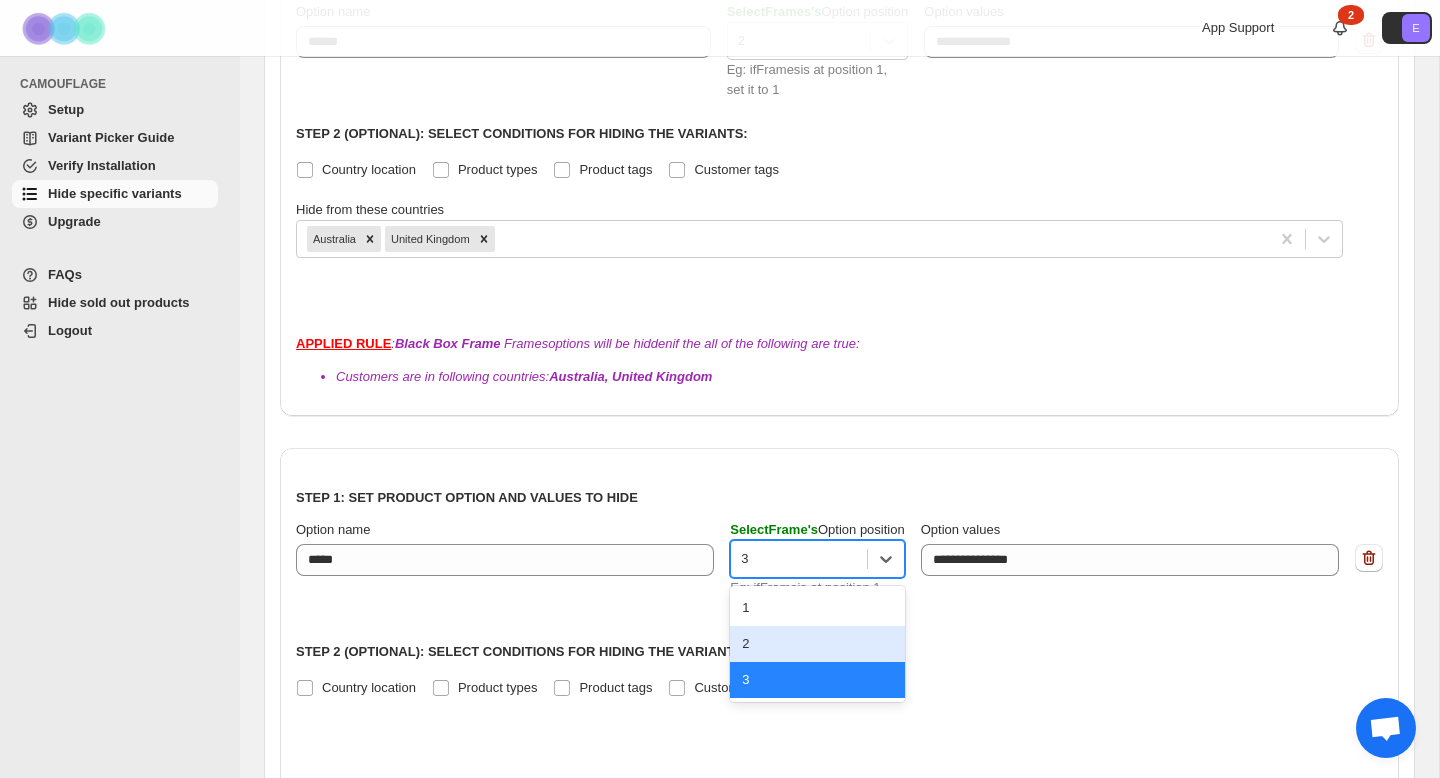 click on "2" at bounding box center [817, 644] 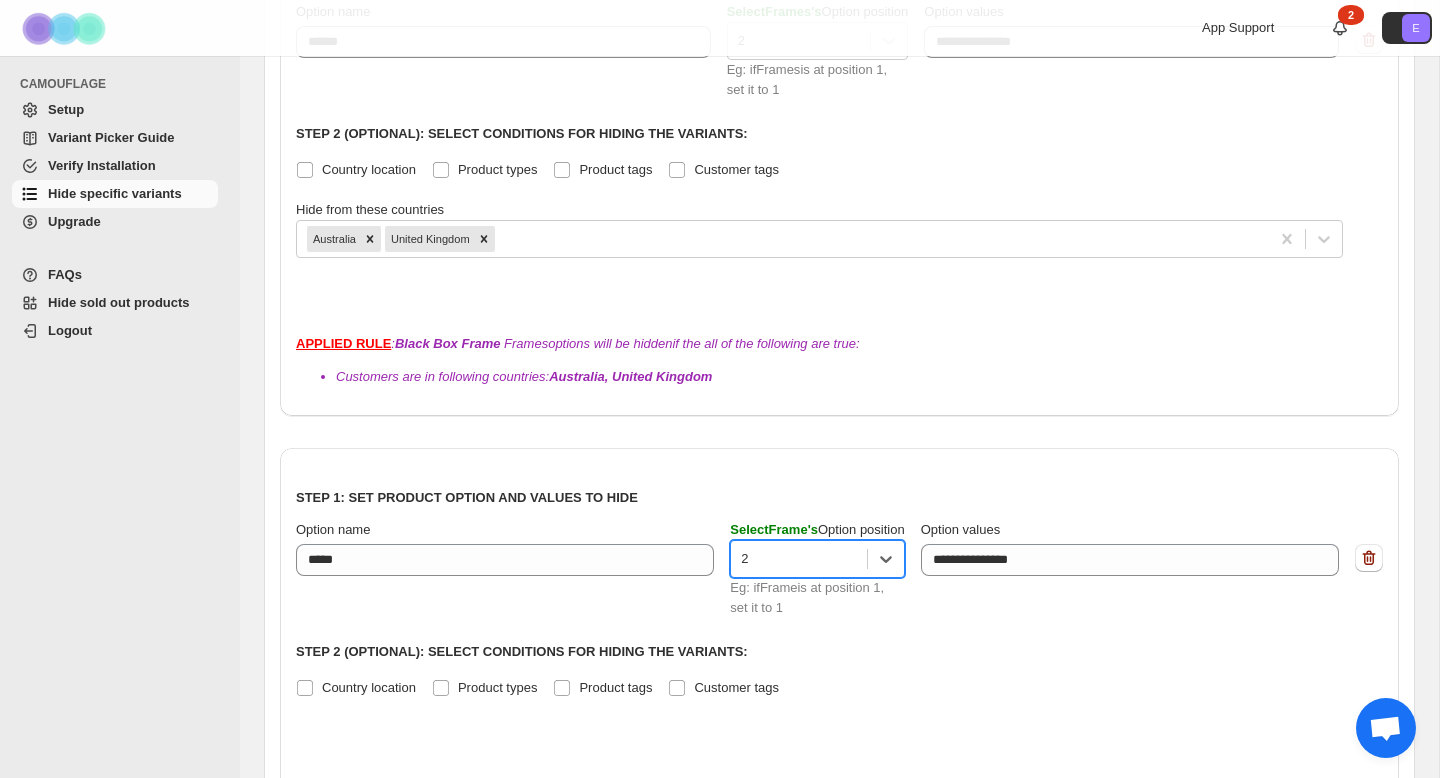 click on "**********" at bounding box center (839, 613) 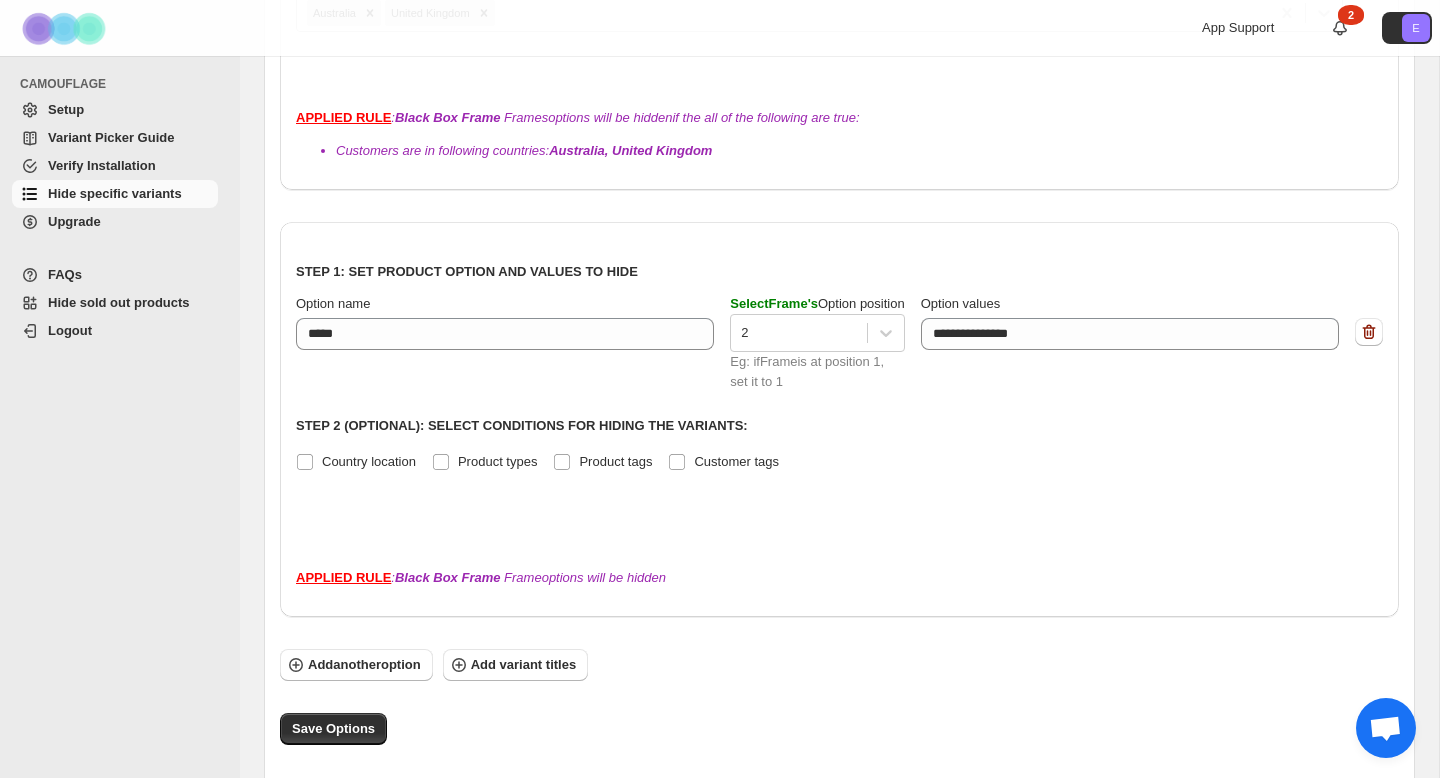 scroll, scrollTop: 630, scrollLeft: 0, axis: vertical 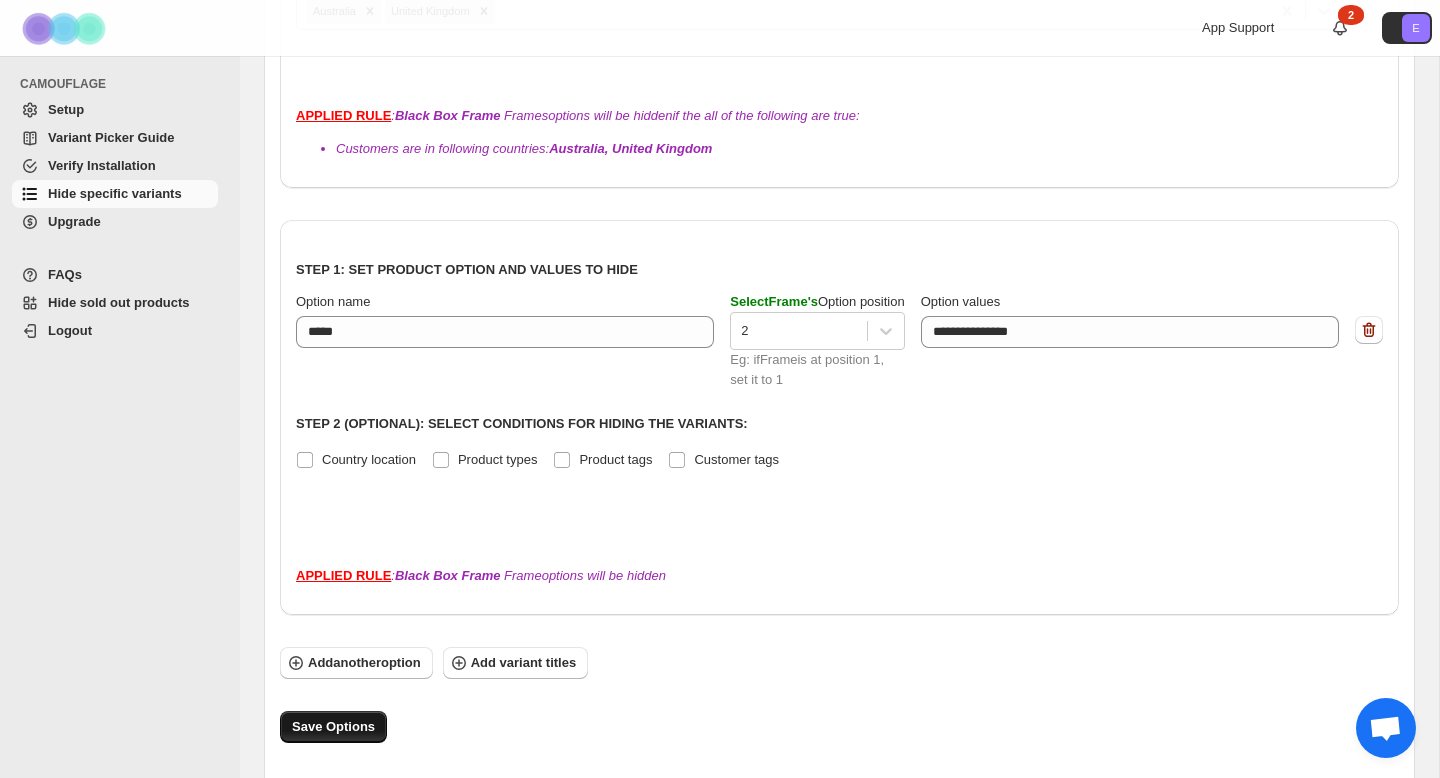 click on "Save Options" at bounding box center [333, 727] 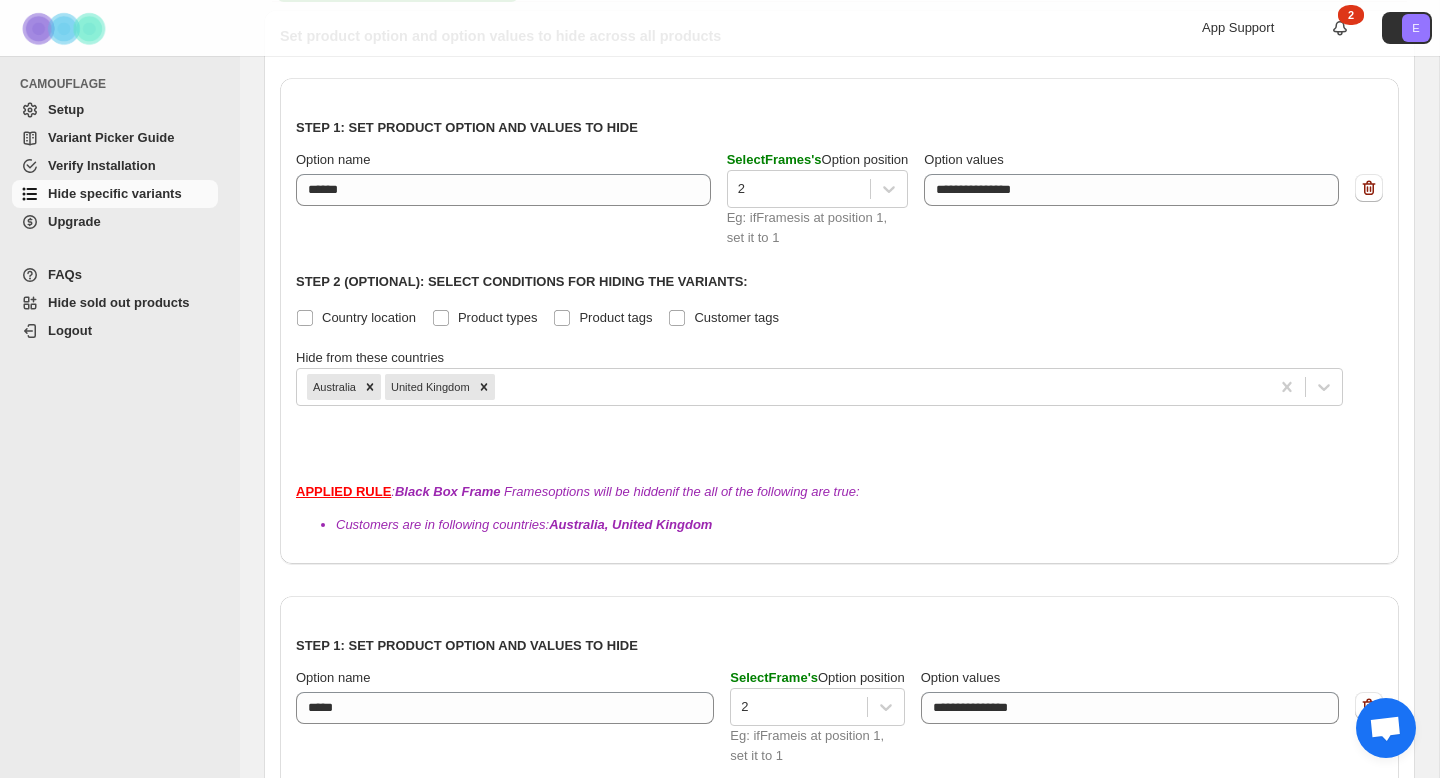 scroll, scrollTop: 238, scrollLeft: 0, axis: vertical 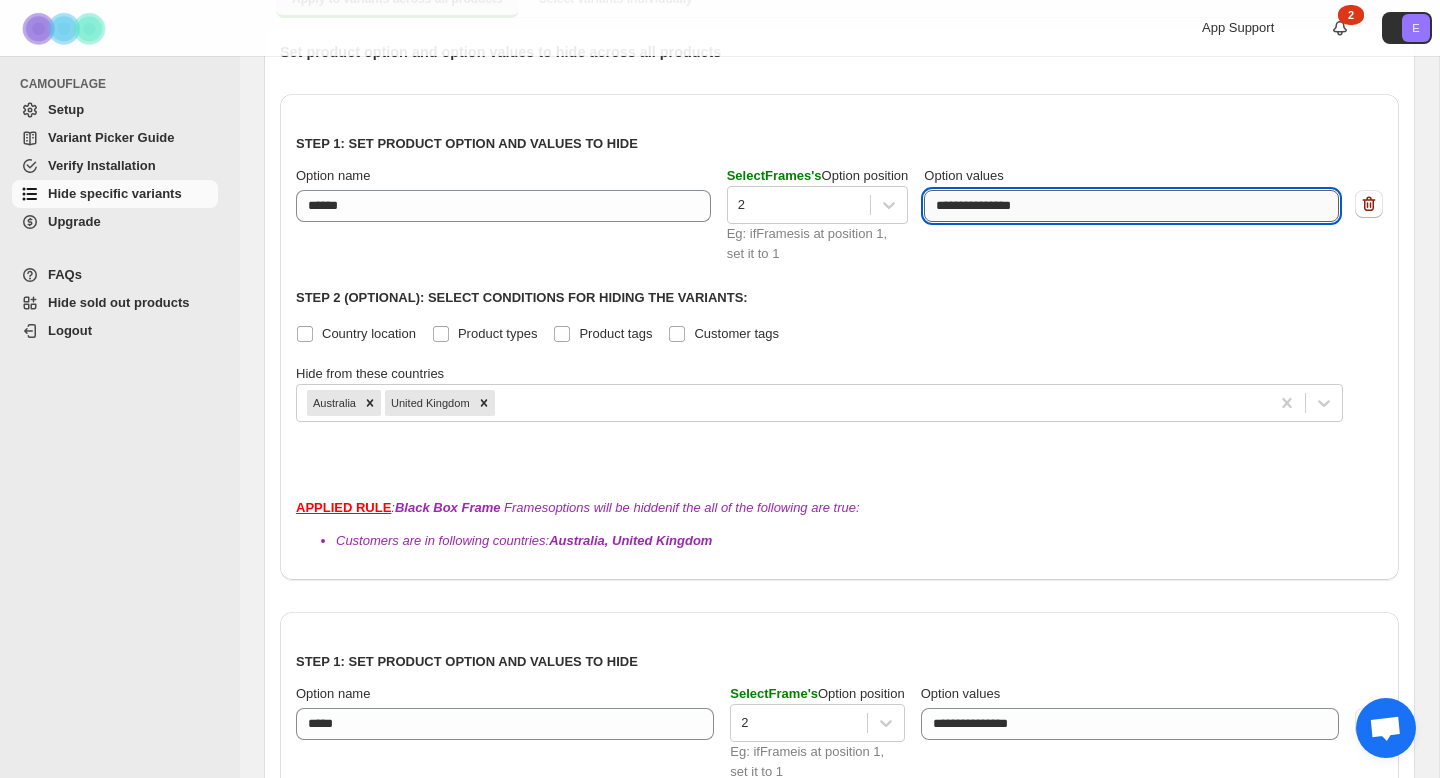 click on "**********" at bounding box center [1127, 206] 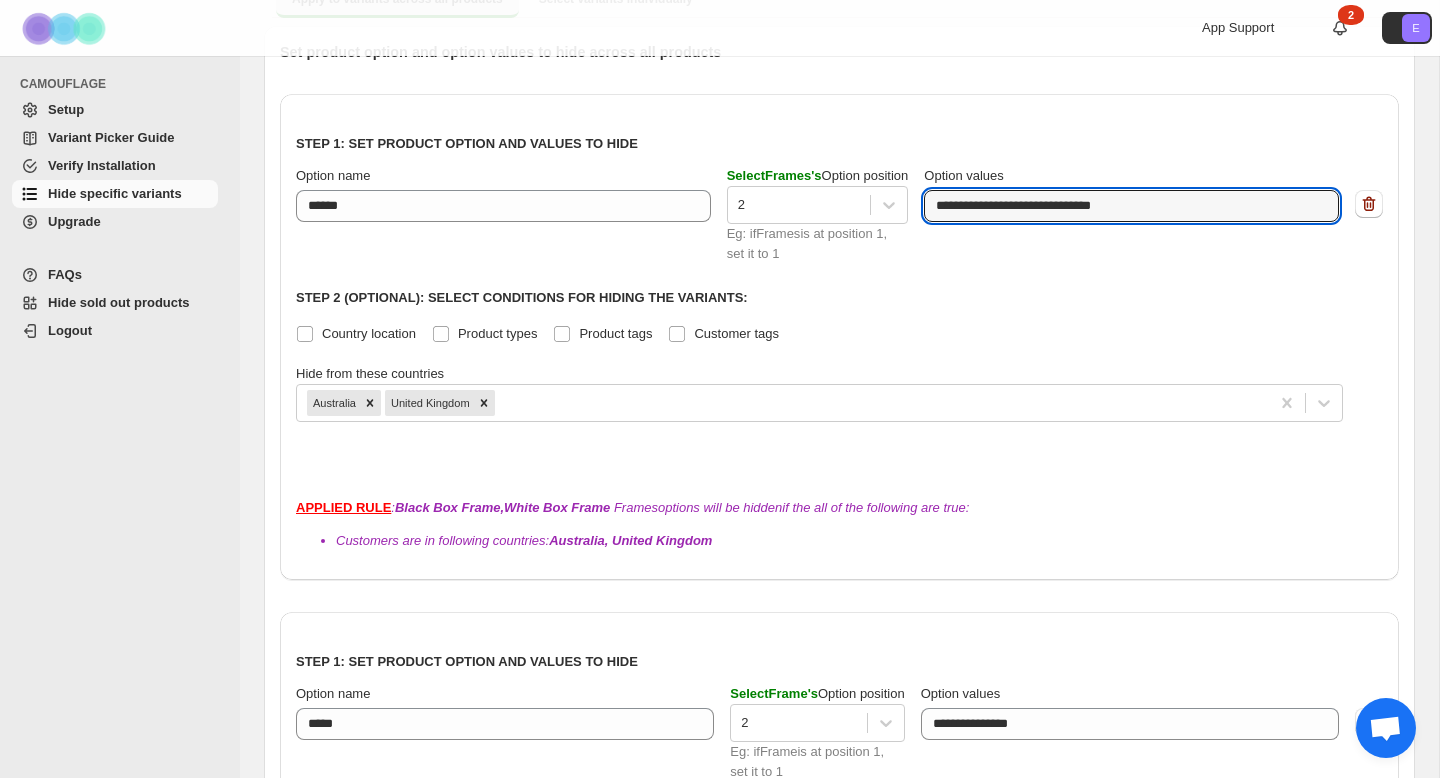 type on "**********" 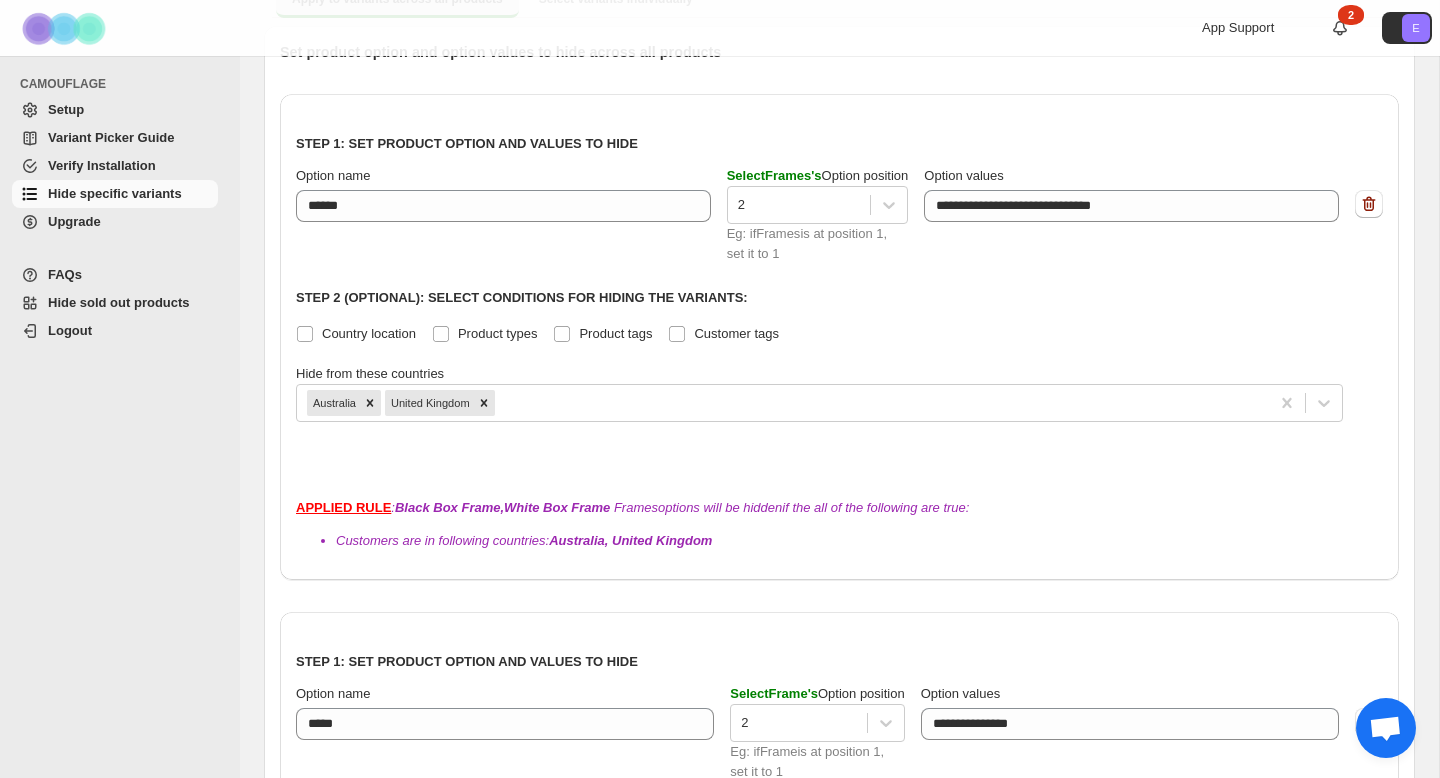 click on "Country location Product types Product tags Customer tags" at bounding box center [839, 334] 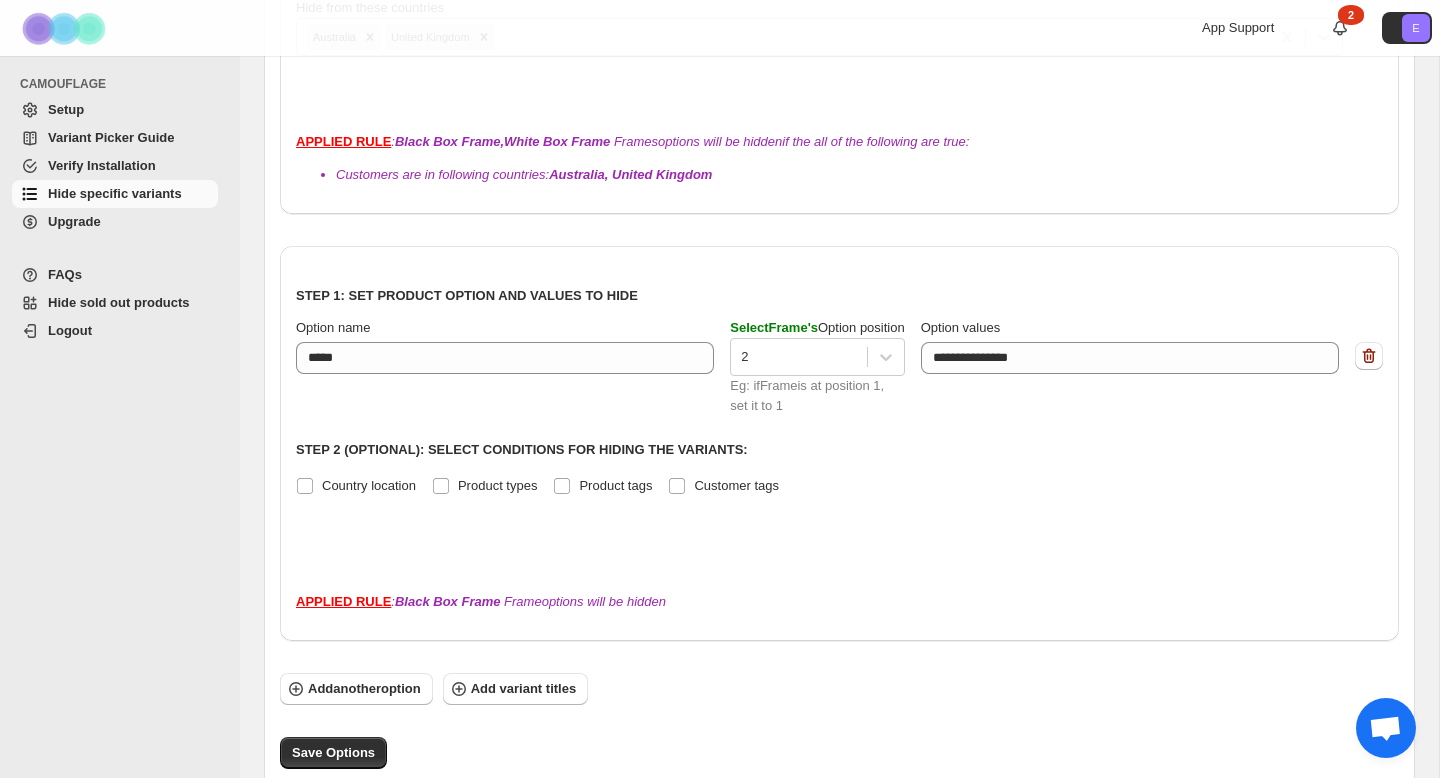 scroll, scrollTop: 643, scrollLeft: 0, axis: vertical 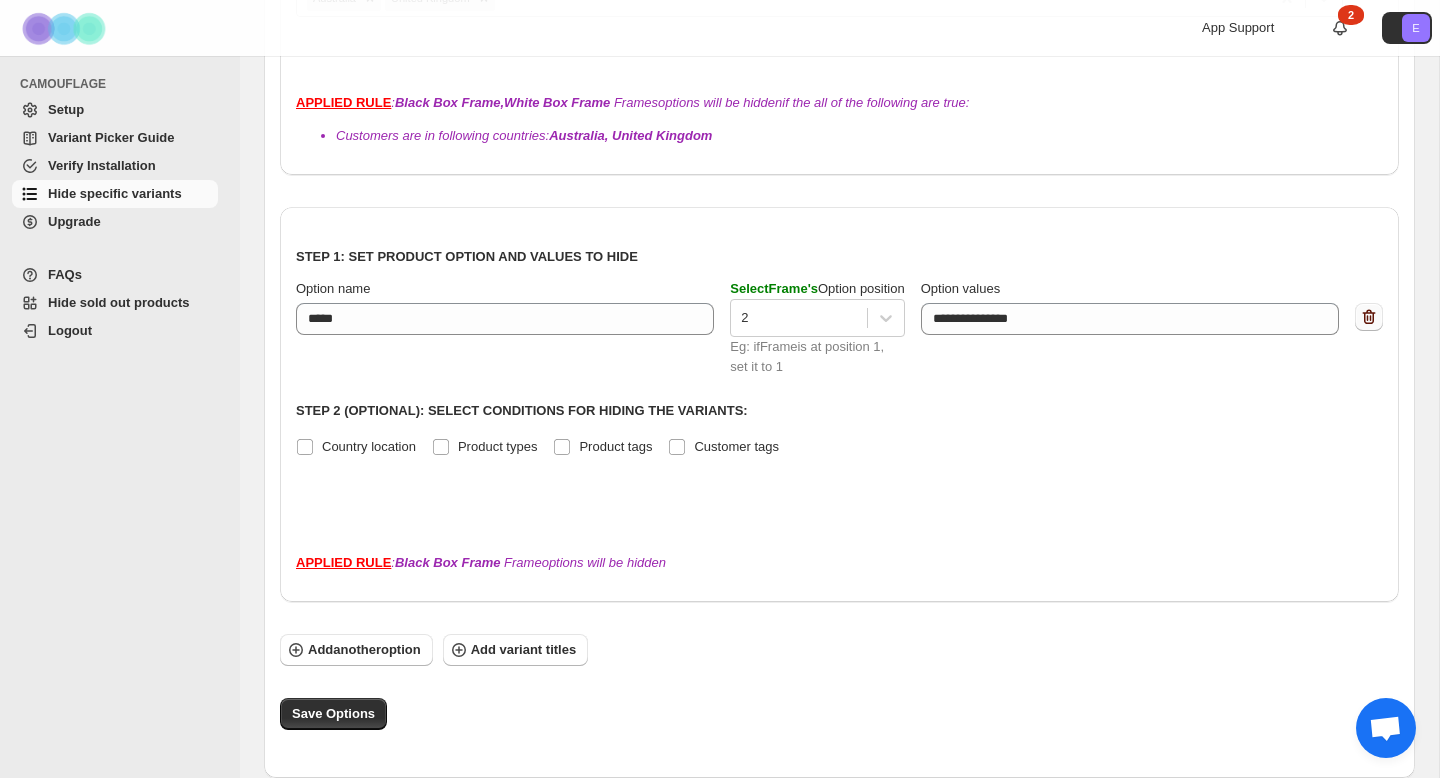 click 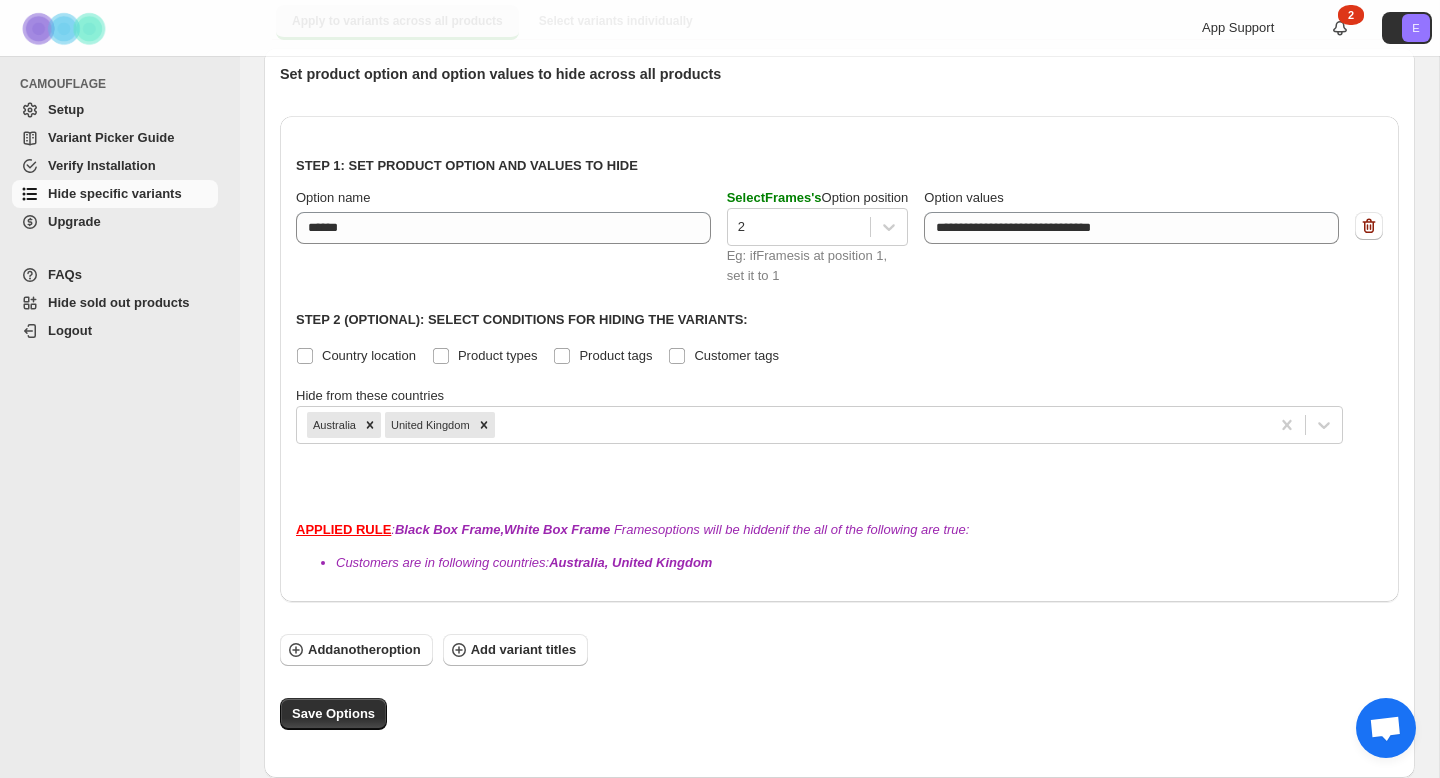 scroll, scrollTop: 216, scrollLeft: 0, axis: vertical 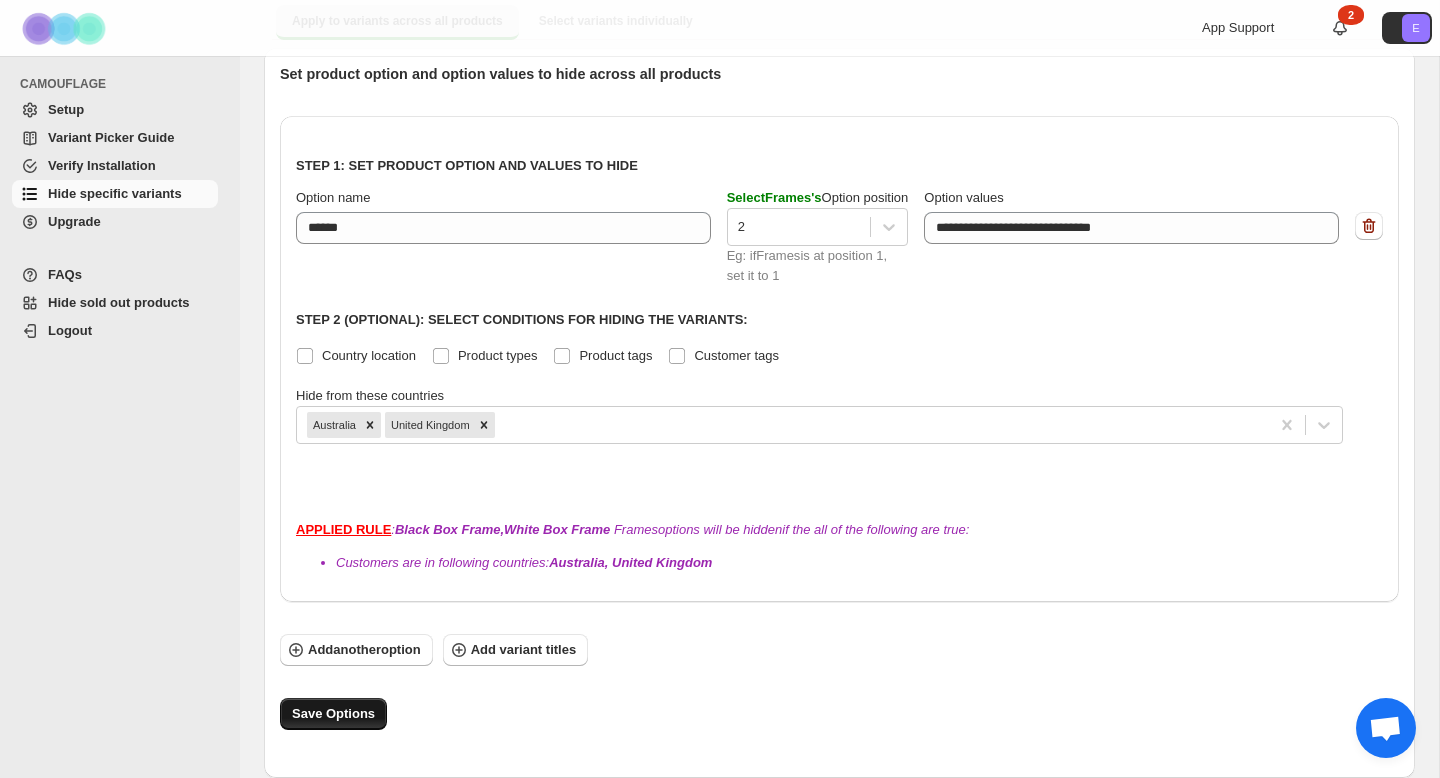 click on "Save Options" at bounding box center [333, 714] 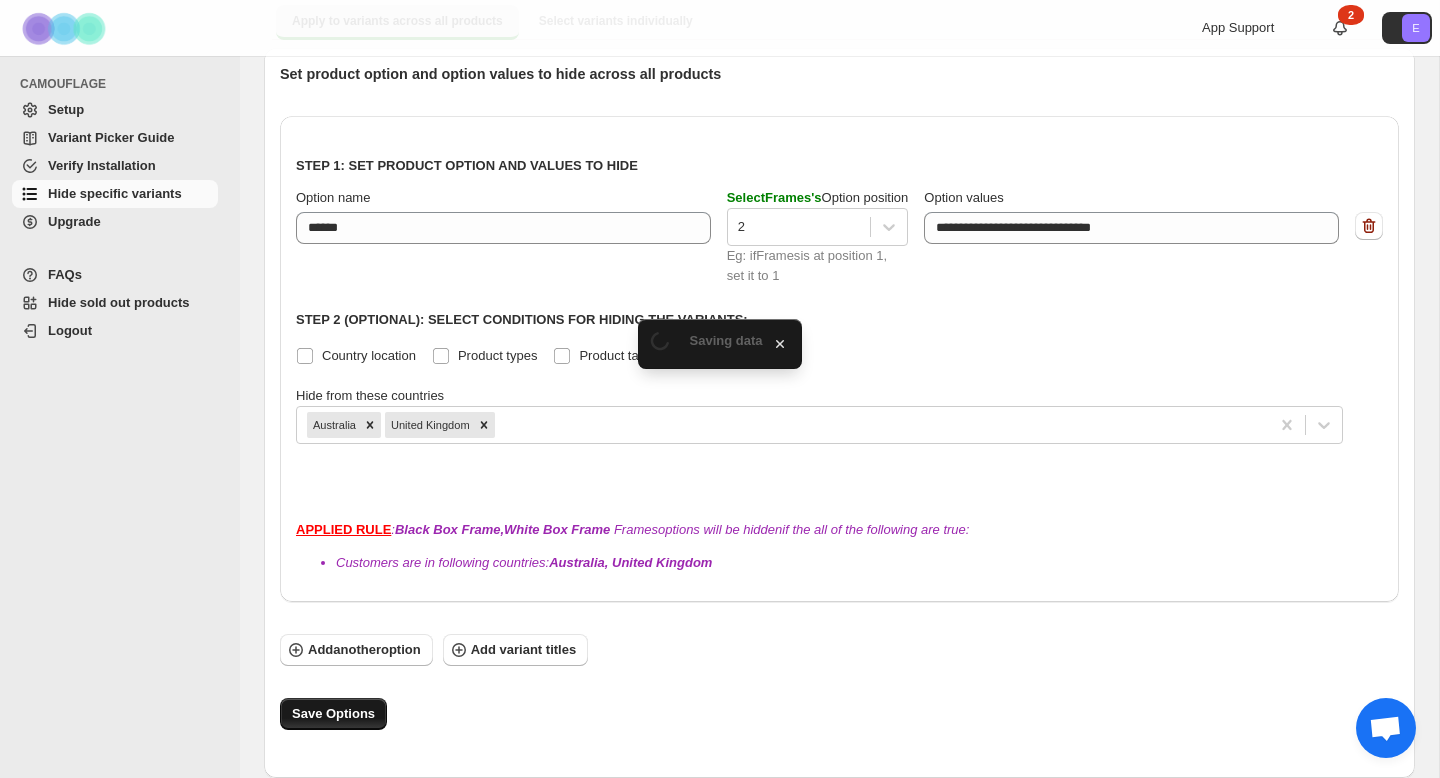 click on "Save Options" at bounding box center (333, 714) 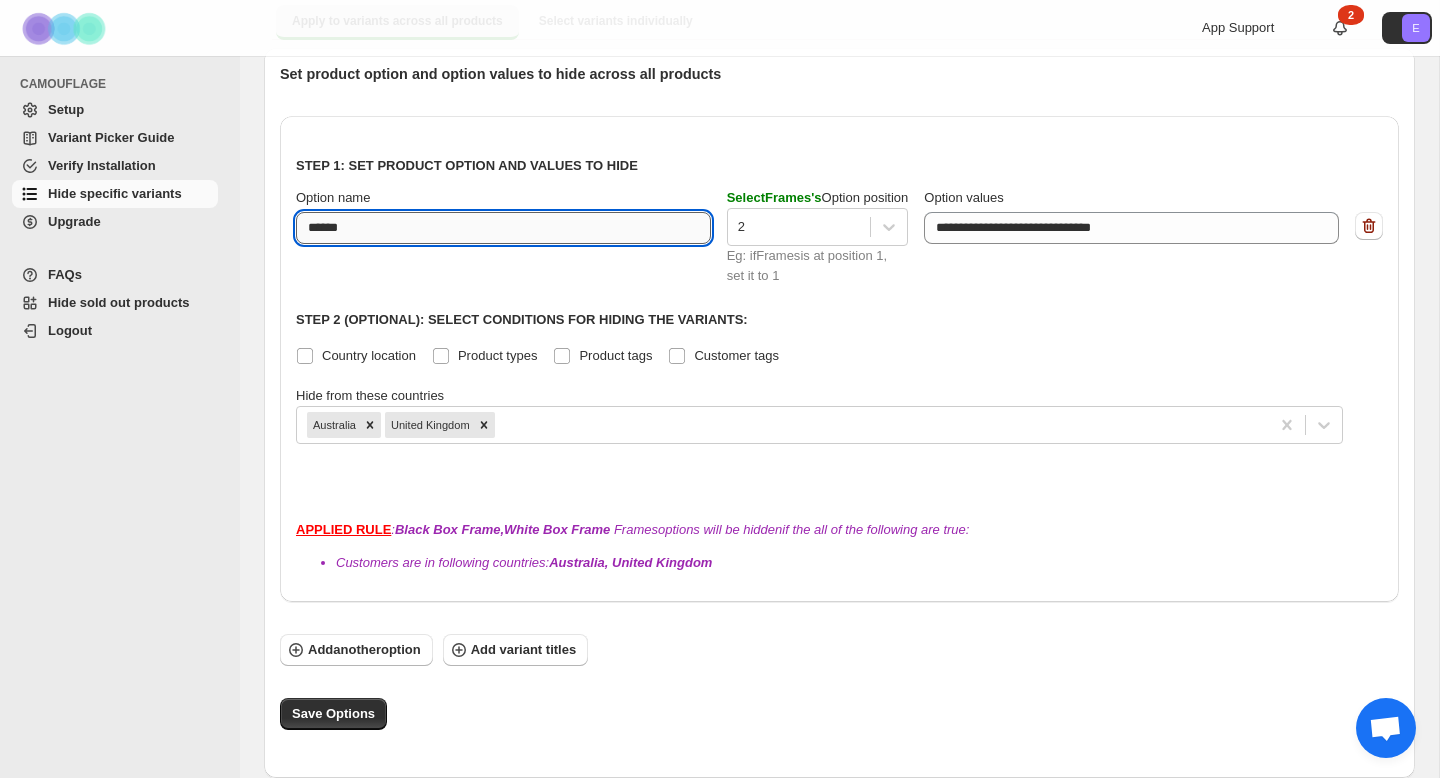 click on "******" at bounding box center (503, 228) 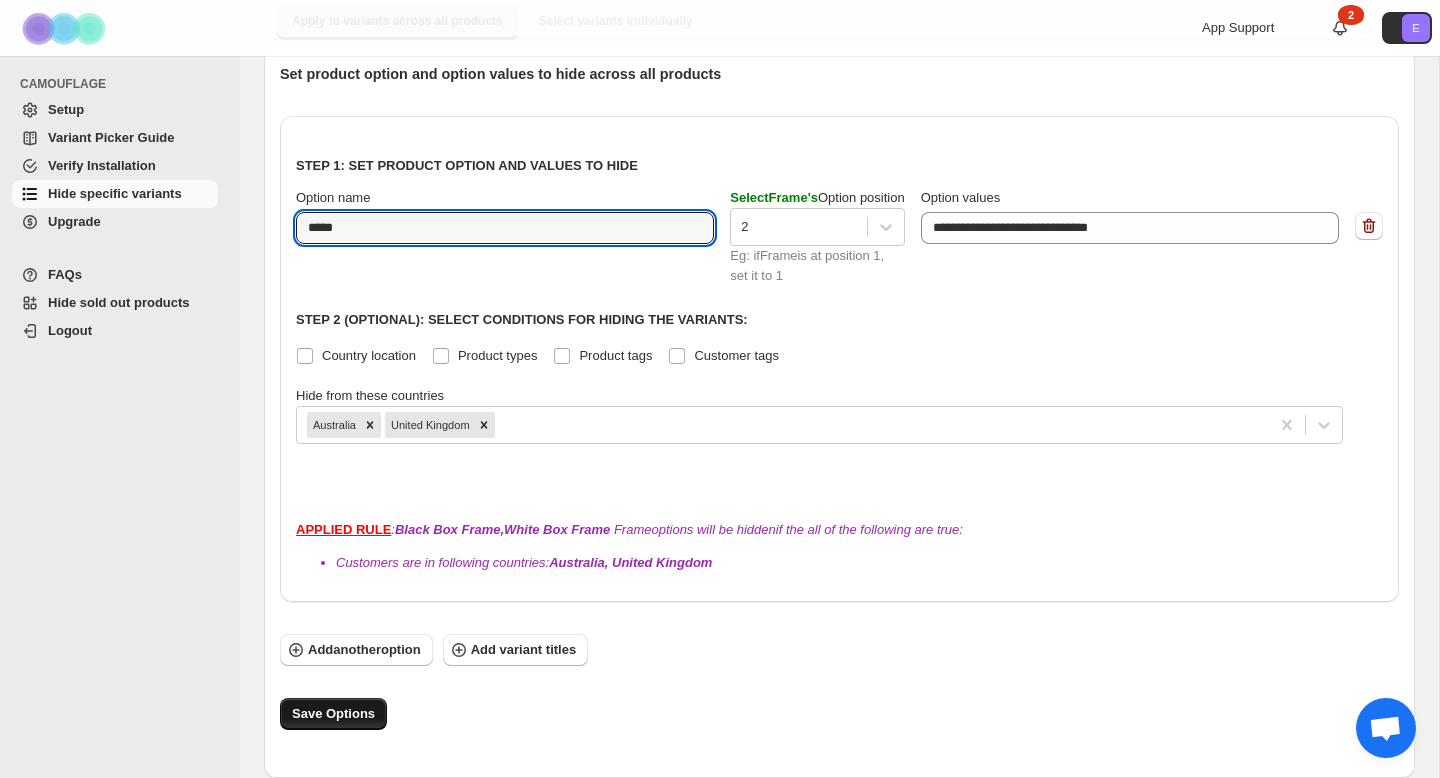 type on "*****" 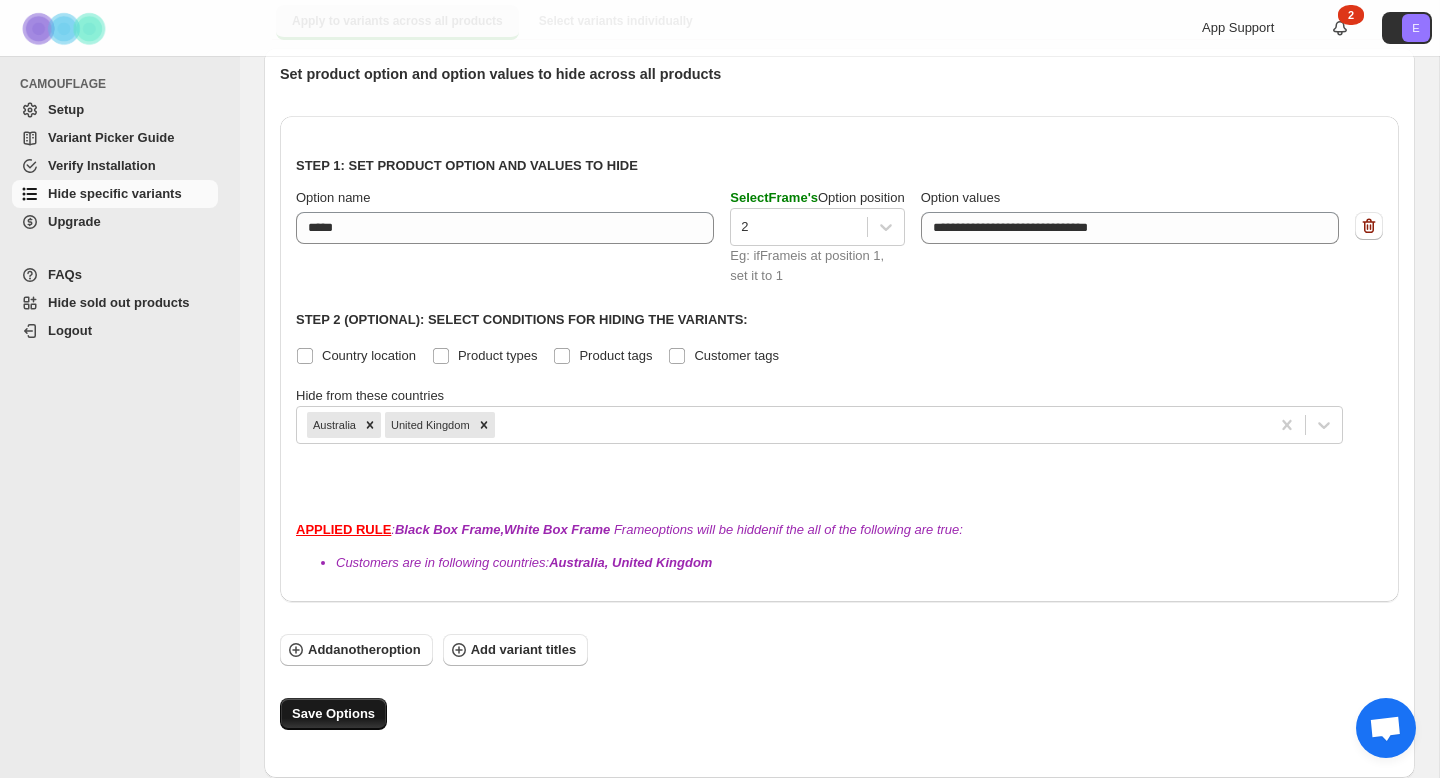 click on "Save Options" at bounding box center [333, 714] 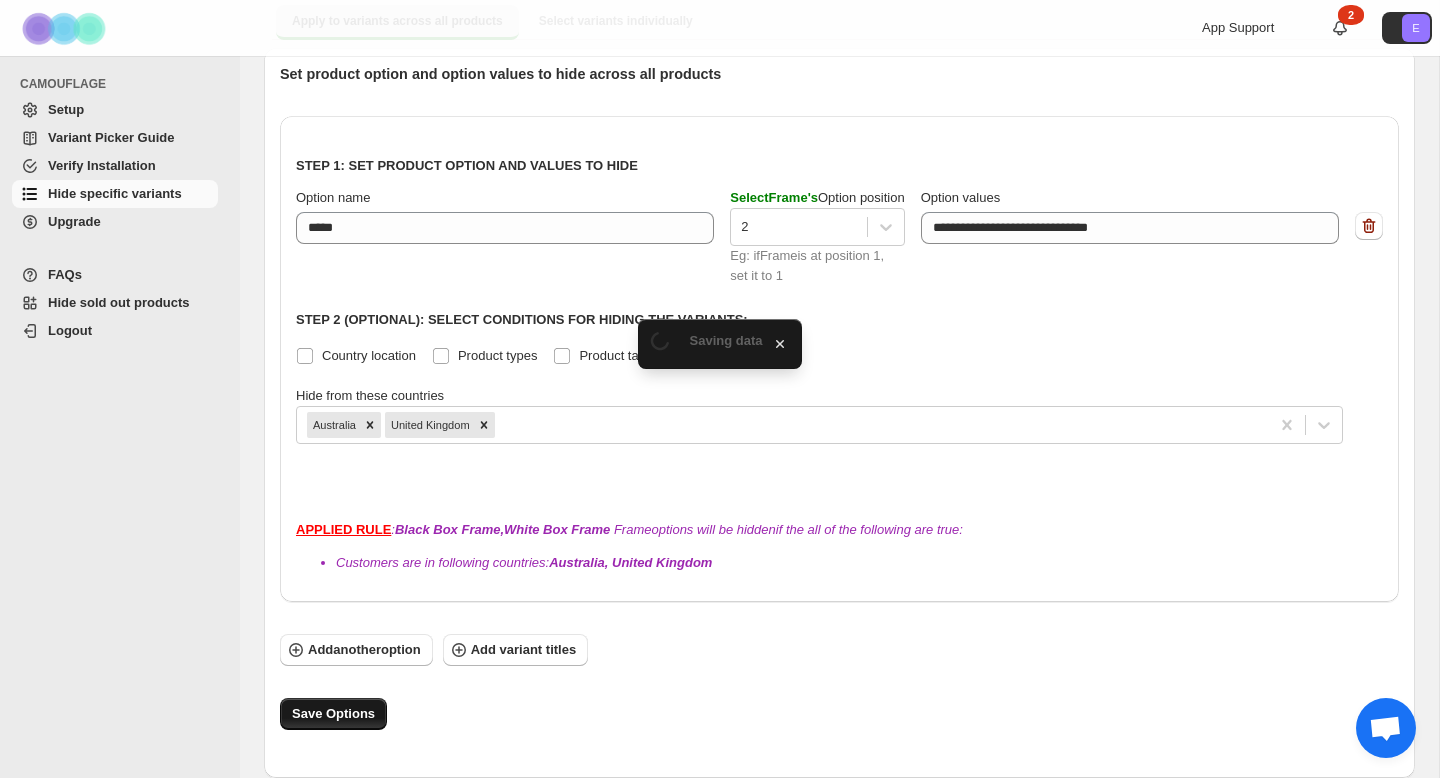 click on "Save Options" at bounding box center (333, 714) 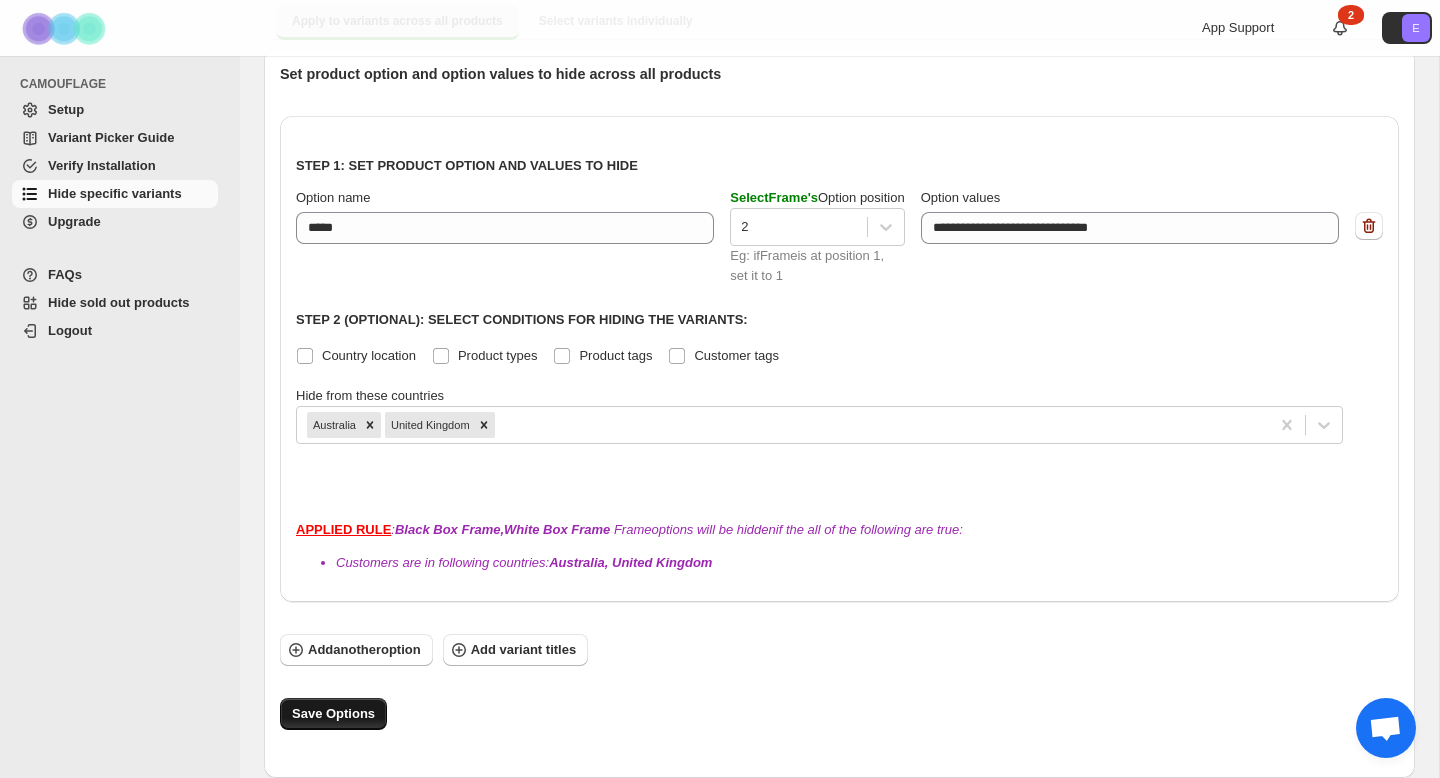 click on "Save Options" at bounding box center [333, 714] 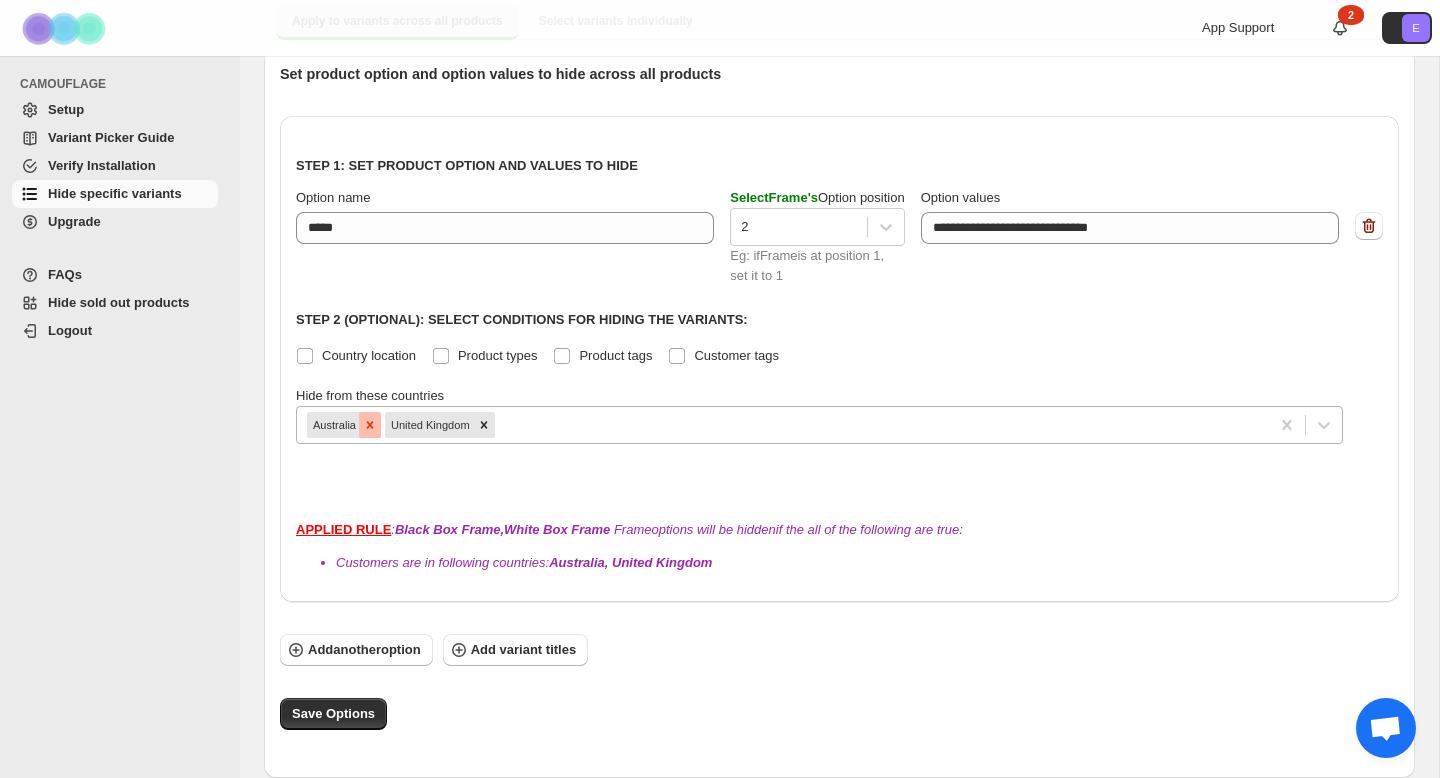 click 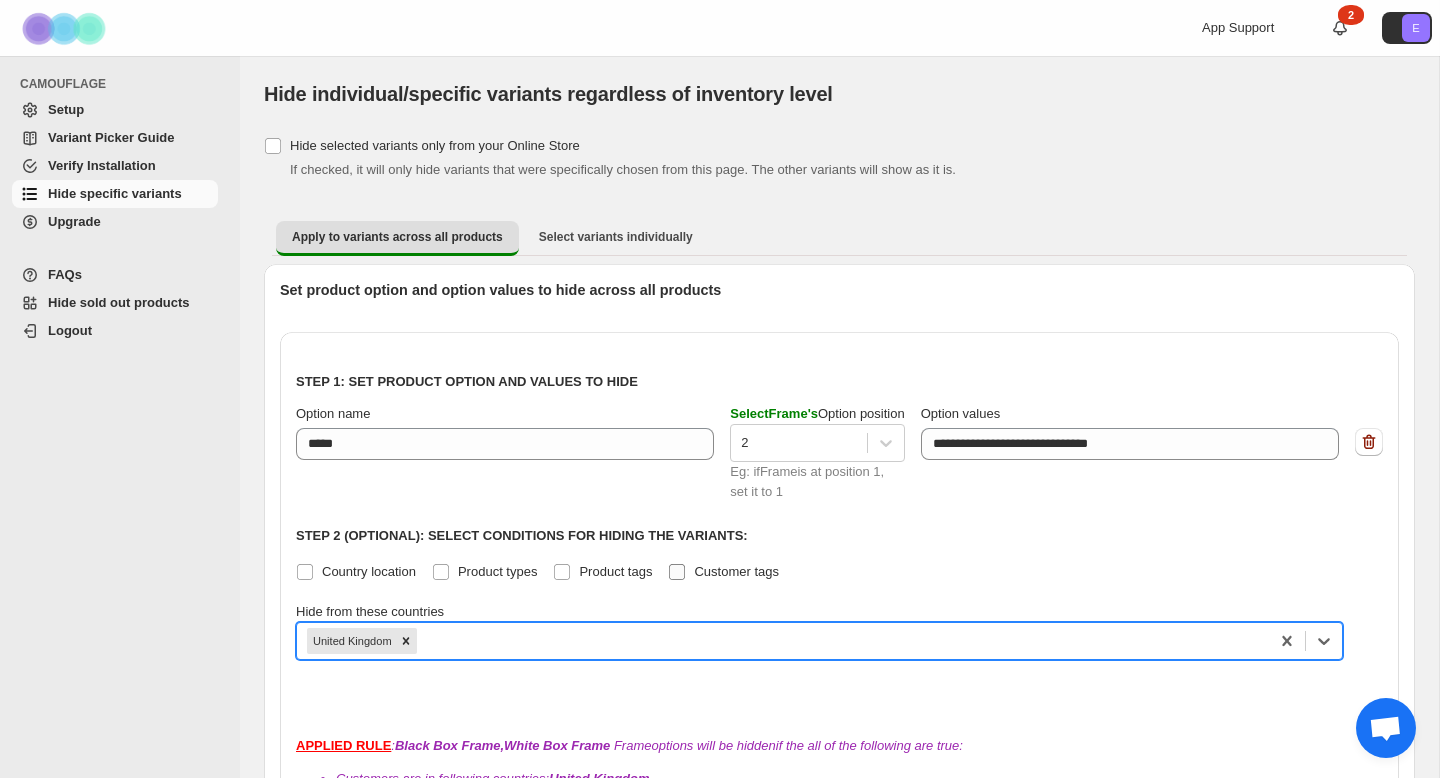 scroll, scrollTop: 216, scrollLeft: 0, axis: vertical 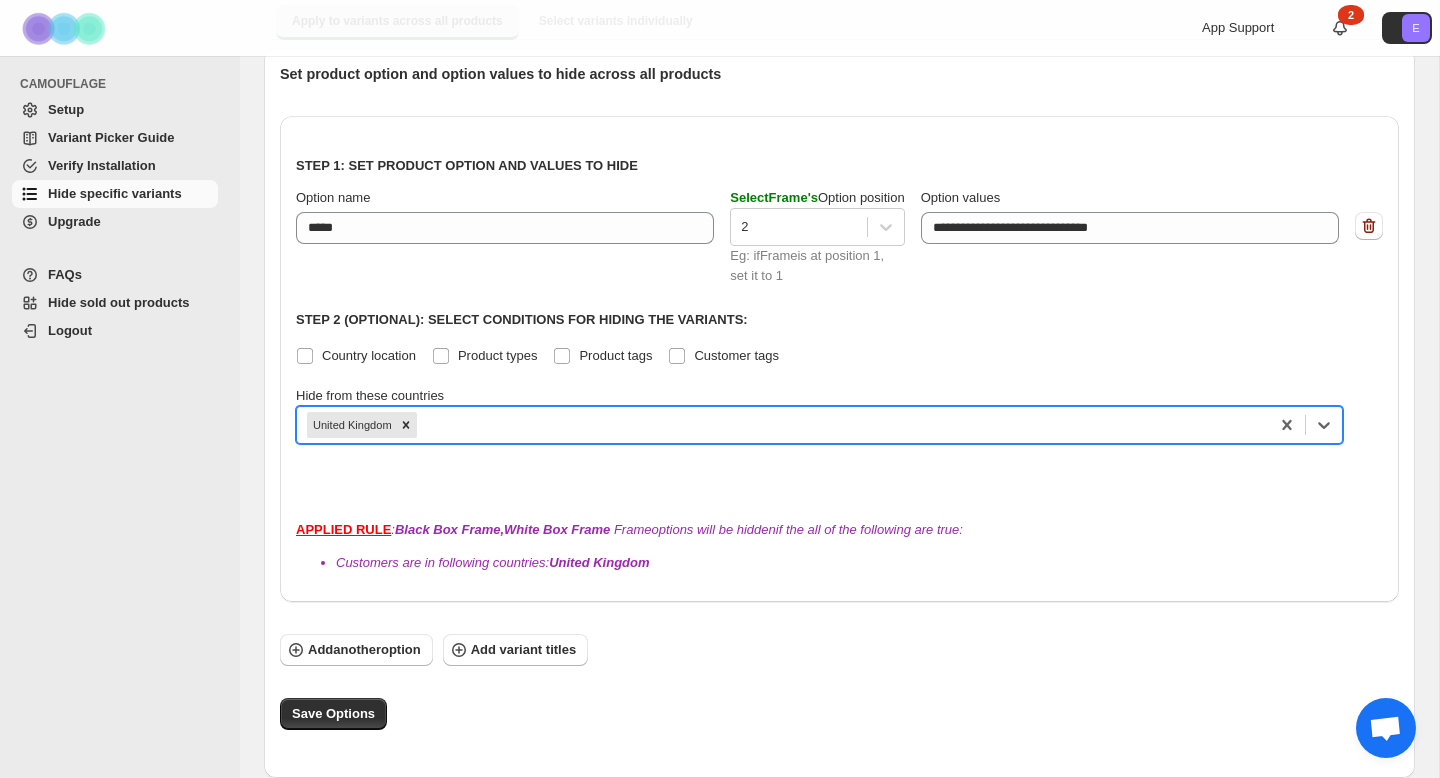 click on "**********" at bounding box center (839, 310) 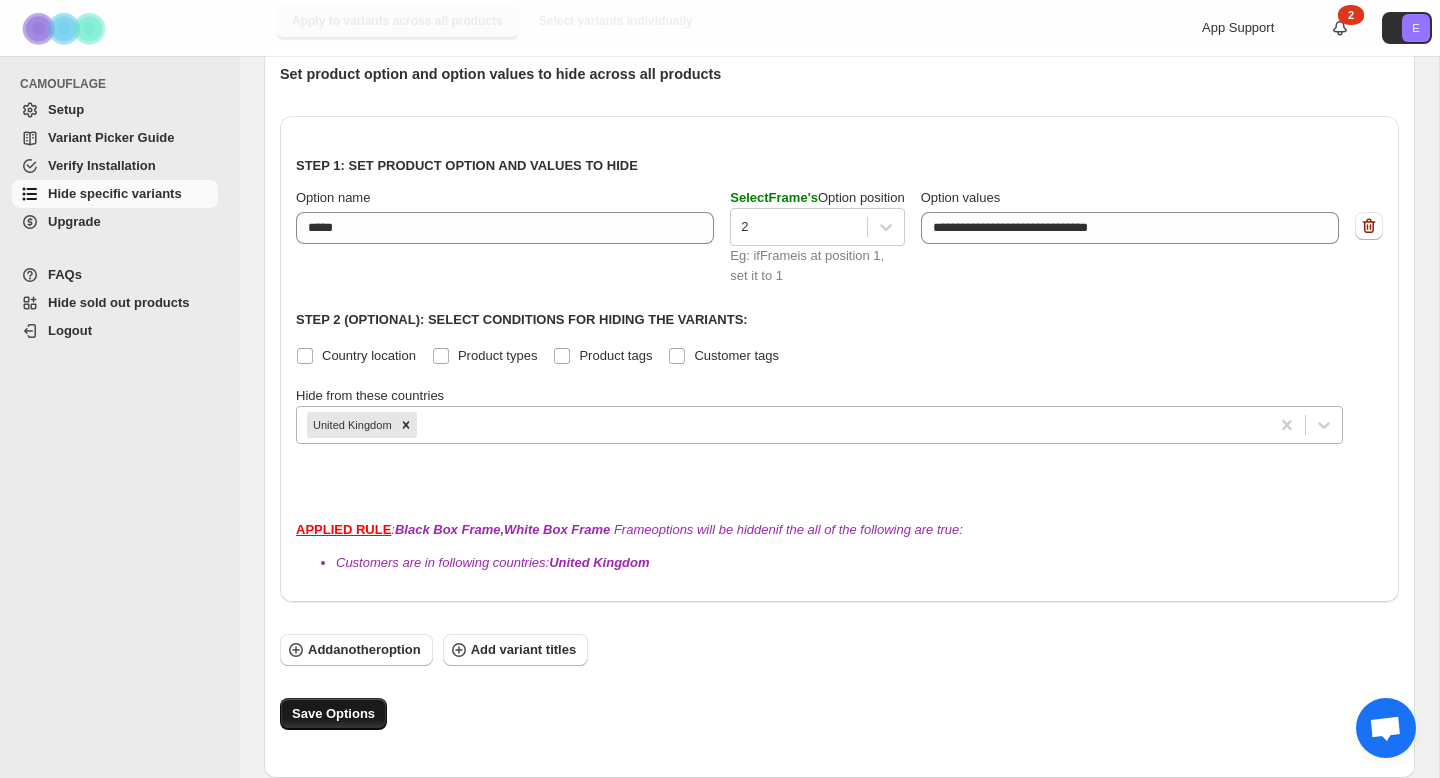click on "Save Options" at bounding box center (333, 714) 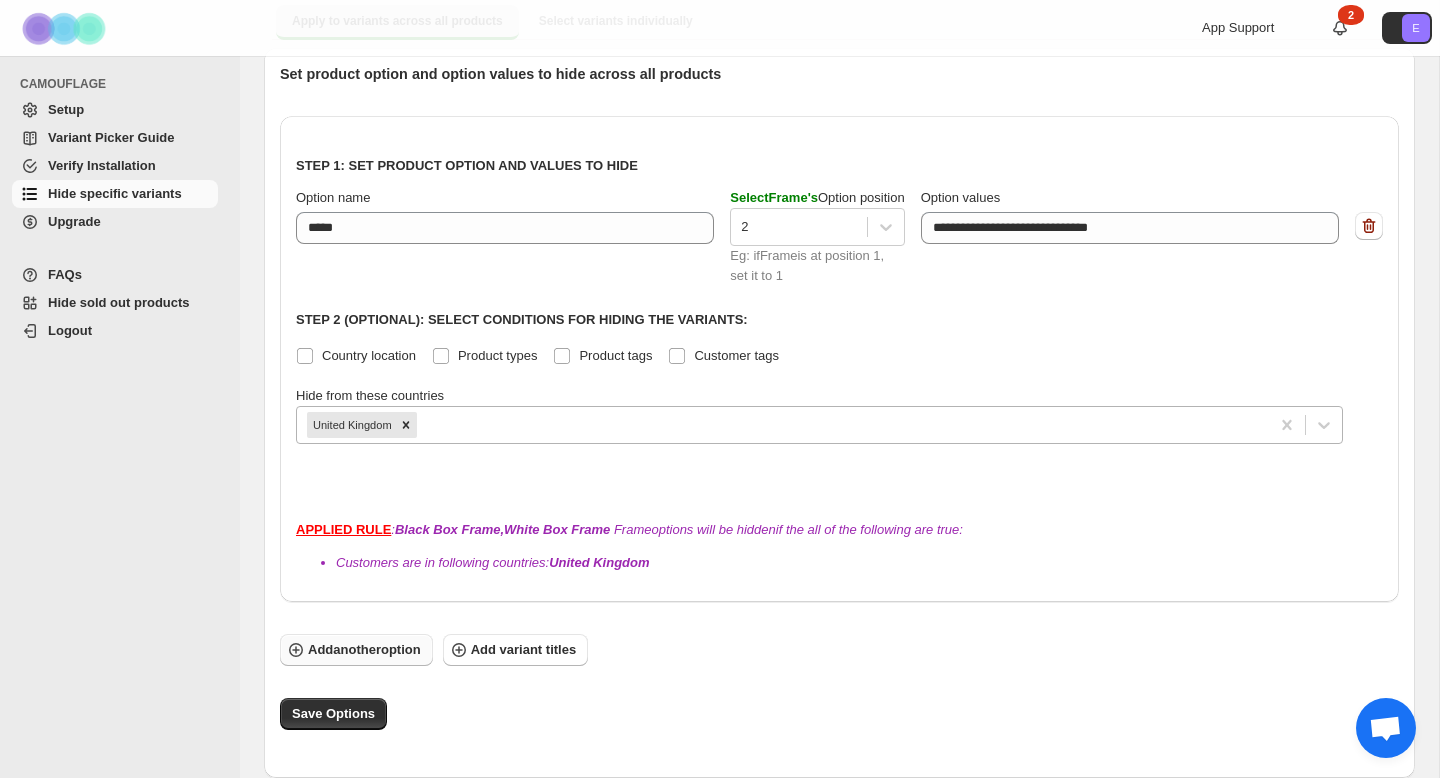 click on "Add  another  option" at bounding box center [364, 650] 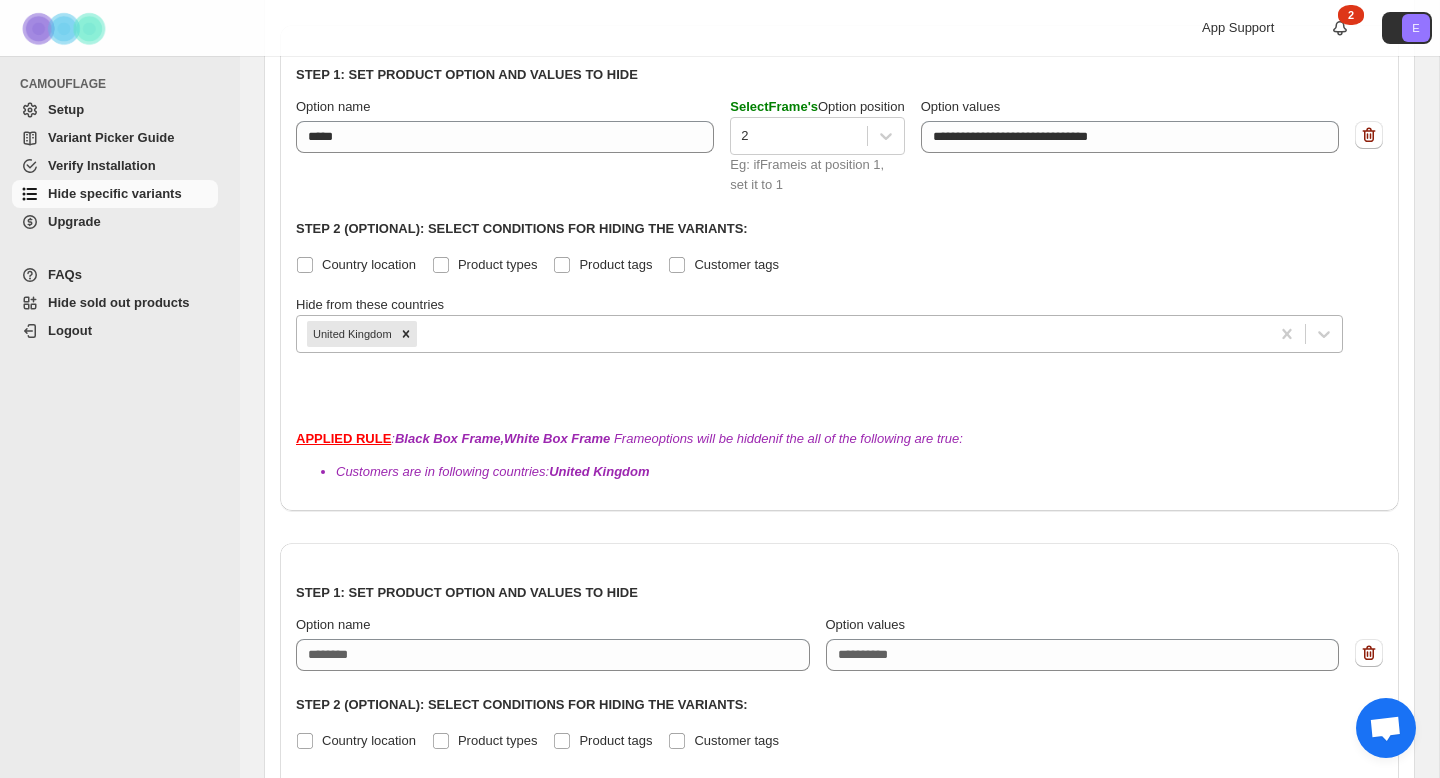 scroll, scrollTop: 414, scrollLeft: 0, axis: vertical 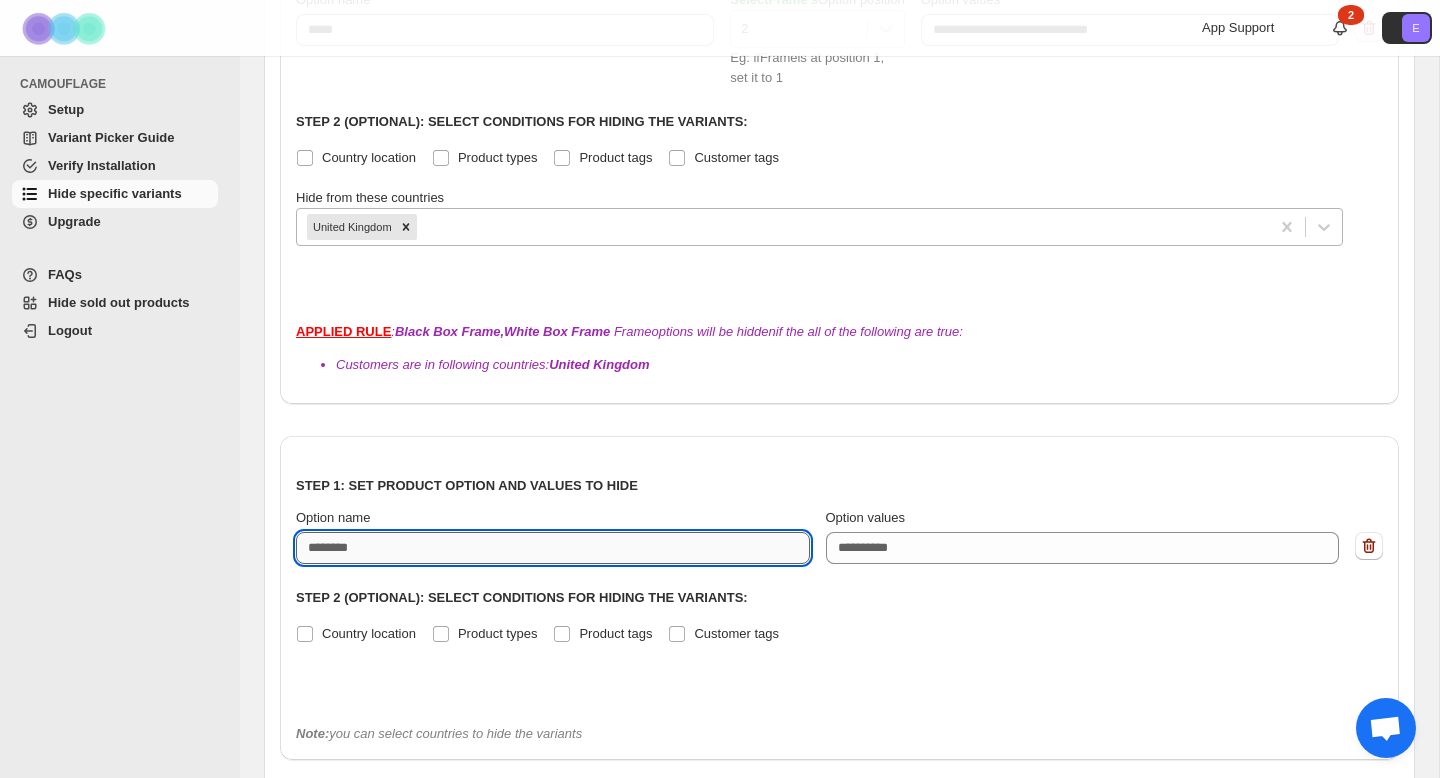 click on "Option name" at bounding box center (553, 548) 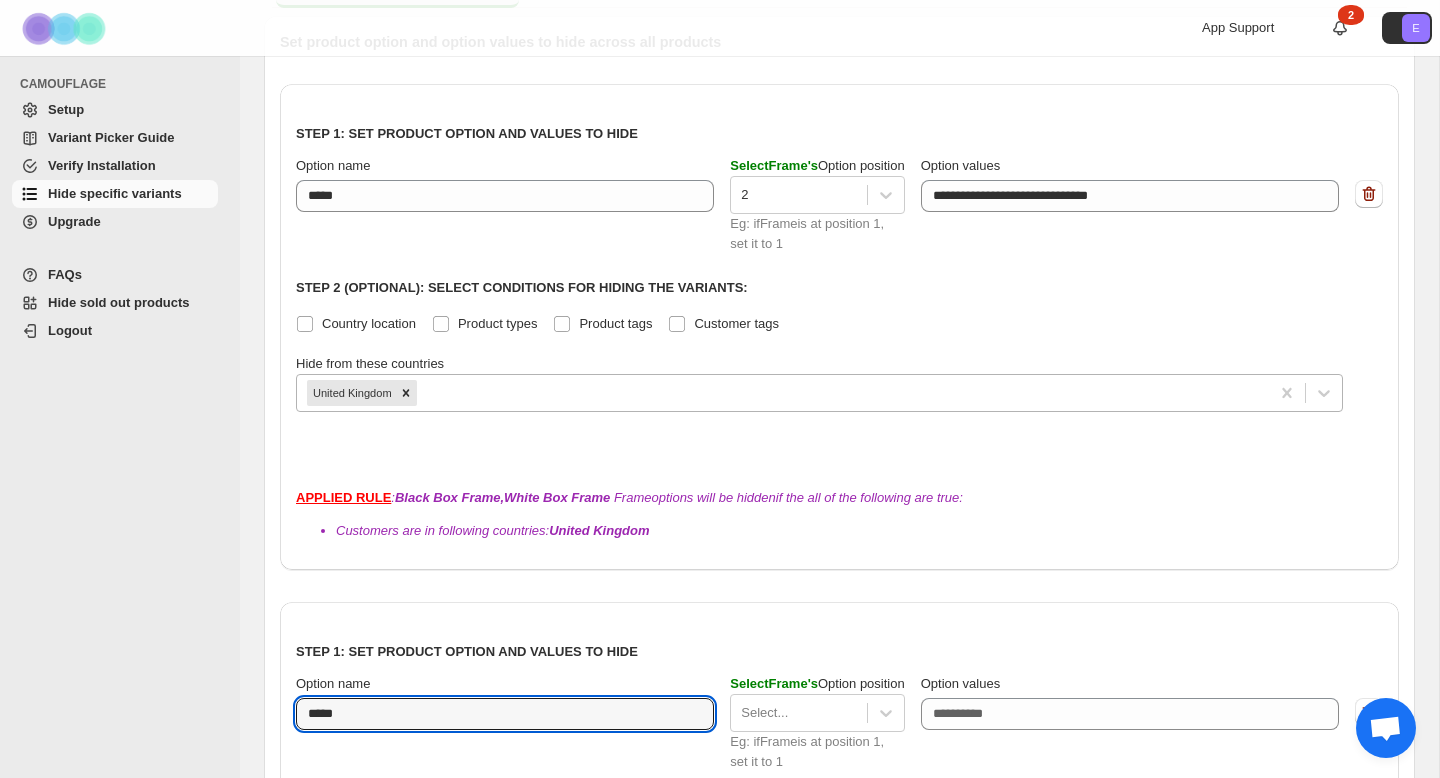 scroll, scrollTop: 196, scrollLeft: 0, axis: vertical 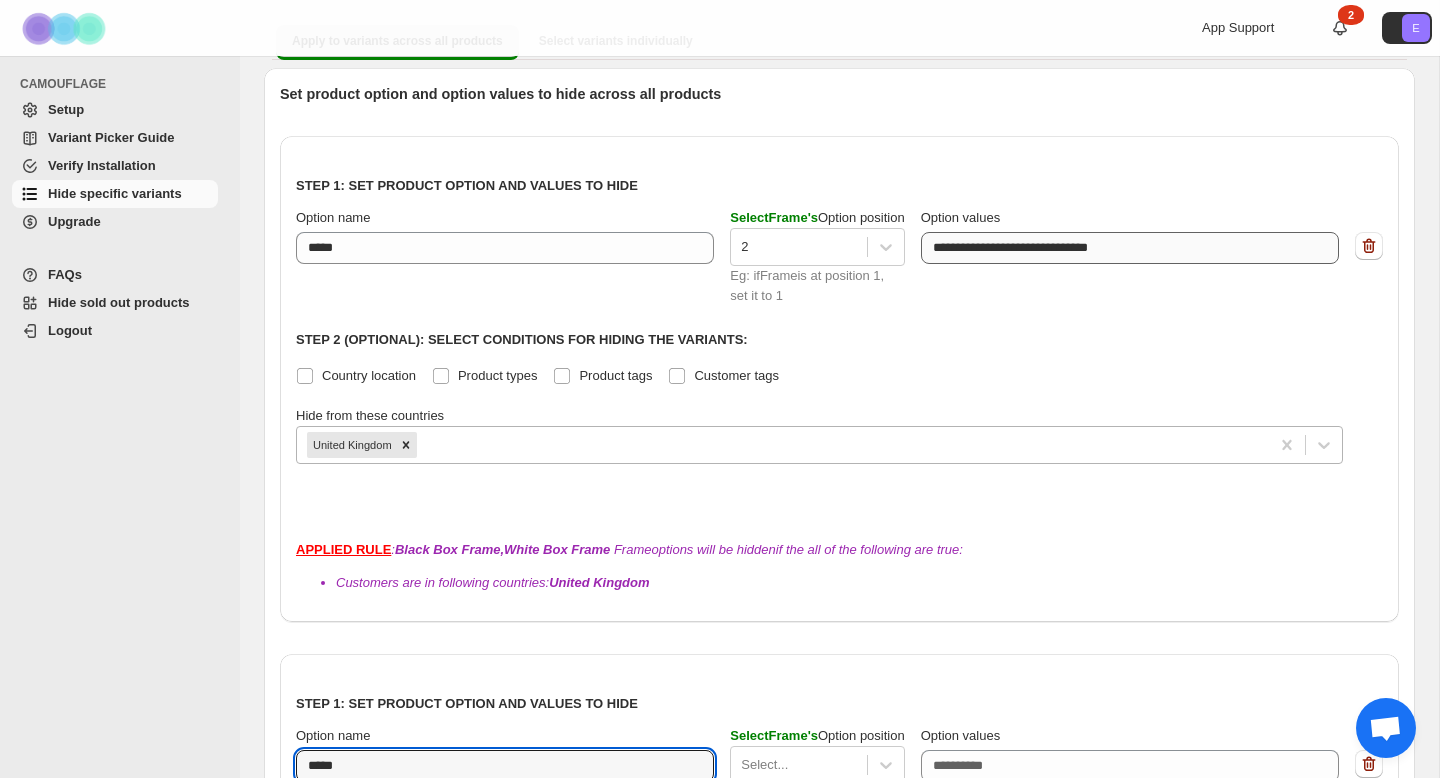 type on "*****" 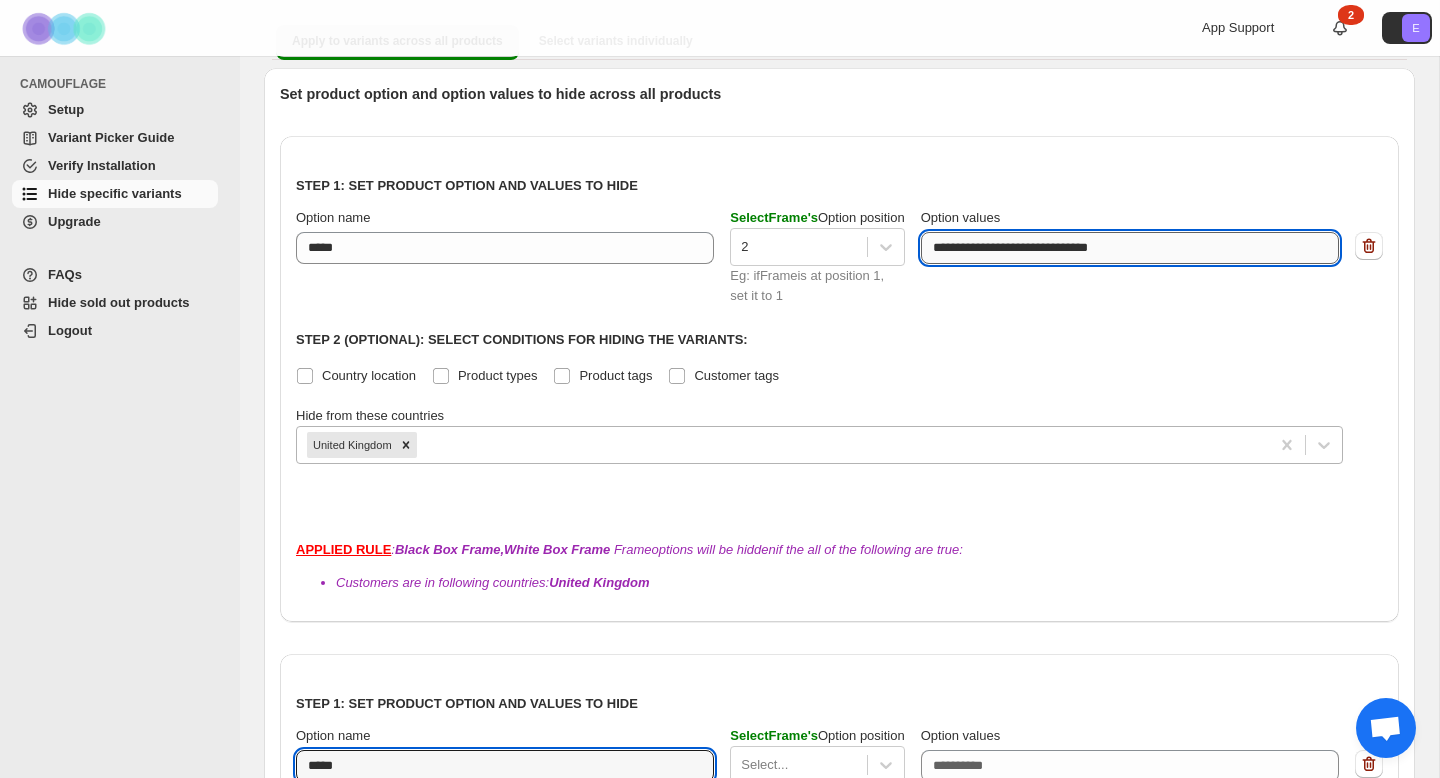 click on "**********" at bounding box center (1126, 248) 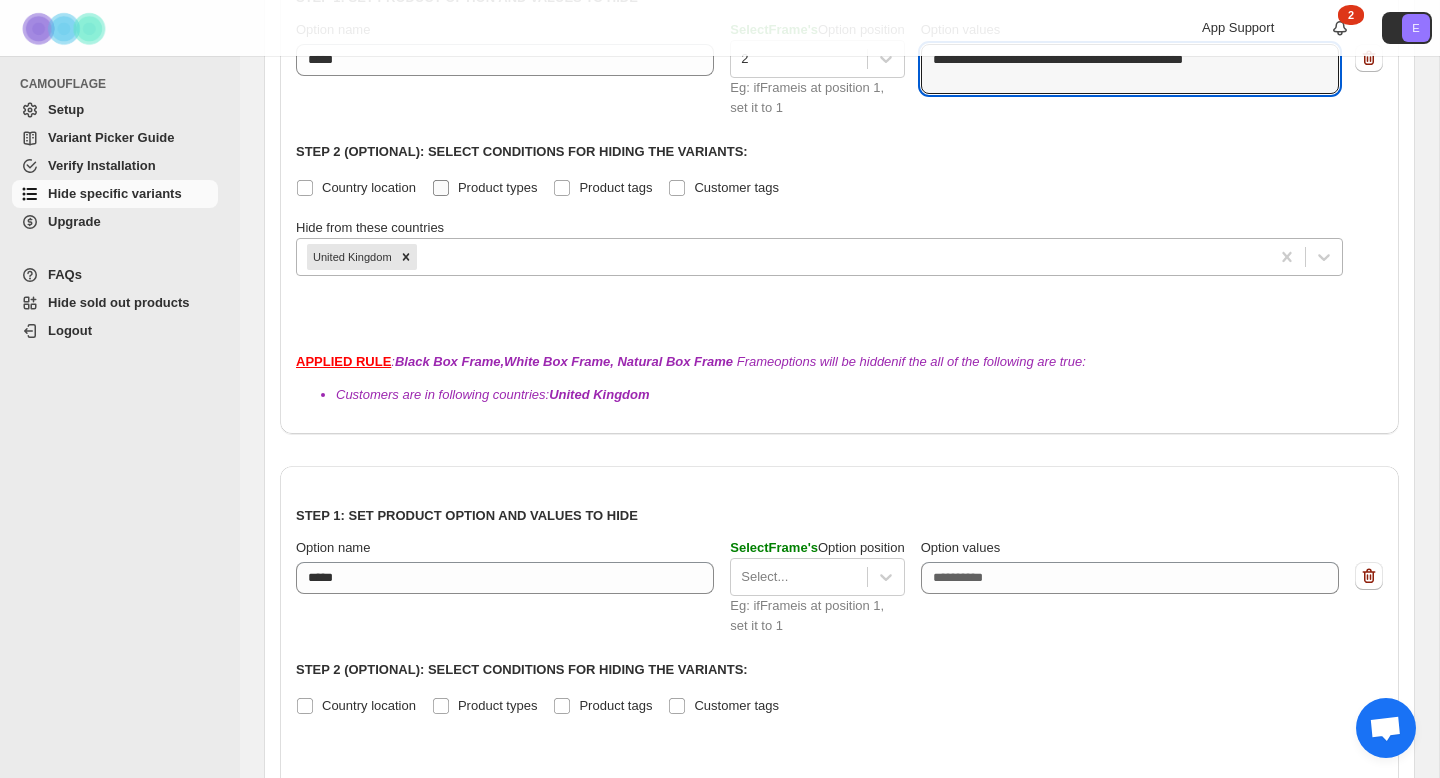 scroll, scrollTop: 402, scrollLeft: 0, axis: vertical 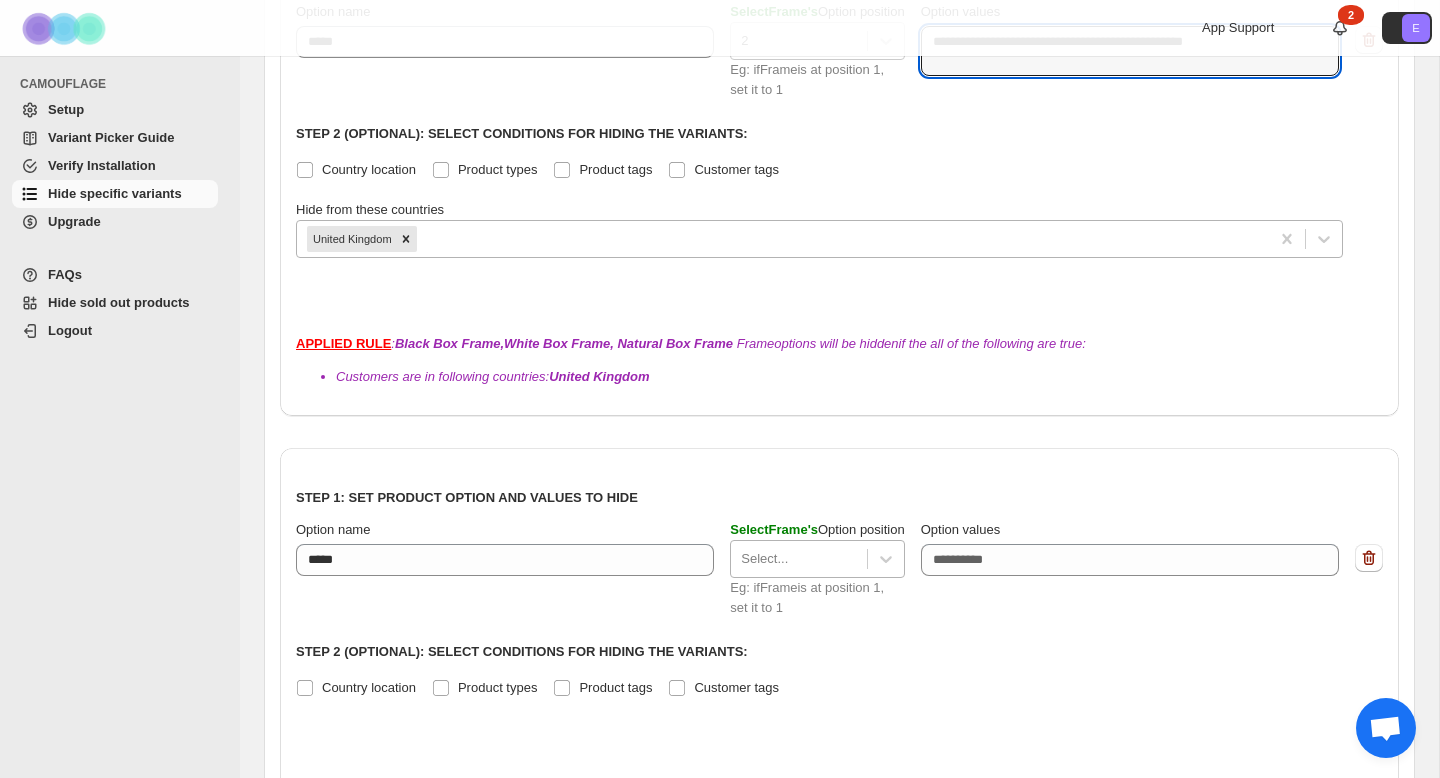 type on "**********" 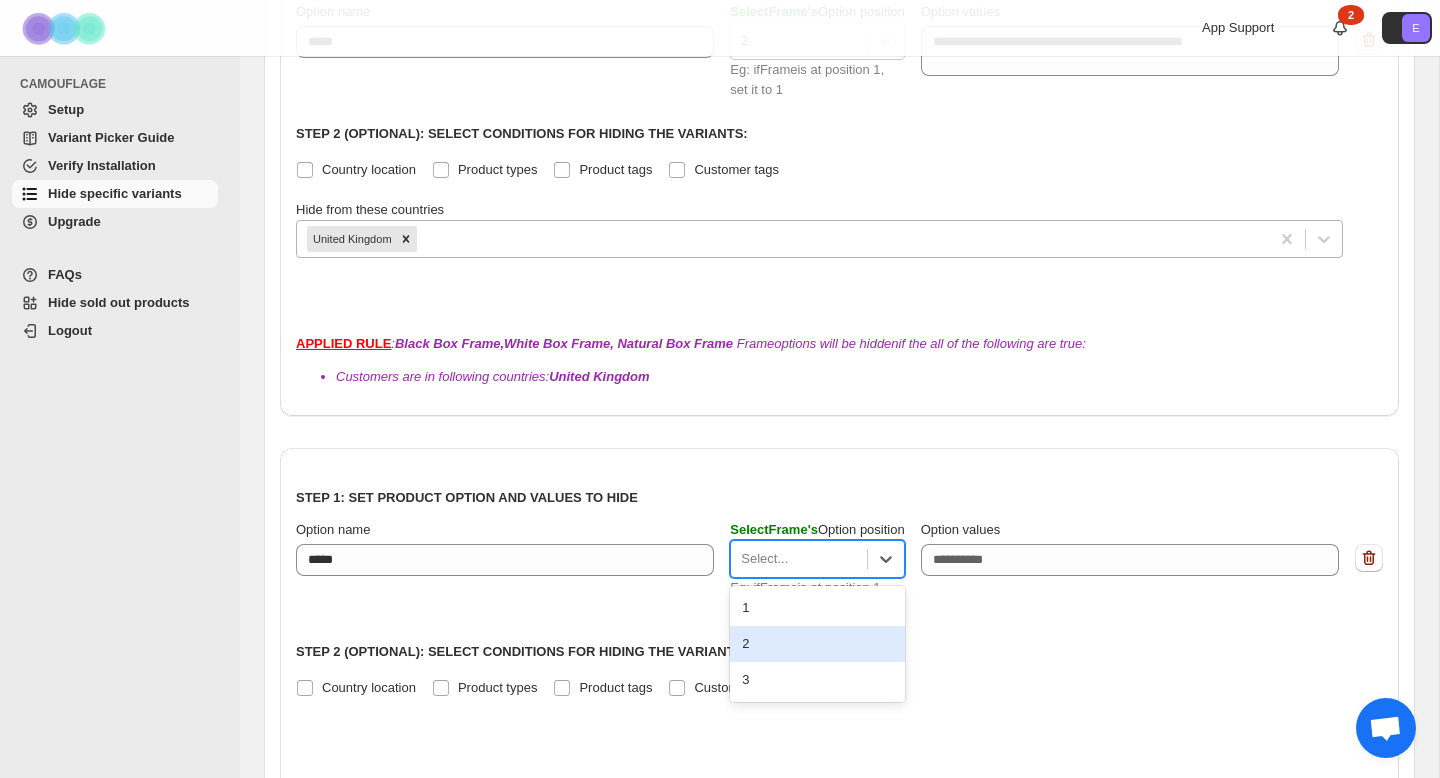 click on "2" at bounding box center (817, 644) 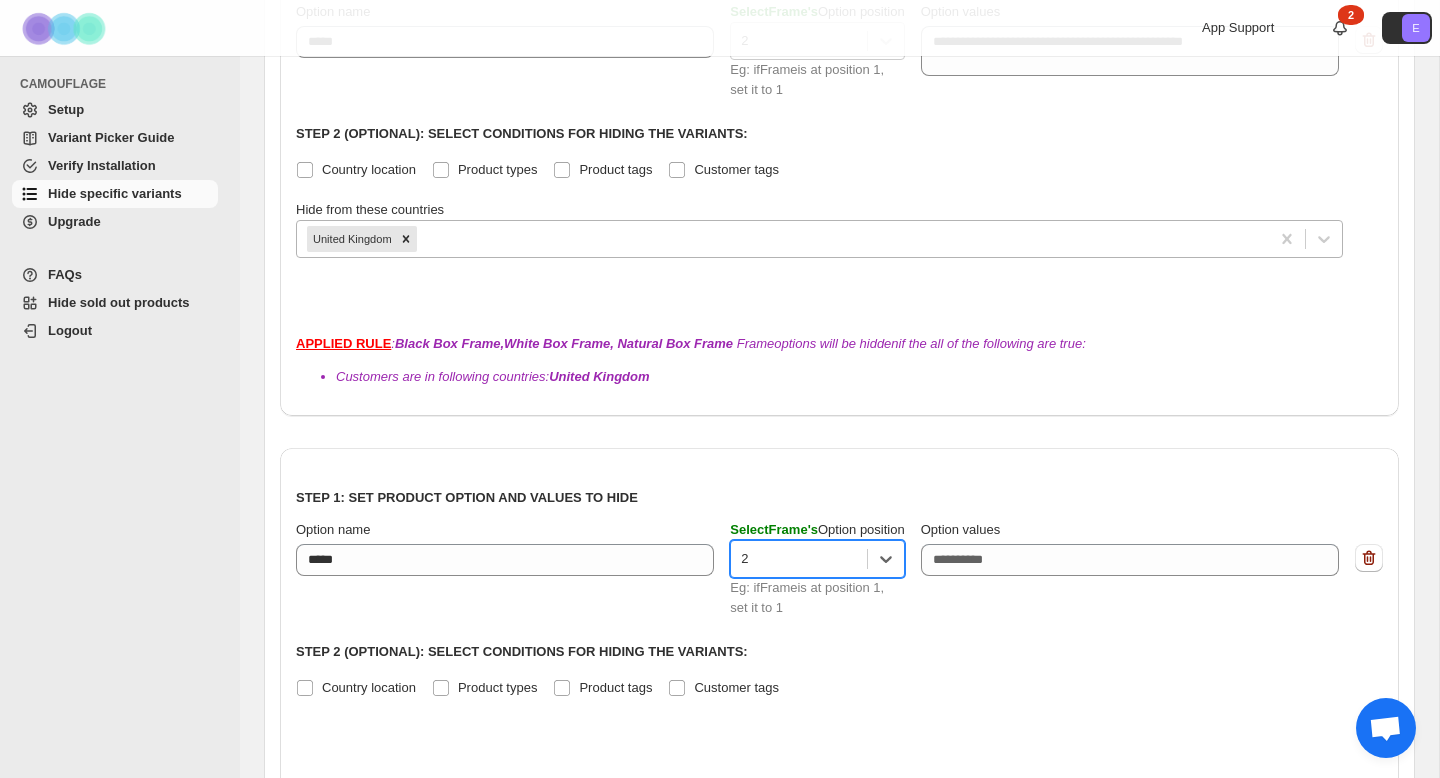 scroll, scrollTop: 55, scrollLeft: 0, axis: vertical 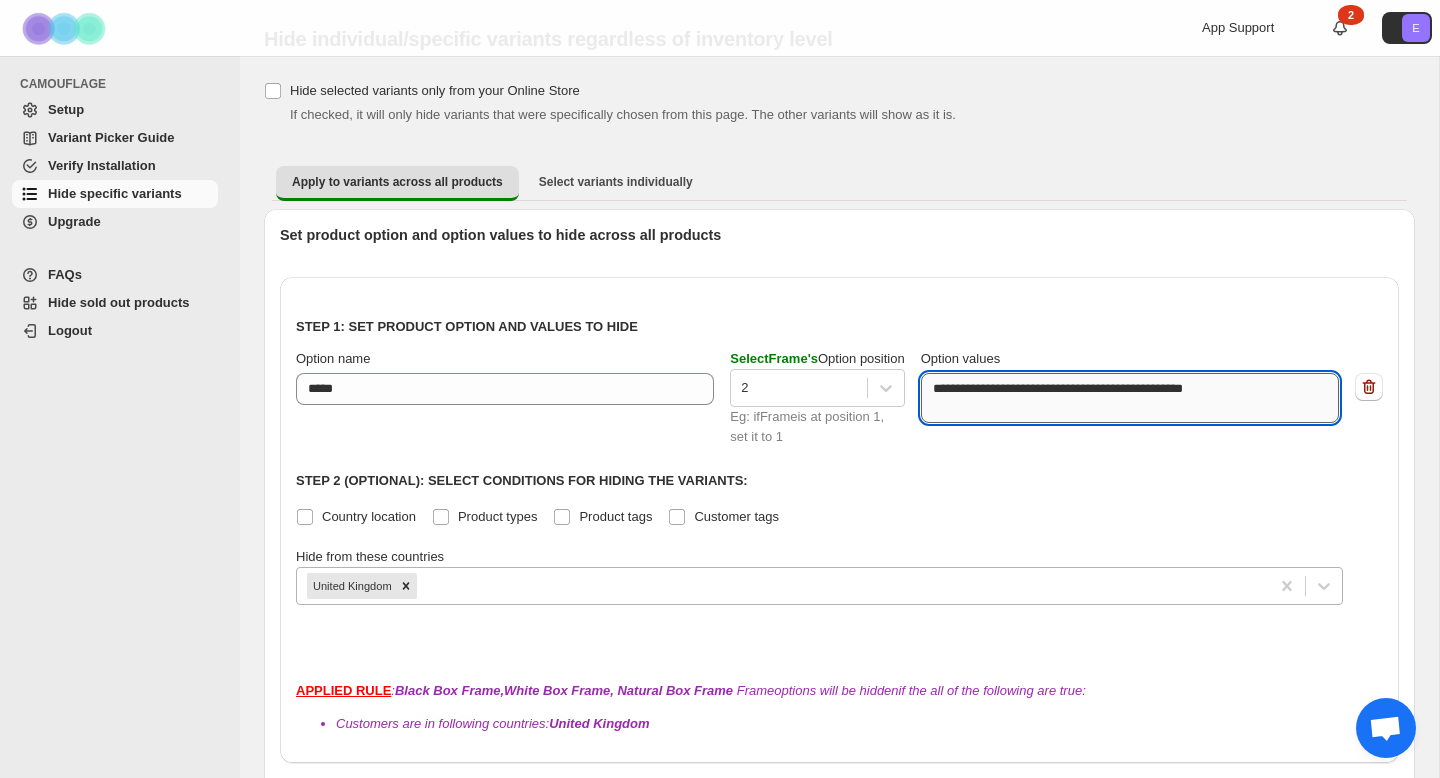 click on "**********" at bounding box center (1126, 398) 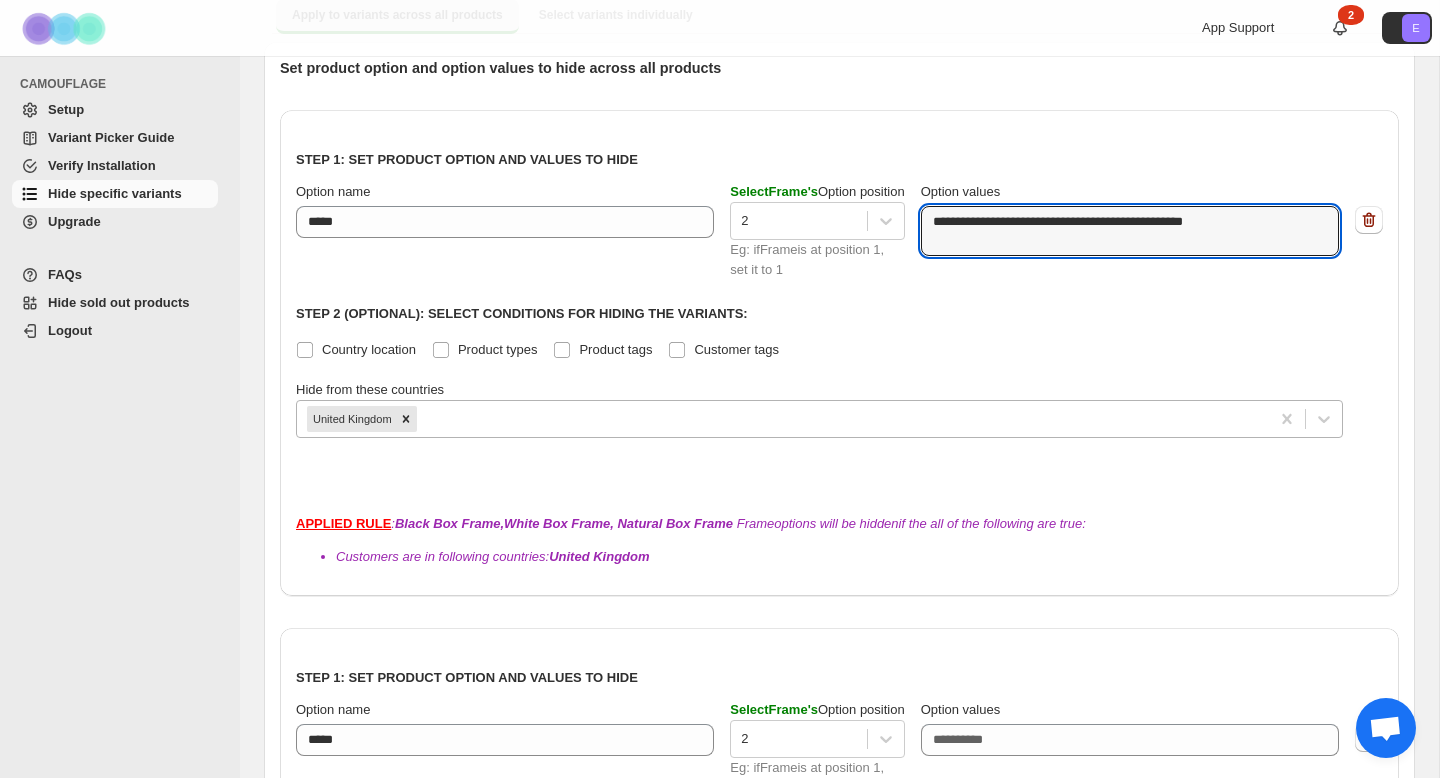 scroll, scrollTop: 438, scrollLeft: 0, axis: vertical 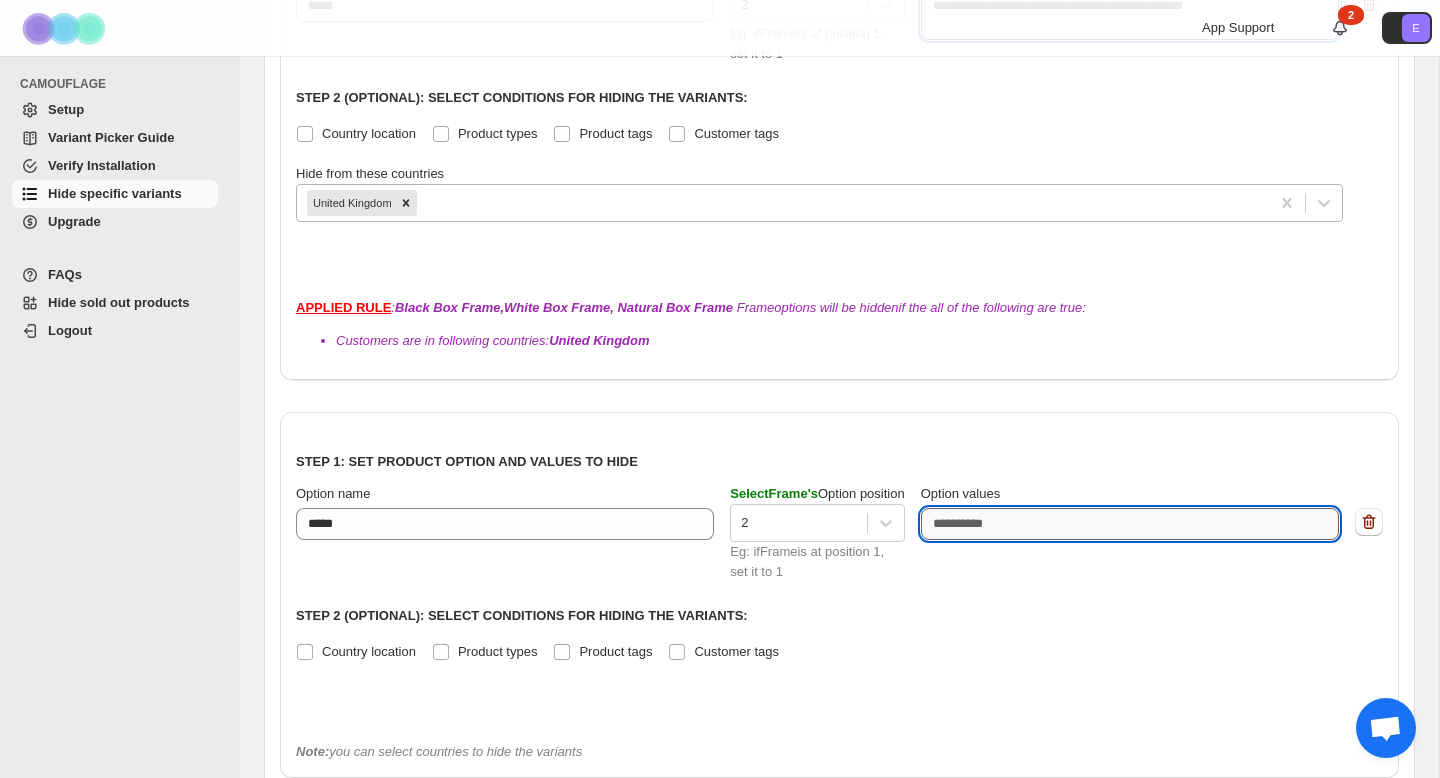 click on "Option values" at bounding box center [1130, 524] 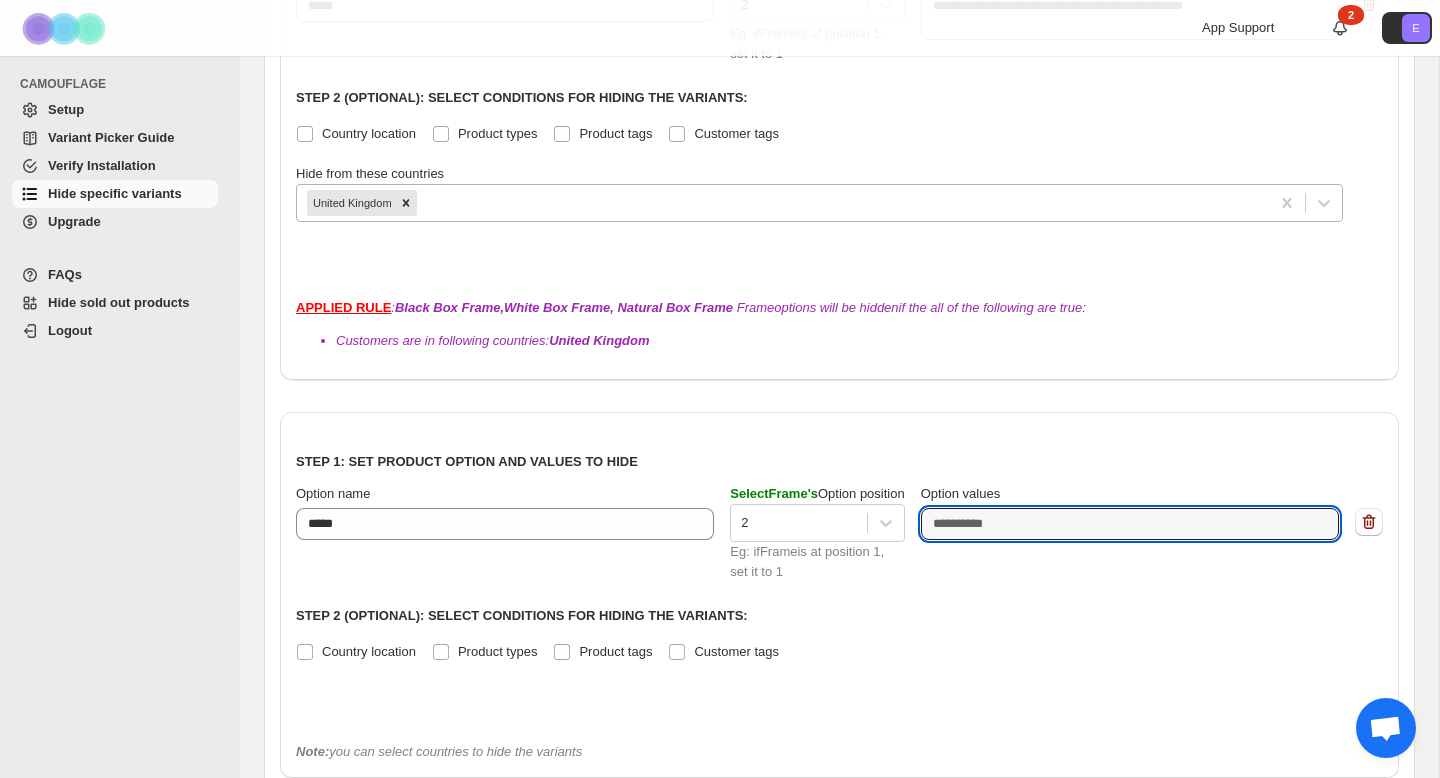 paste on "**********" 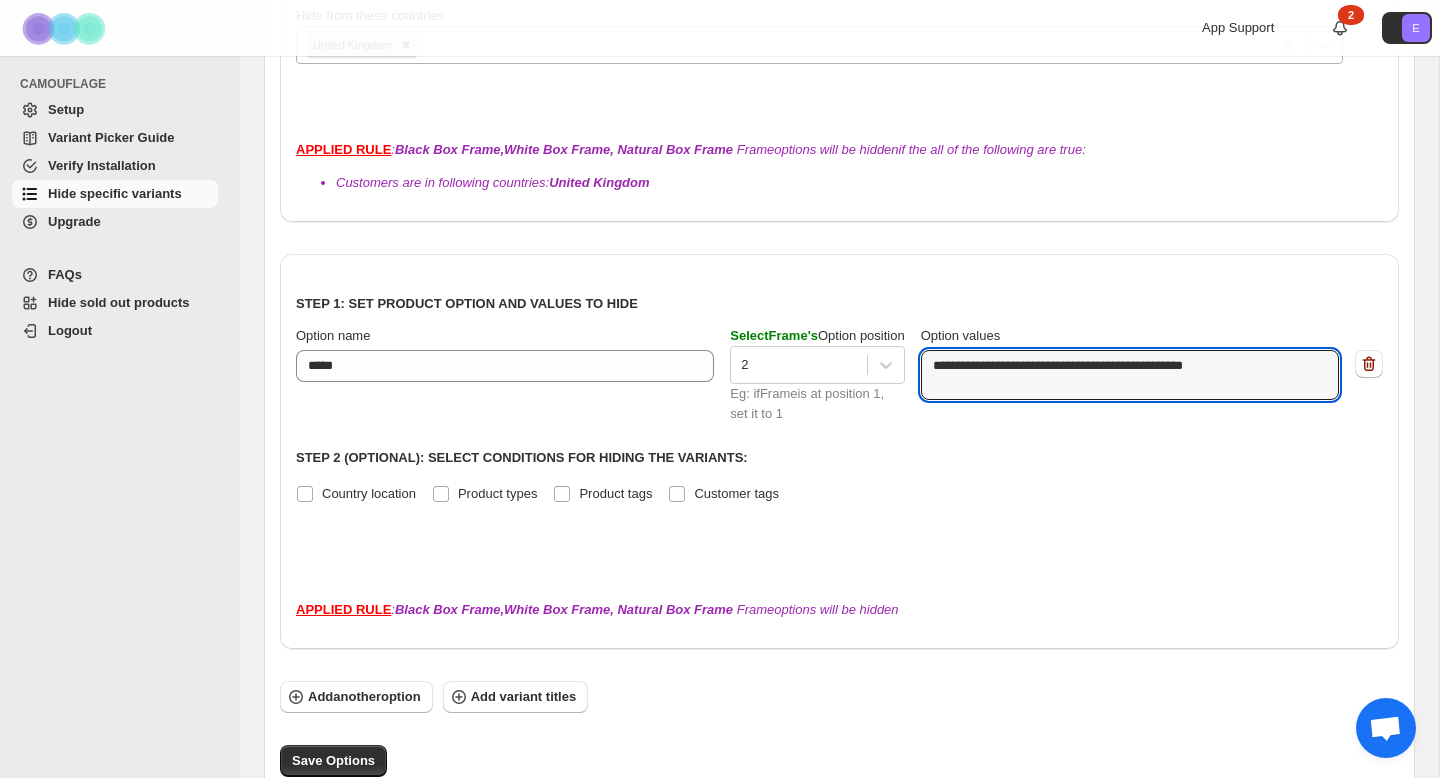 scroll, scrollTop: 614, scrollLeft: 0, axis: vertical 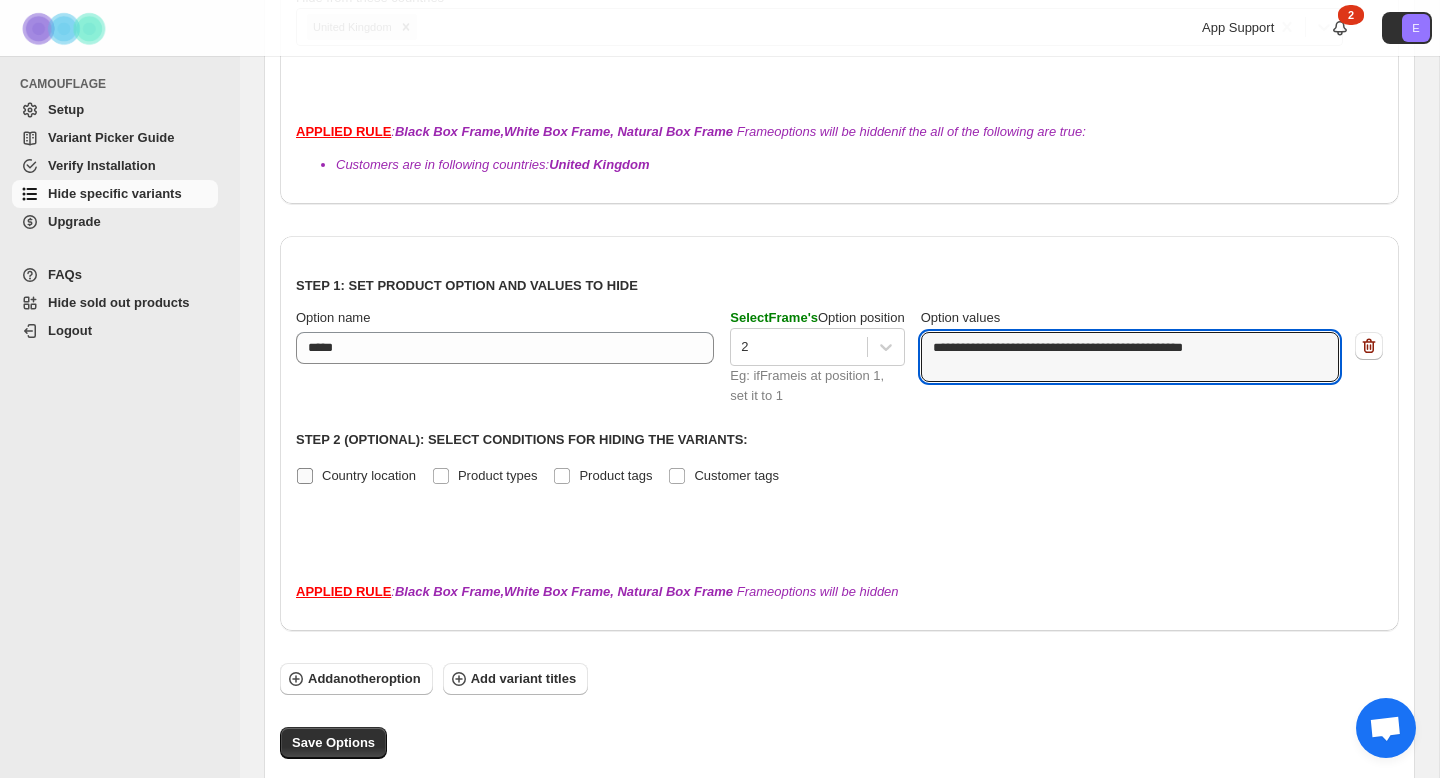 type on "**********" 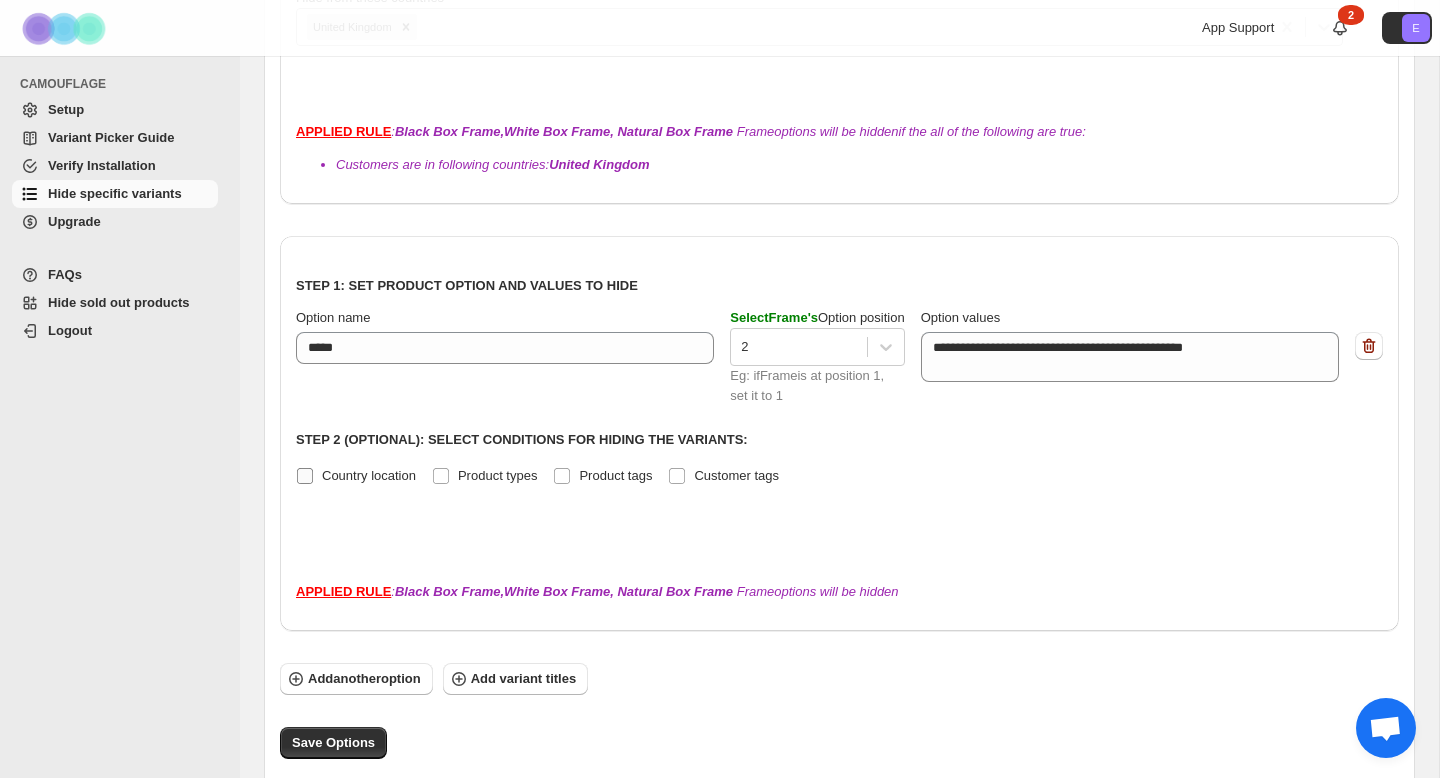 click on "Country location" at bounding box center (369, 475) 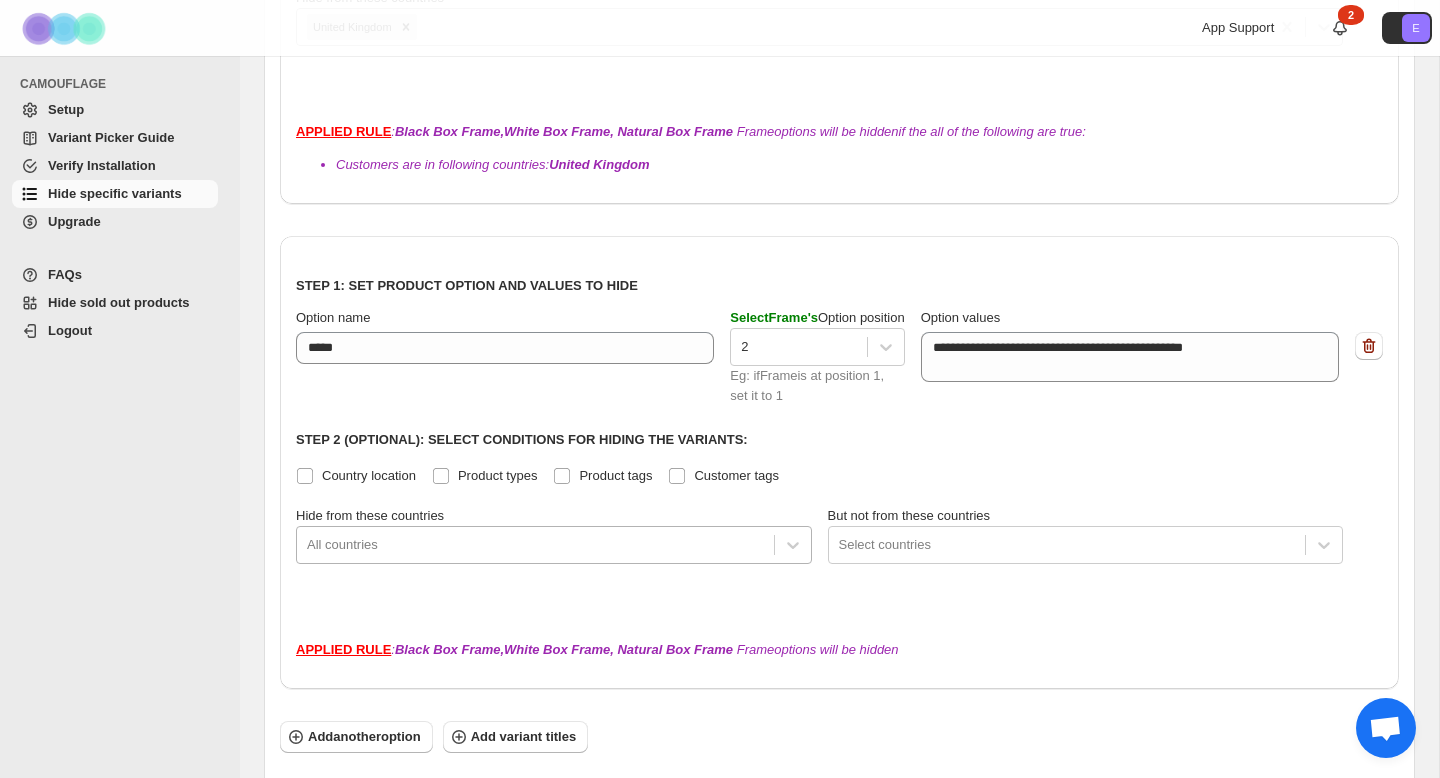 click at bounding box center [535, 545] 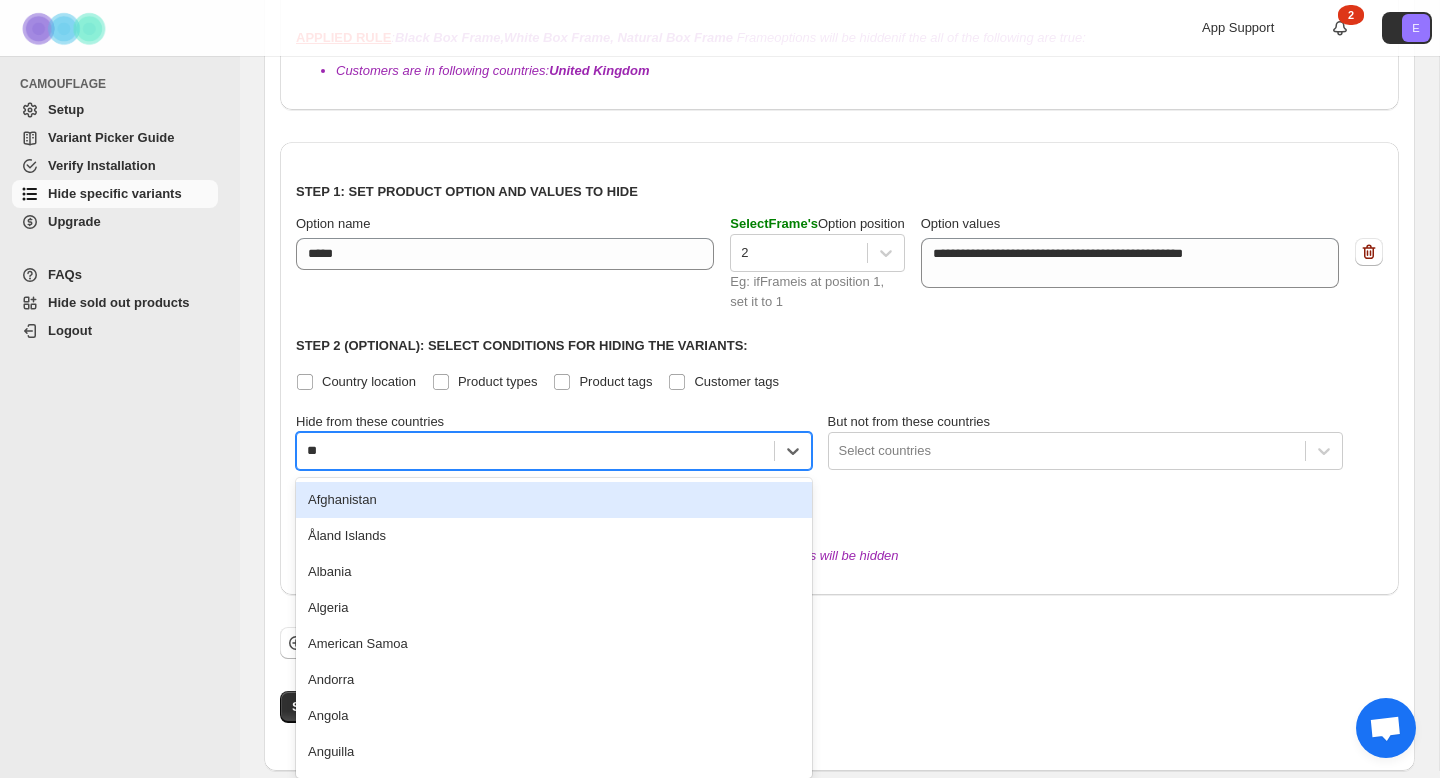 type on "***" 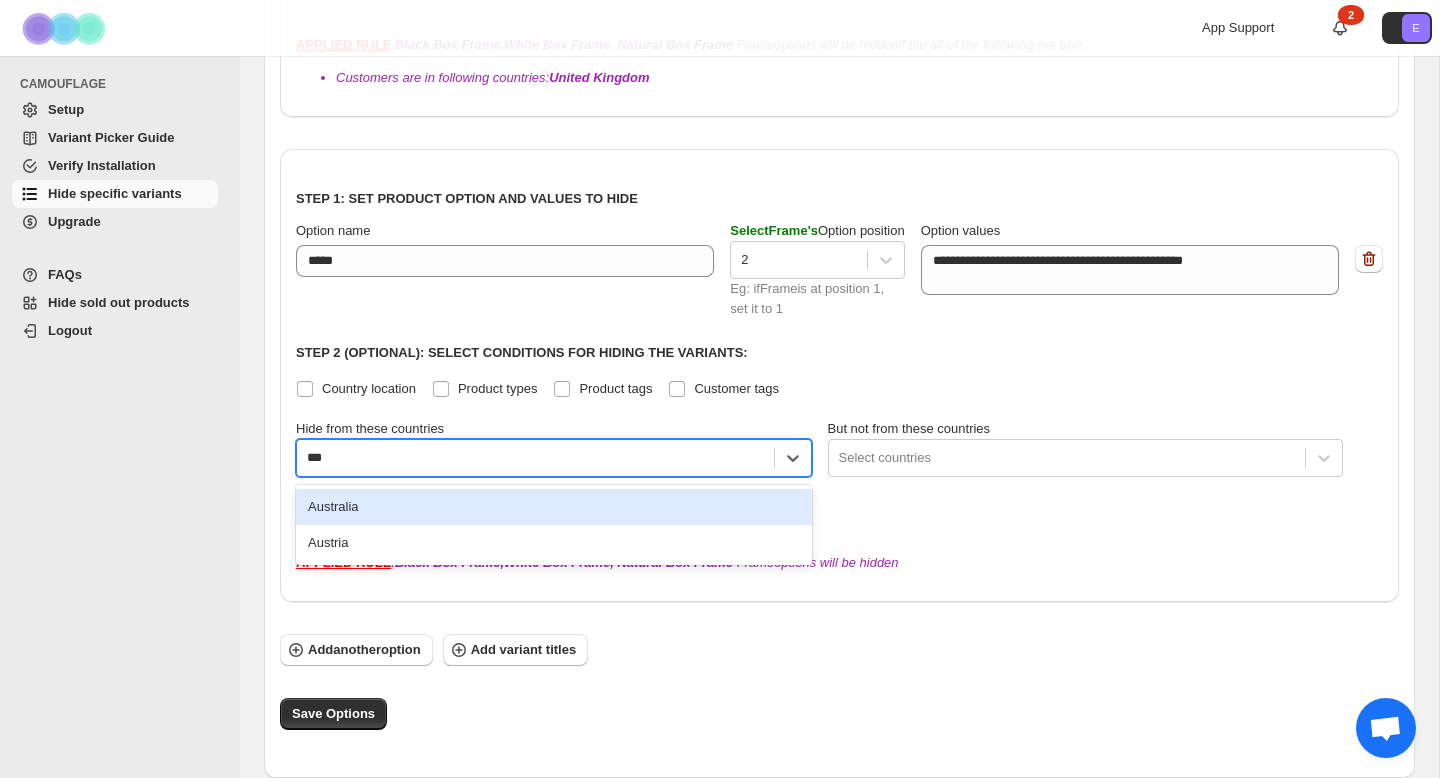 click on "Australia" at bounding box center (554, 507) 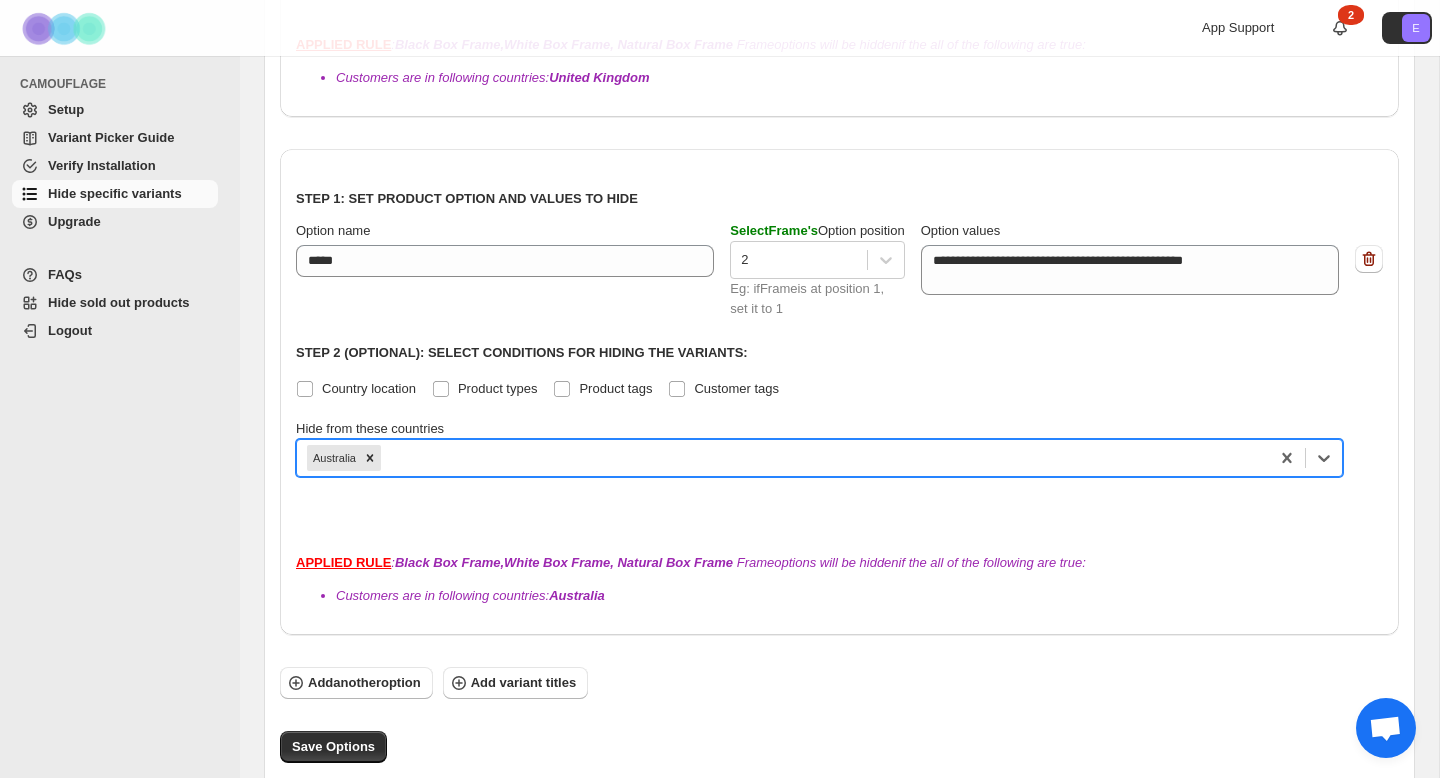 scroll, scrollTop: 708, scrollLeft: 0, axis: vertical 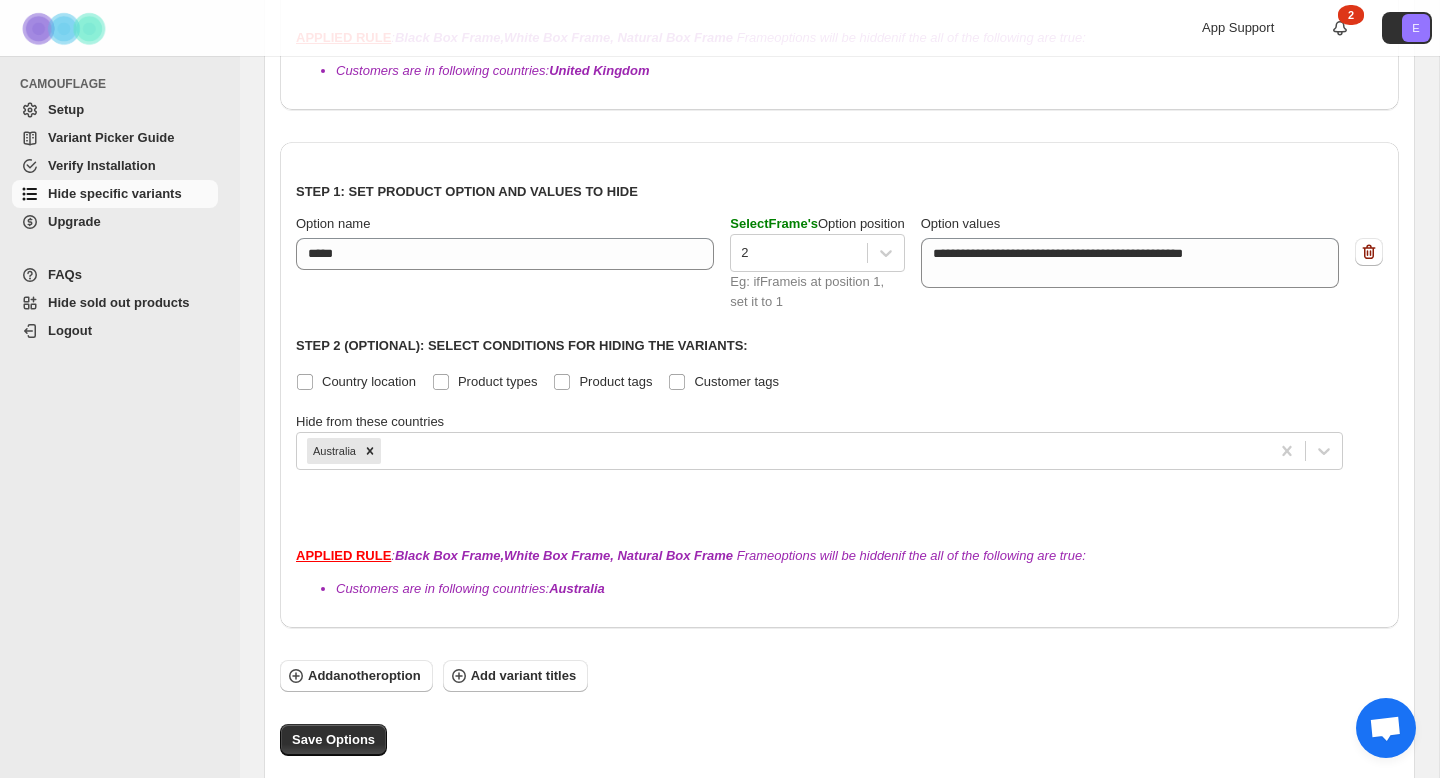 click at bounding box center [839, 502] 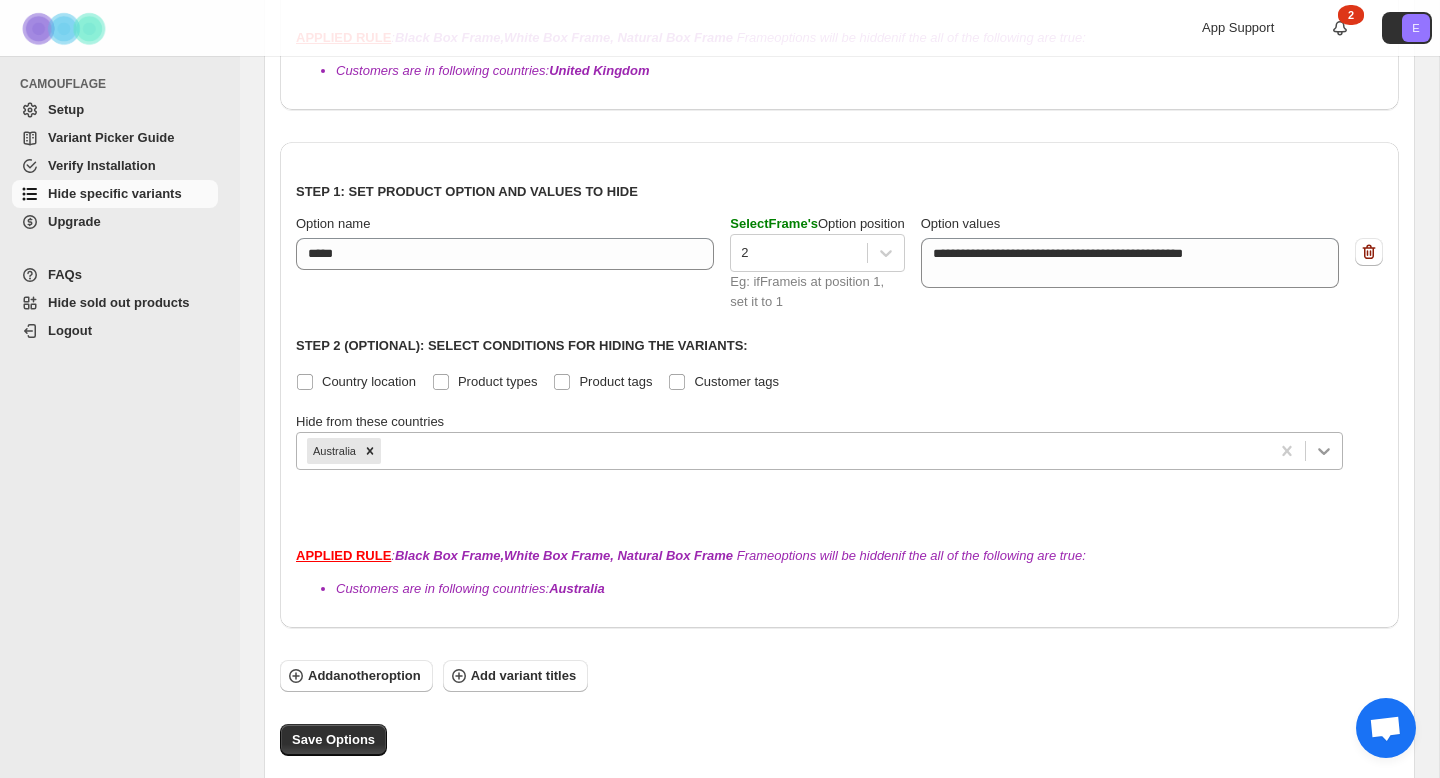 click 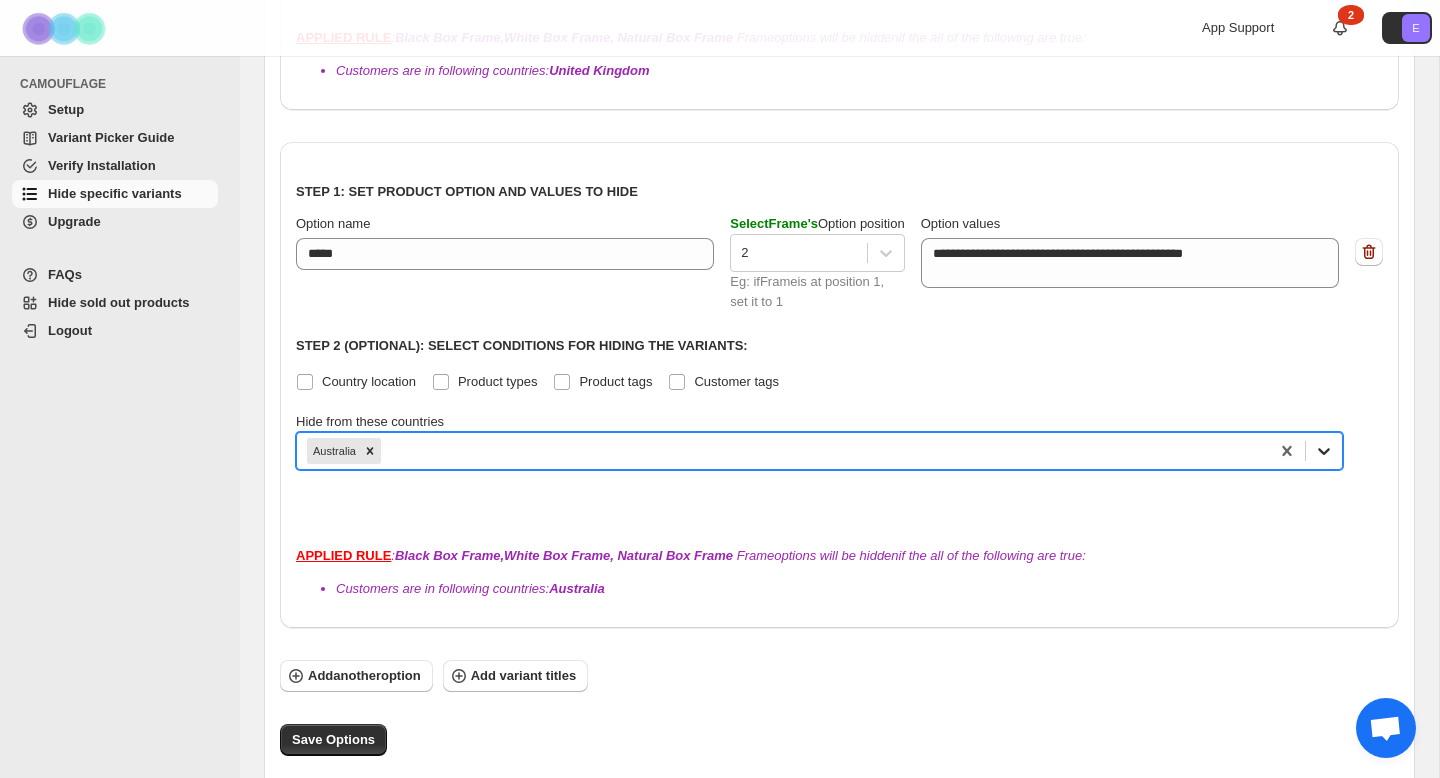 click 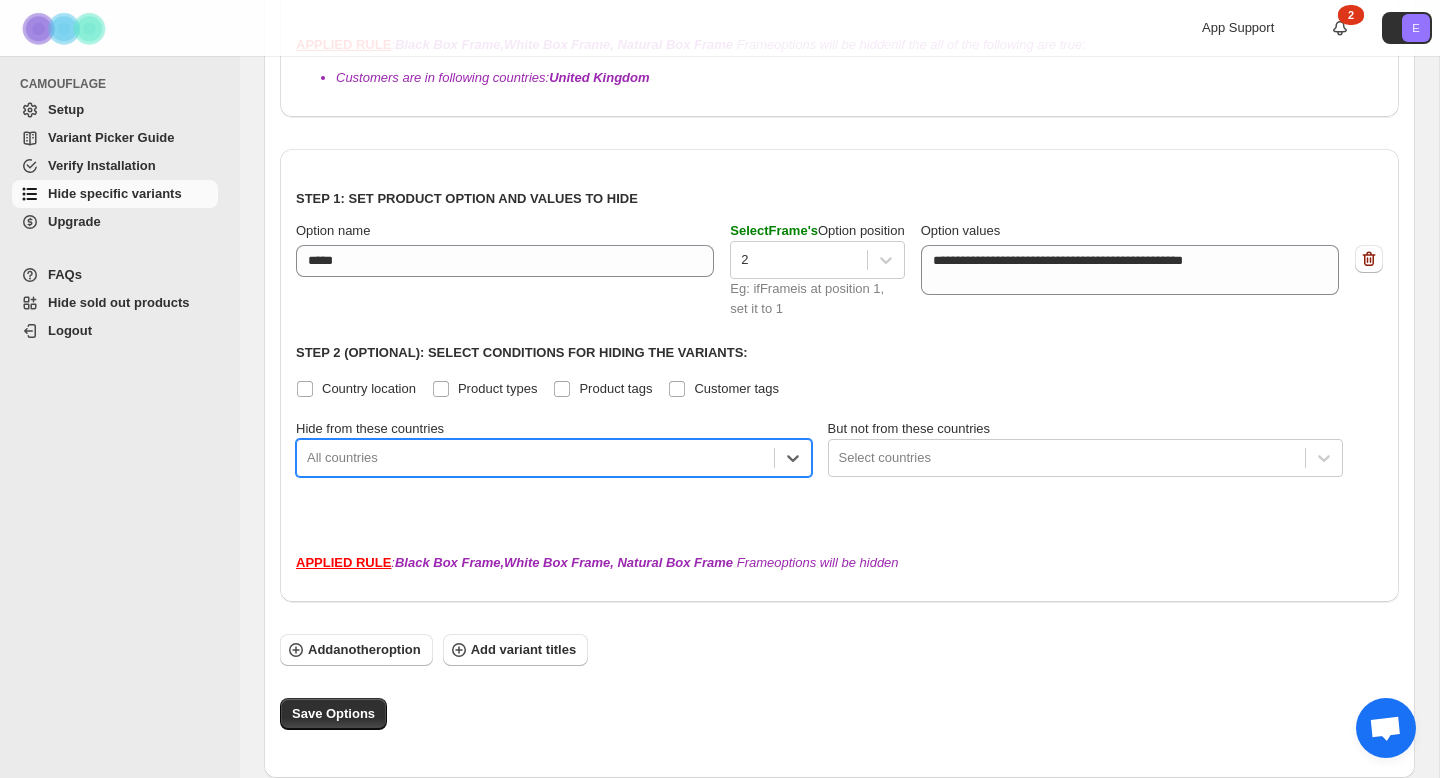 scroll, scrollTop: 701, scrollLeft: 0, axis: vertical 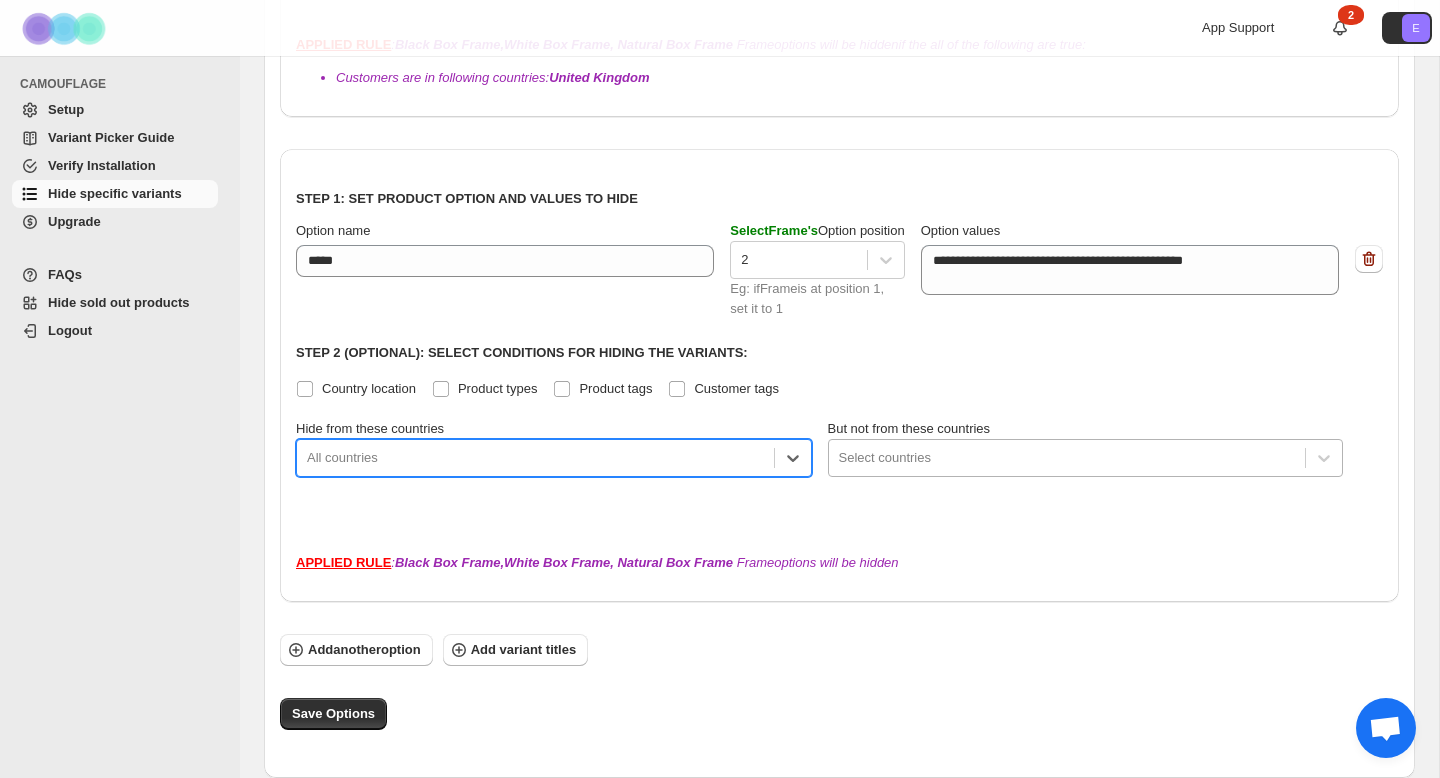 click at bounding box center (1067, 458) 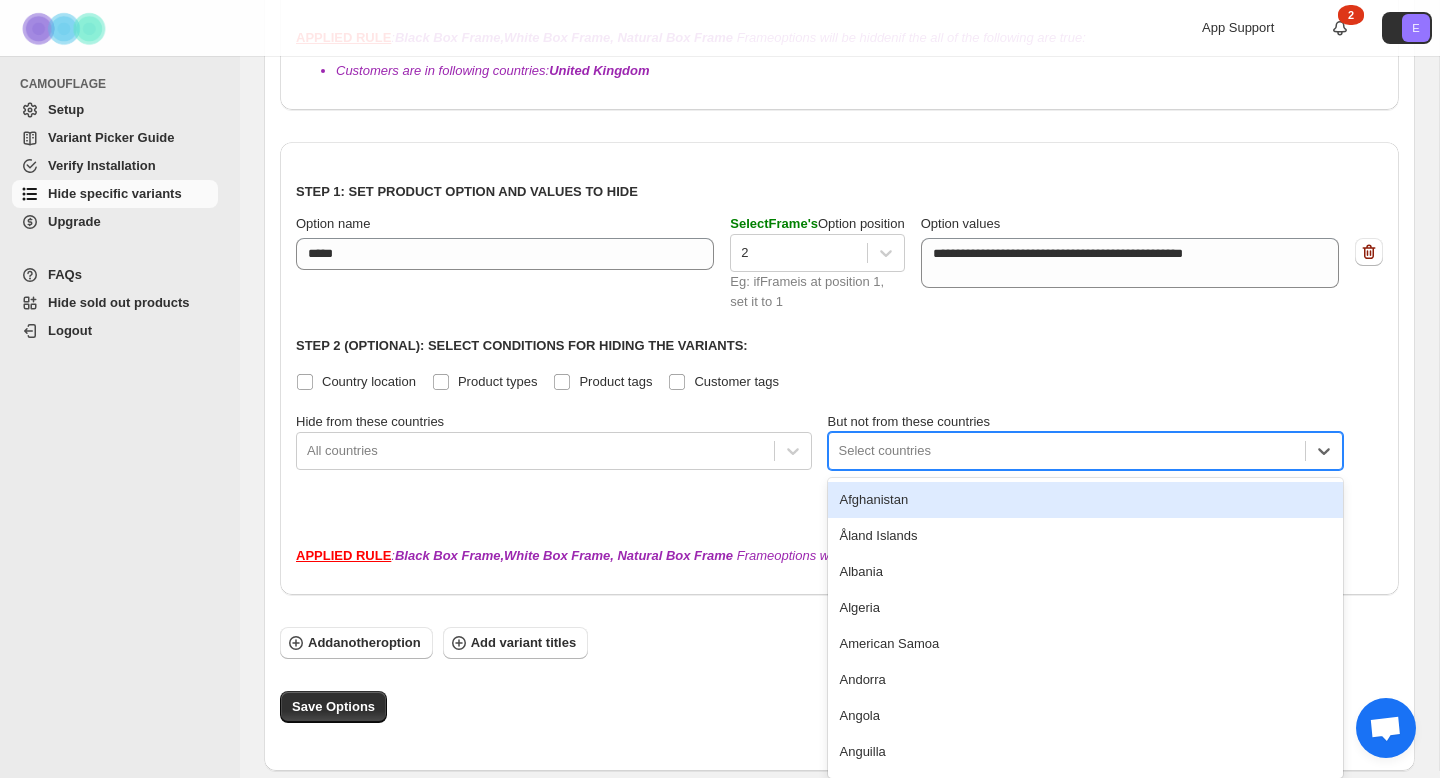 scroll, scrollTop: 701, scrollLeft: 0, axis: vertical 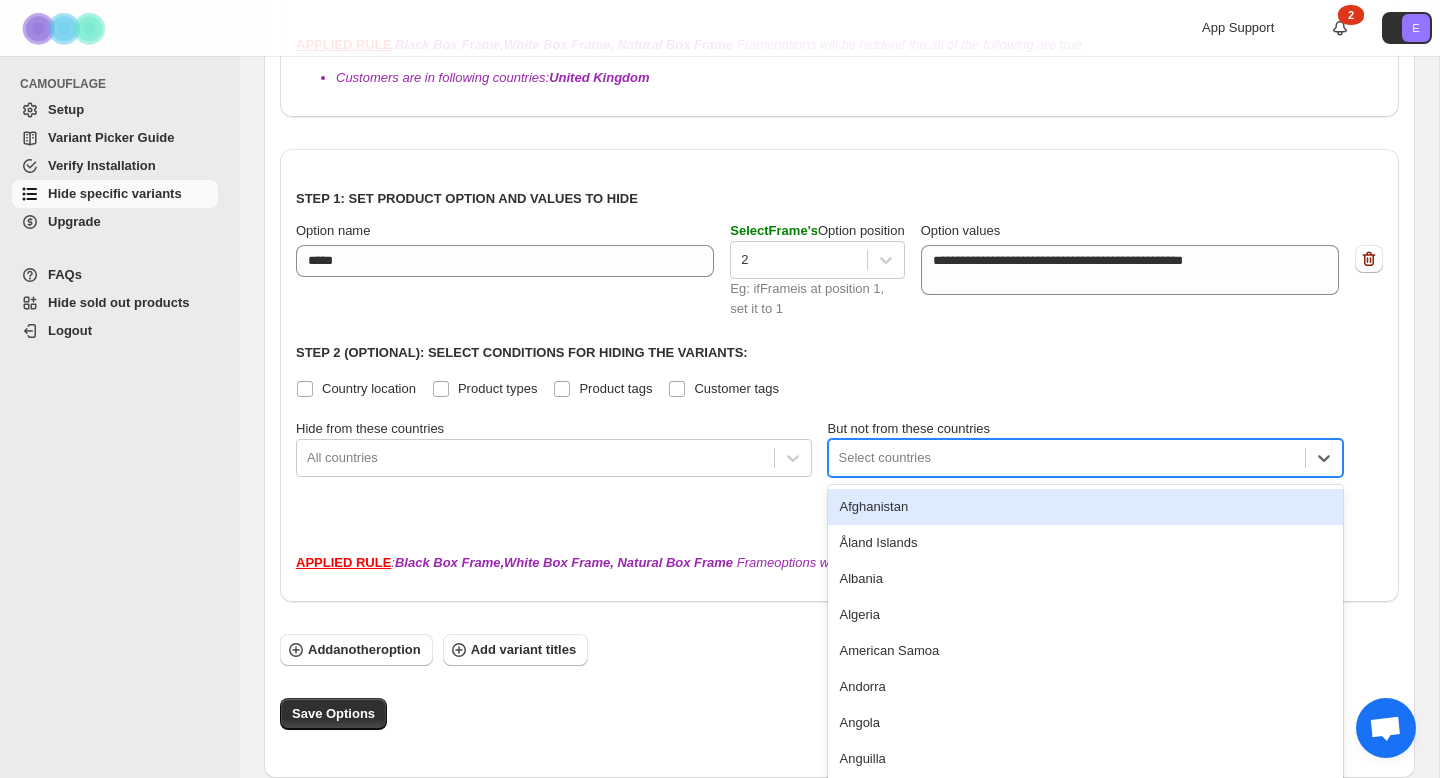 click on "Country location Product types Product tags Customer tags" at bounding box center [839, 389] 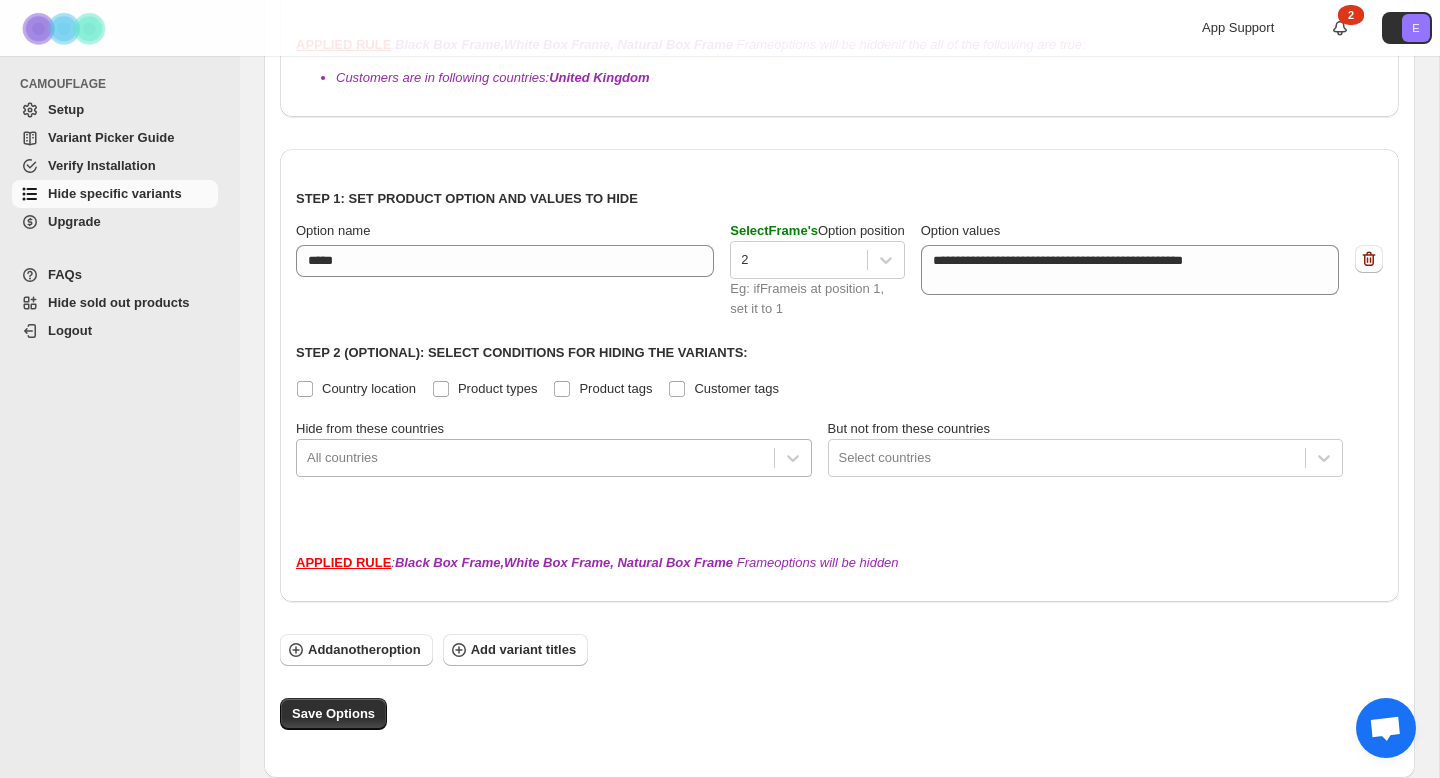 click on "All countries" at bounding box center [535, 458] 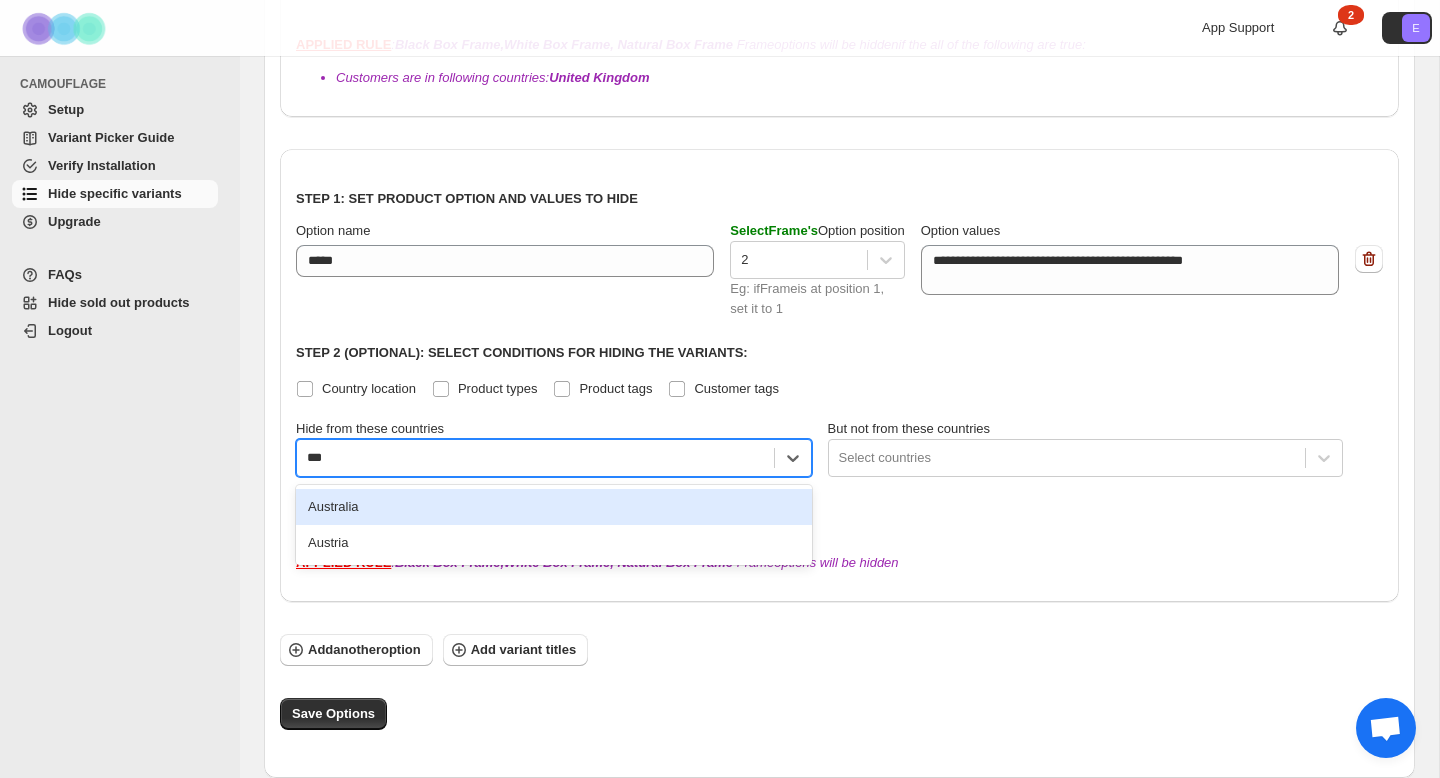 type on "****" 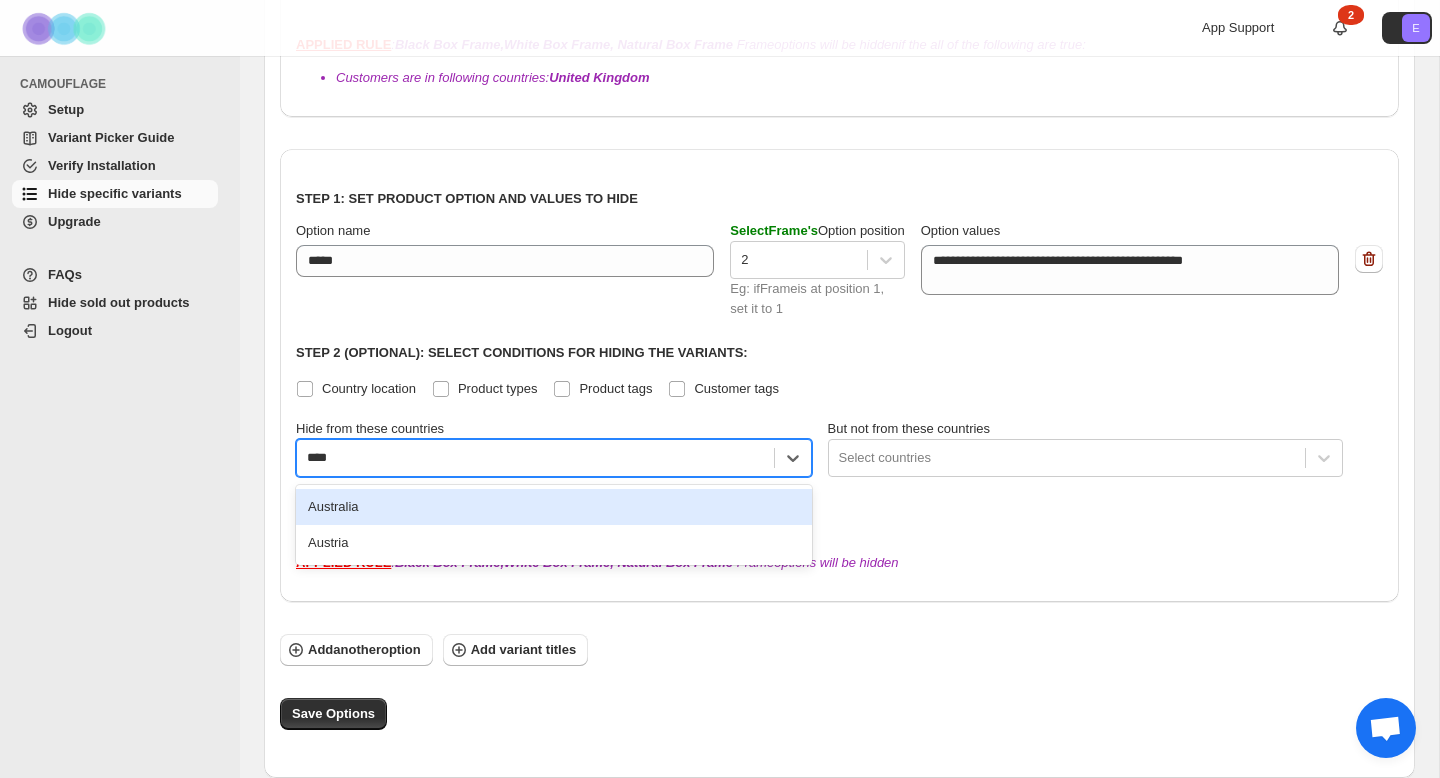 click on "Australia" at bounding box center (554, 507) 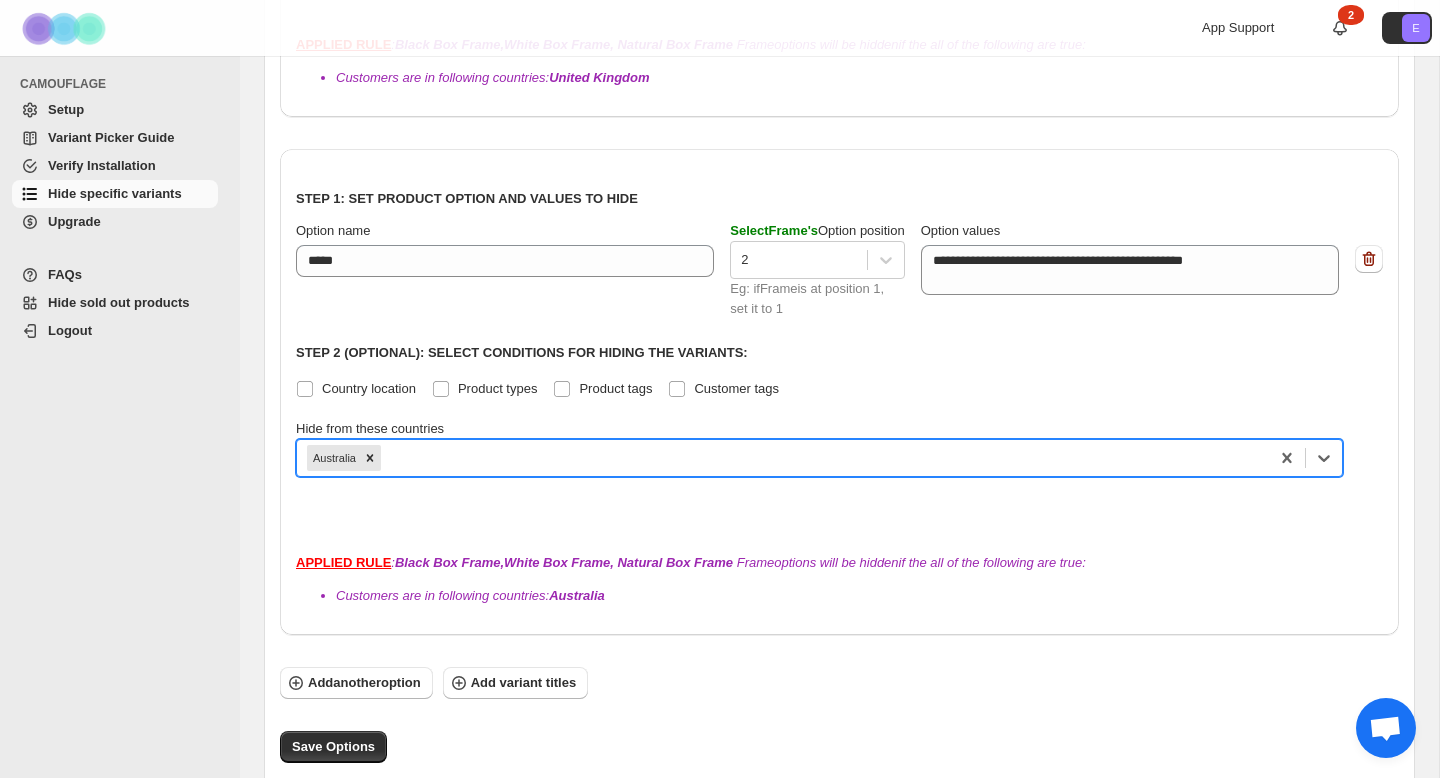 scroll, scrollTop: 708, scrollLeft: 0, axis: vertical 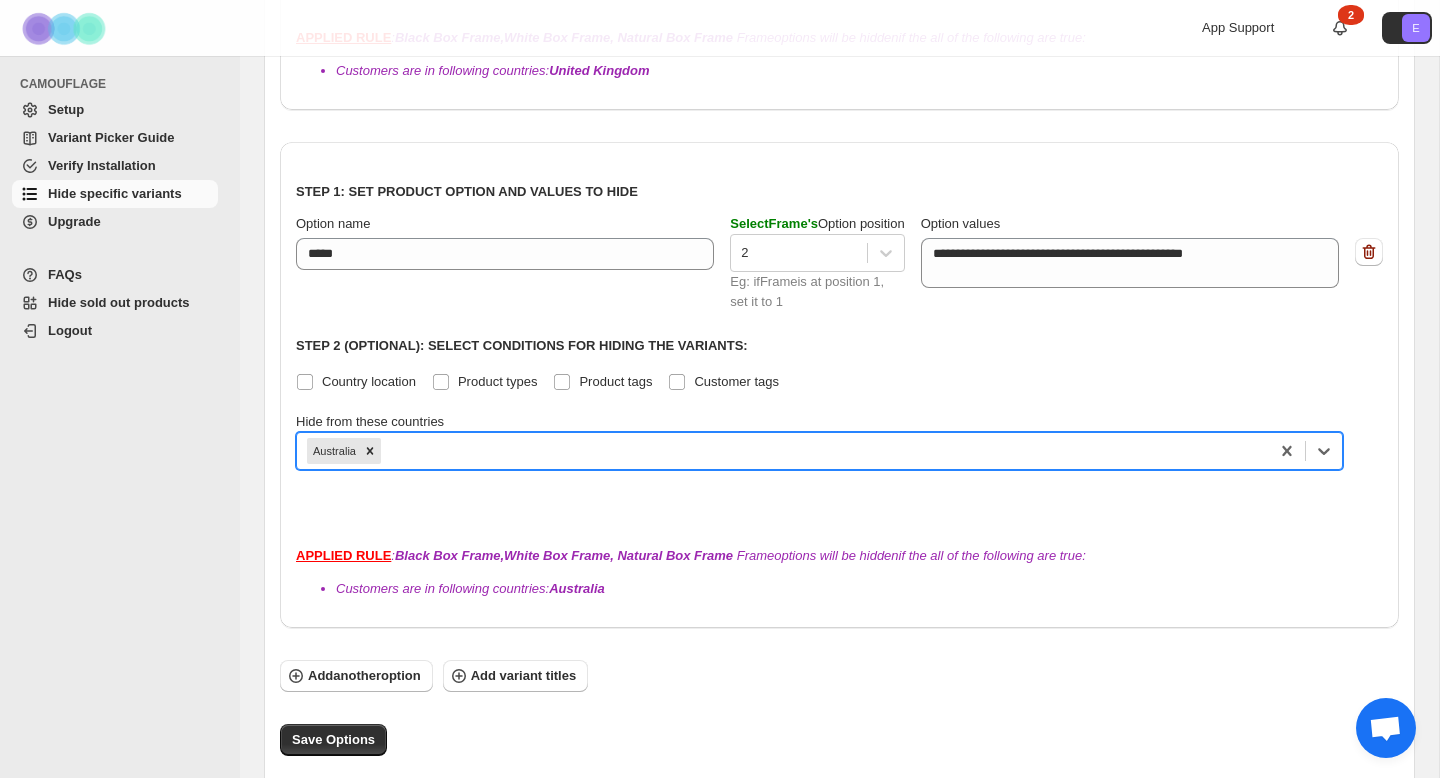 click at bounding box center [839, 502] 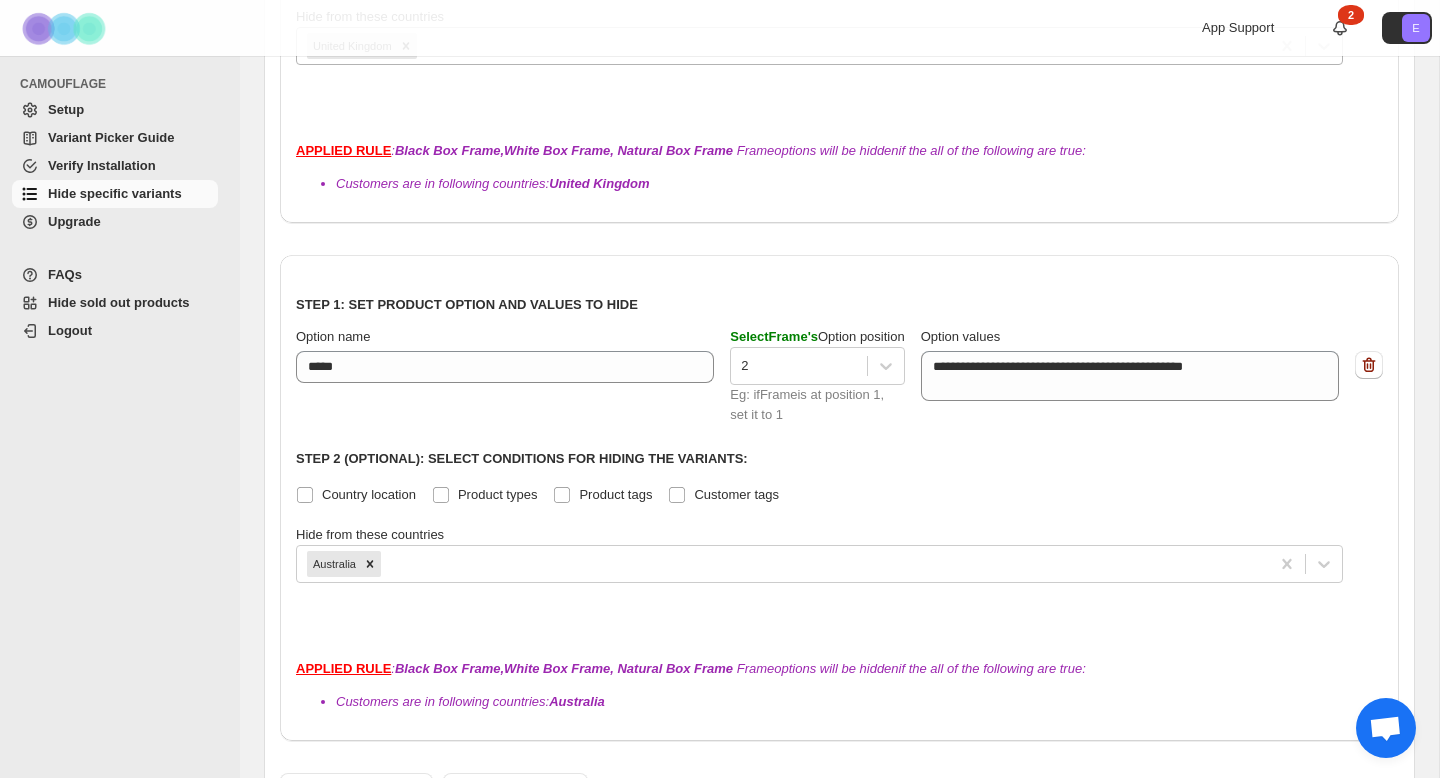 scroll, scrollTop: 598, scrollLeft: 0, axis: vertical 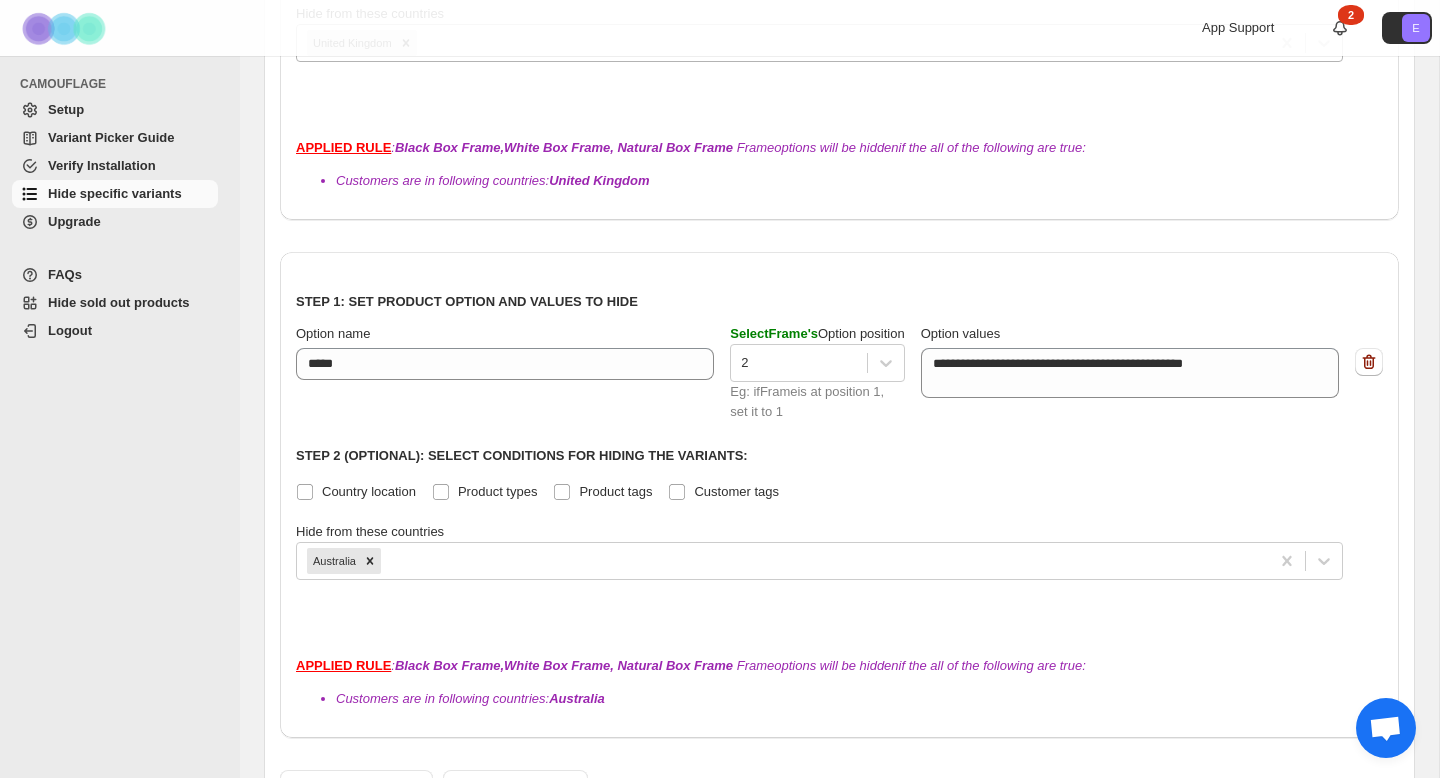click on "APPLIED RULE :  Black Box Frame,White Box Frame, Natural Box Frame   Frame  options will be hidden  if the all of the following are true: Customers are in following countries:  Australia" at bounding box center (839, 682) 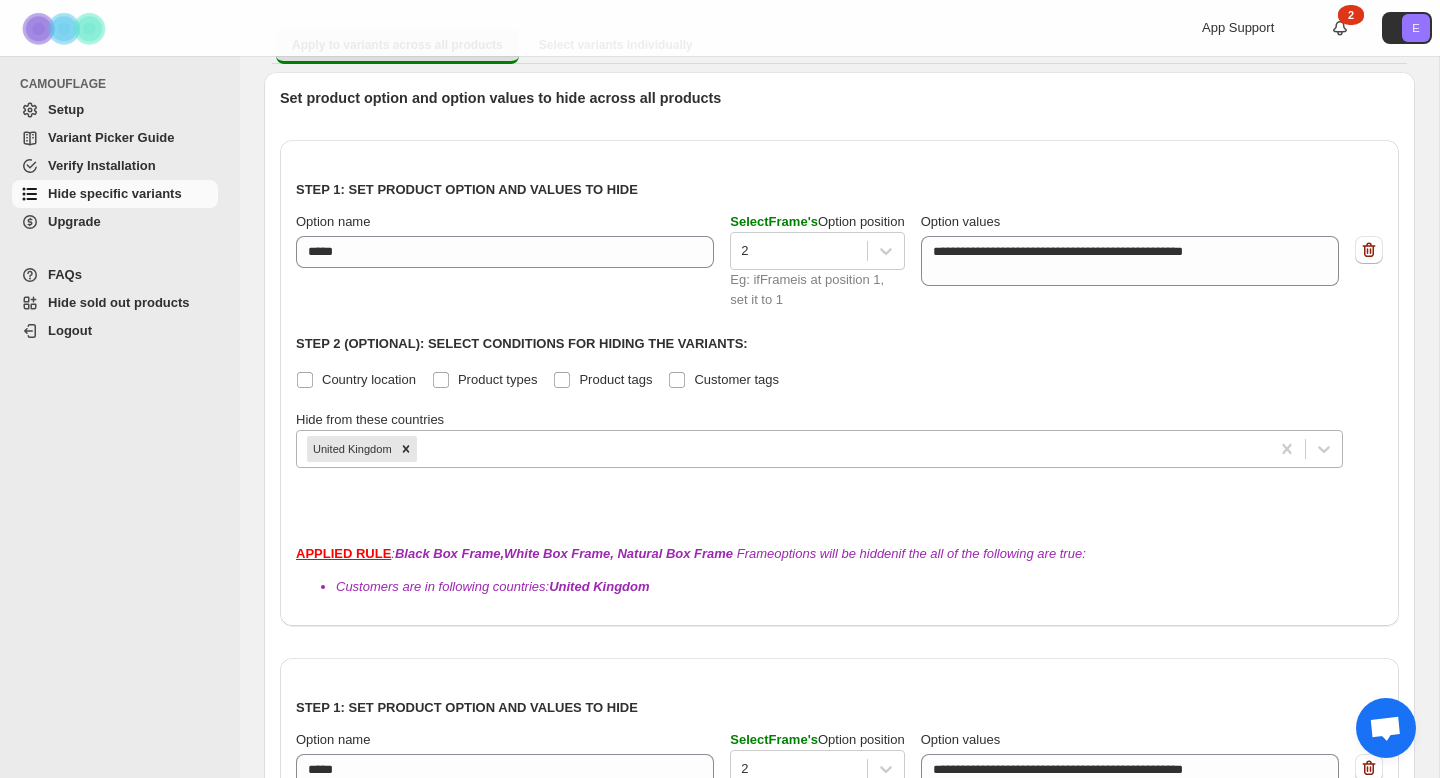 scroll, scrollTop: 193, scrollLeft: 0, axis: vertical 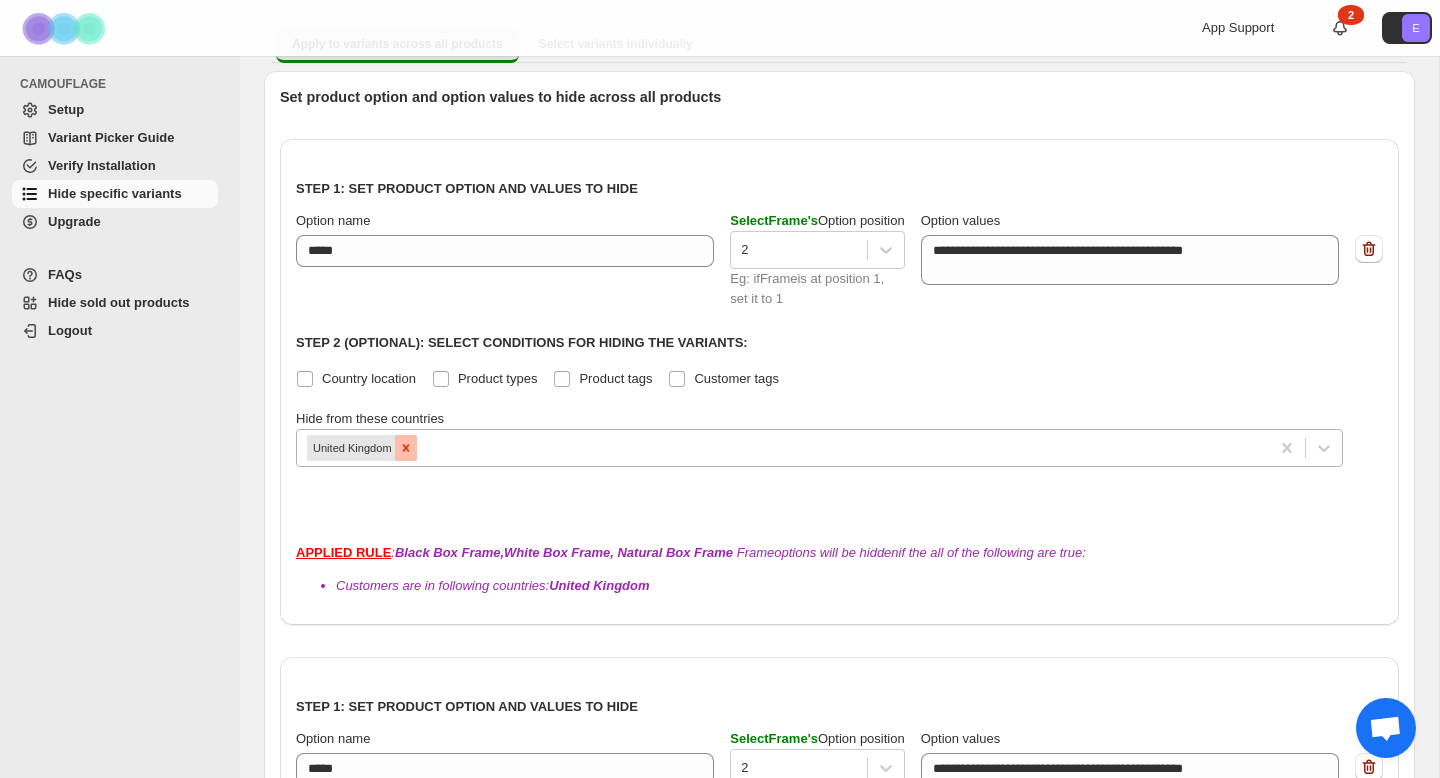 click at bounding box center [406, 448] 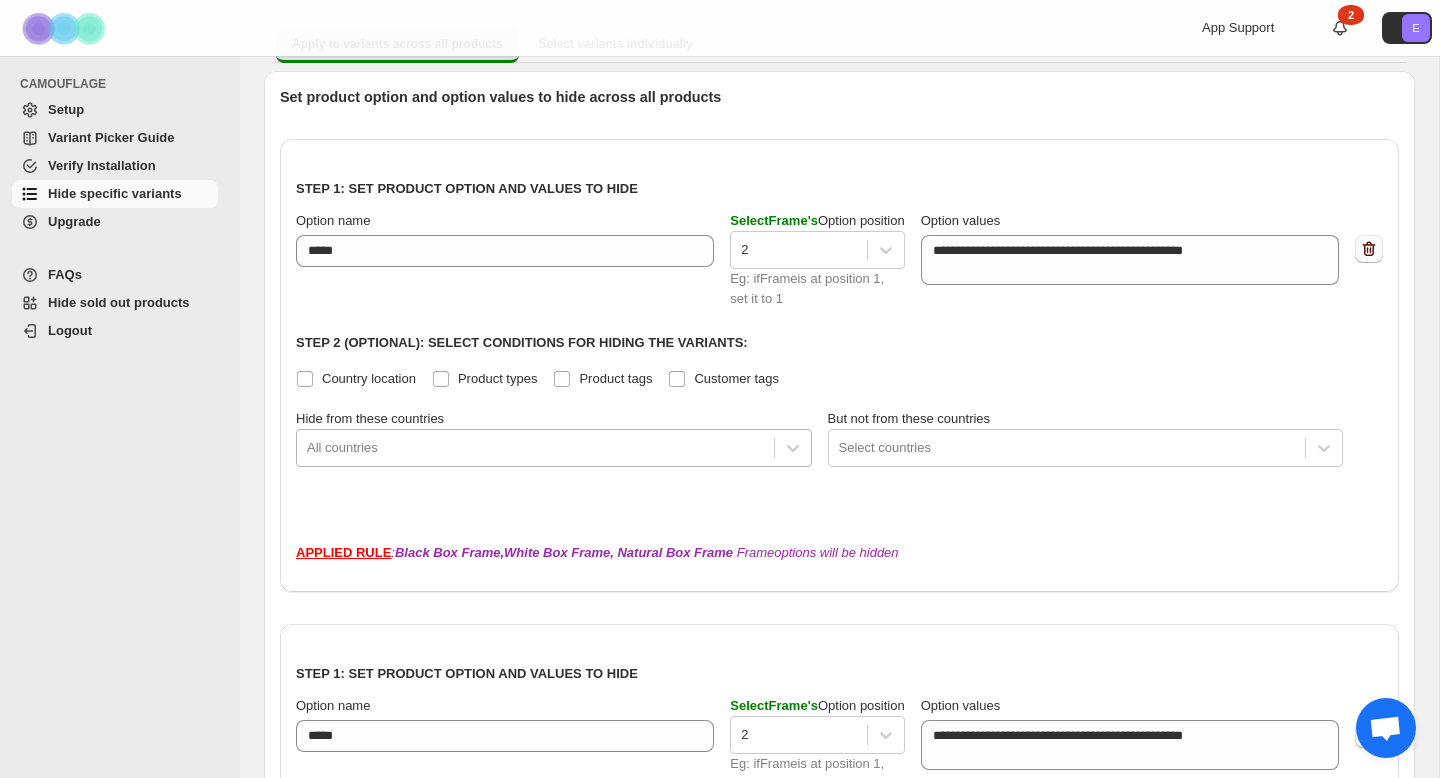 click 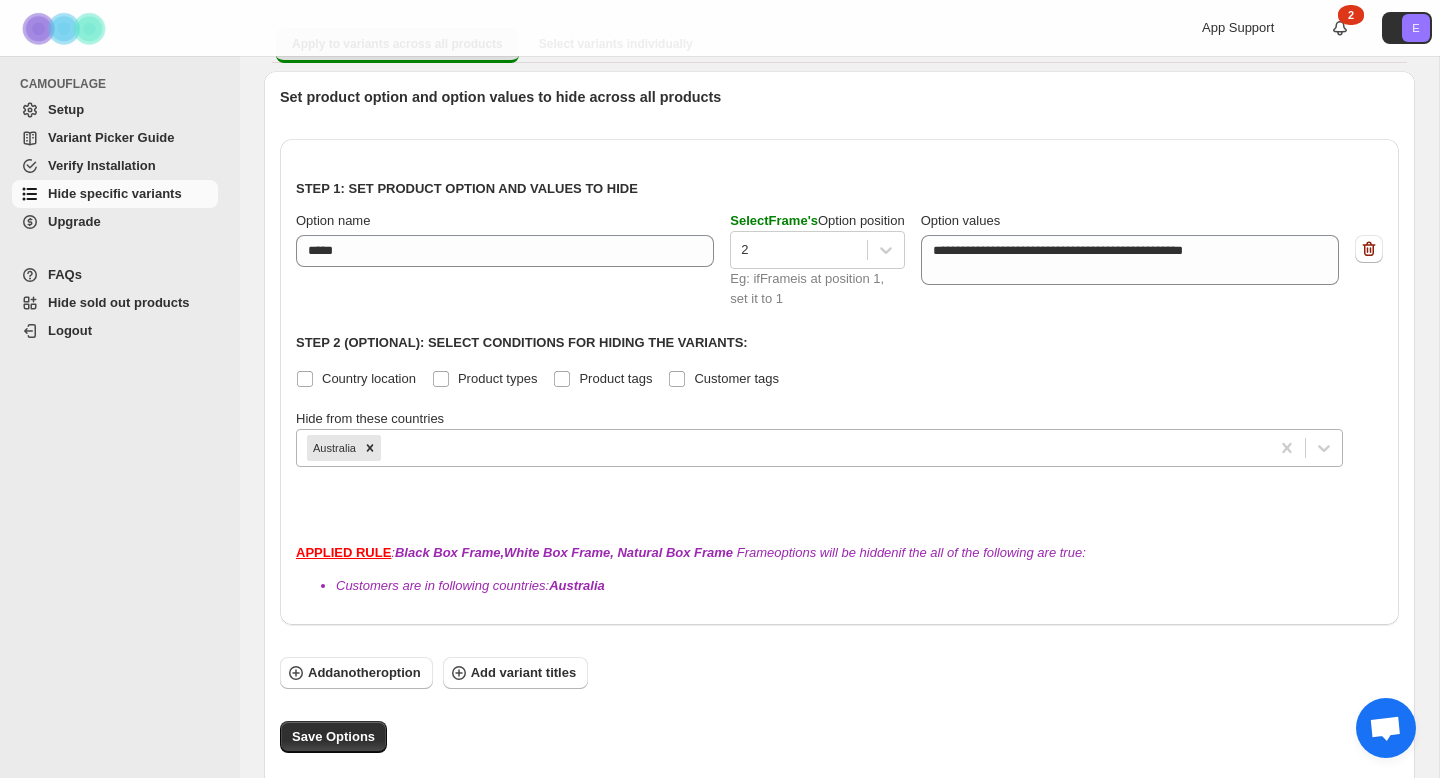 scroll, scrollTop: 216, scrollLeft: 0, axis: vertical 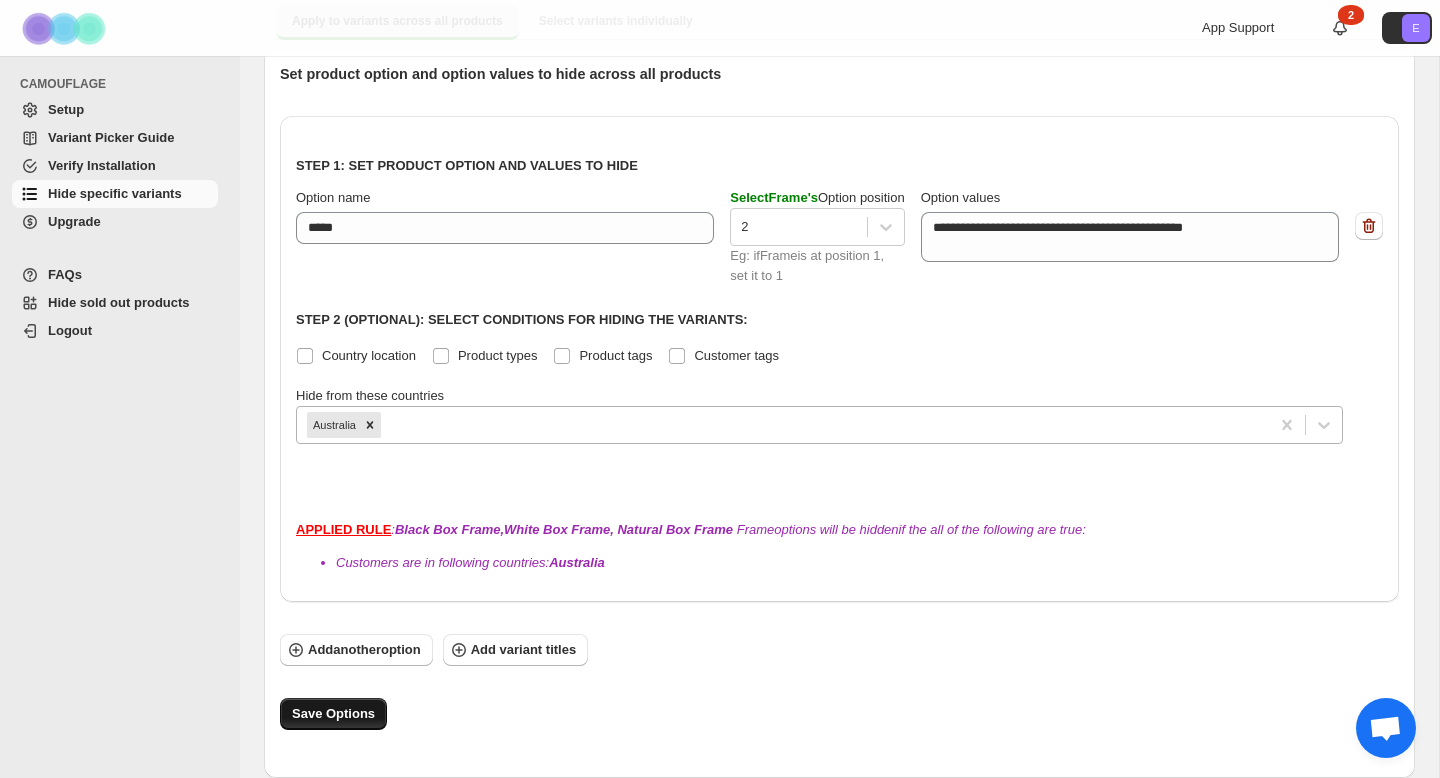 click on "Save Options" at bounding box center [333, 714] 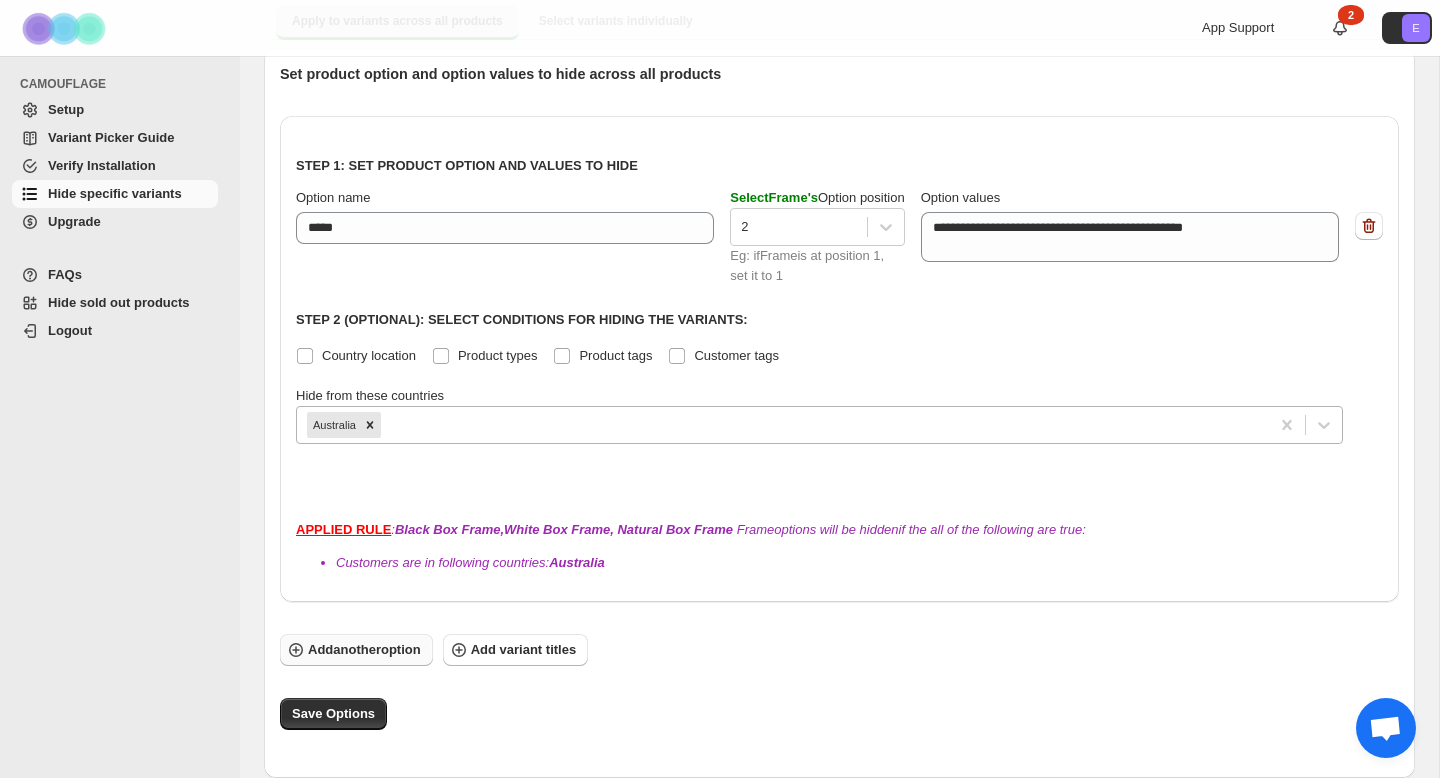click on "Add  another  option" at bounding box center [364, 650] 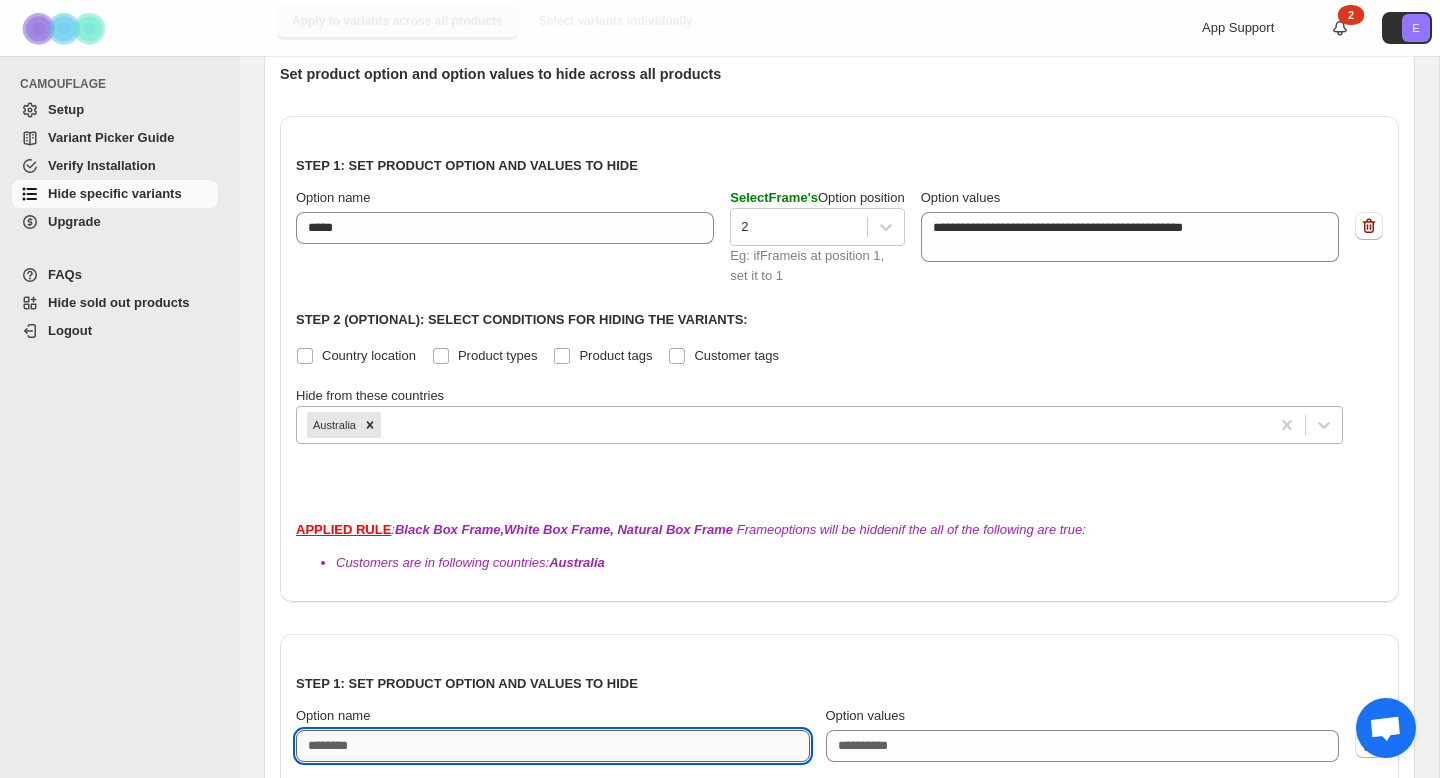 click on "Option name" at bounding box center [553, 746] 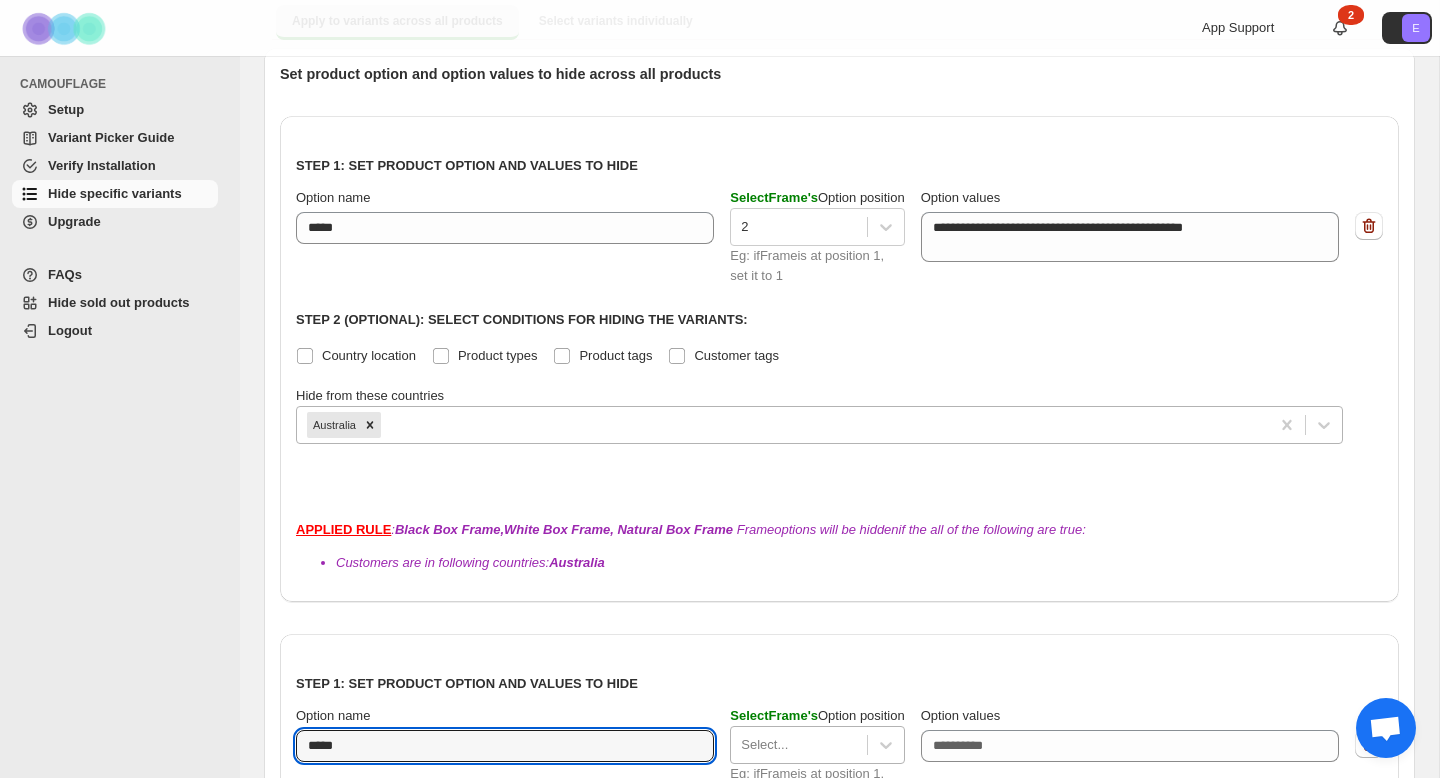 type on "*****" 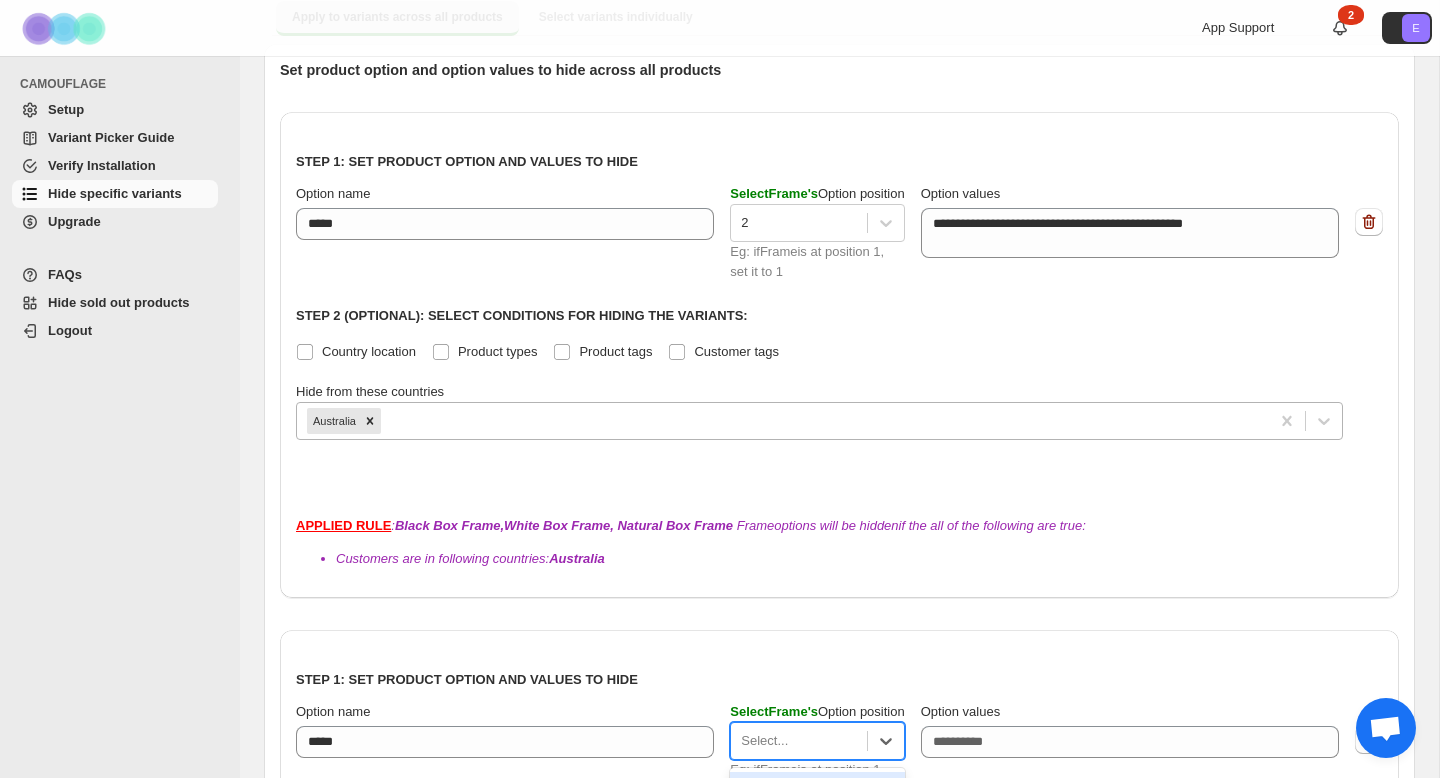 click at bounding box center (798, 741) 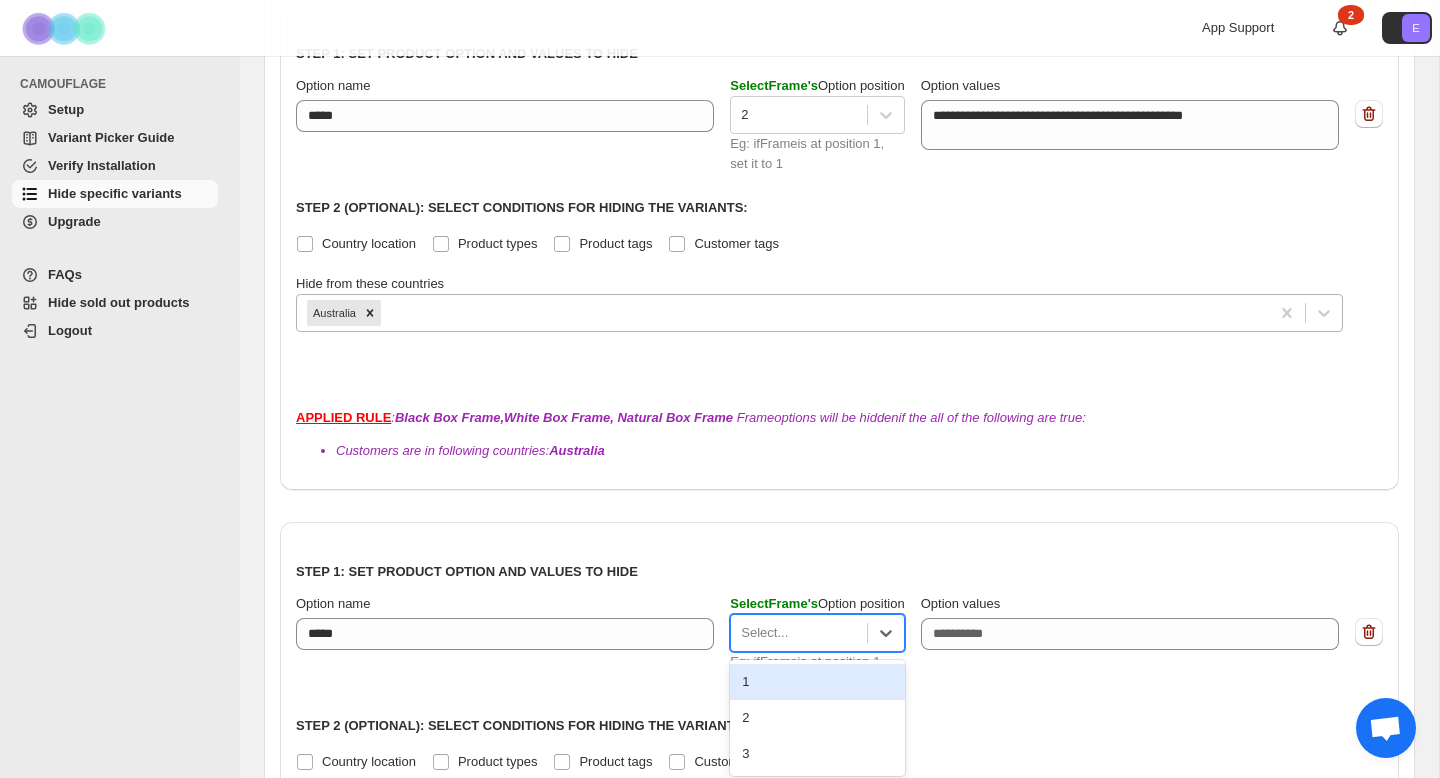 scroll, scrollTop: 334, scrollLeft: 0, axis: vertical 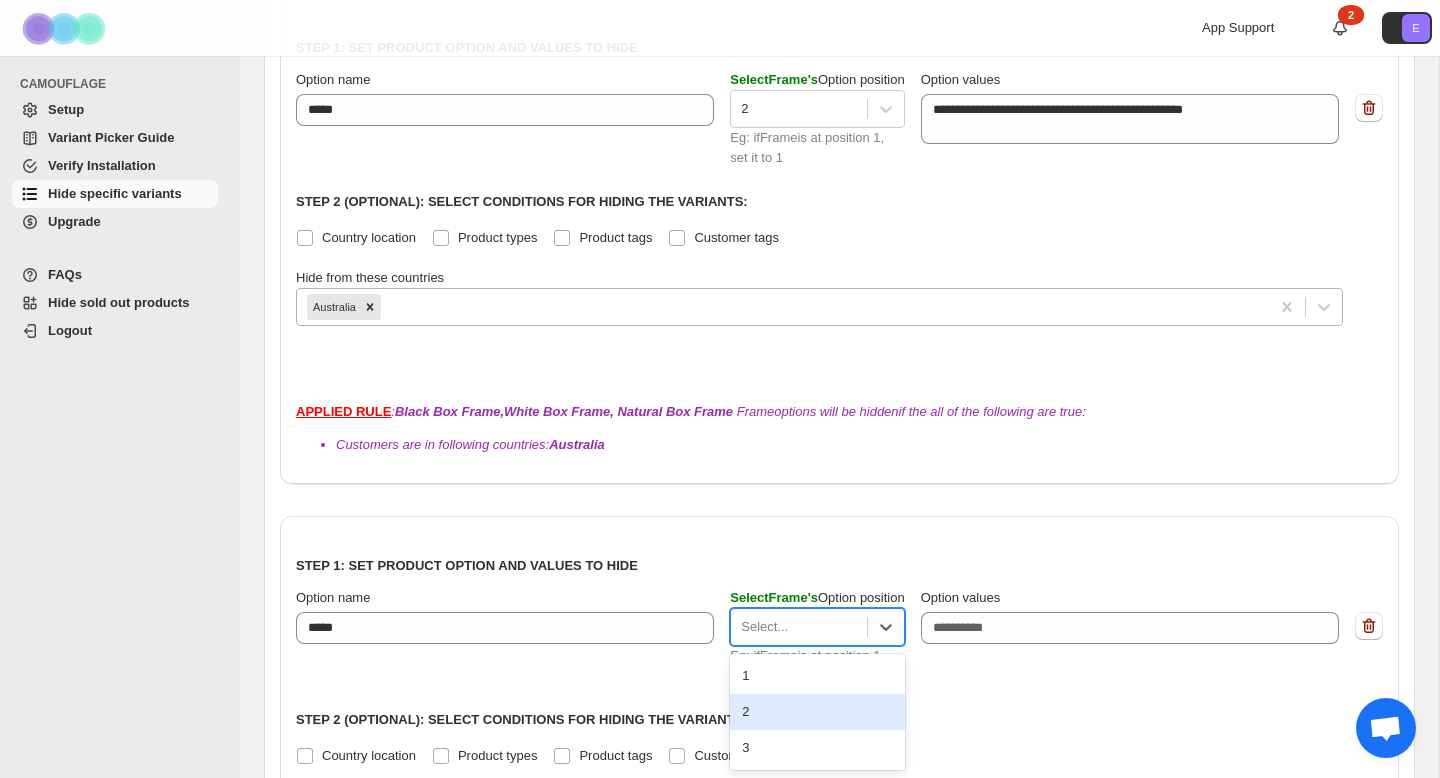 click on "2" at bounding box center [817, 712] 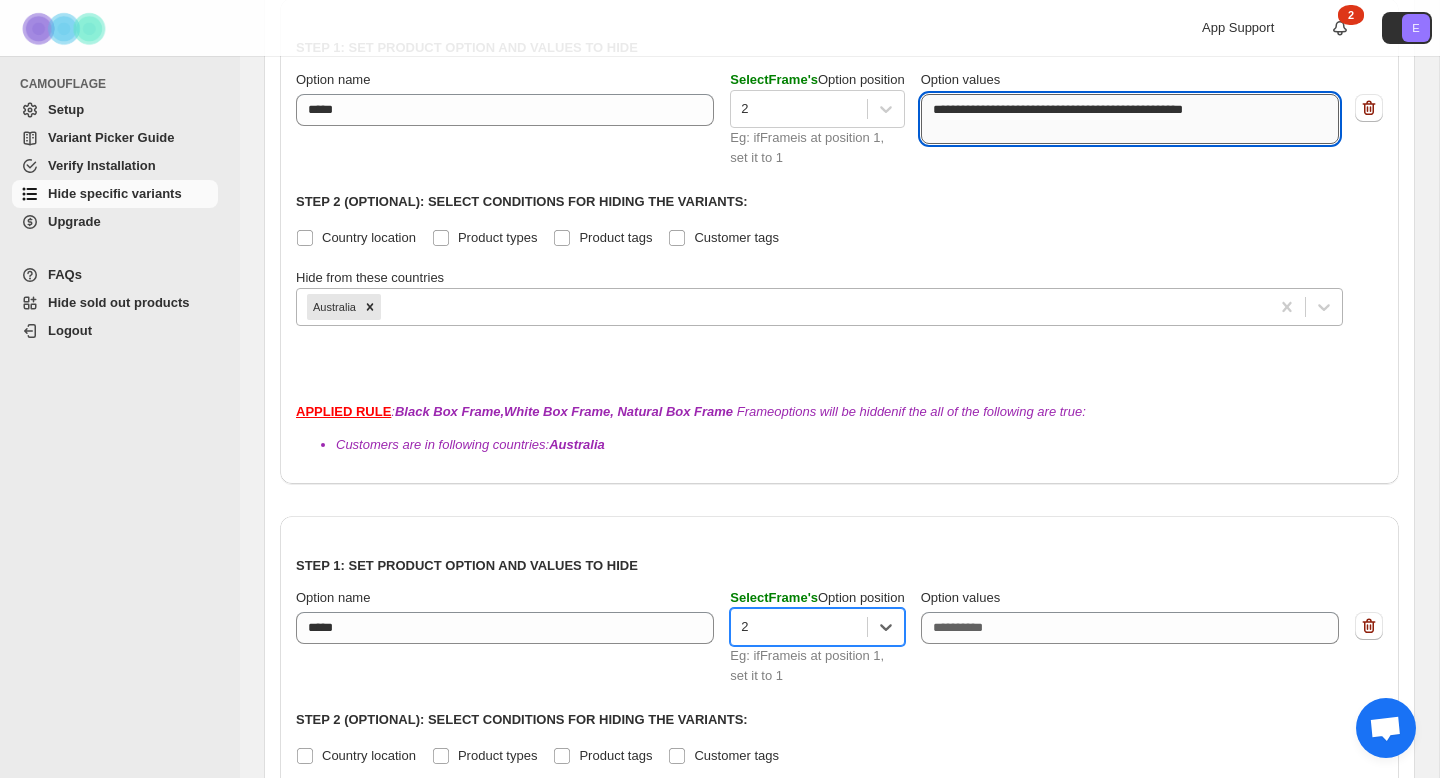 click on "**********" at bounding box center (1126, 119) 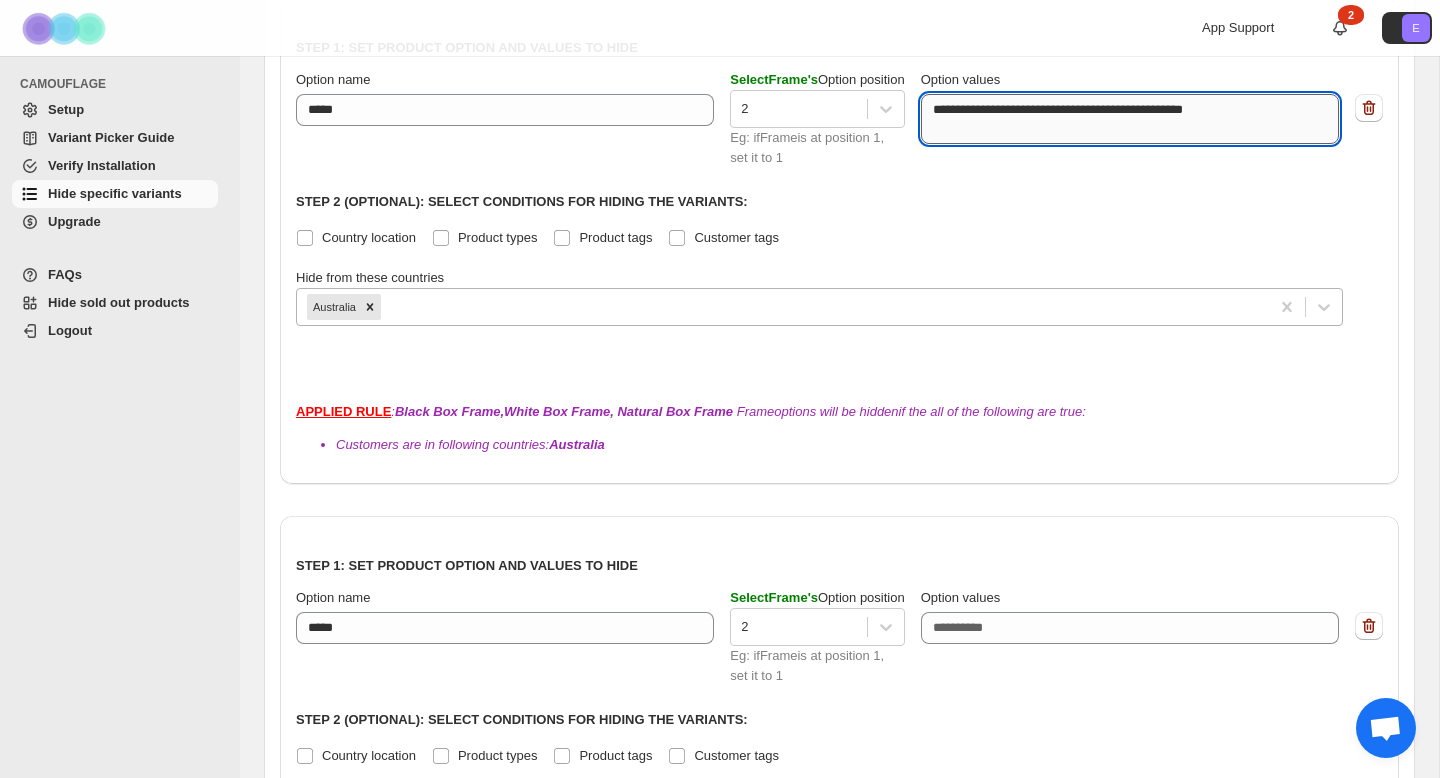 click on "**********" at bounding box center (1126, 119) 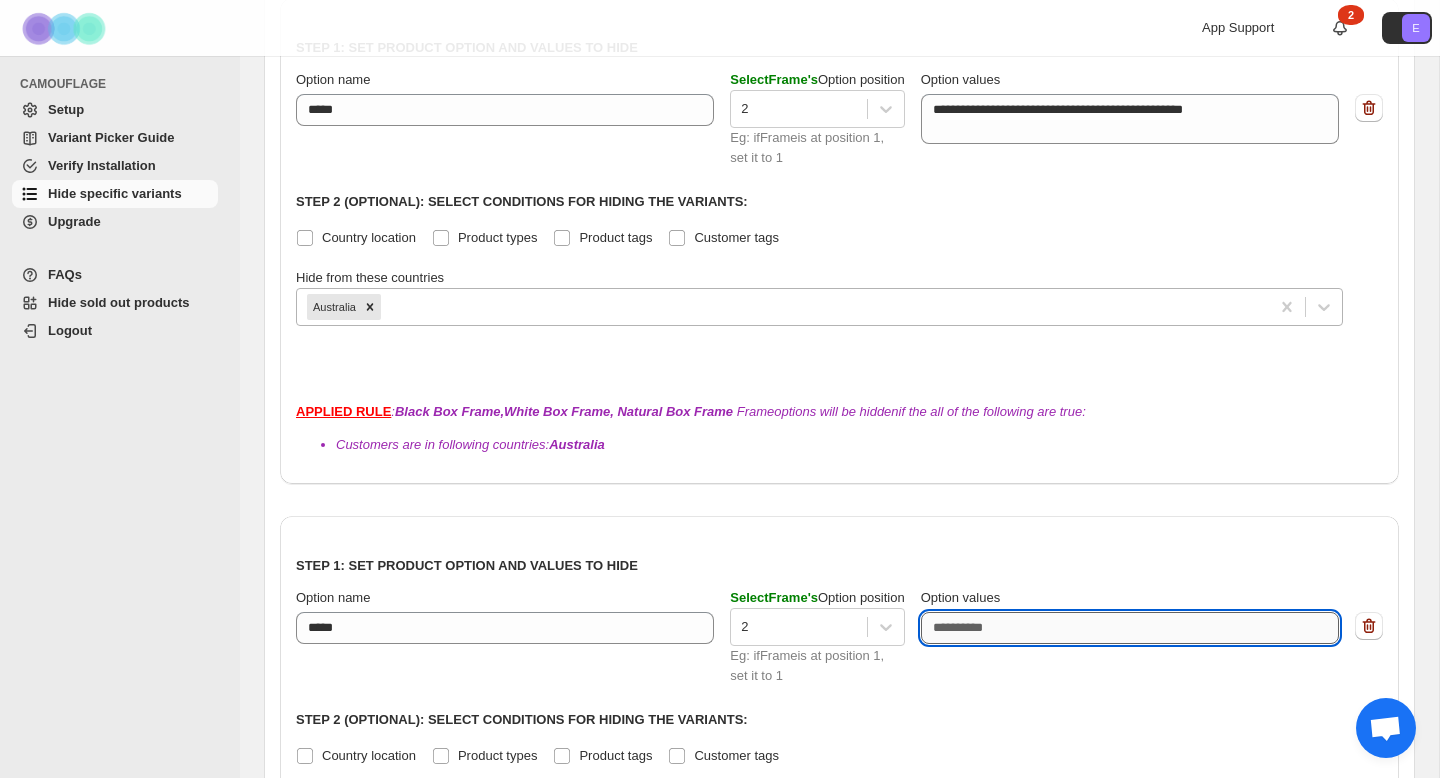 click on "Option values" at bounding box center (1130, 628) 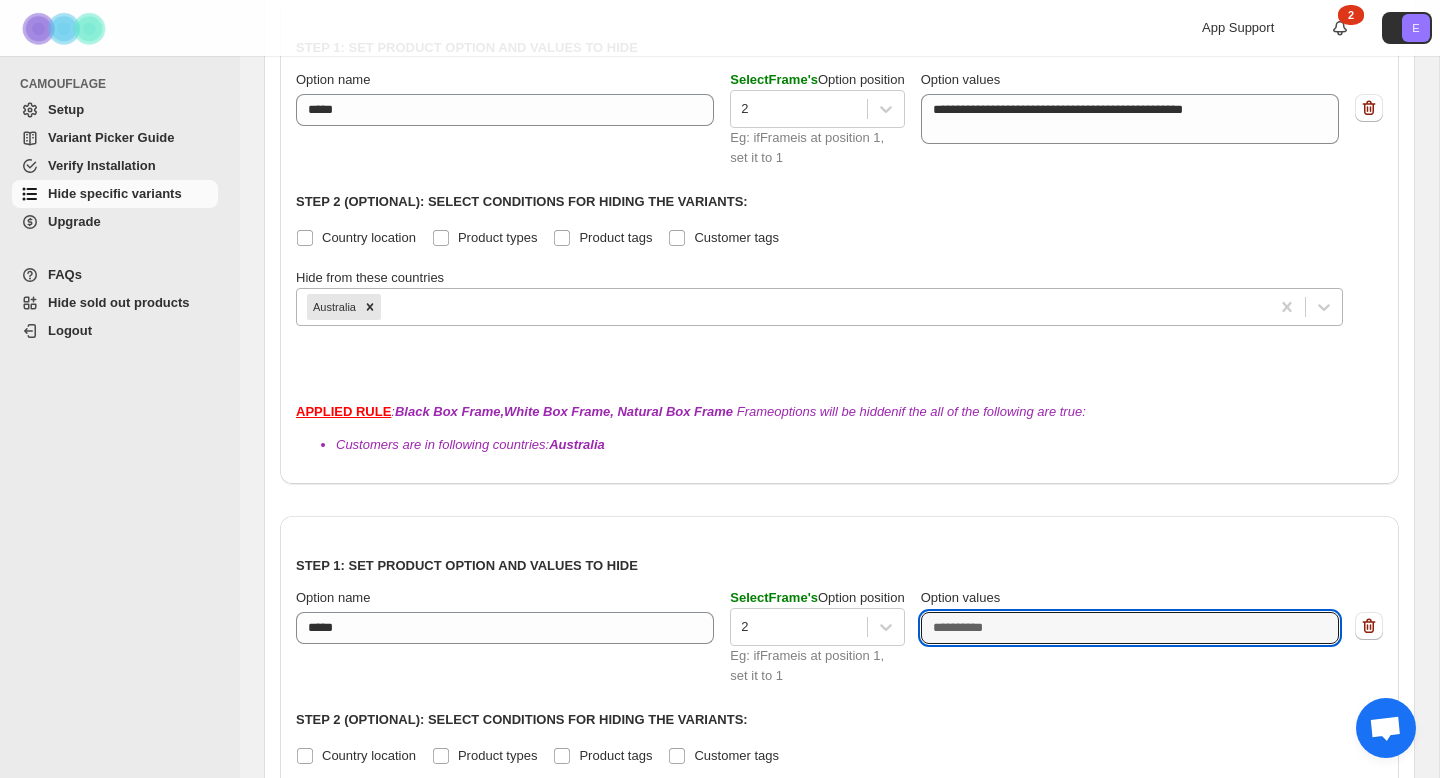 paste on "**********" 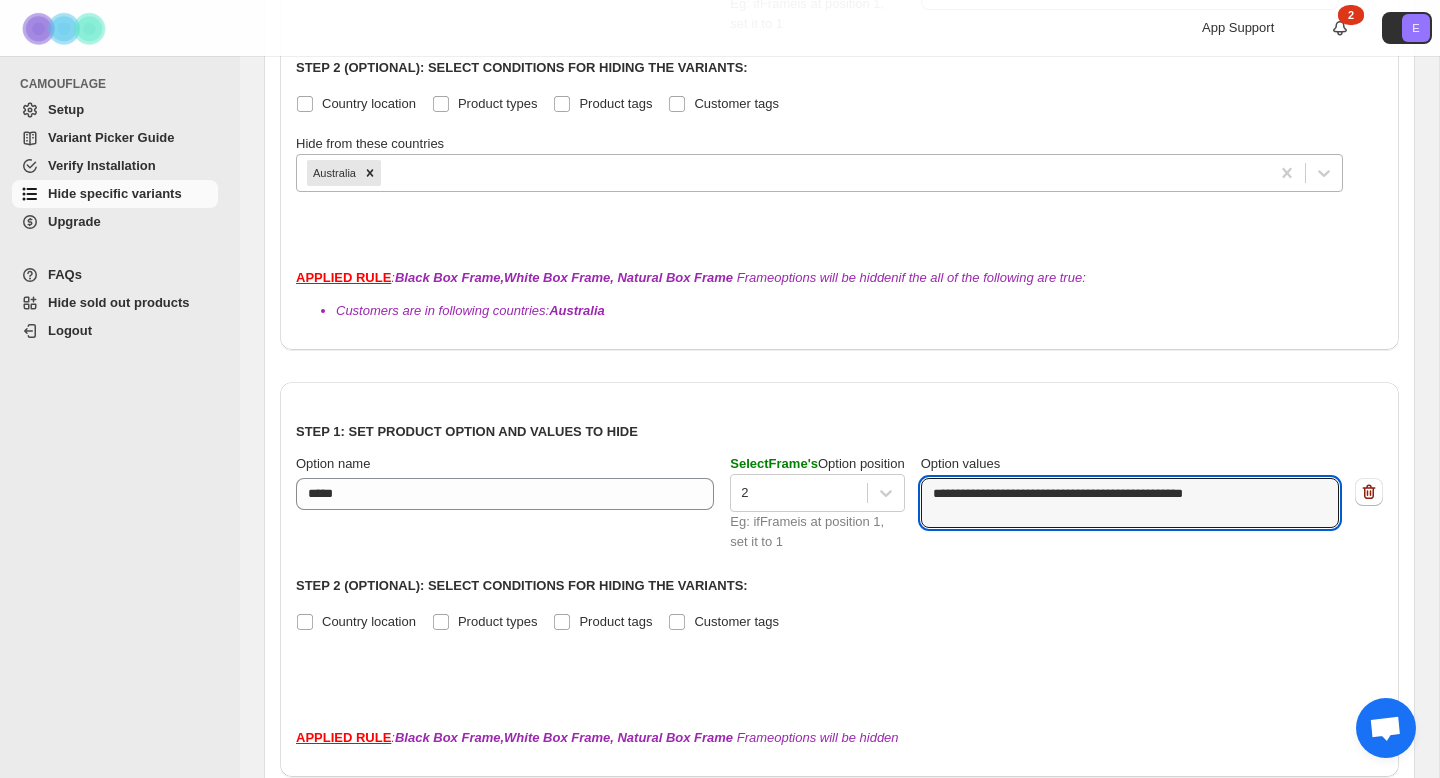 scroll, scrollTop: 612, scrollLeft: 0, axis: vertical 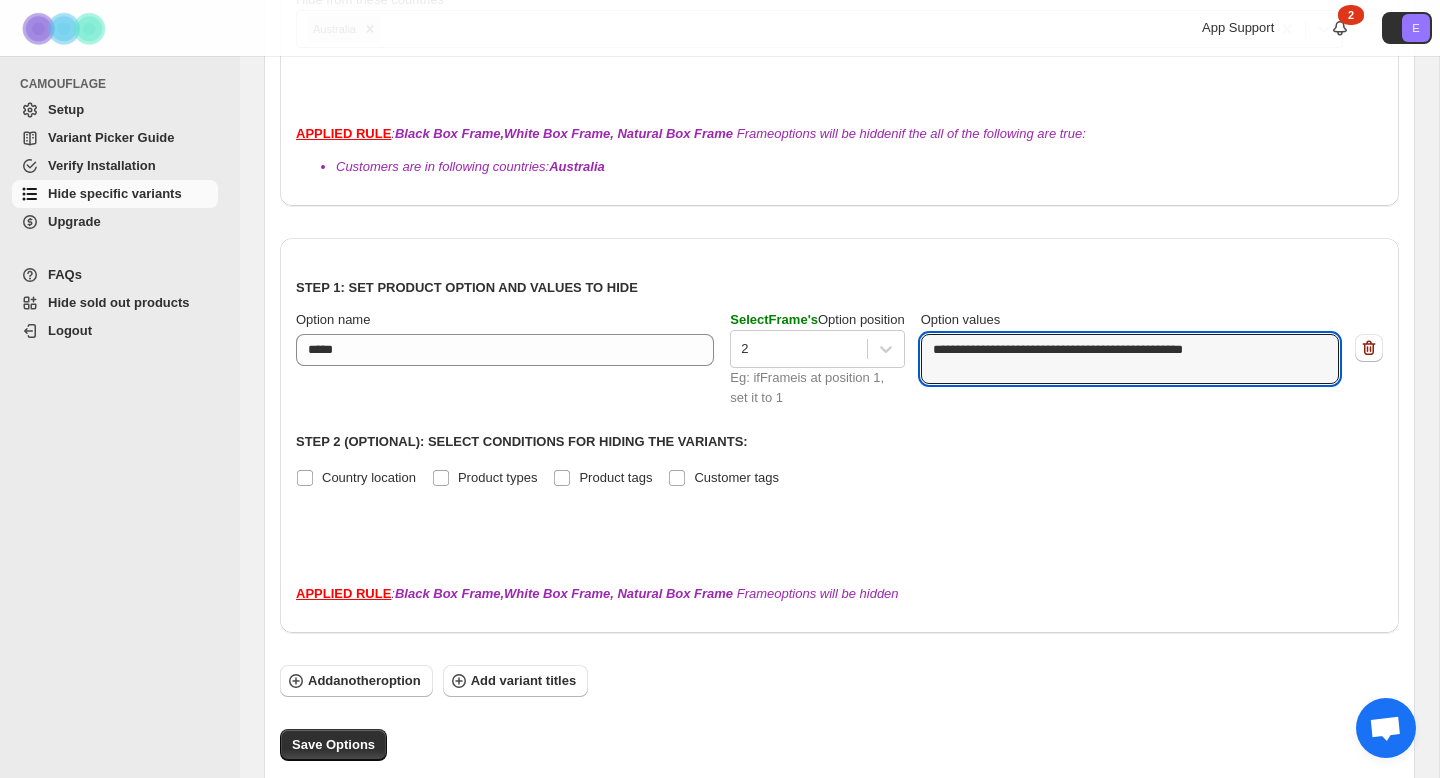 type on "**********" 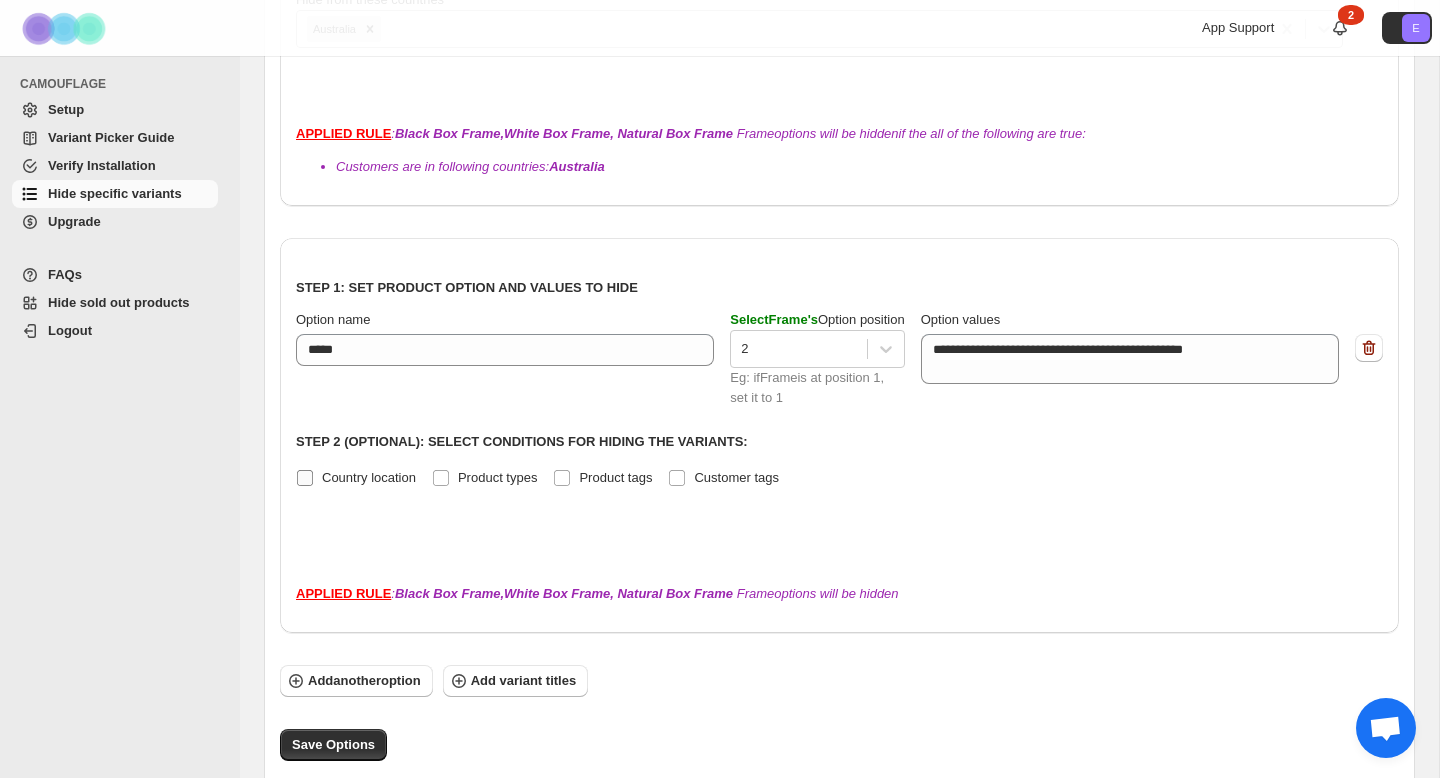 click on "Country location" at bounding box center (369, 477) 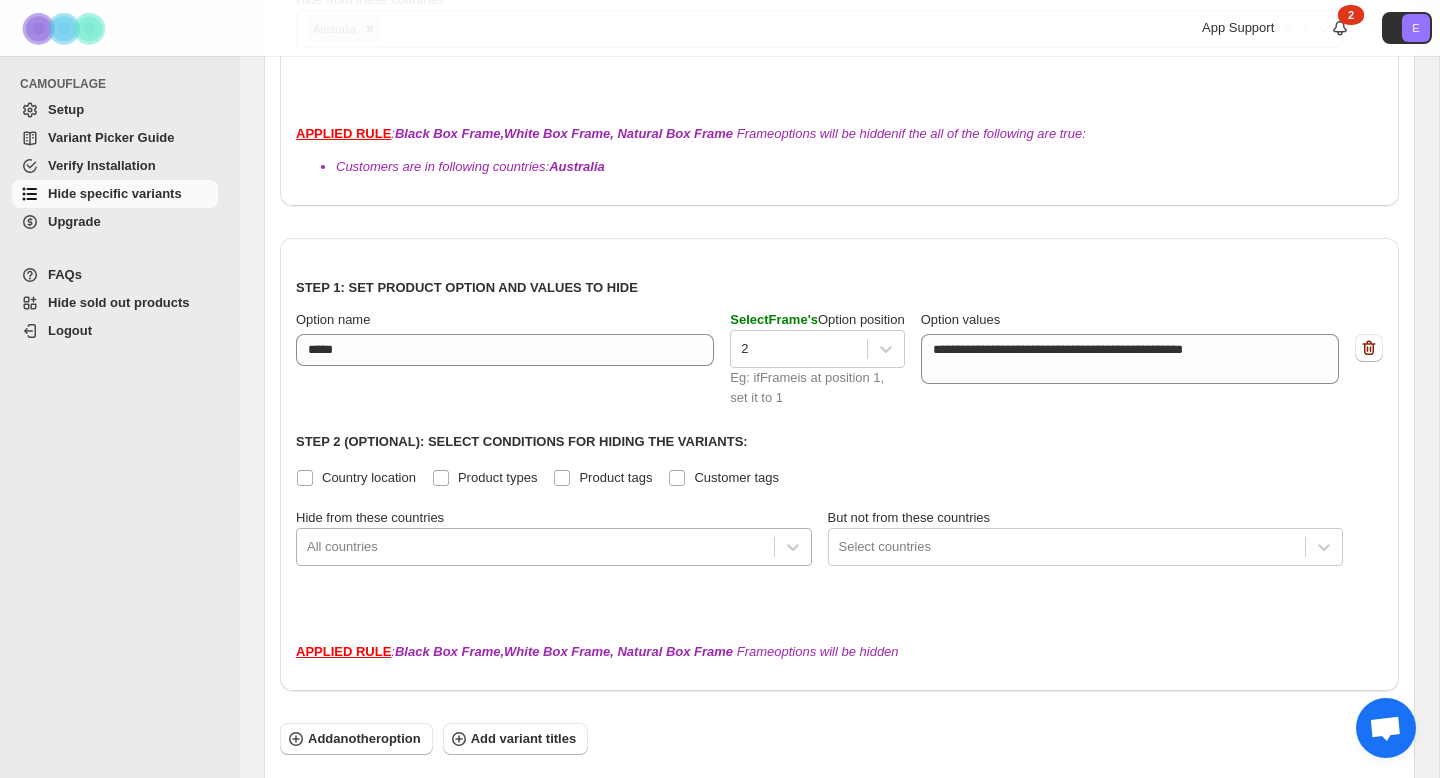 click on "All countries" at bounding box center [535, 547] 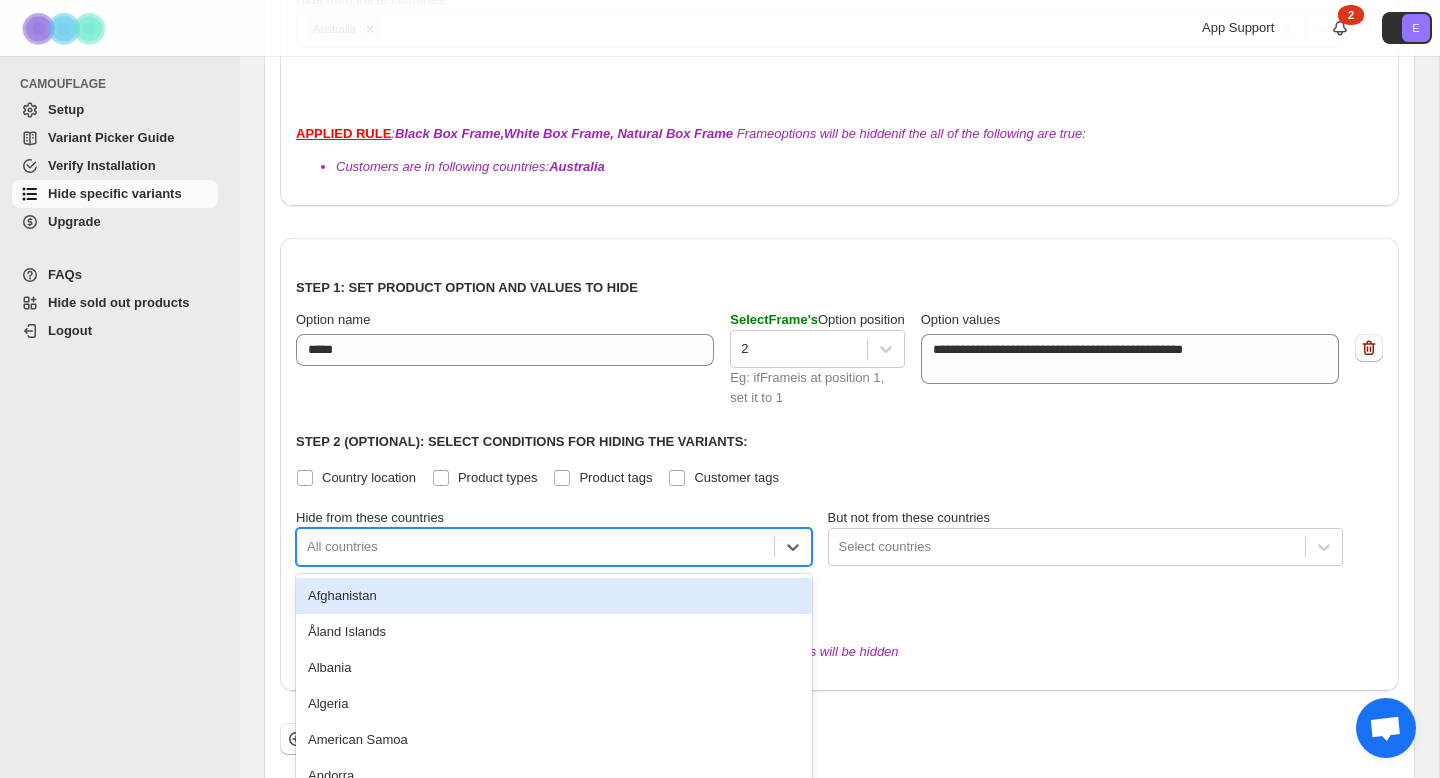 scroll, scrollTop: 708, scrollLeft: 0, axis: vertical 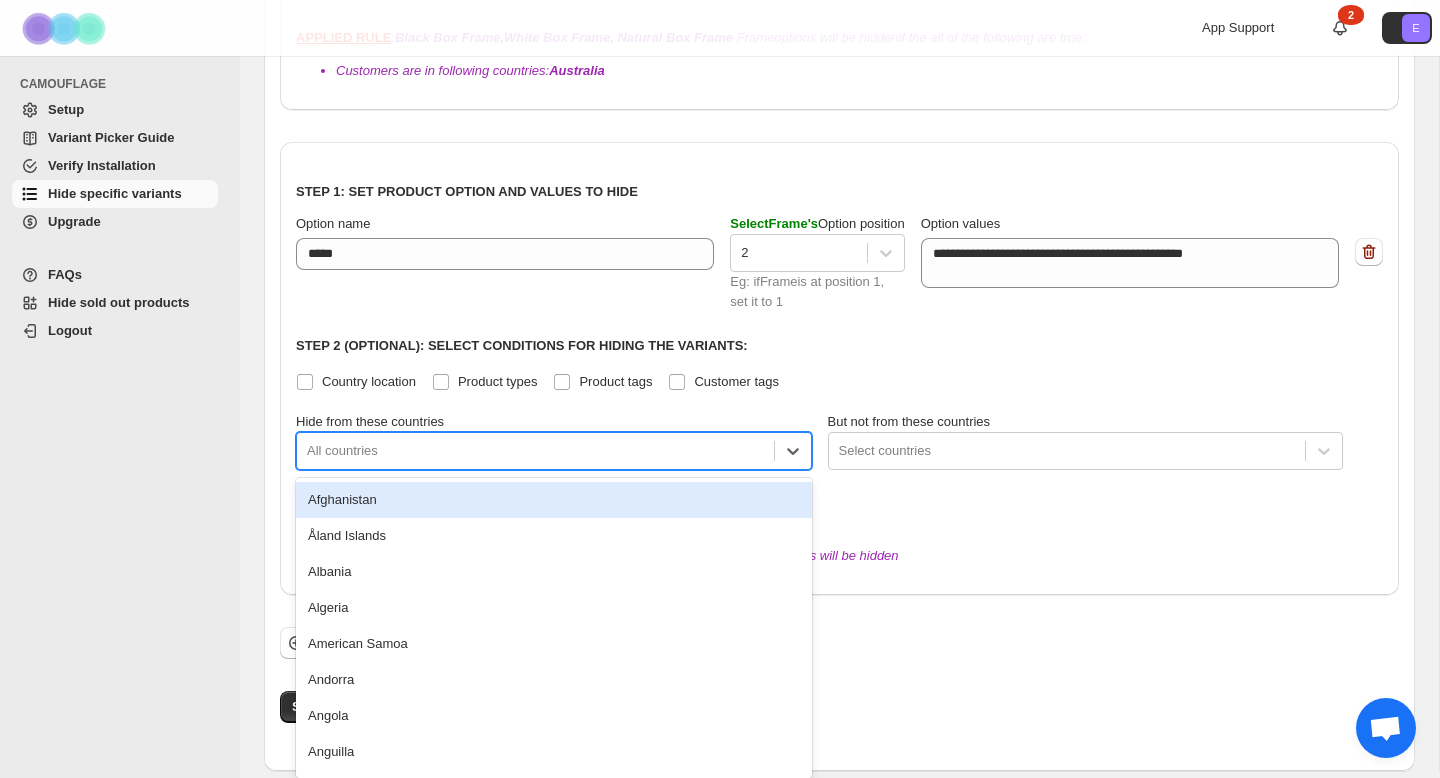 click on "All countries" at bounding box center [535, 451] 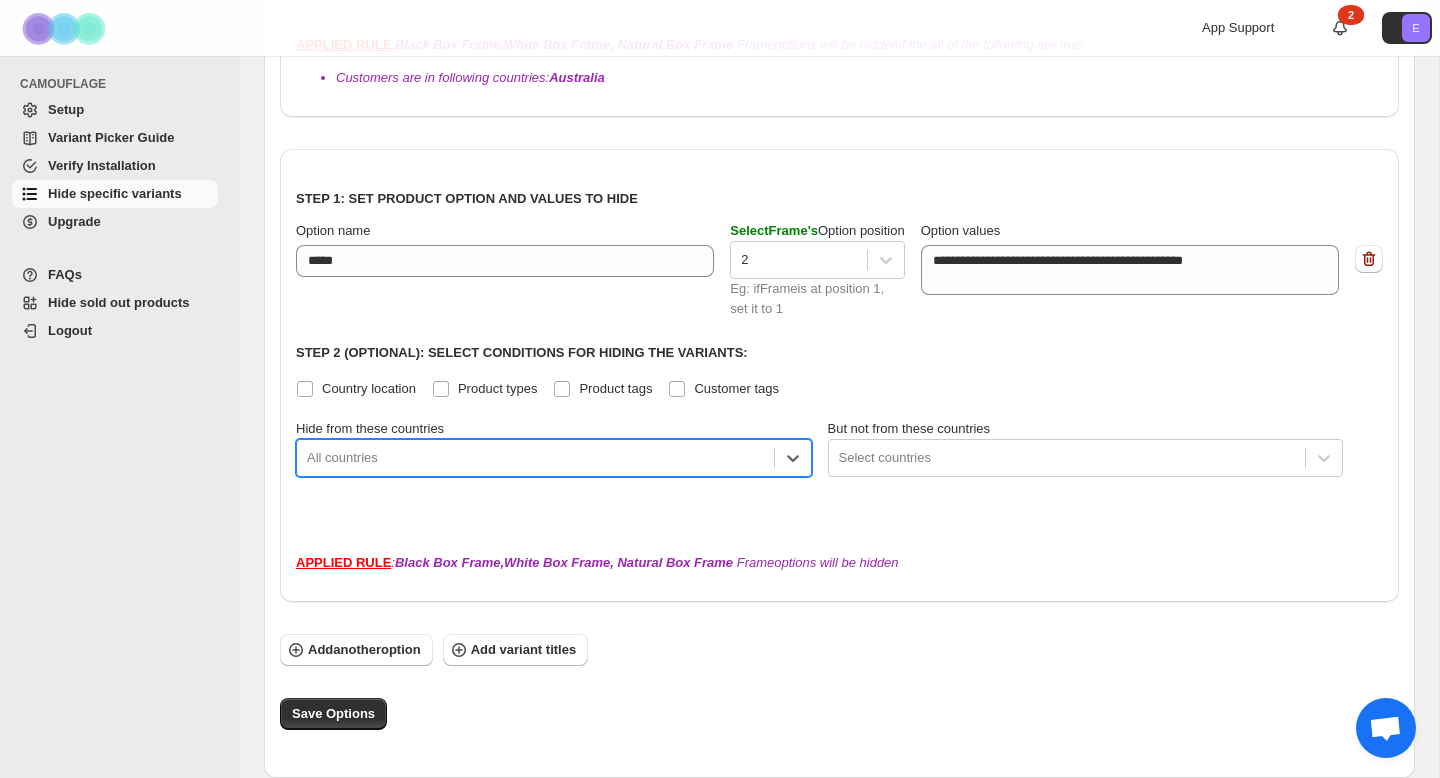 click at bounding box center [535, 458] 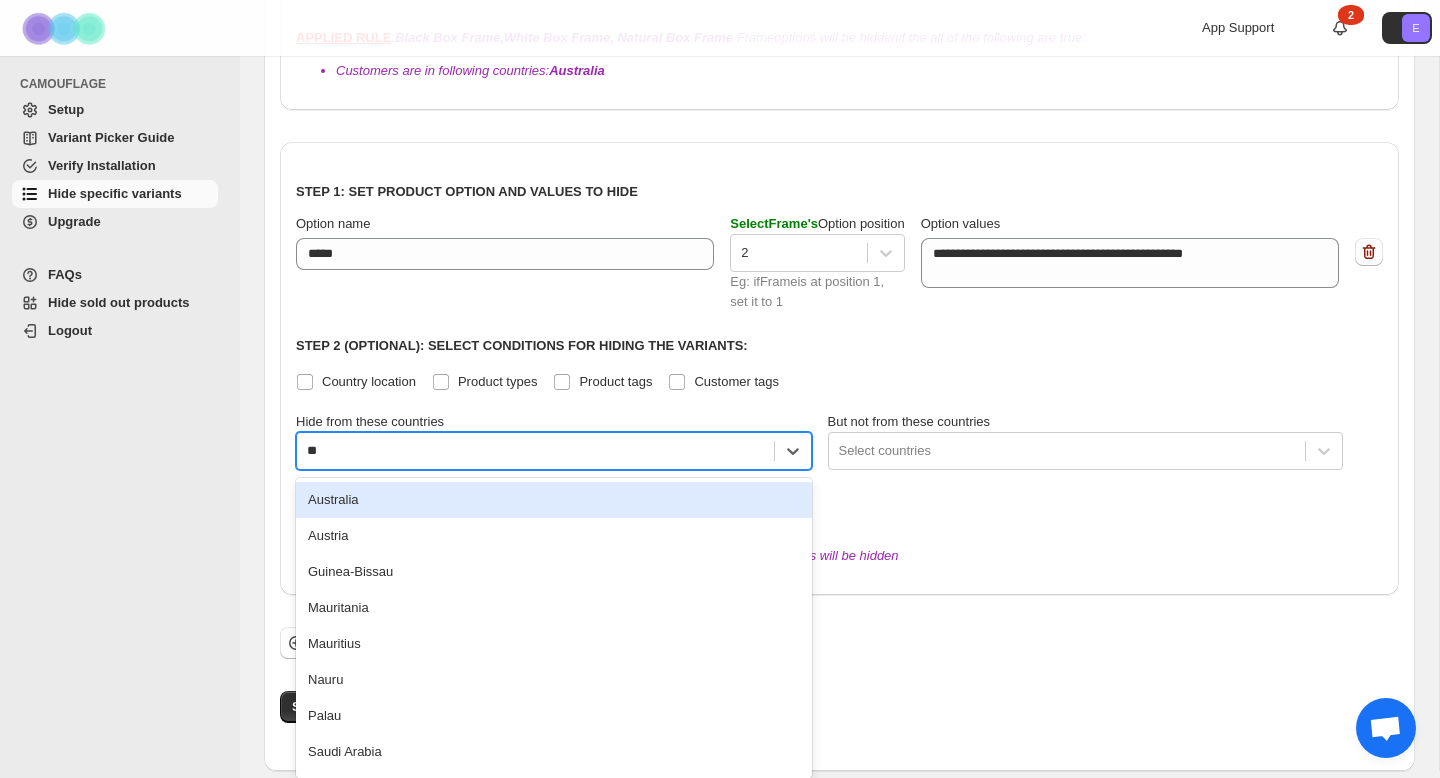 type on "*" 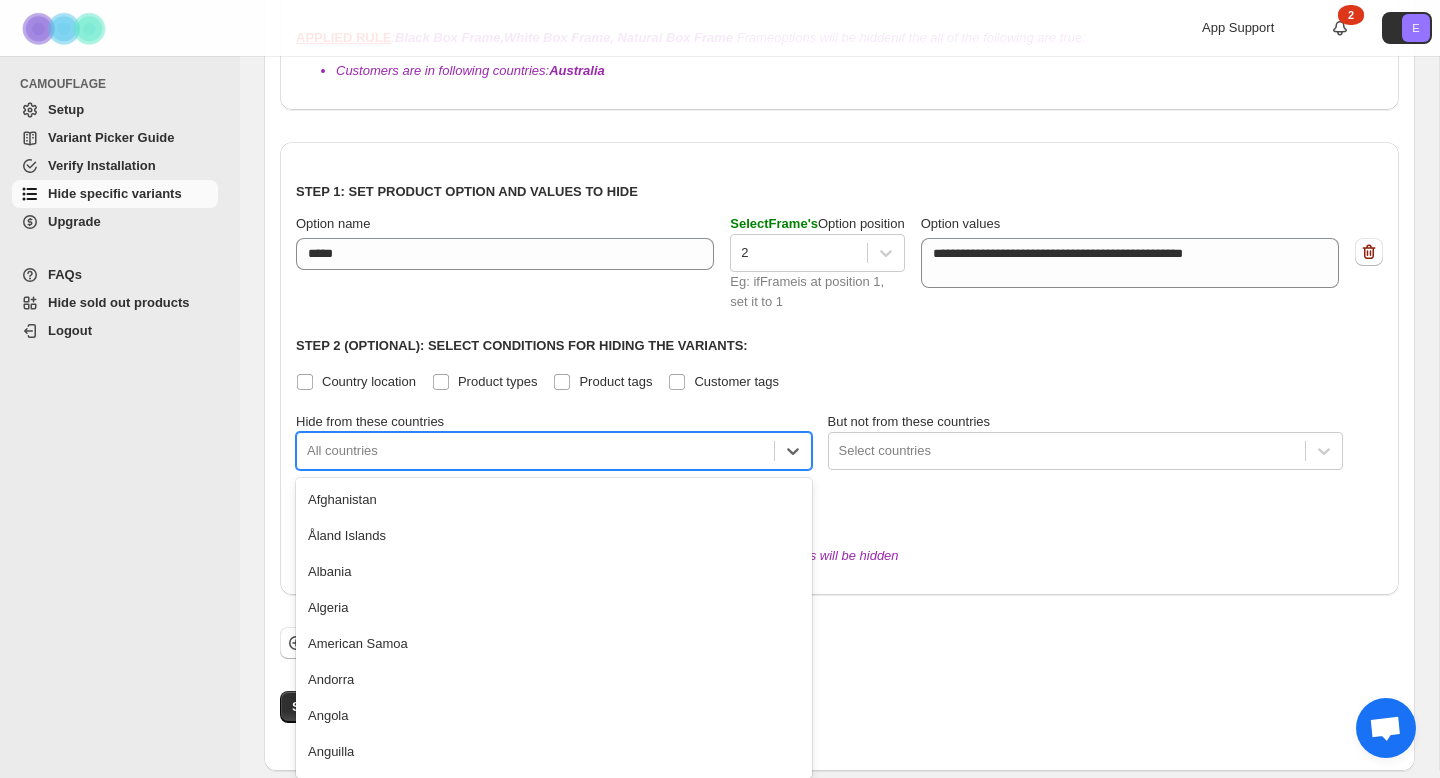 type on "*" 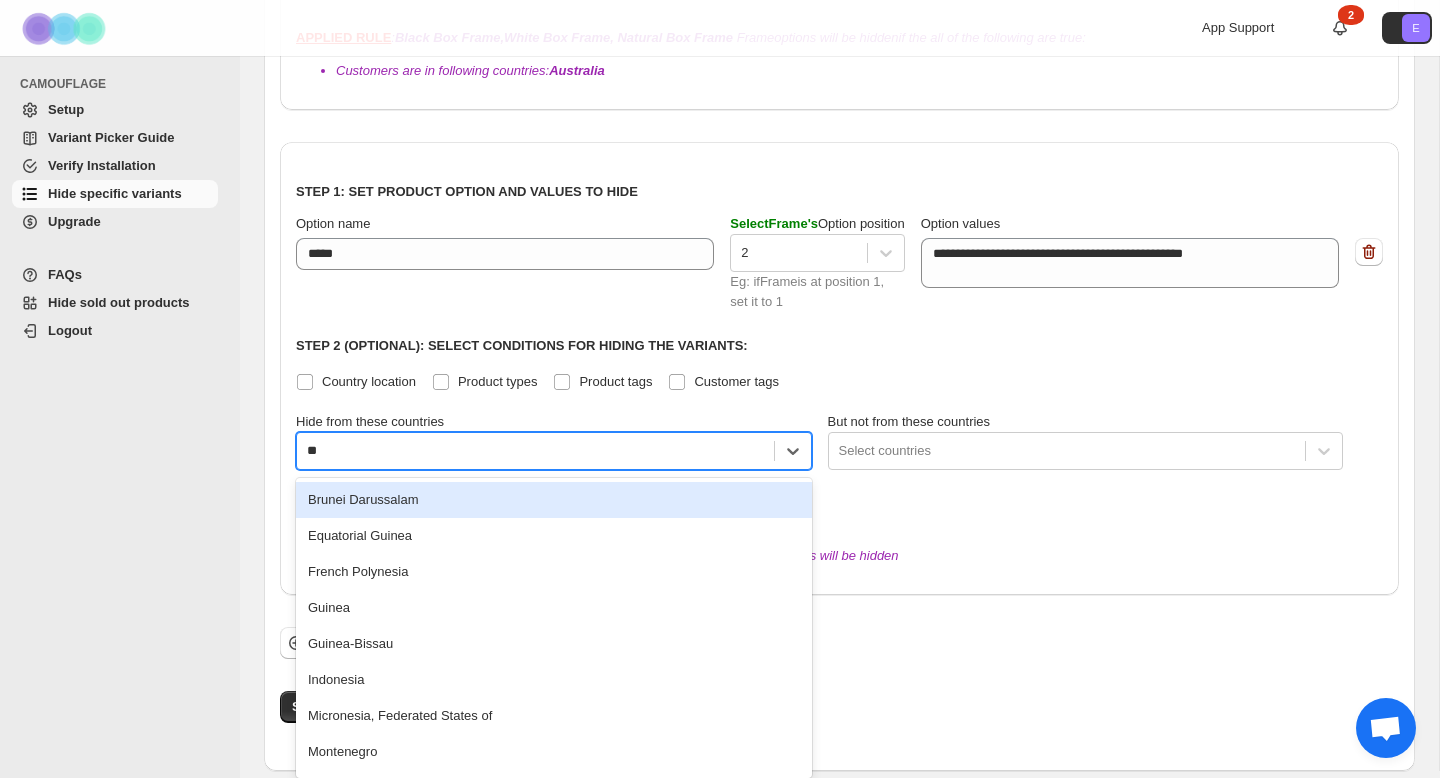 type on "***" 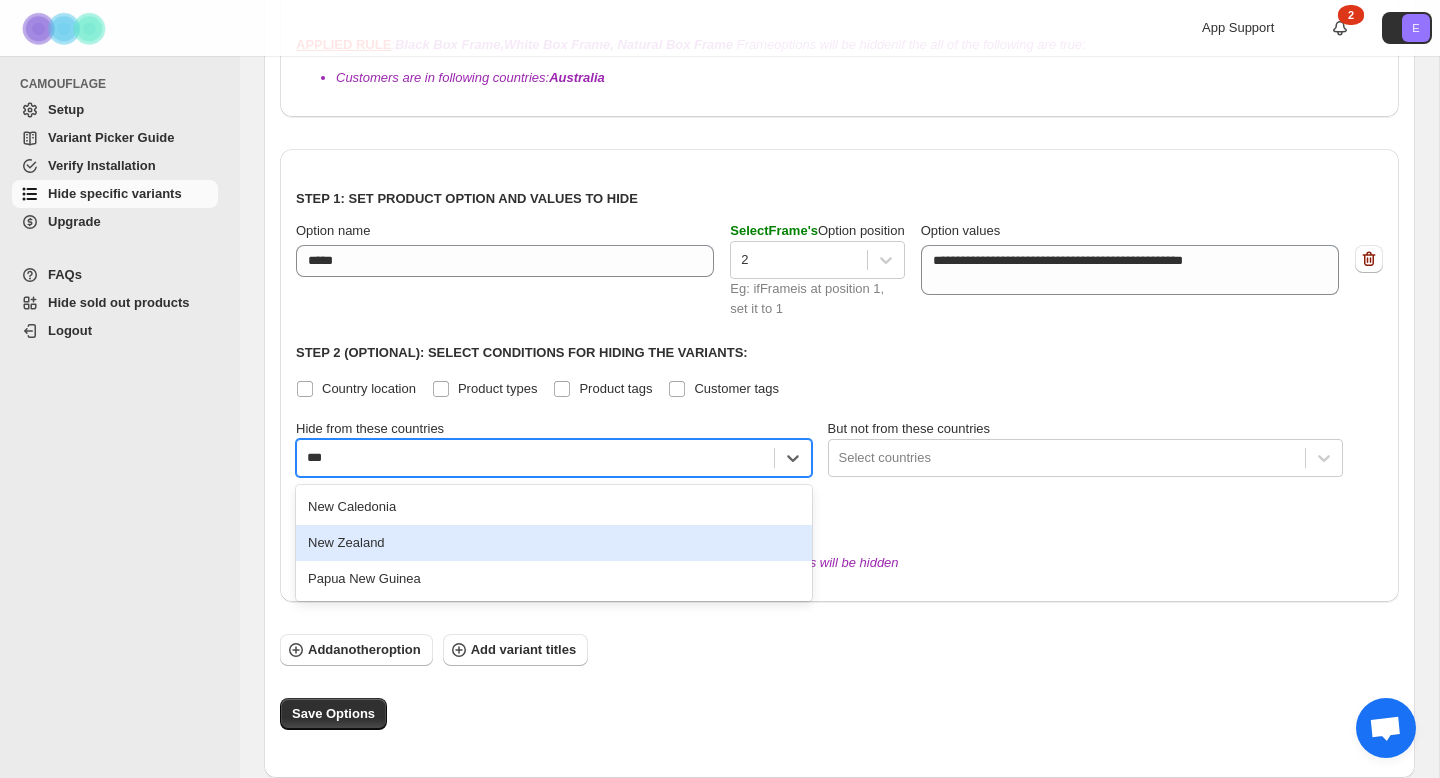 click on "New Zealand" at bounding box center [554, 543] 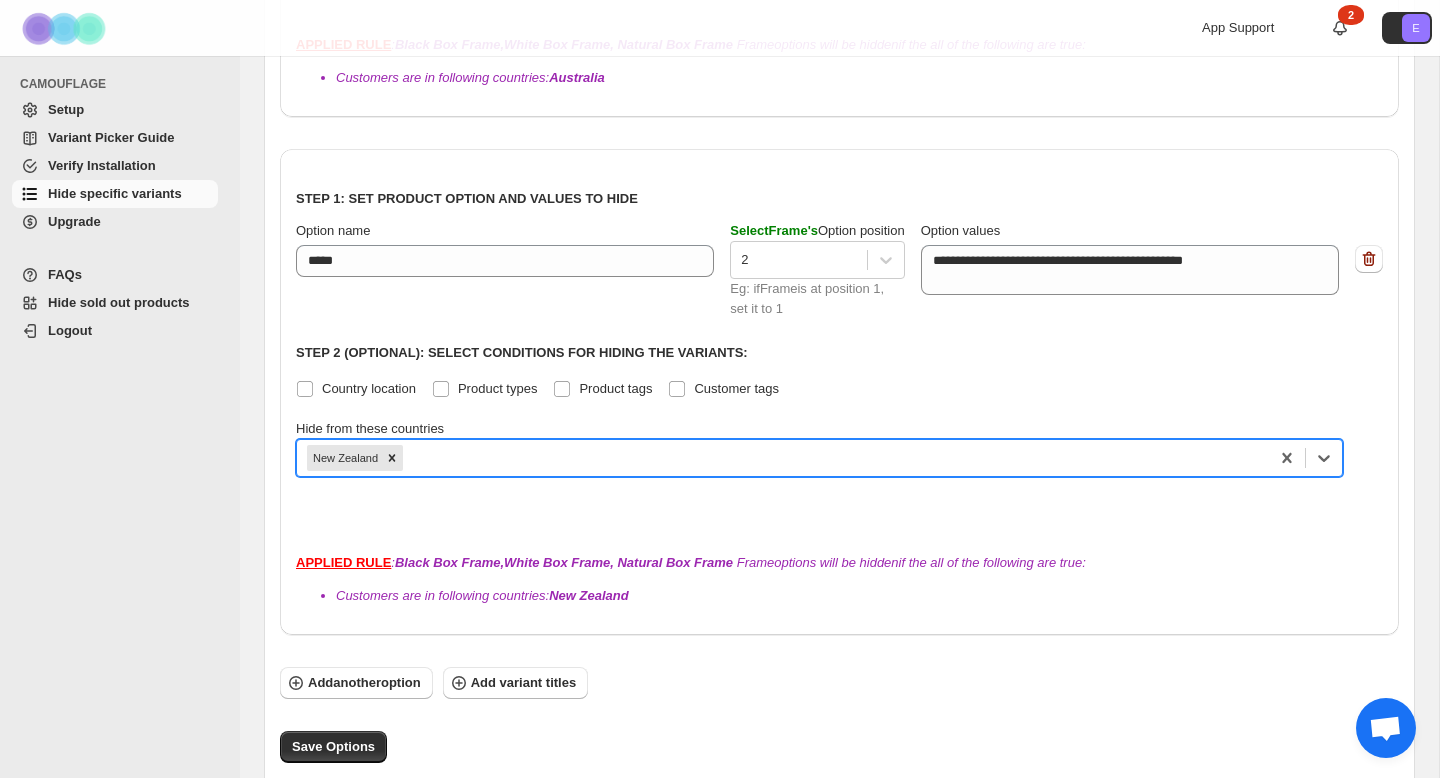 scroll, scrollTop: 708, scrollLeft: 0, axis: vertical 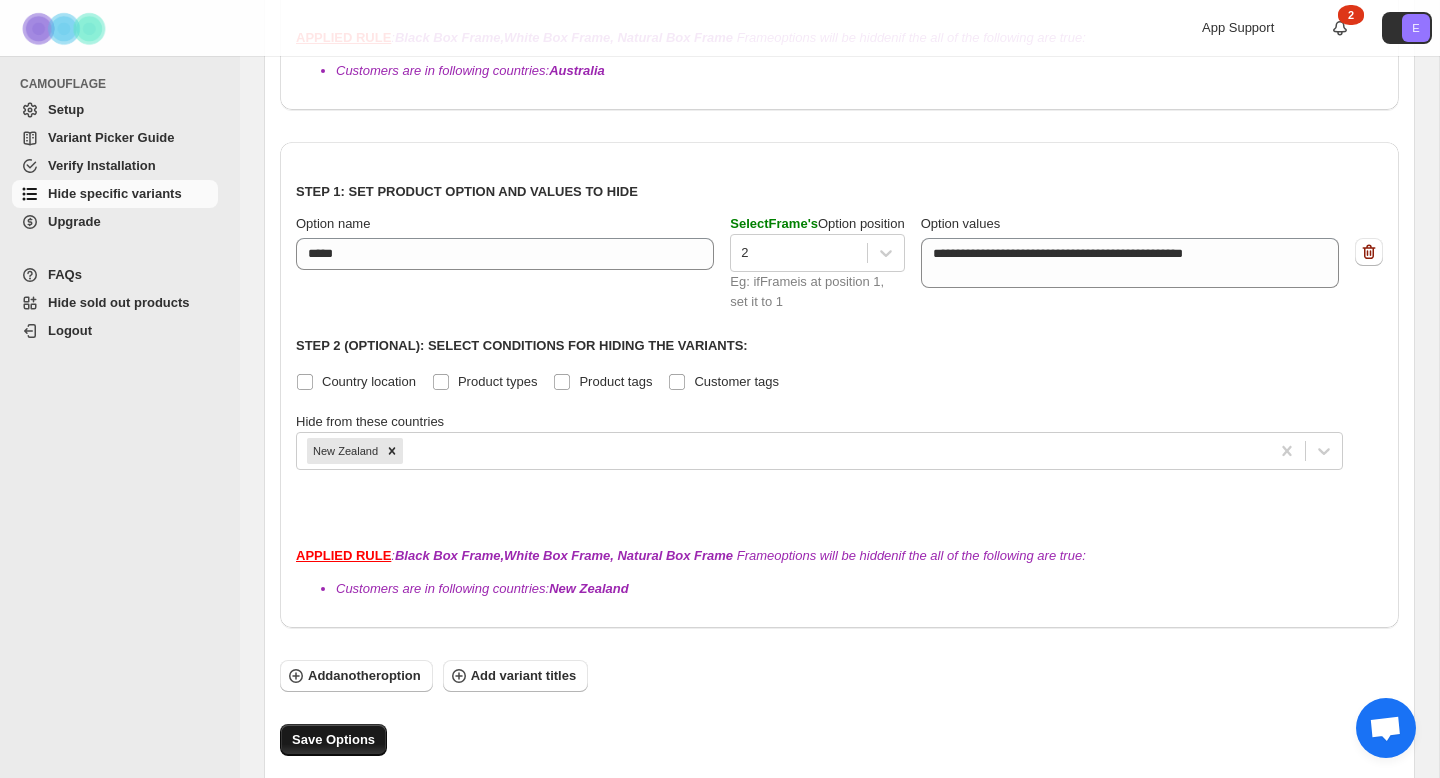 click on "Save Options" at bounding box center (333, 740) 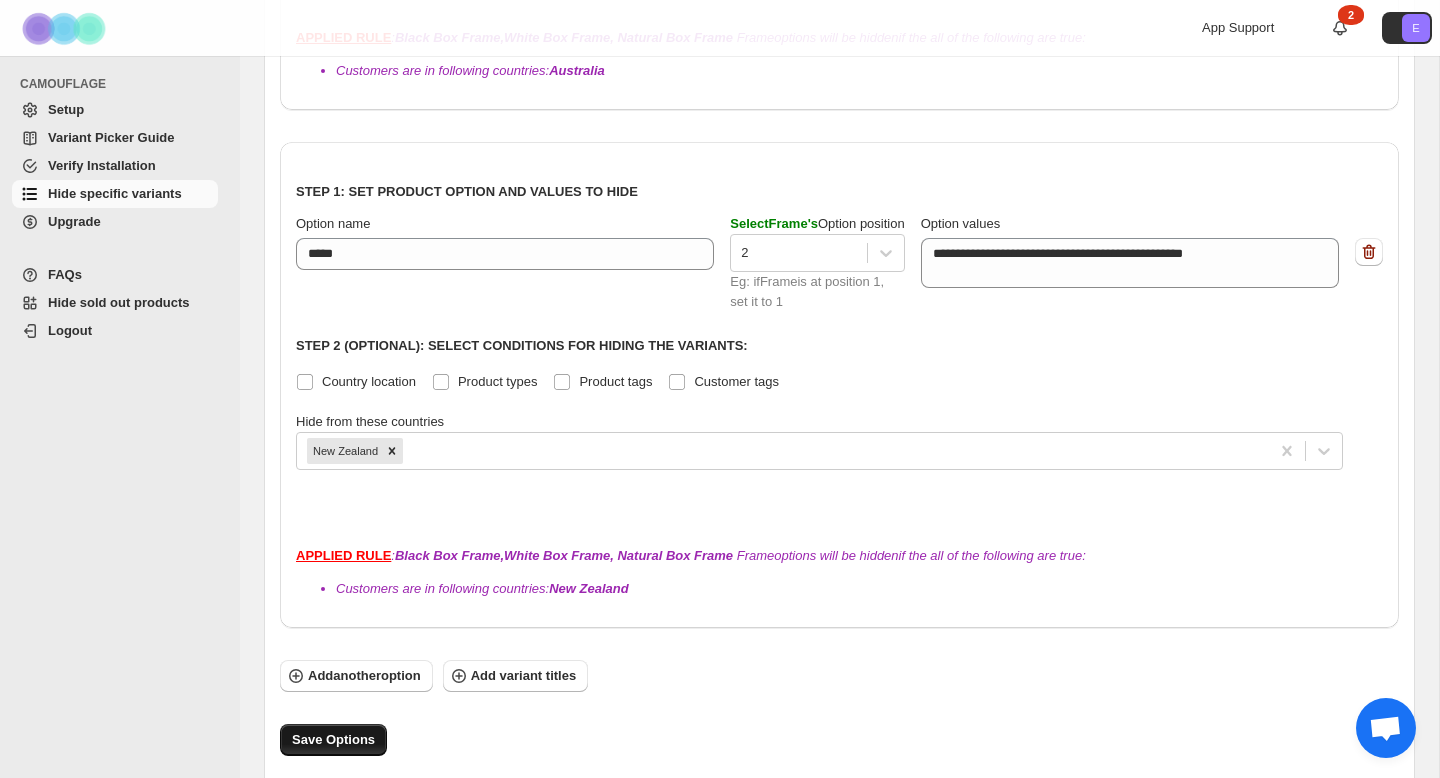 click on "Save Options" at bounding box center [333, 740] 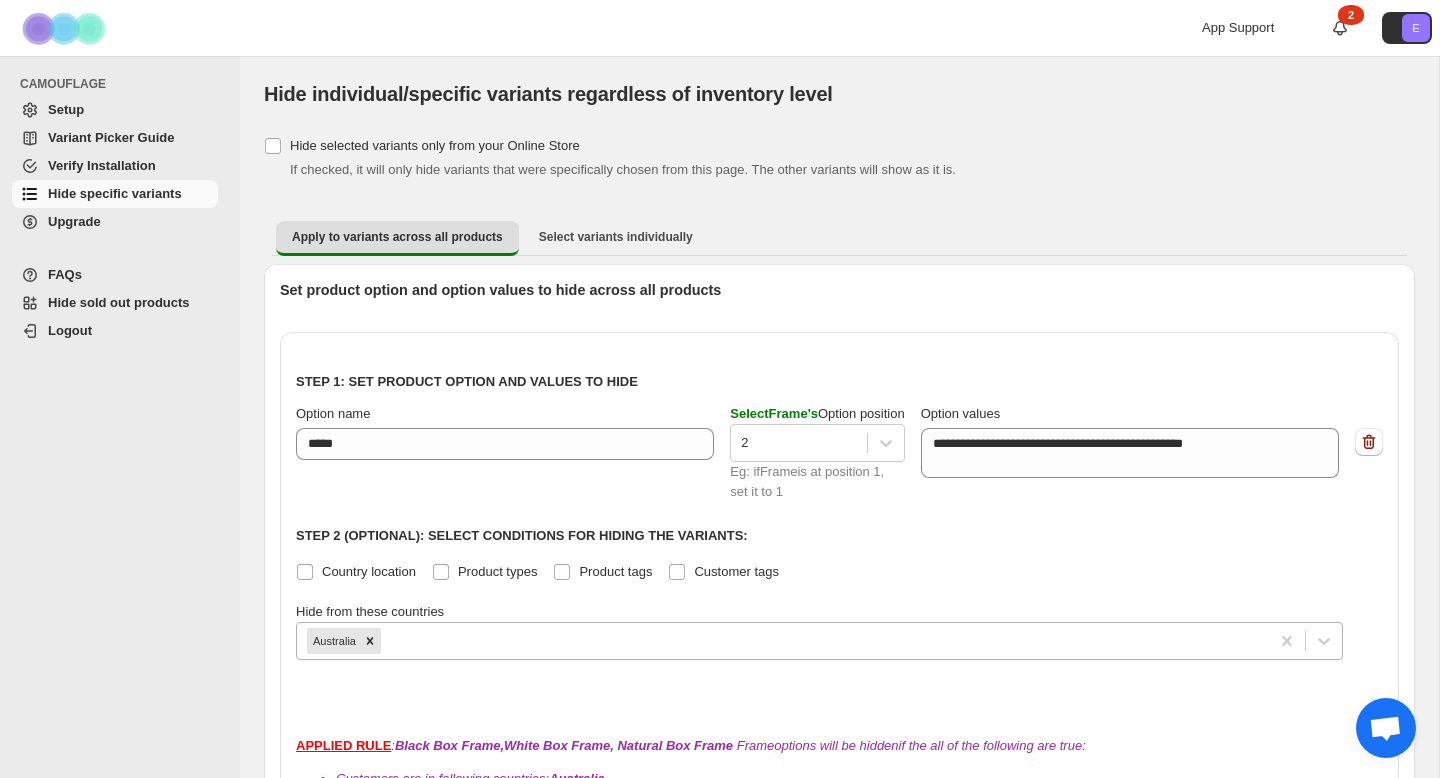scroll, scrollTop: 734, scrollLeft: 0, axis: vertical 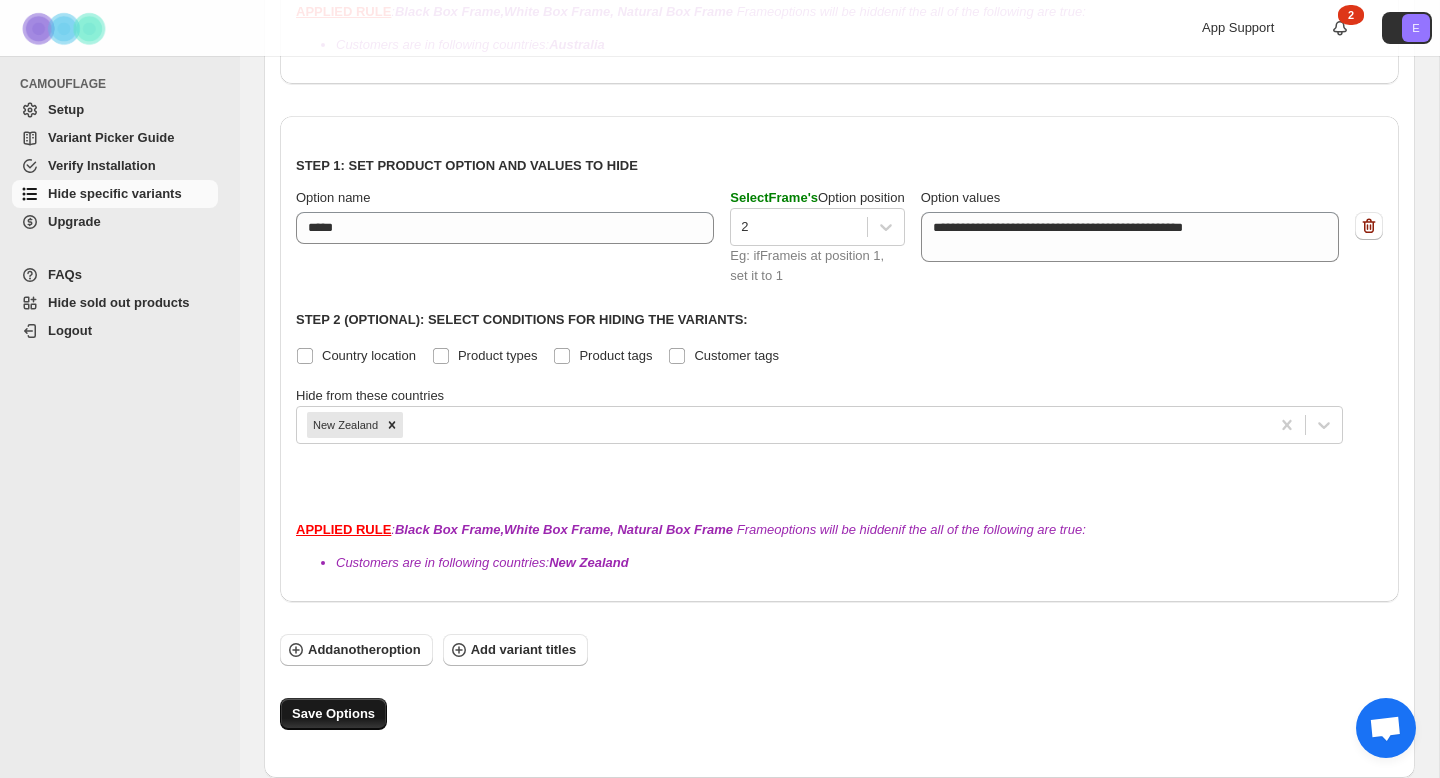 click on "Save Options" at bounding box center [333, 714] 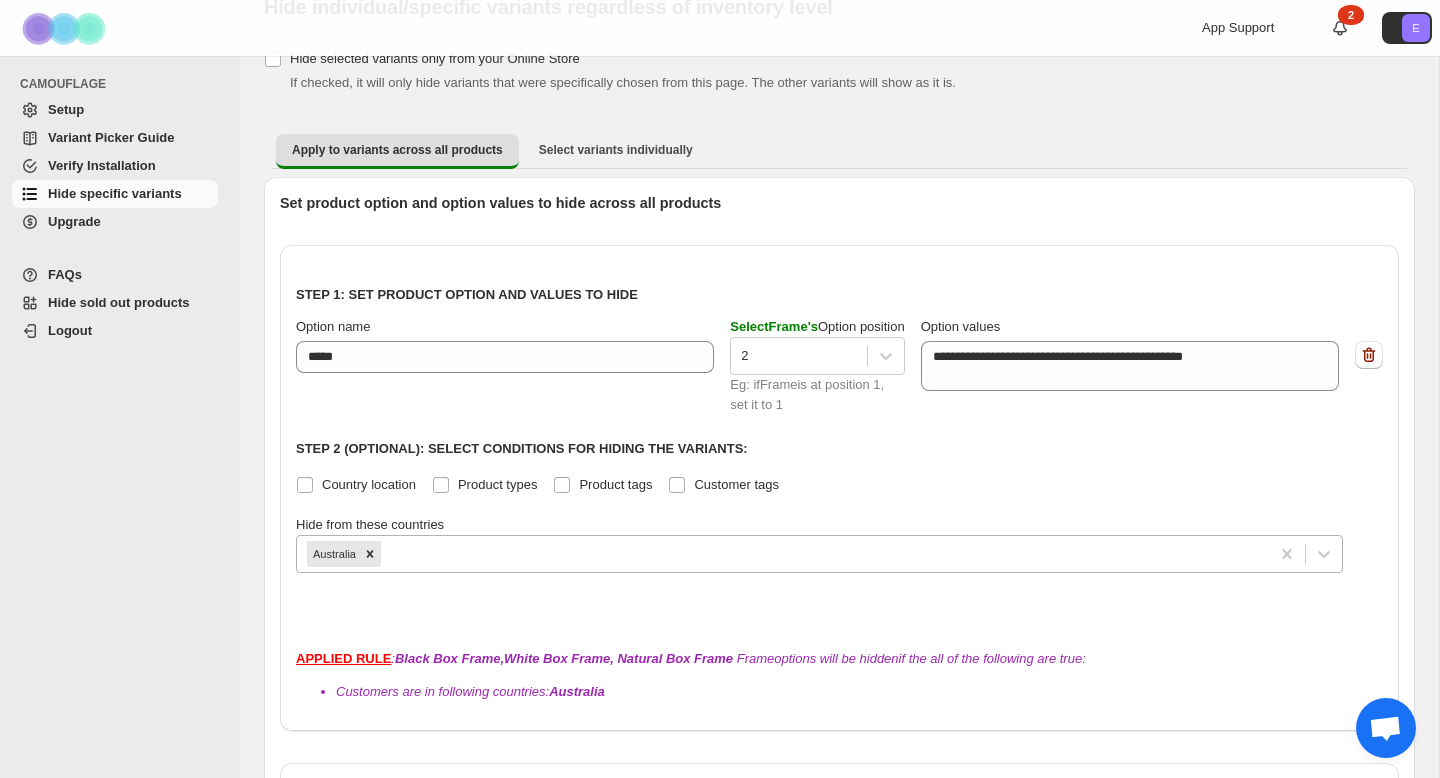 scroll, scrollTop: 0, scrollLeft: 0, axis: both 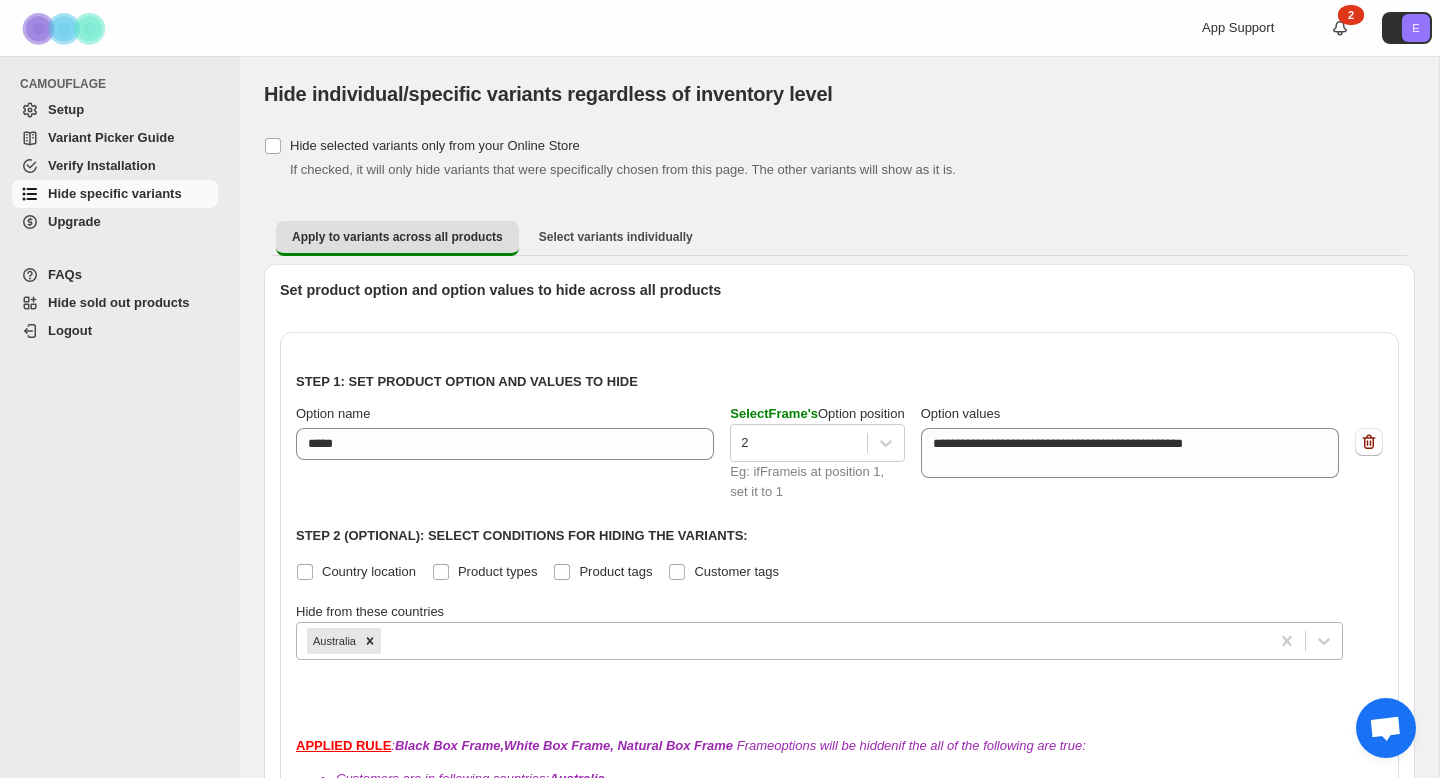 click on "Hide sold out products" at bounding box center [119, 302] 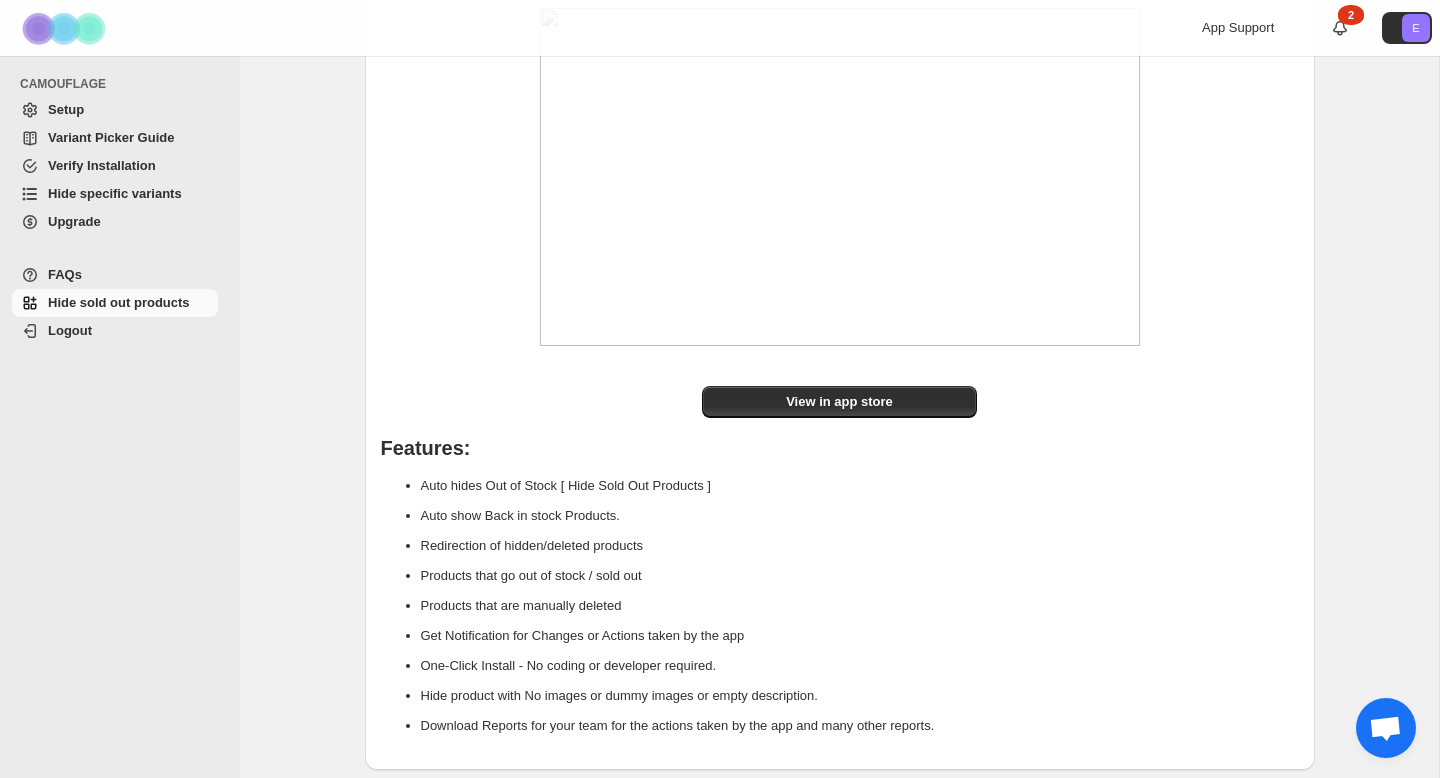 scroll, scrollTop: 0, scrollLeft: 0, axis: both 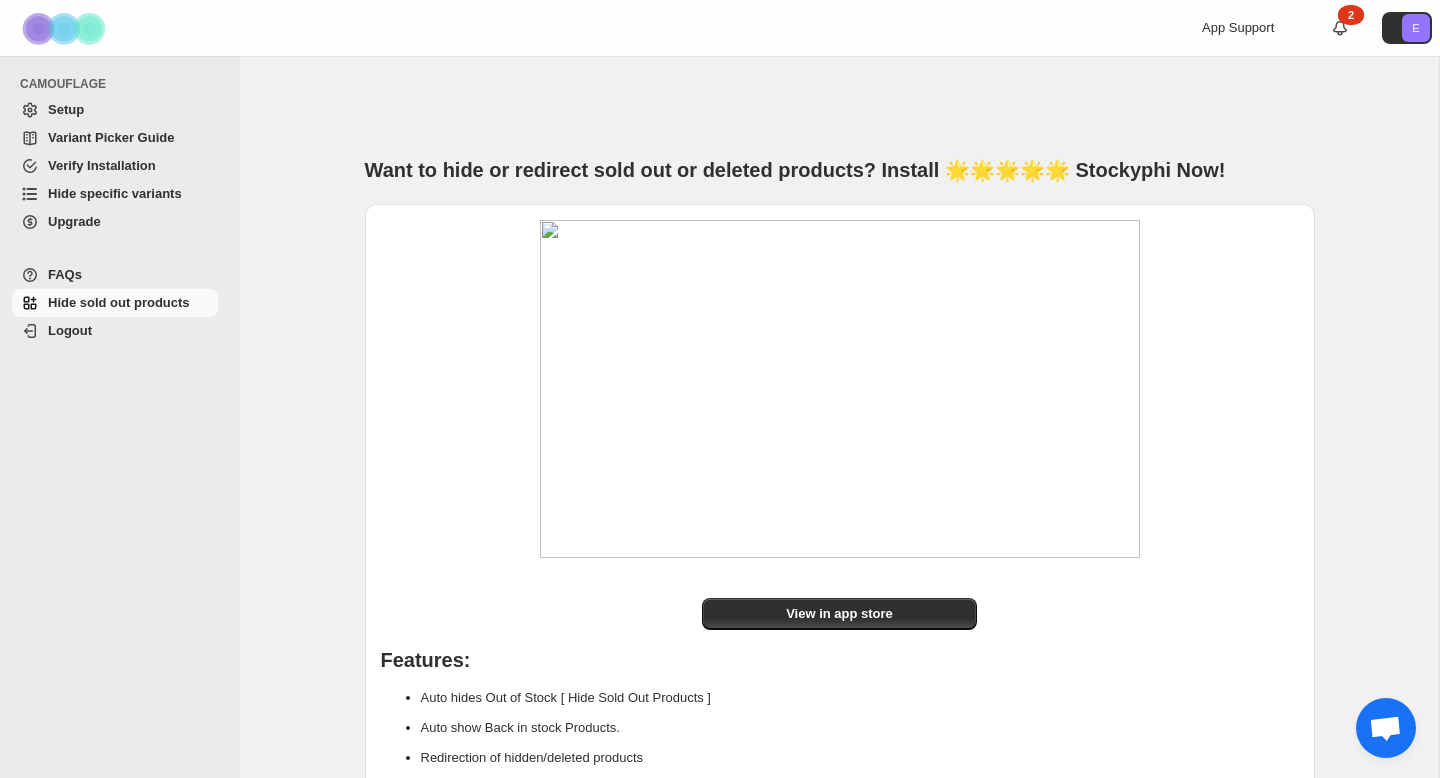 click on "Variant Picker Guide" at bounding box center (111, 137) 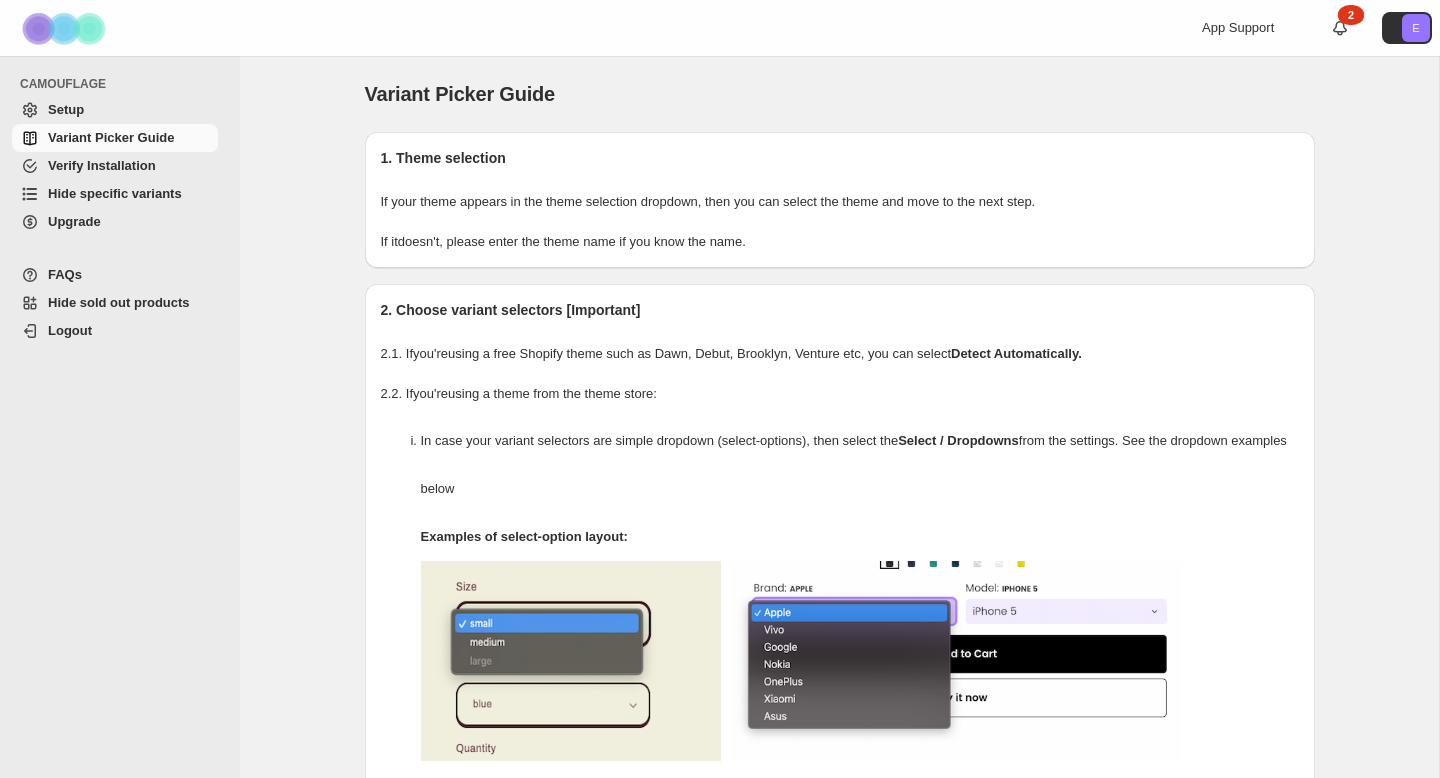 scroll, scrollTop: 0, scrollLeft: 0, axis: both 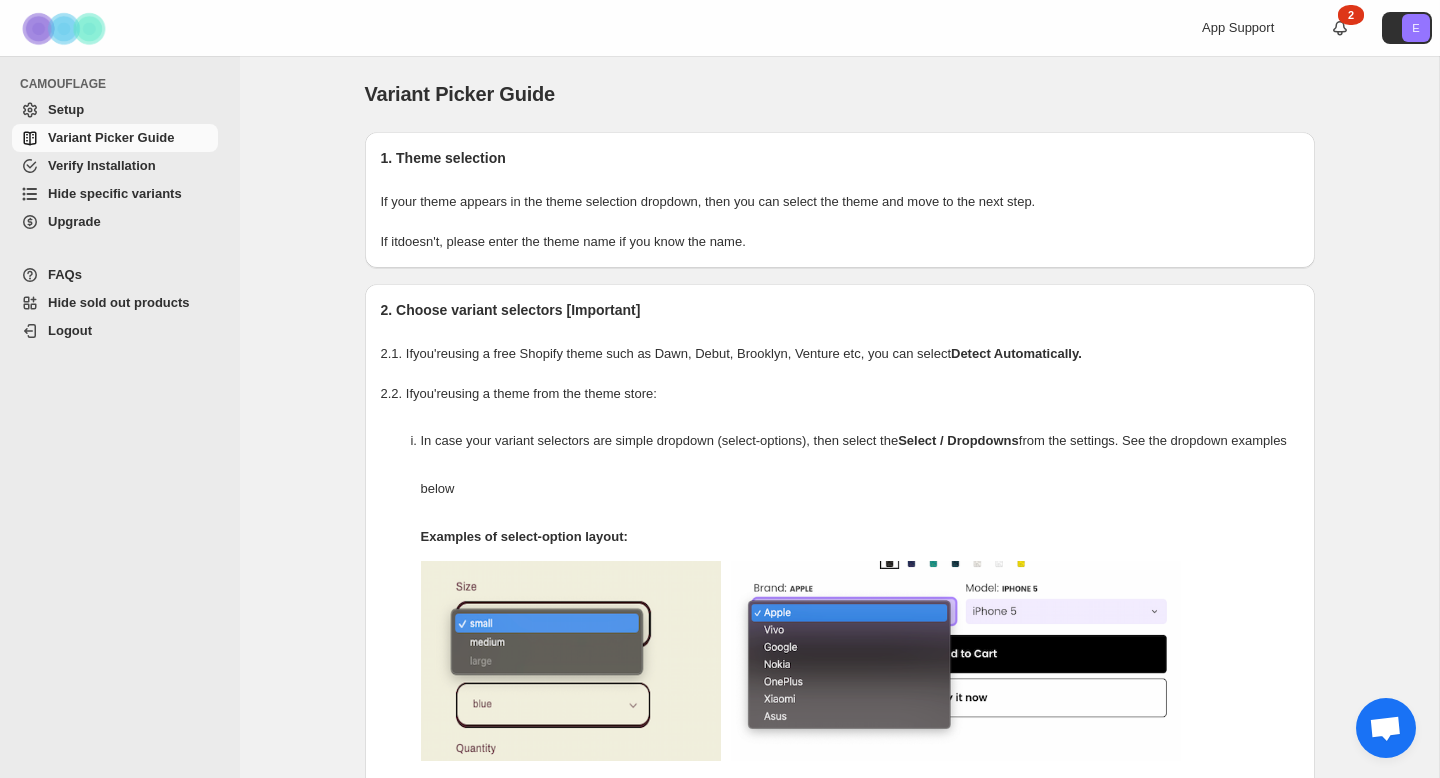 click on "Verify Installation" at bounding box center (102, 165) 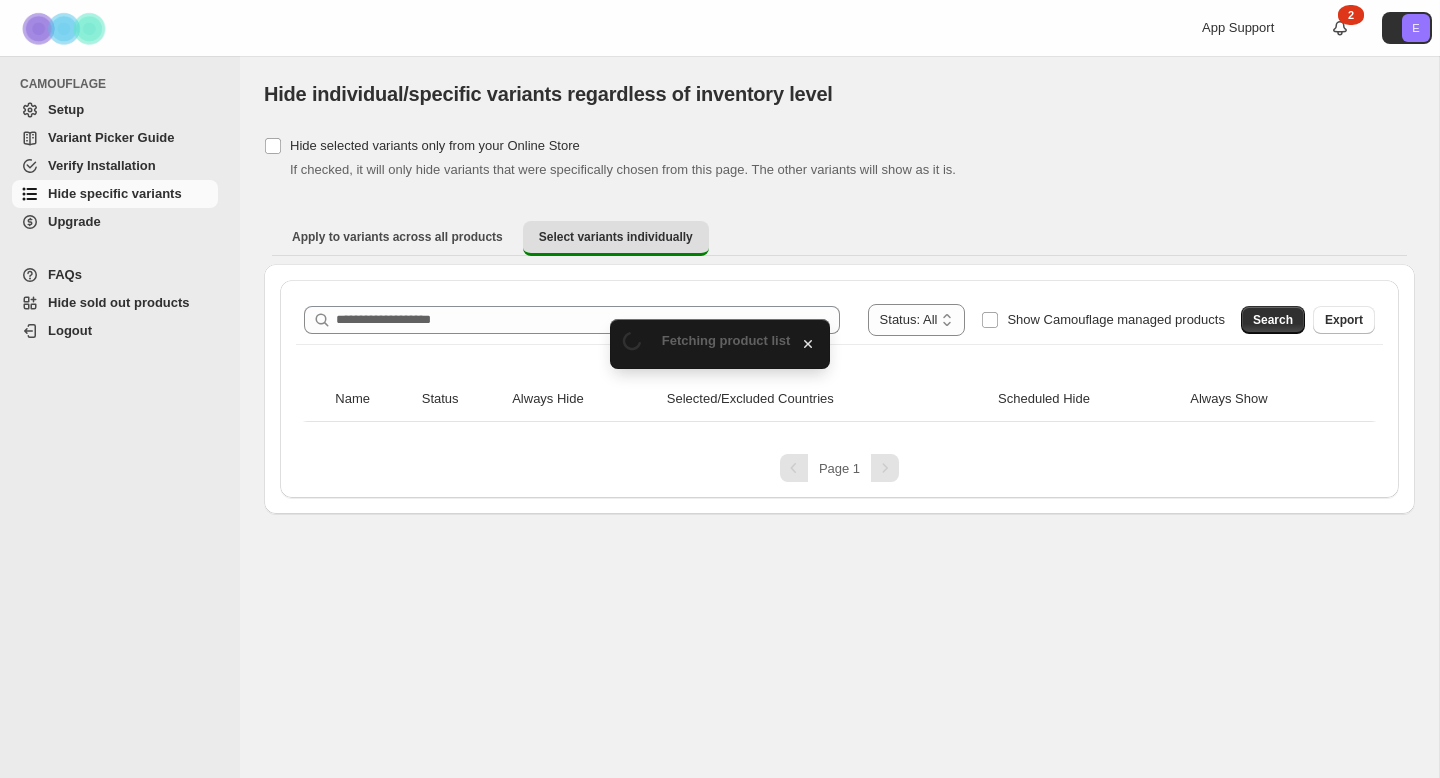 scroll, scrollTop: 0, scrollLeft: 0, axis: both 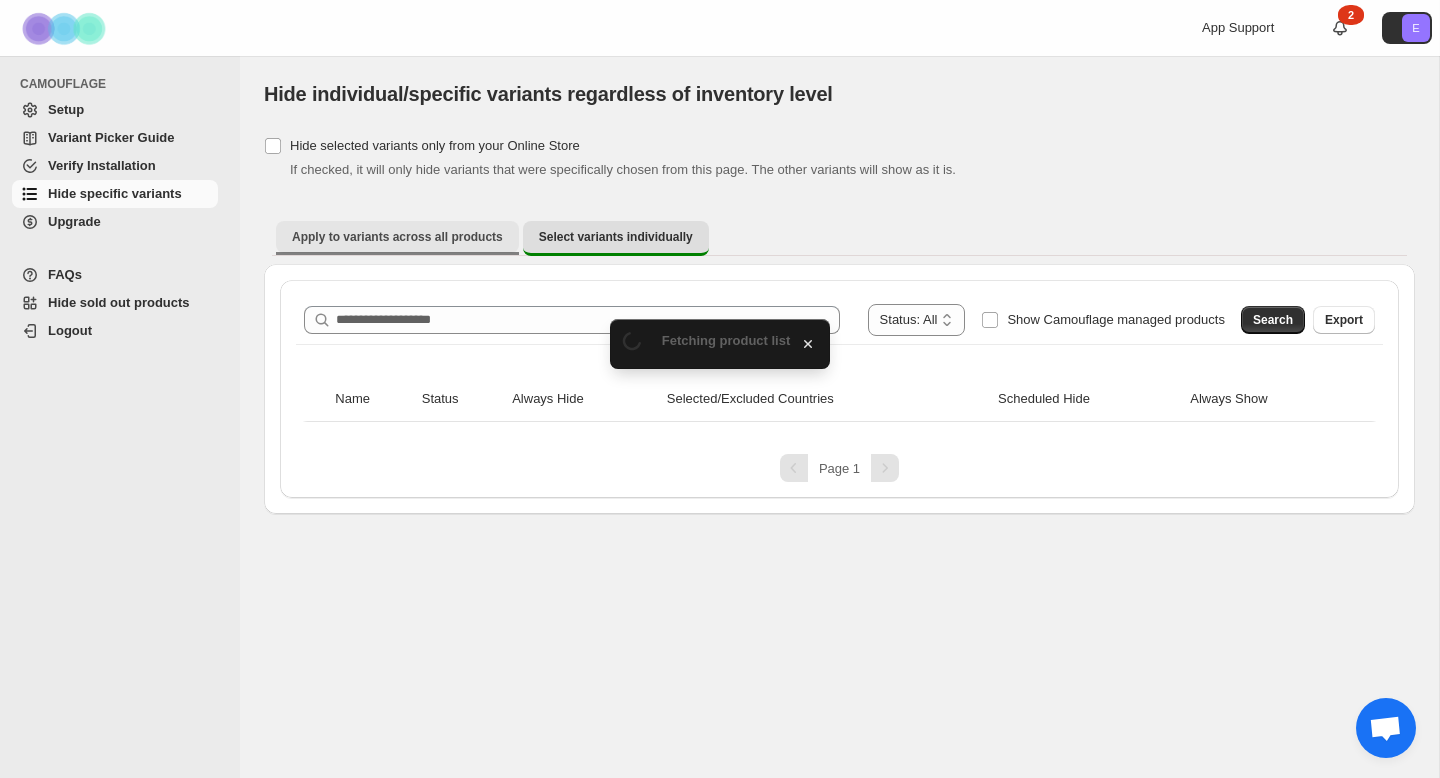 click on "Apply to variants across all products" at bounding box center [397, 237] 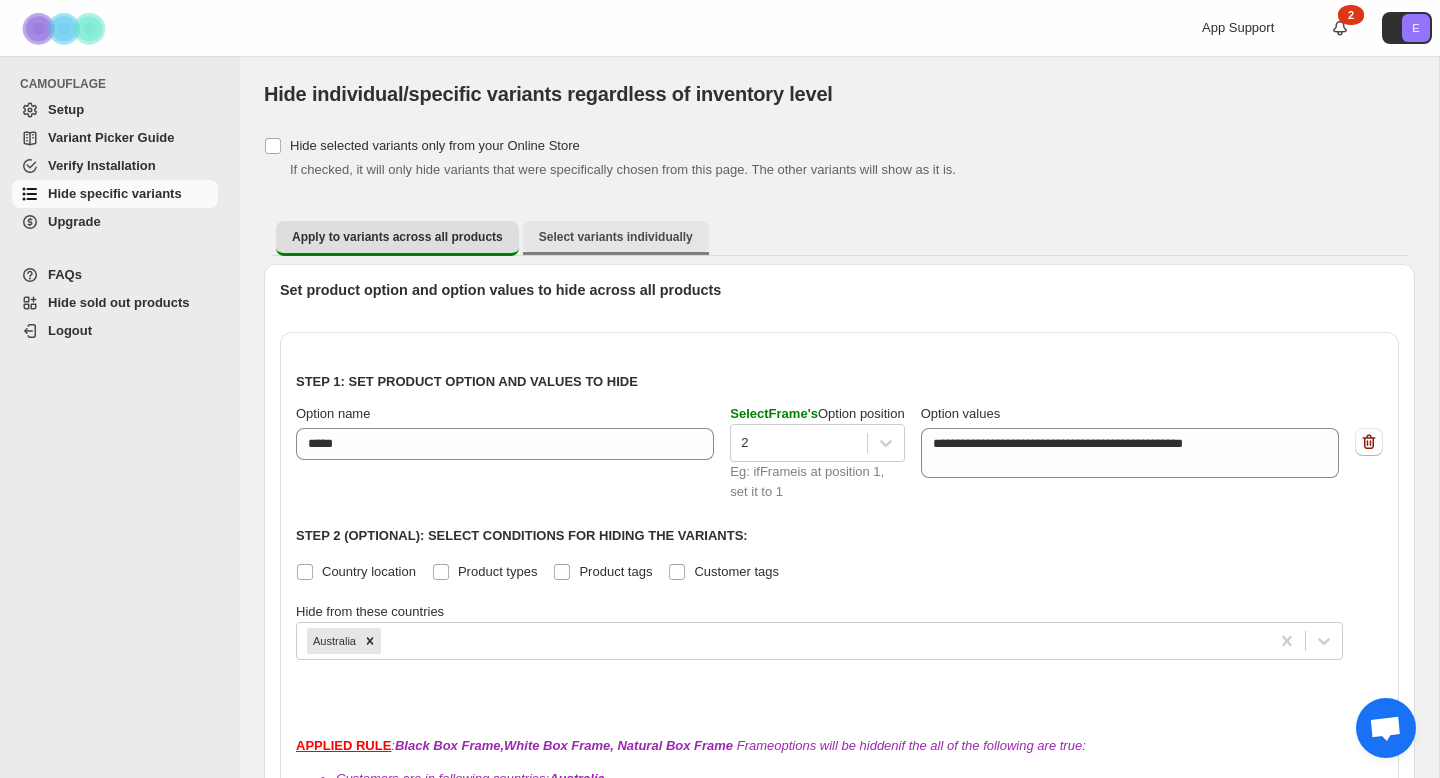 click on "Select variants individually" at bounding box center (616, 237) 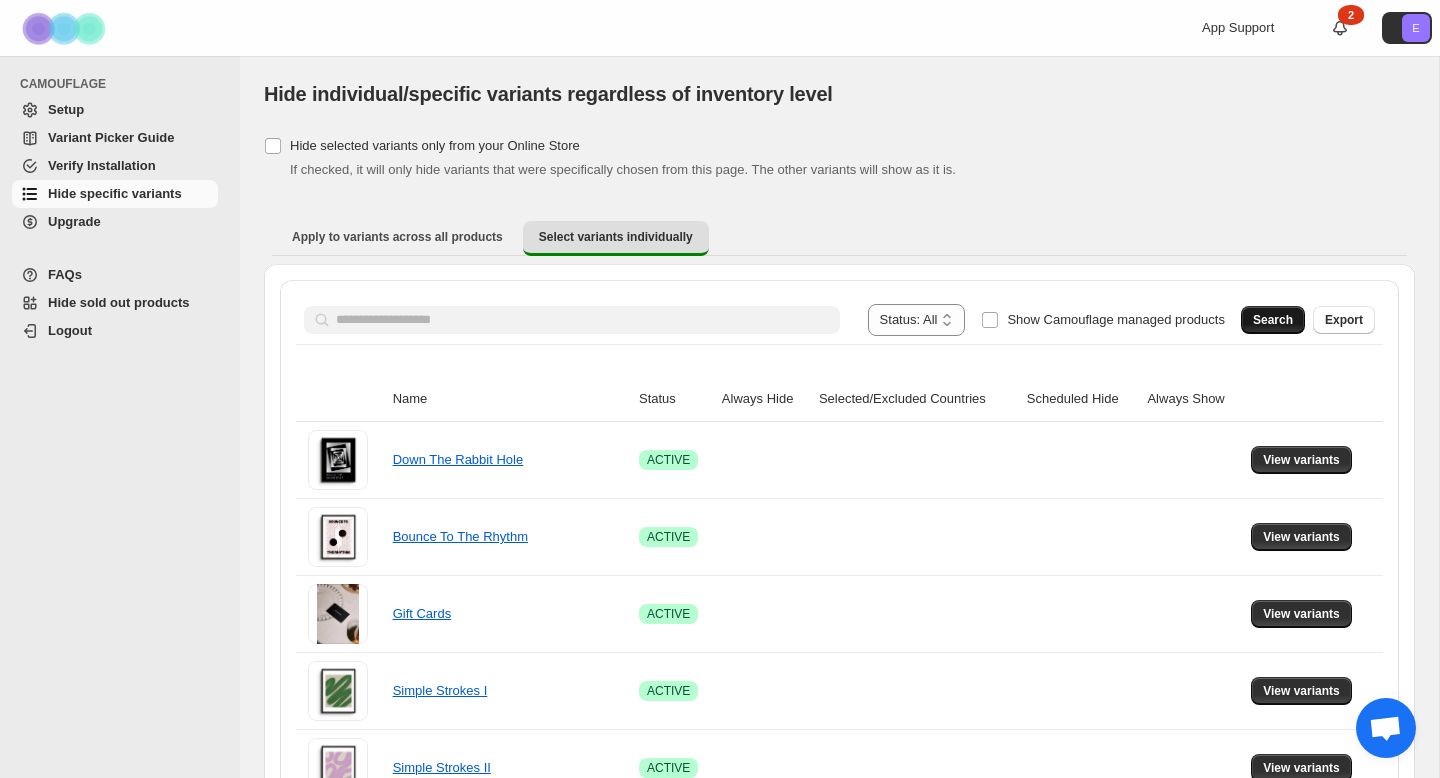 click on "Search" at bounding box center (1273, 320) 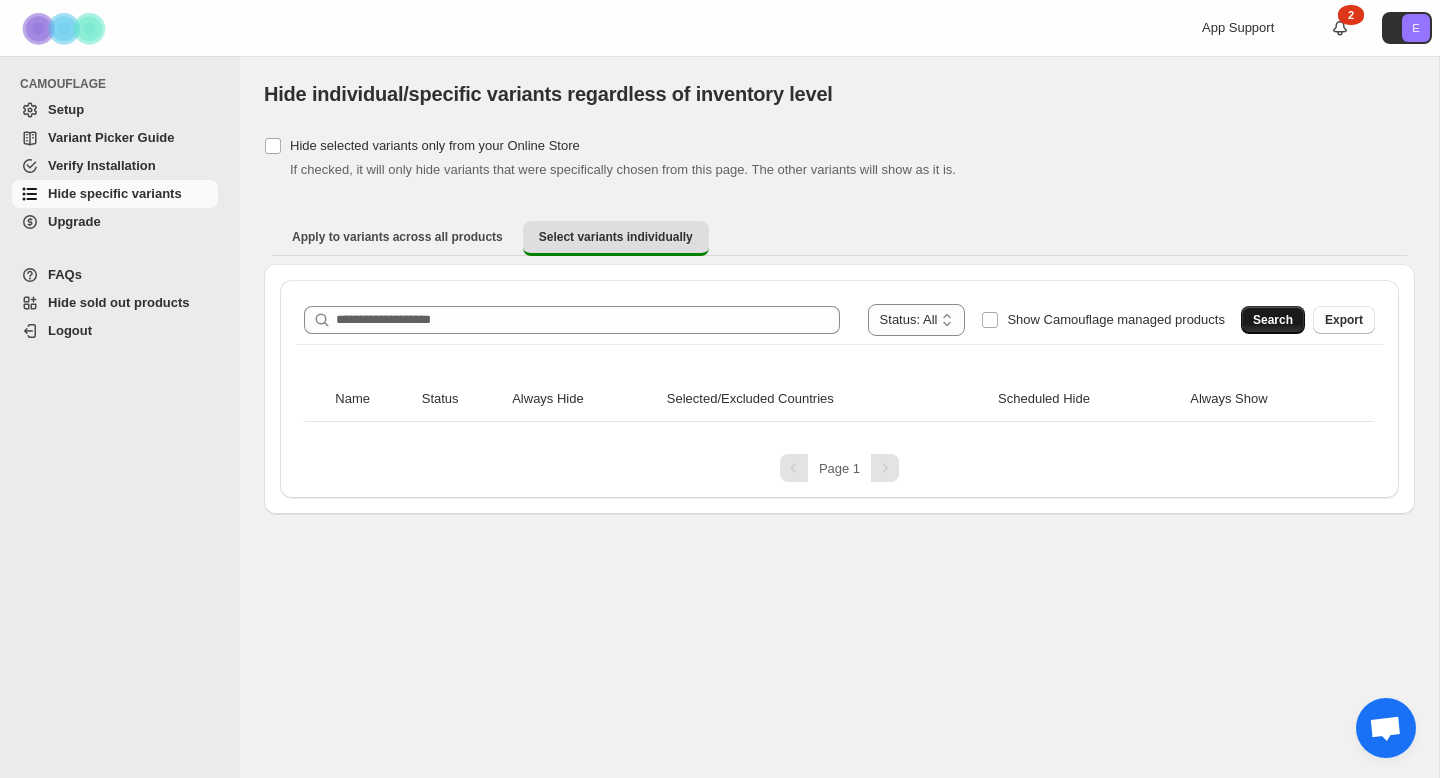 click on "Search" at bounding box center [1273, 320] 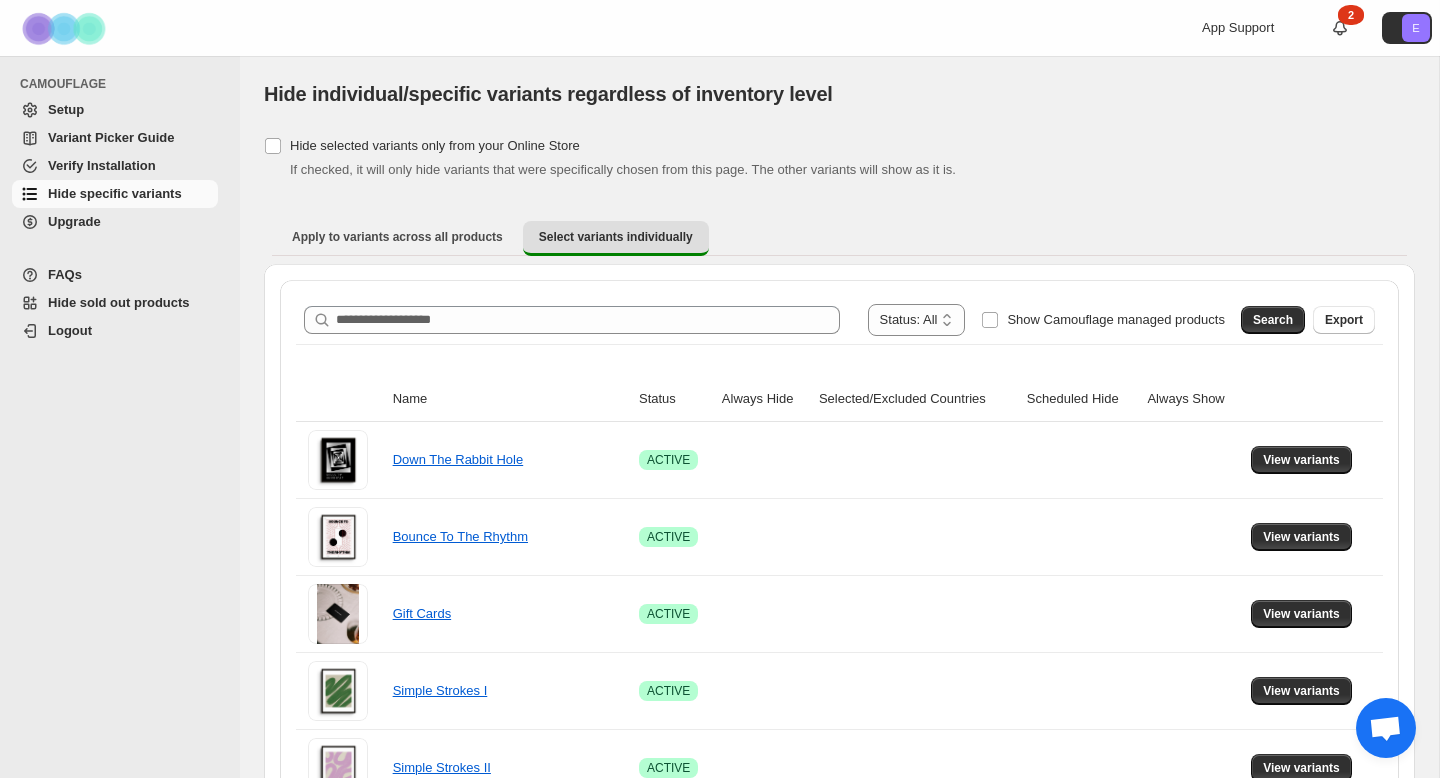 click on "CAMOUFLAGE Setup Variant Picker Guide Verify Installation Hide specific variants Upgrade" at bounding box center [115, 162] 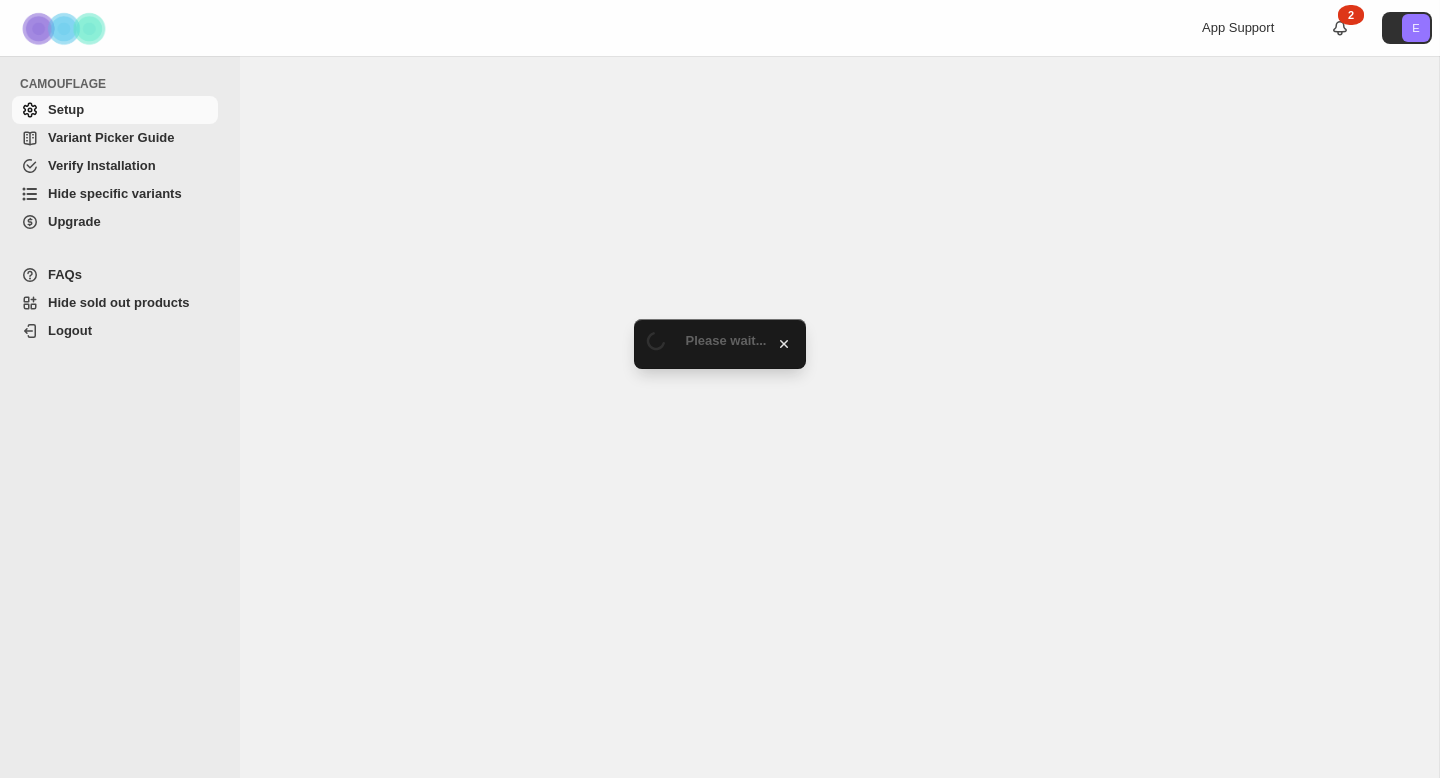 scroll, scrollTop: 0, scrollLeft: 0, axis: both 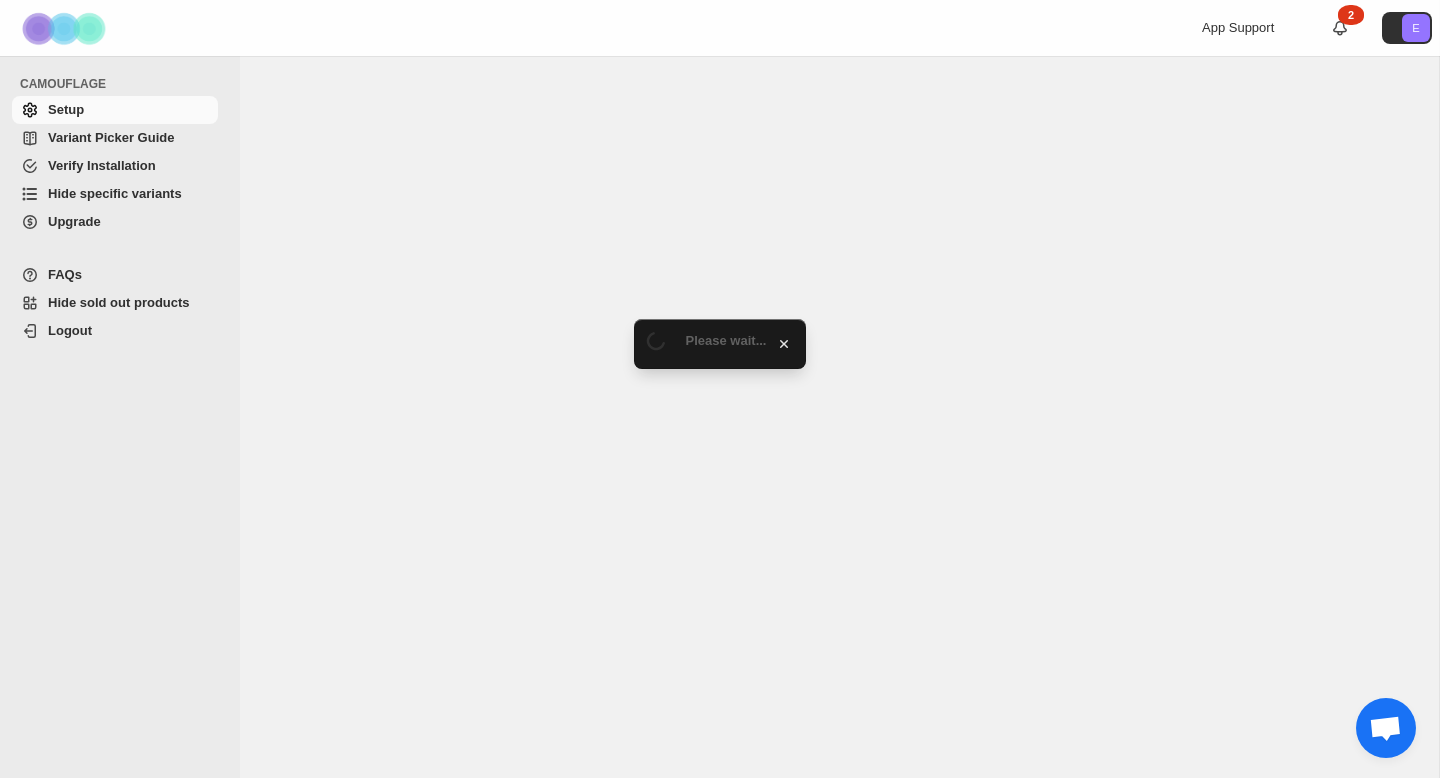 select on "**********" 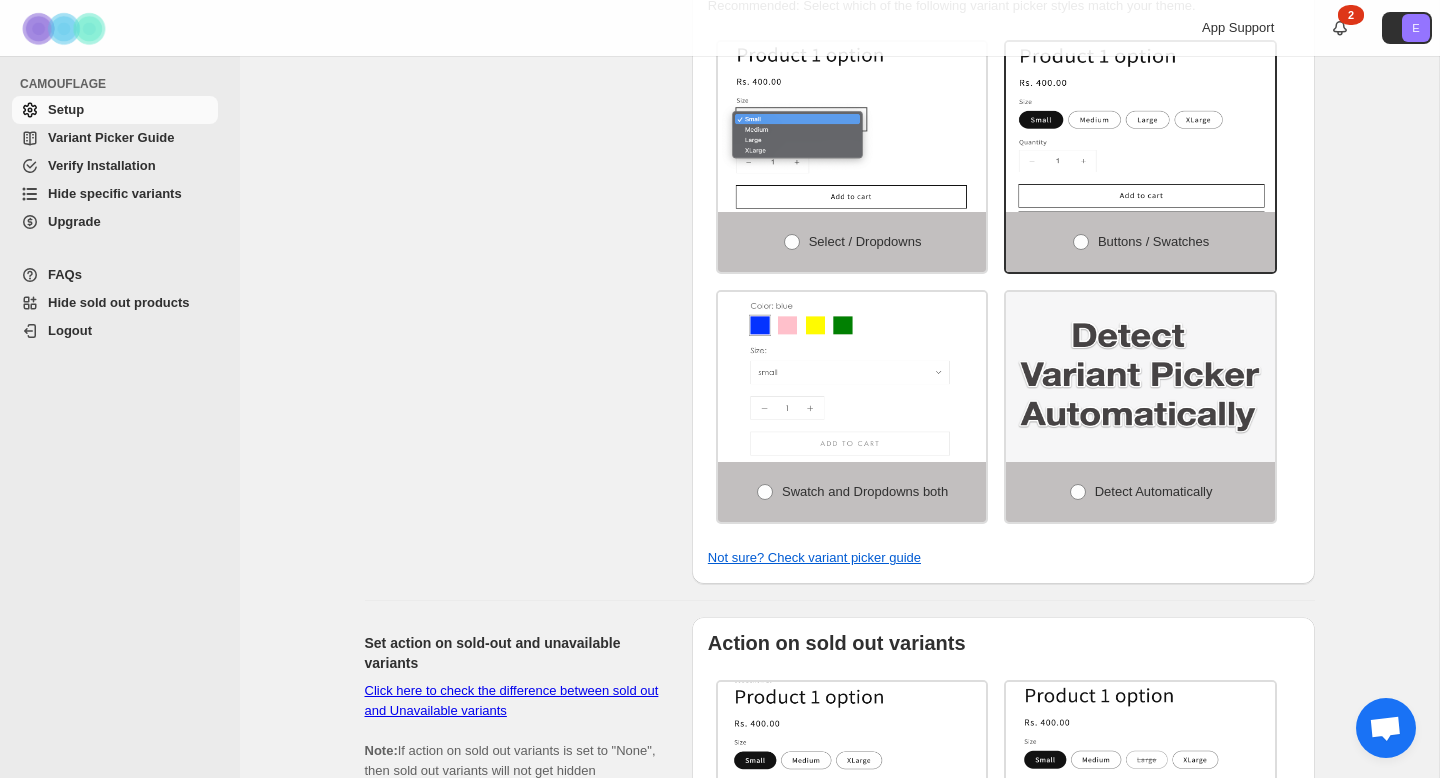 scroll, scrollTop: 0, scrollLeft: 0, axis: both 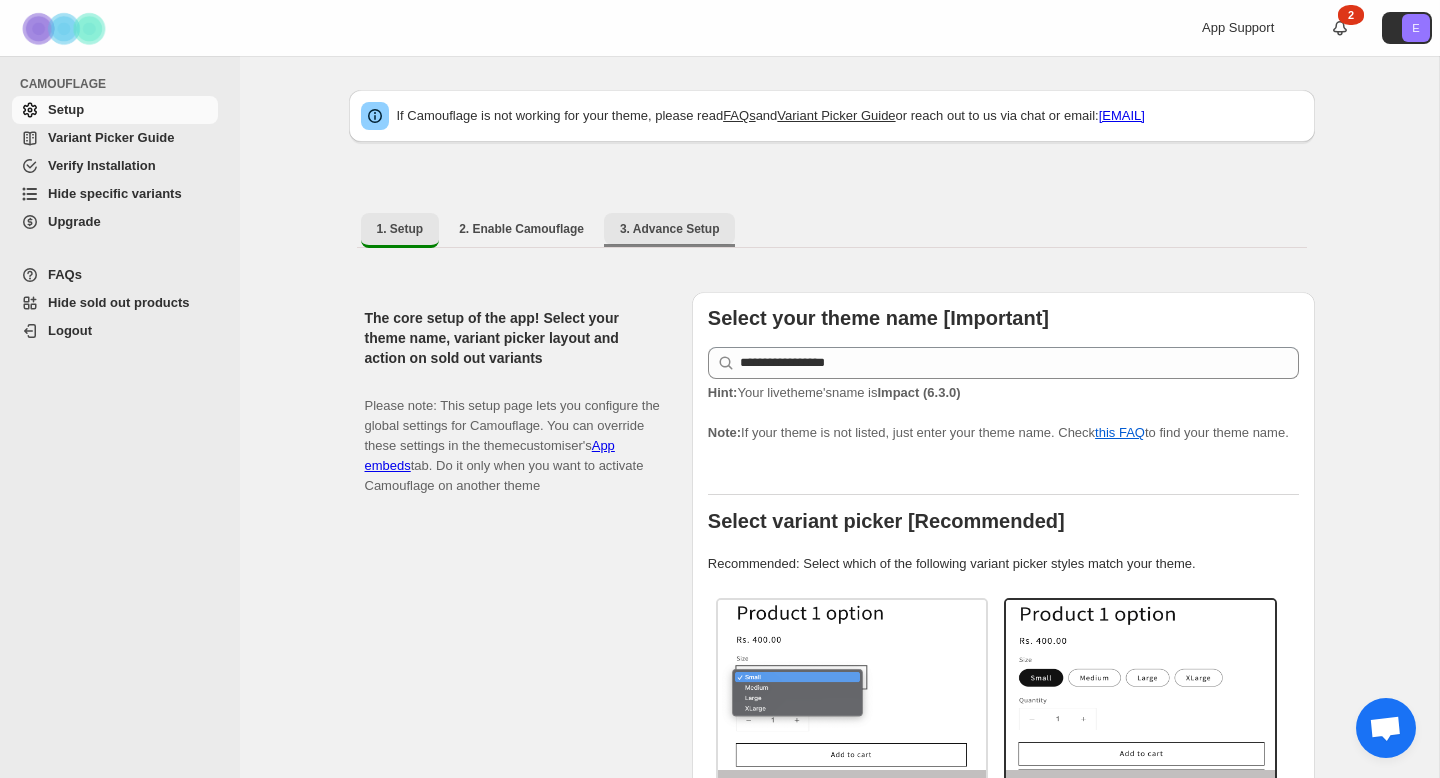 click on "3. Advance Setup" at bounding box center (670, 229) 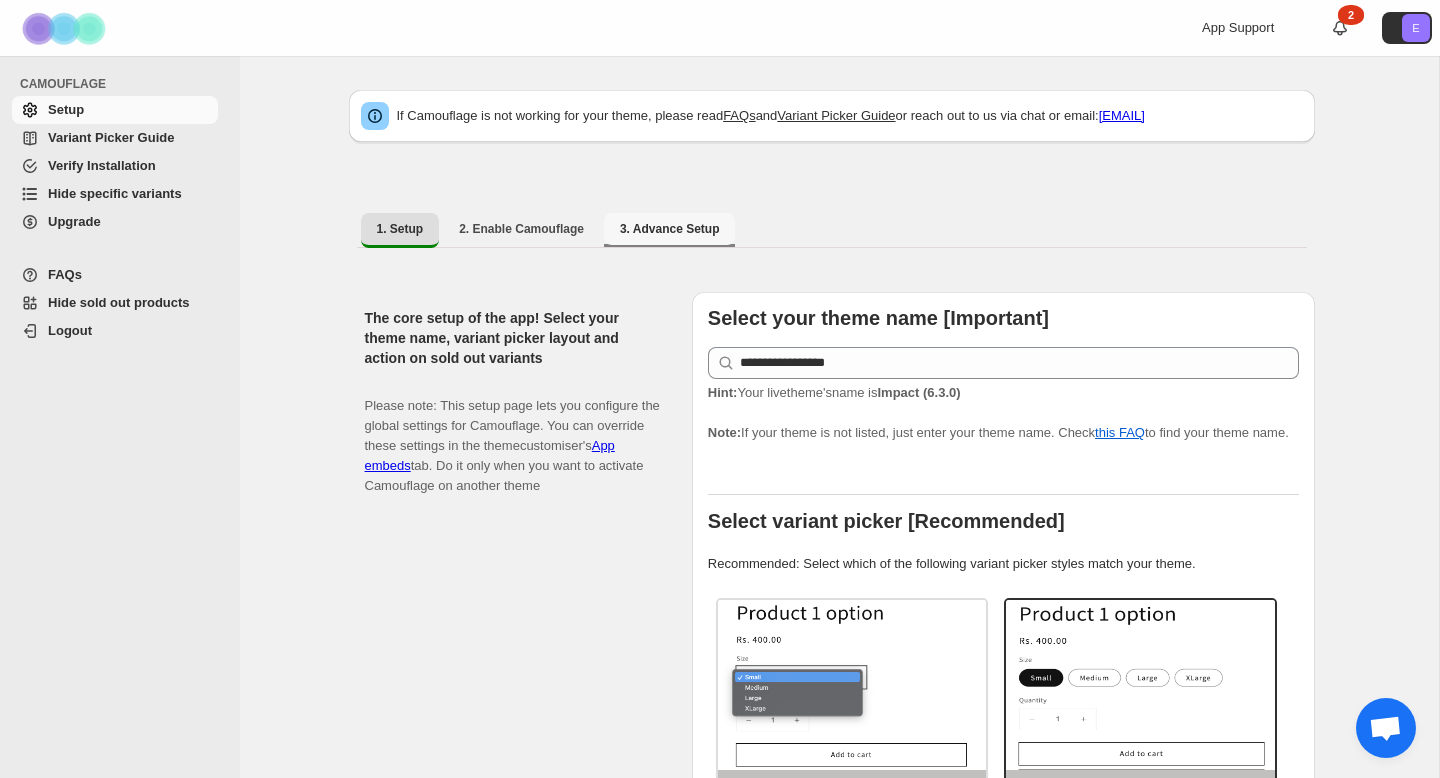 select on "**********" 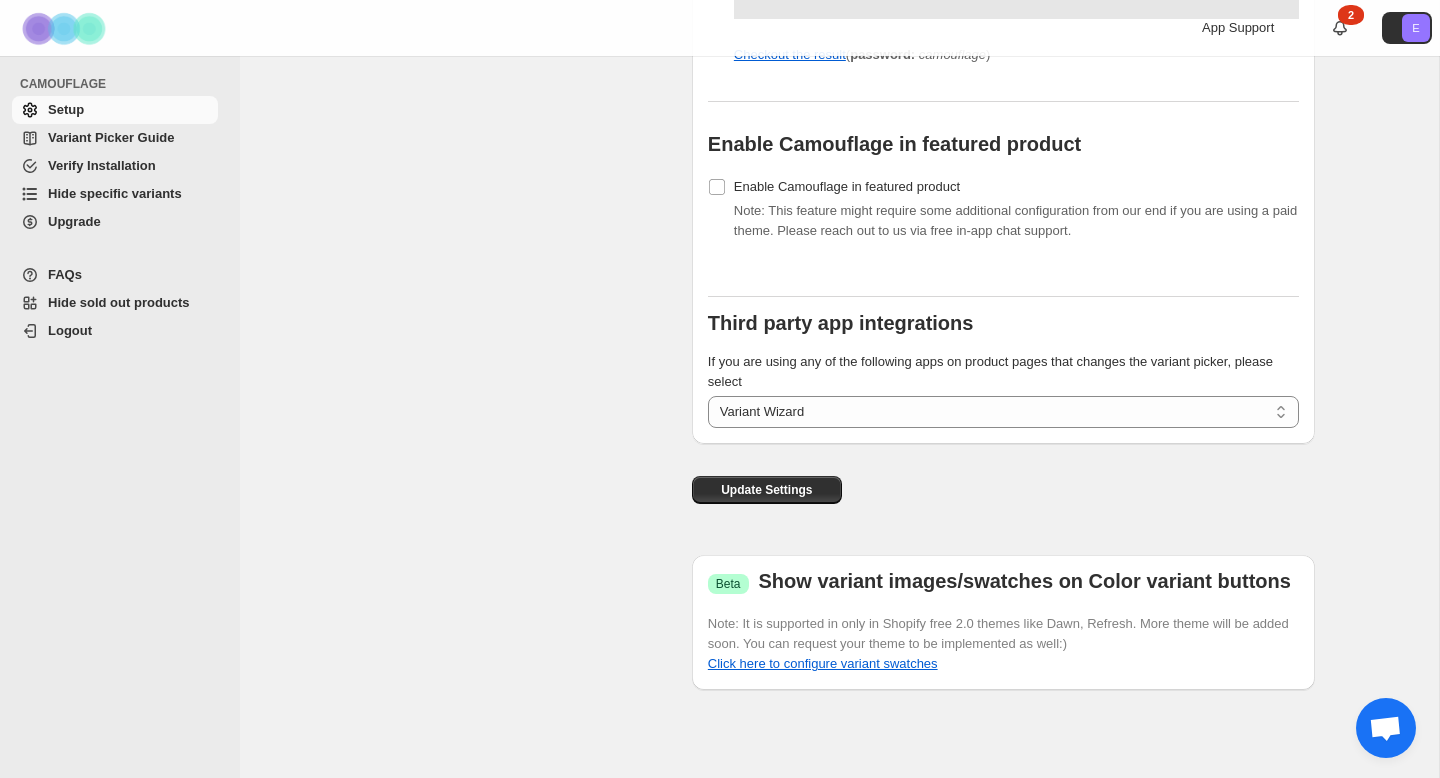 scroll, scrollTop: 2176, scrollLeft: 0, axis: vertical 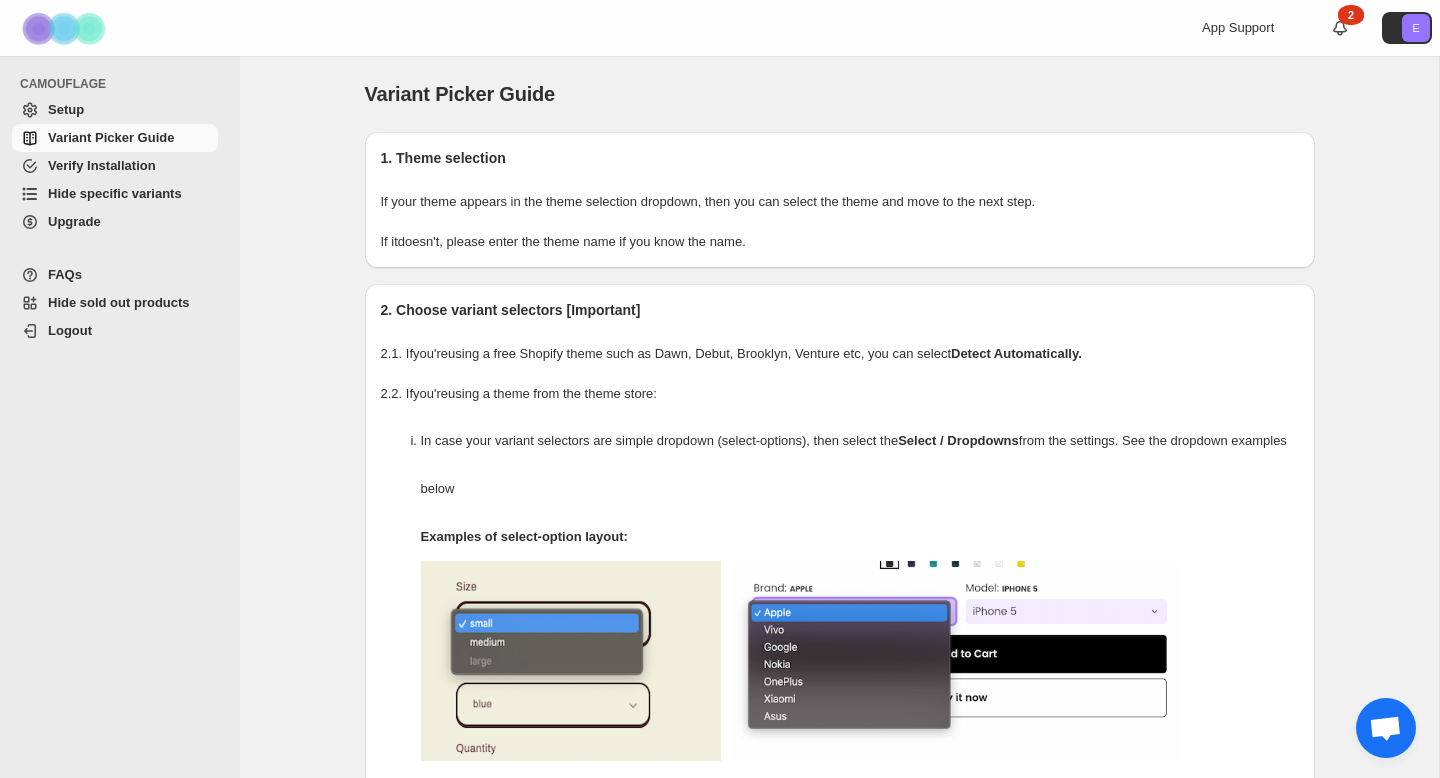 click on "Verify Installation" at bounding box center [102, 165] 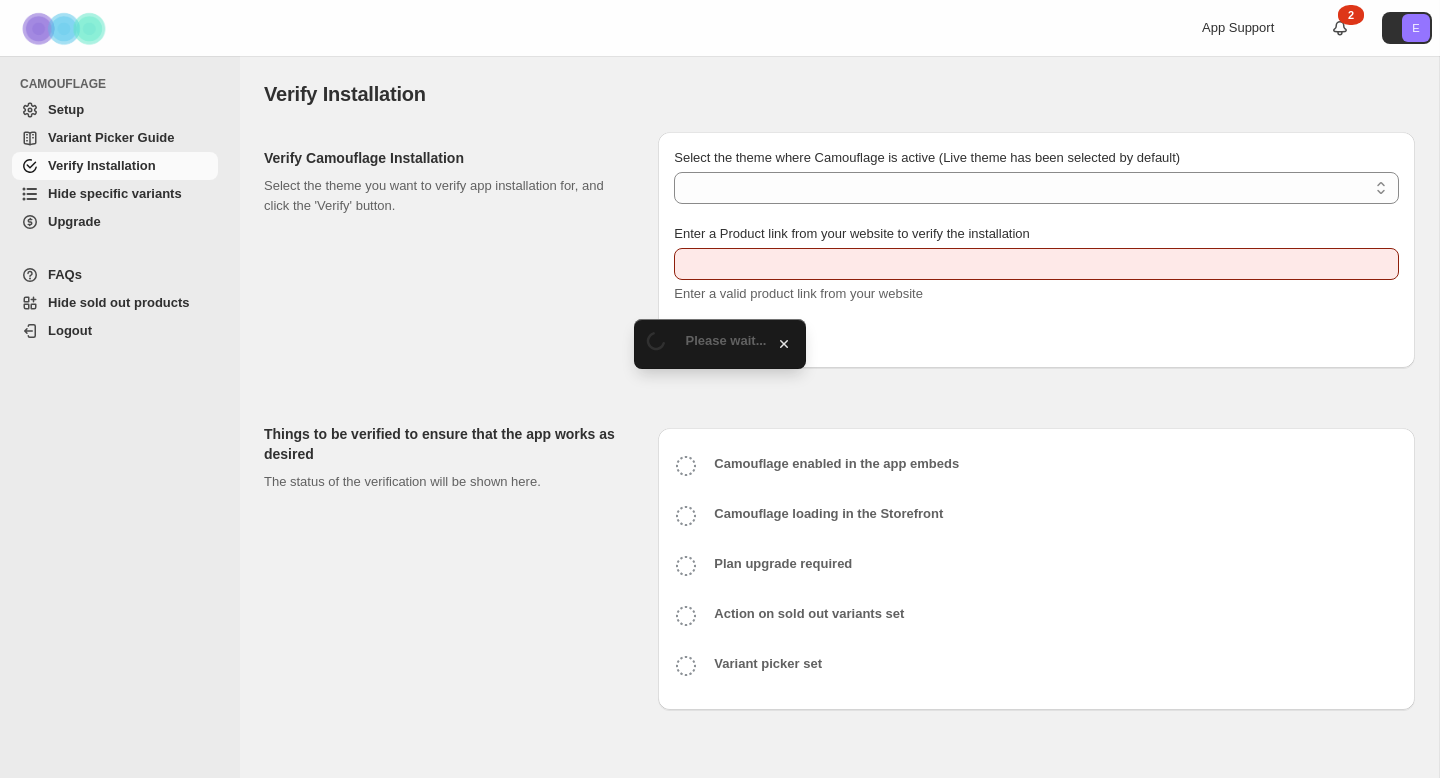 scroll, scrollTop: 0, scrollLeft: 0, axis: both 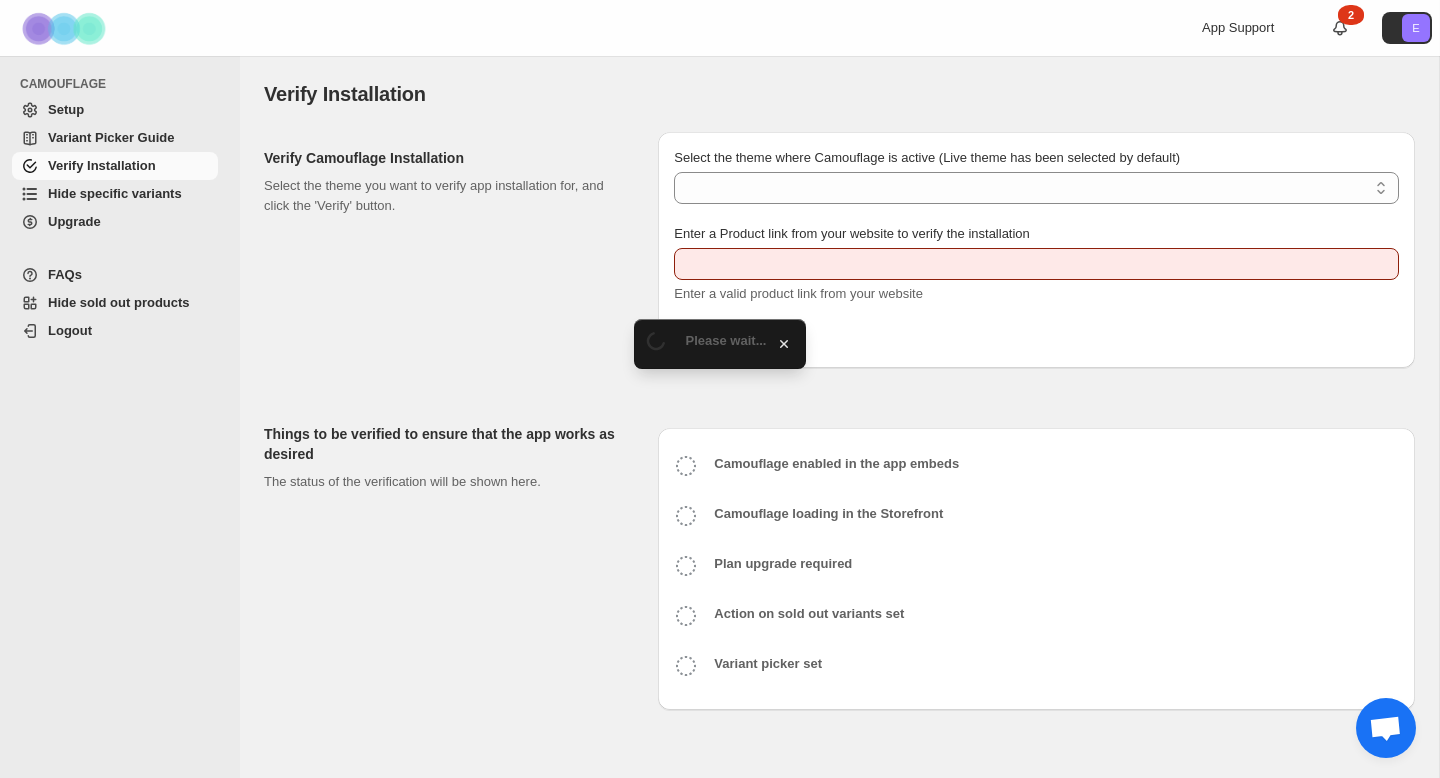 click on "Hide specific variants" at bounding box center (115, 193) 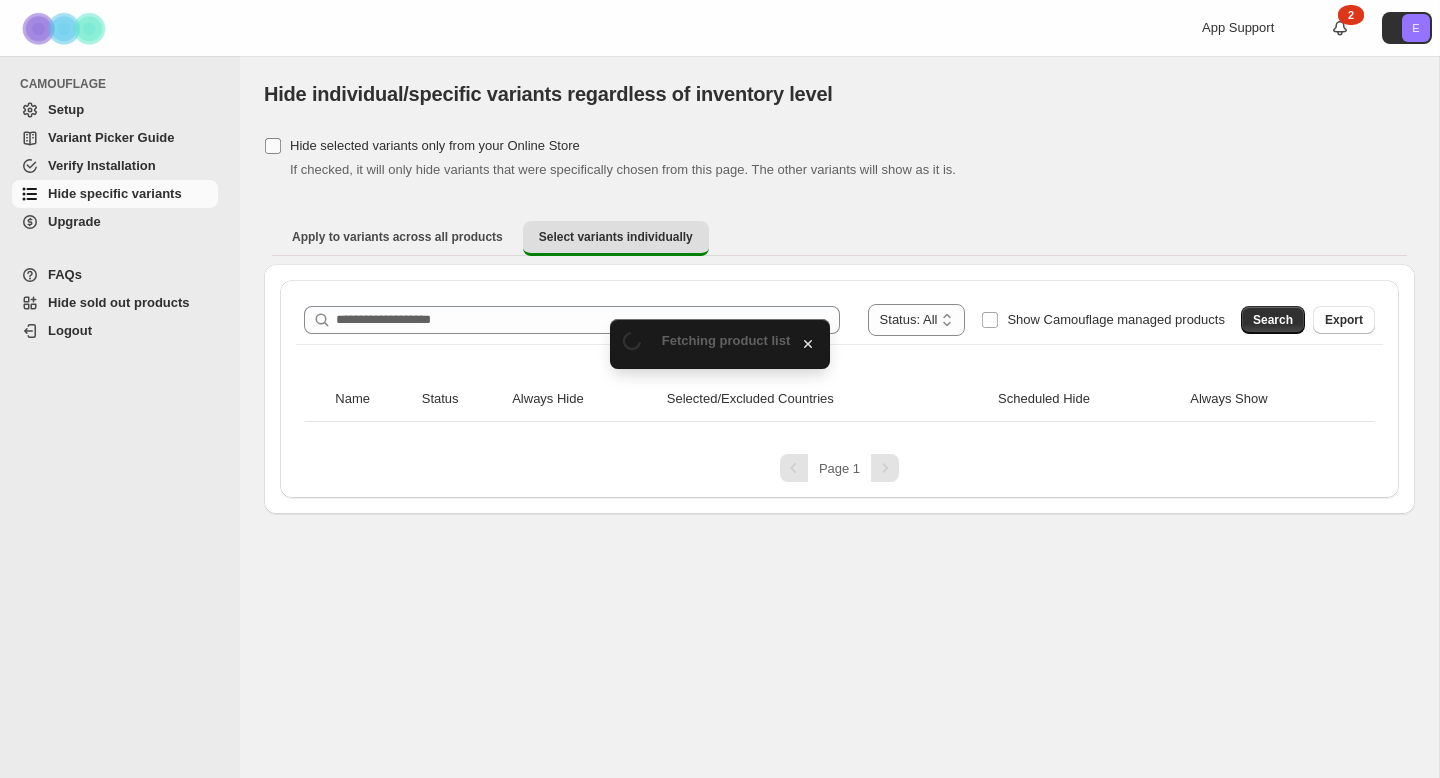 scroll, scrollTop: 0, scrollLeft: 0, axis: both 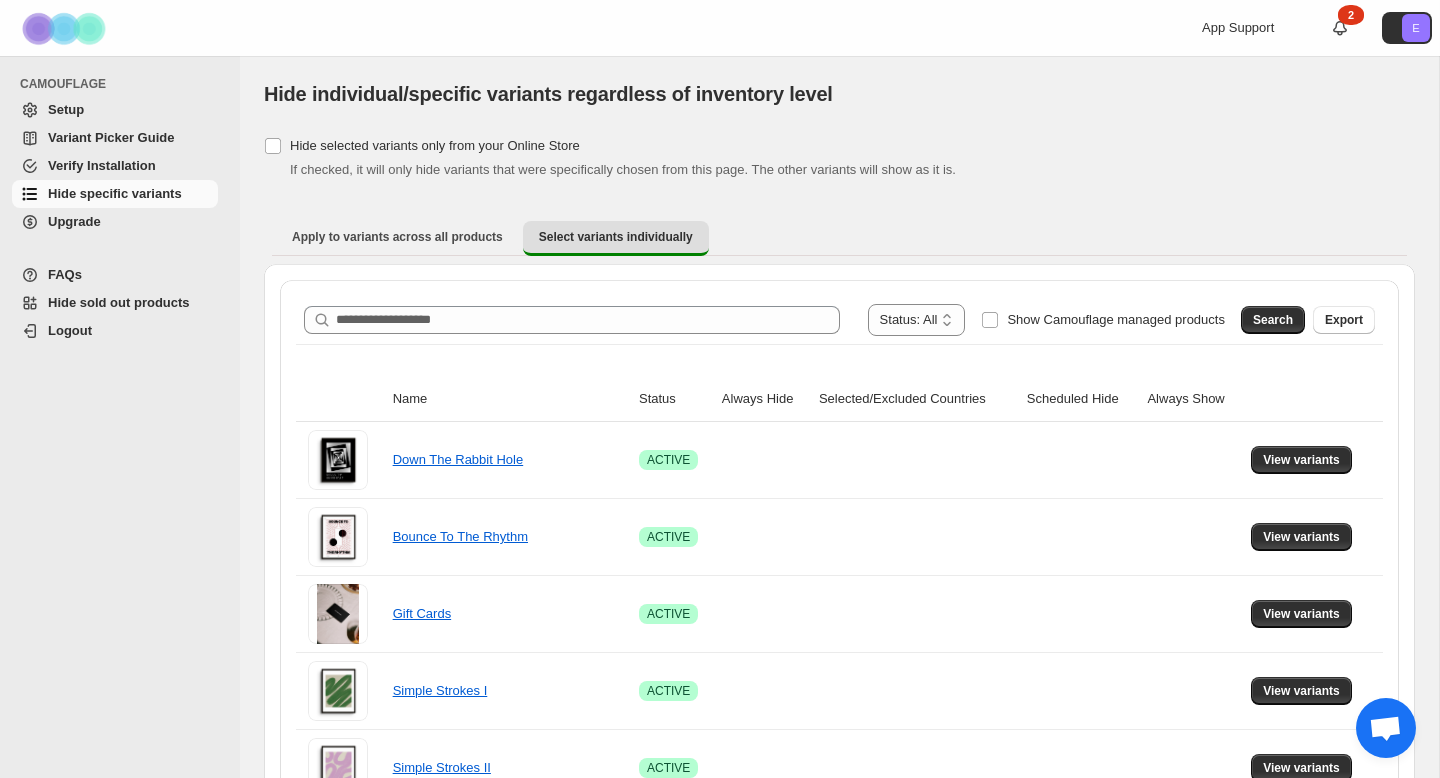 click on "Upgrade" at bounding box center [131, 222] 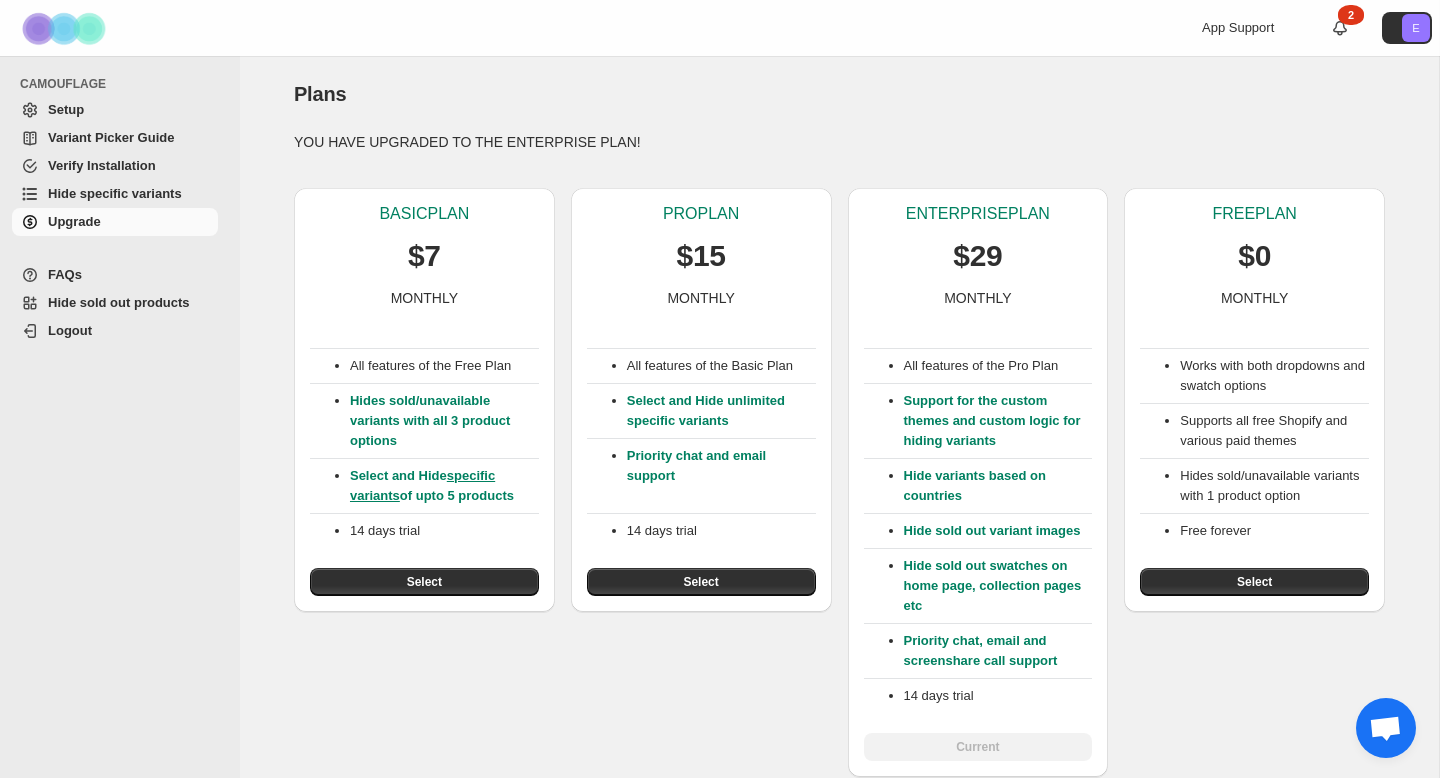 scroll, scrollTop: 0, scrollLeft: 0, axis: both 